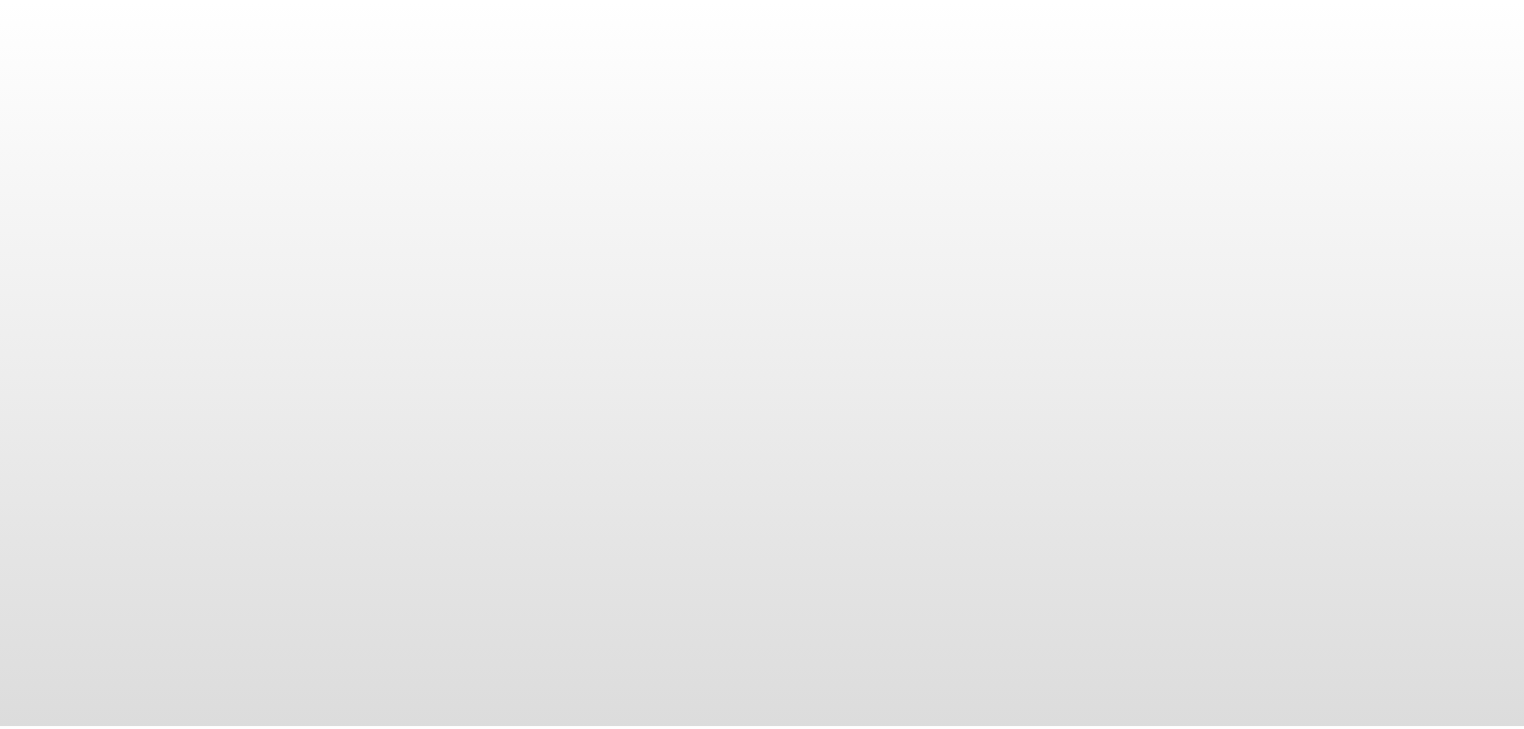 scroll, scrollTop: 0, scrollLeft: 0, axis: both 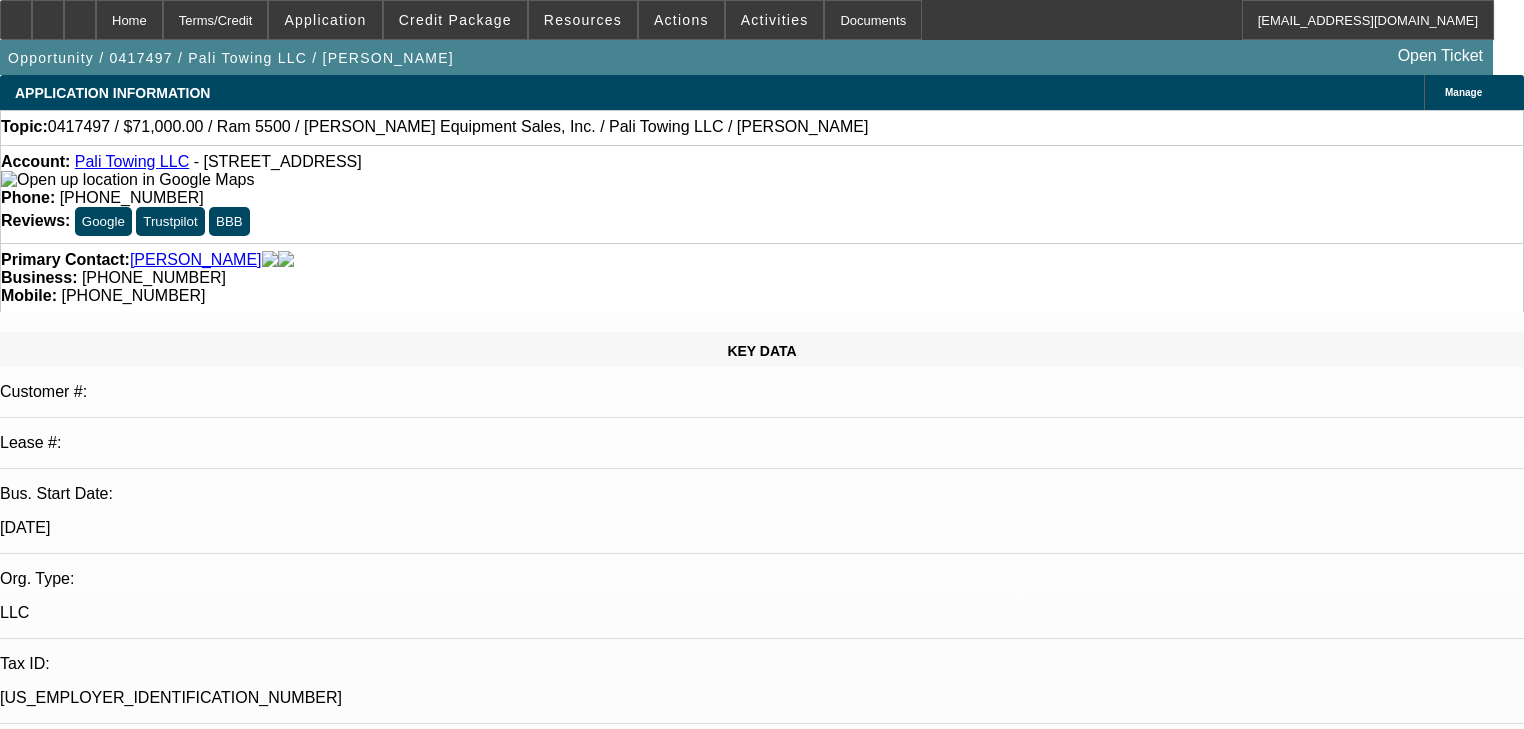 select on "0" 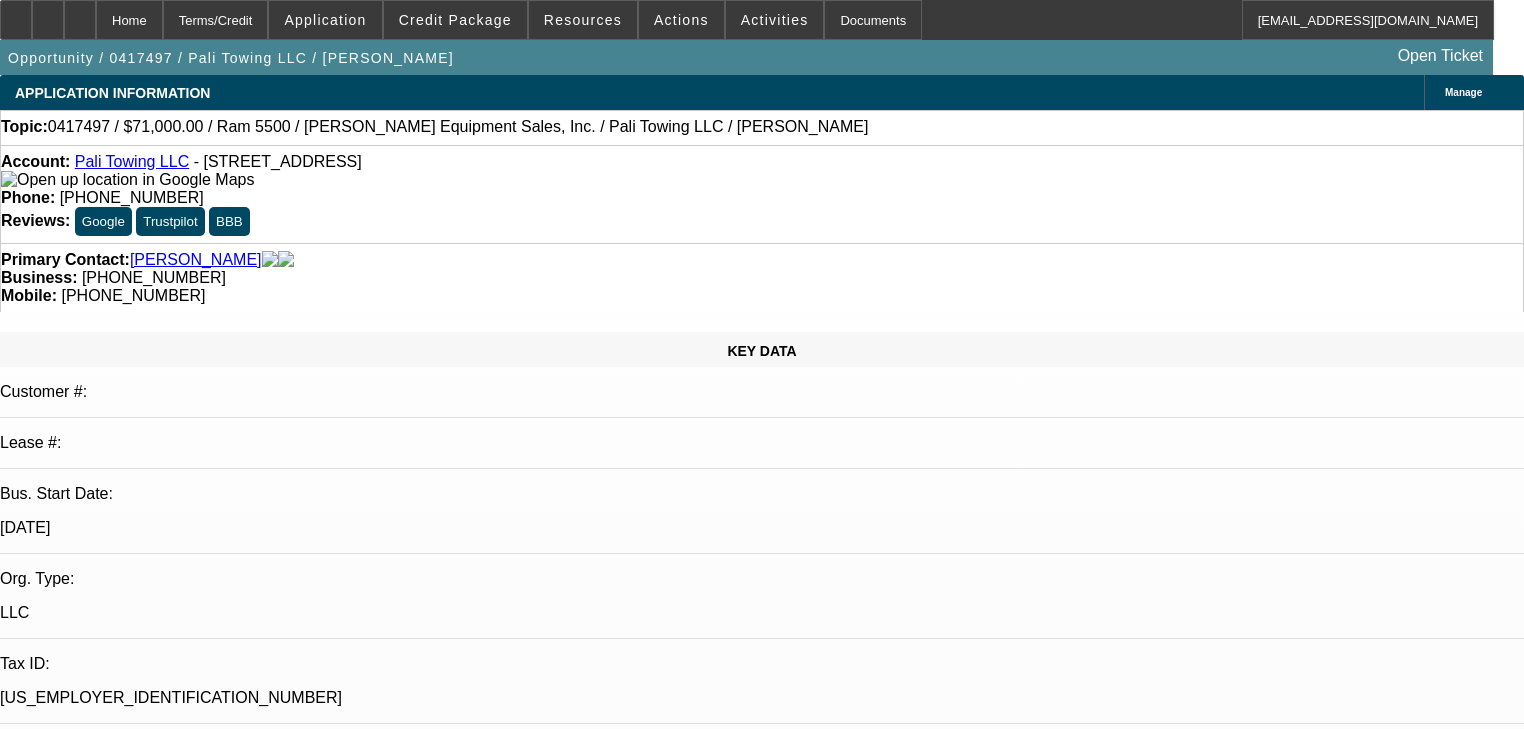 select on "1" 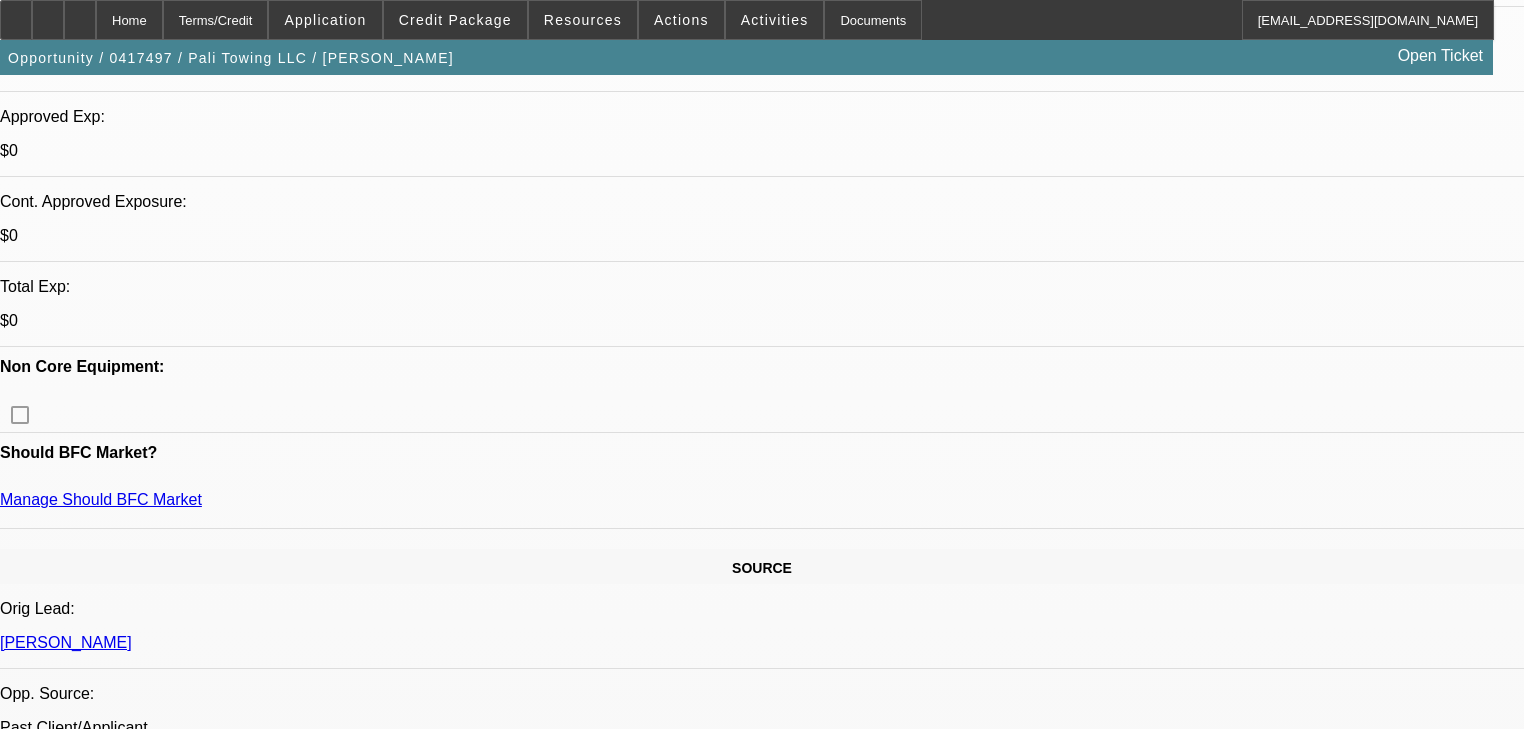 scroll, scrollTop: 720, scrollLeft: 0, axis: vertical 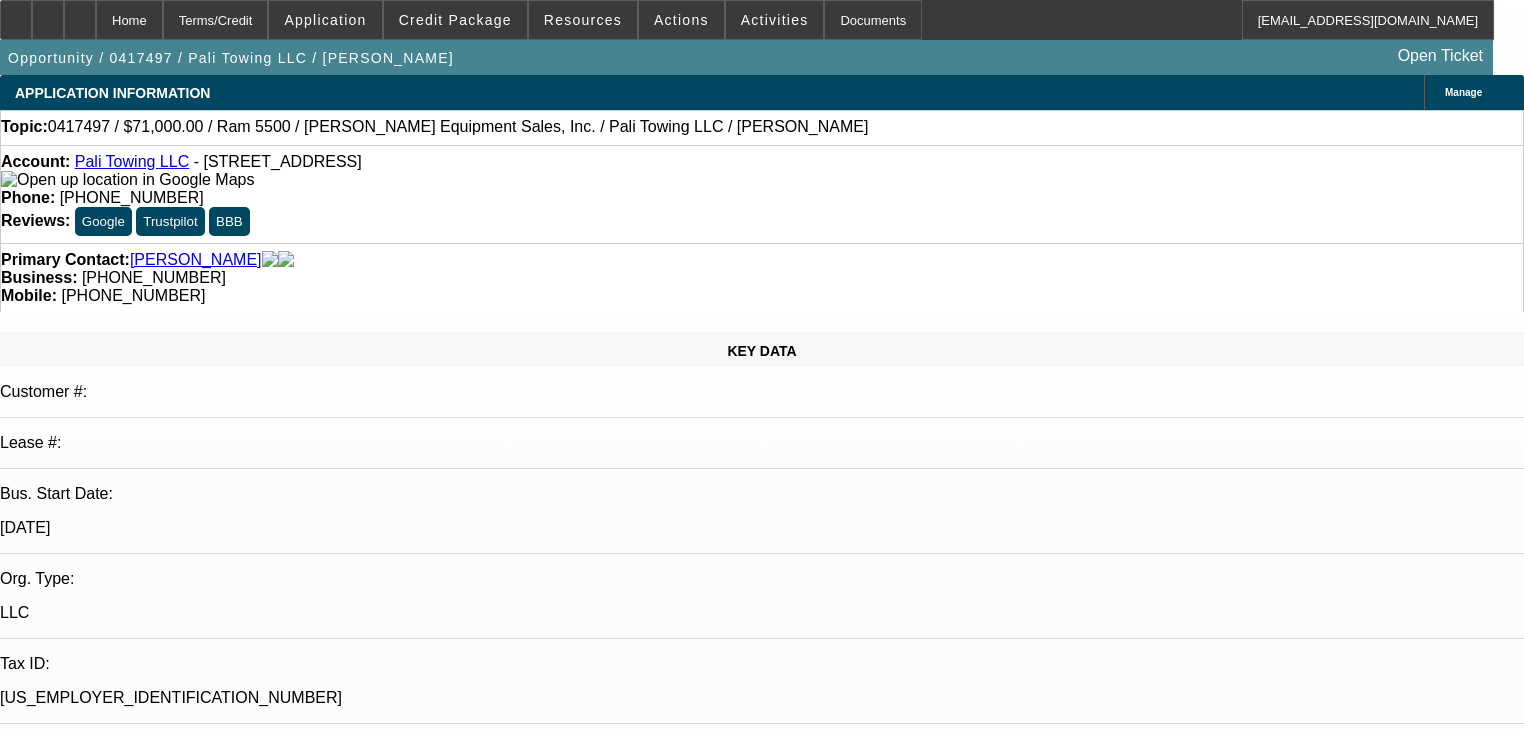 select on "0" 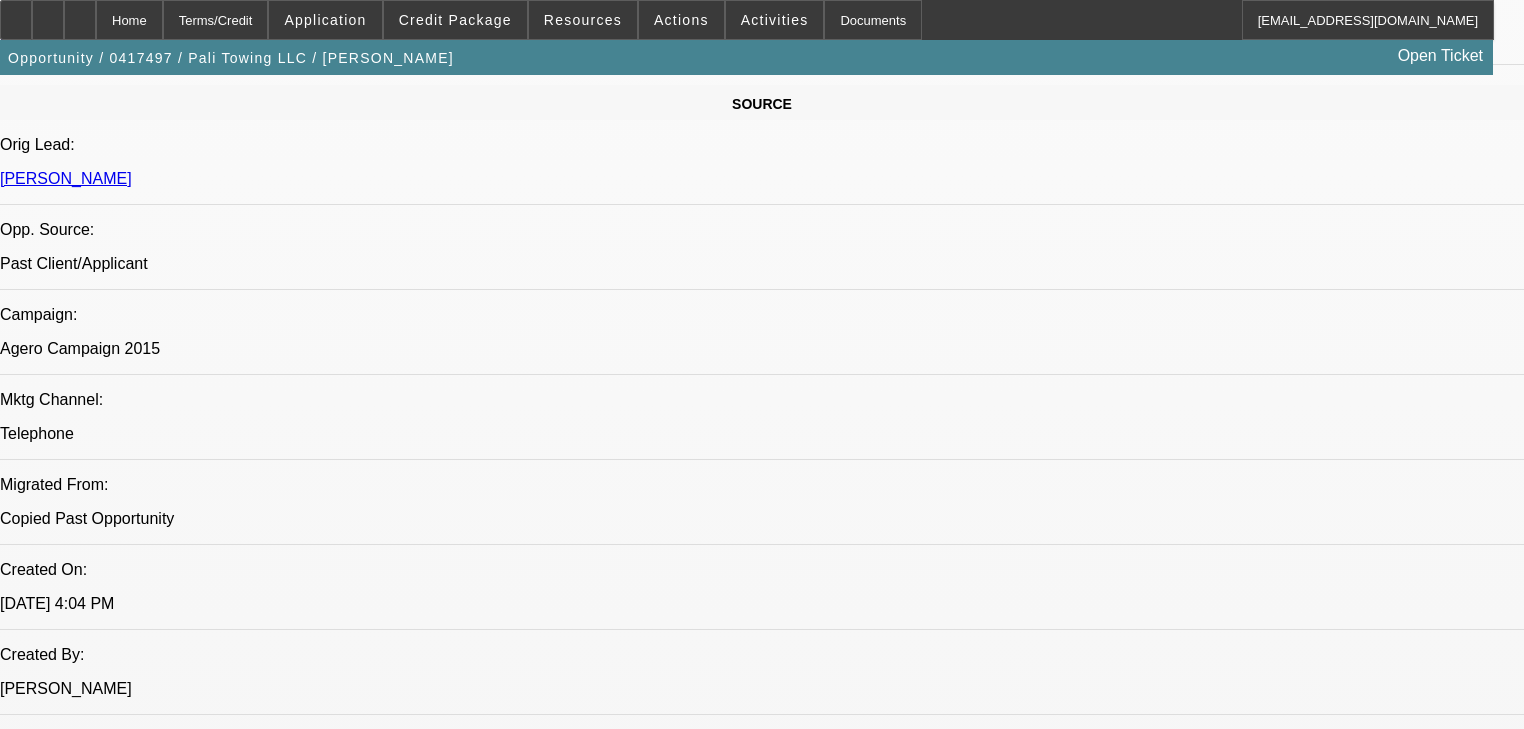 scroll, scrollTop: 1200, scrollLeft: 0, axis: vertical 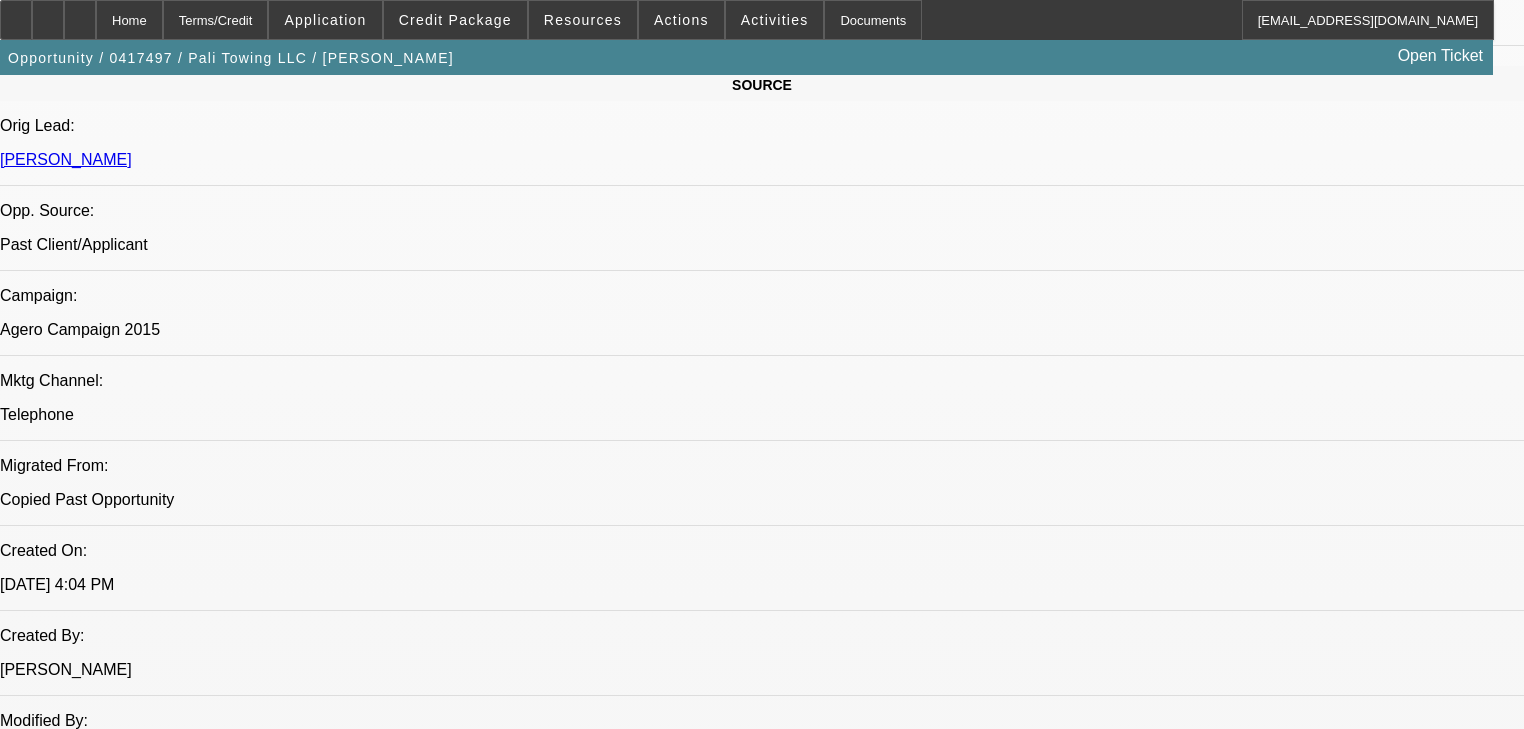 click on "11.
Contingent Approval - 0417497 / $79,878.69 / Ram 5500 / Coker Equipment Sales, Inc. / Pali Towing LLC / ALYOUSEF, ASHRAF
Armstrong, Jeff - 4/21/17, 12:31 PM" at bounding box center (762, 6632) 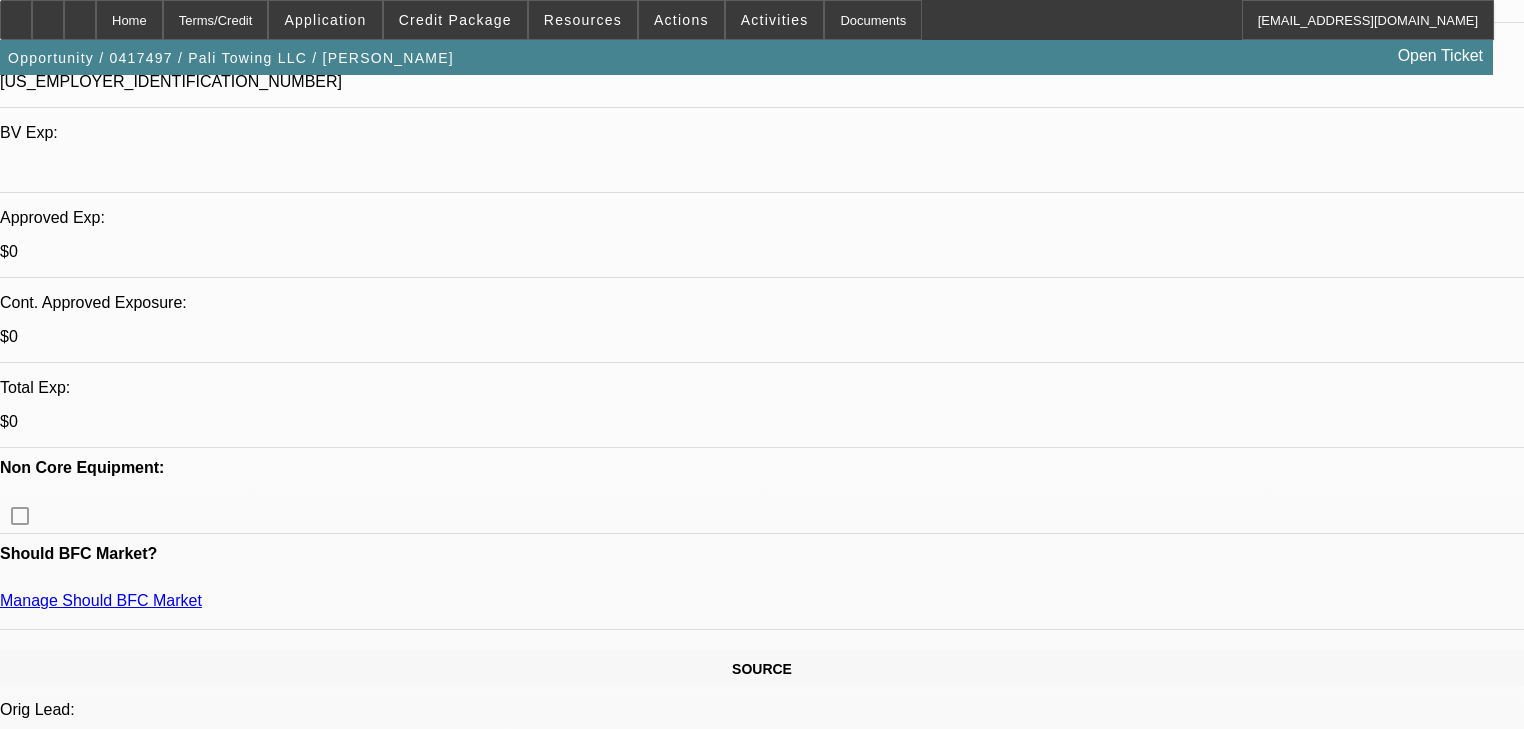 scroll, scrollTop: 640, scrollLeft: 0, axis: vertical 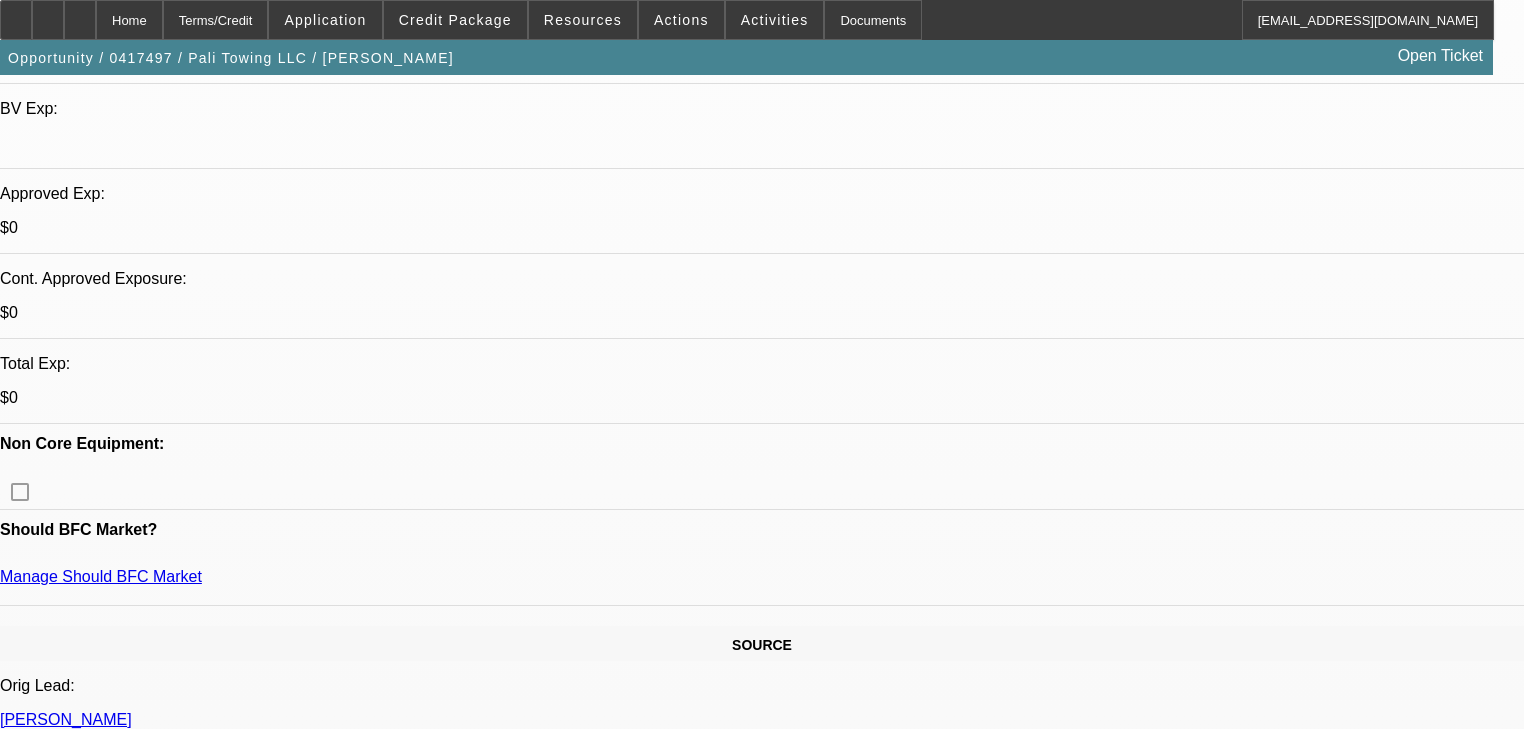 click on "678" at bounding box center [461, 2624] 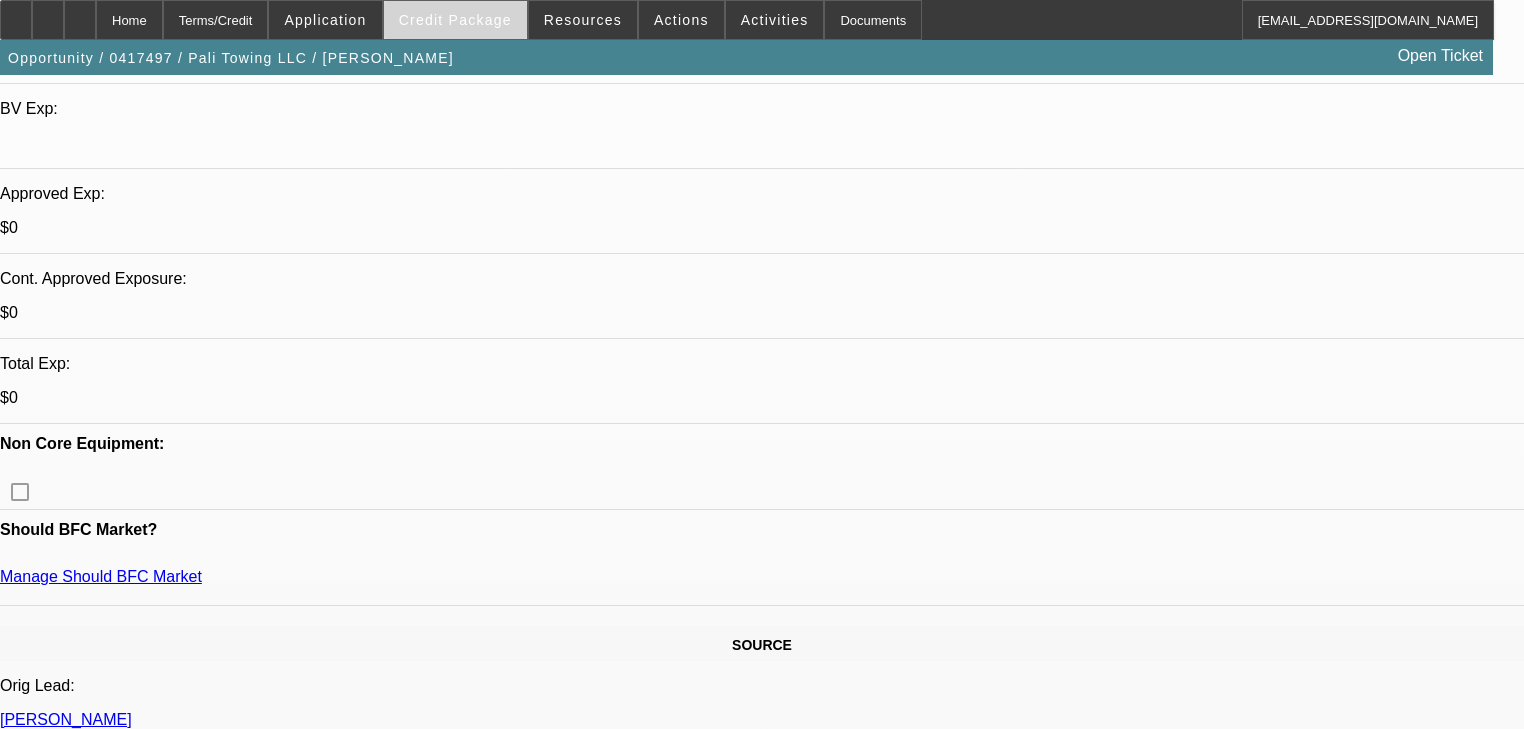 click on "Credit Package" at bounding box center [455, 20] 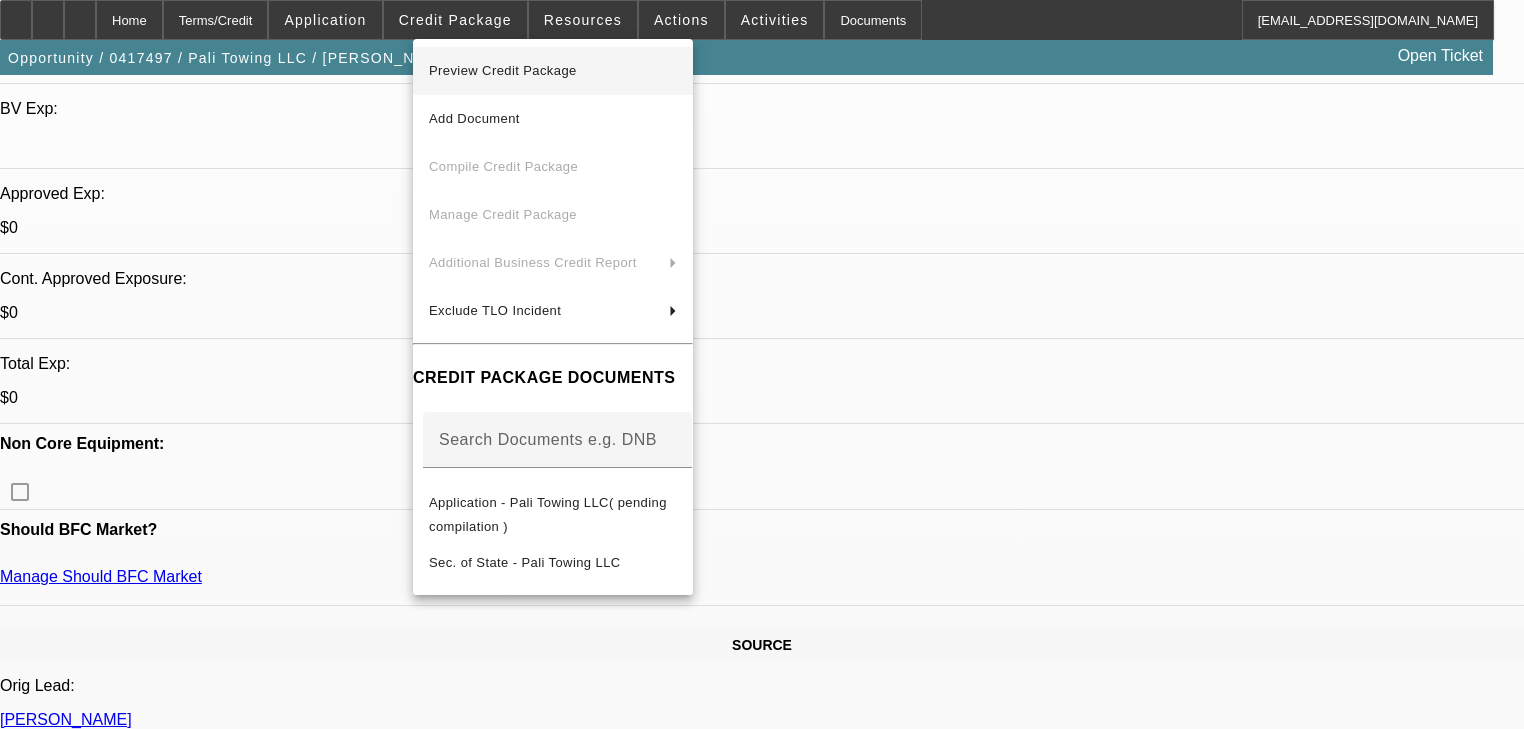 click on "Preview Credit Package" at bounding box center [553, 71] 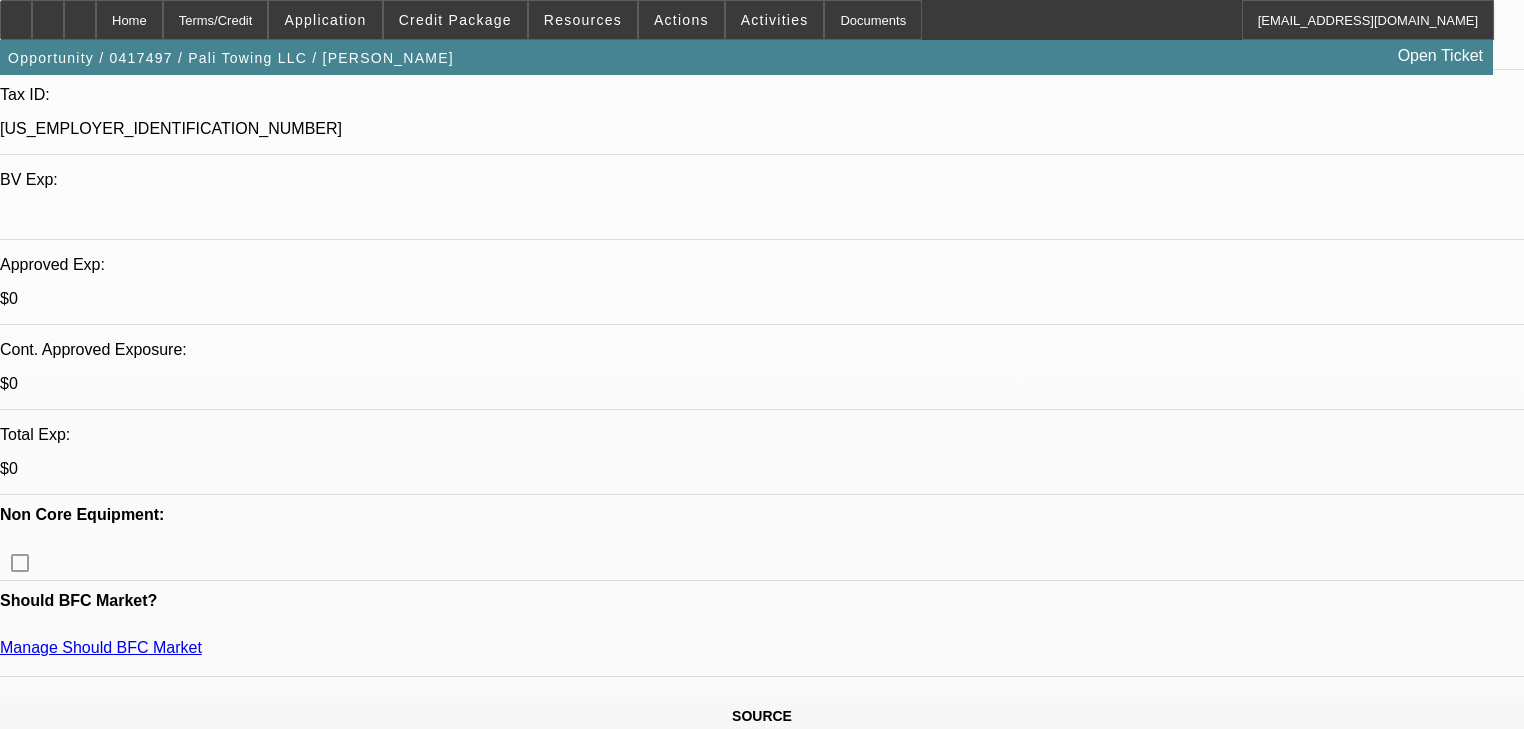 scroll, scrollTop: 560, scrollLeft: 0, axis: vertical 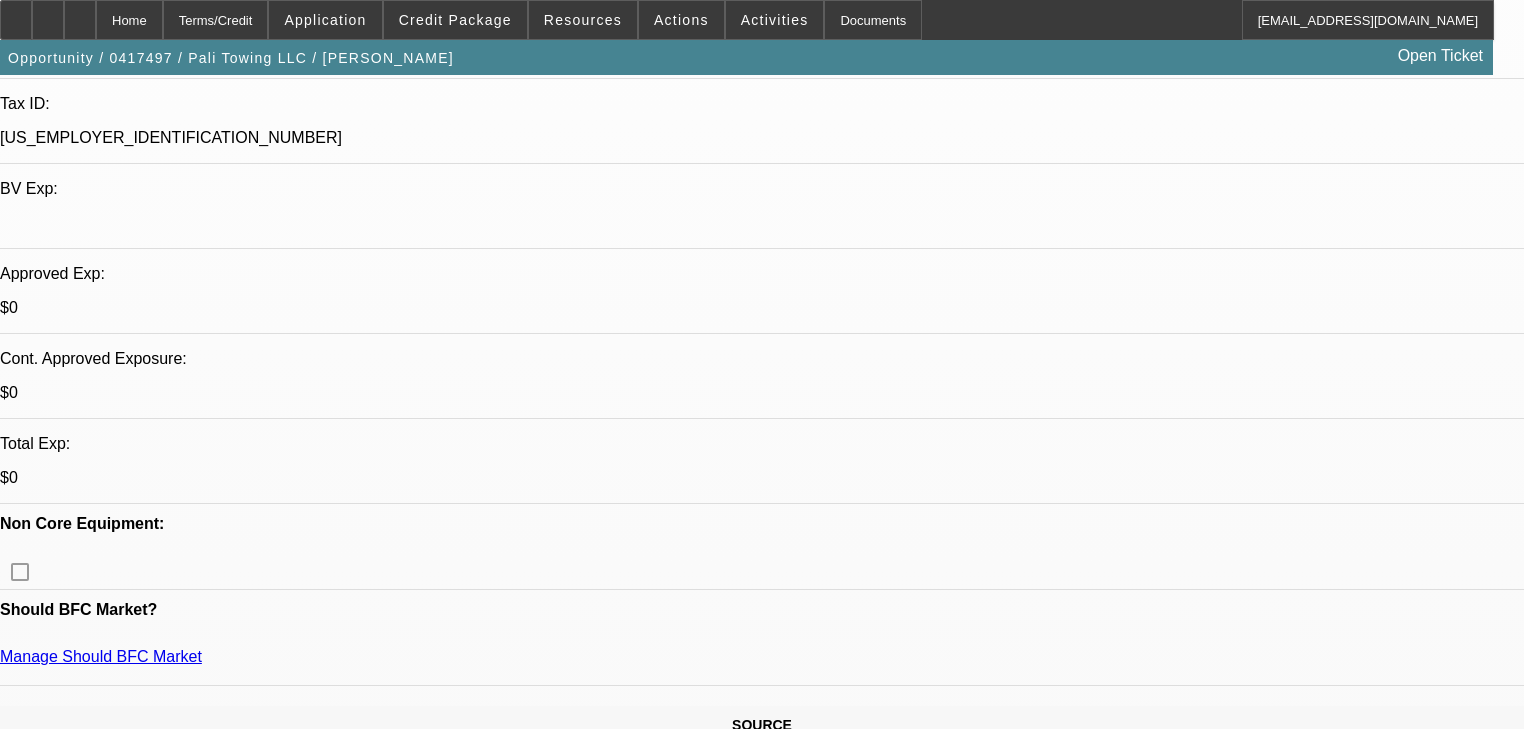 click on "678" at bounding box center [461, 2704] 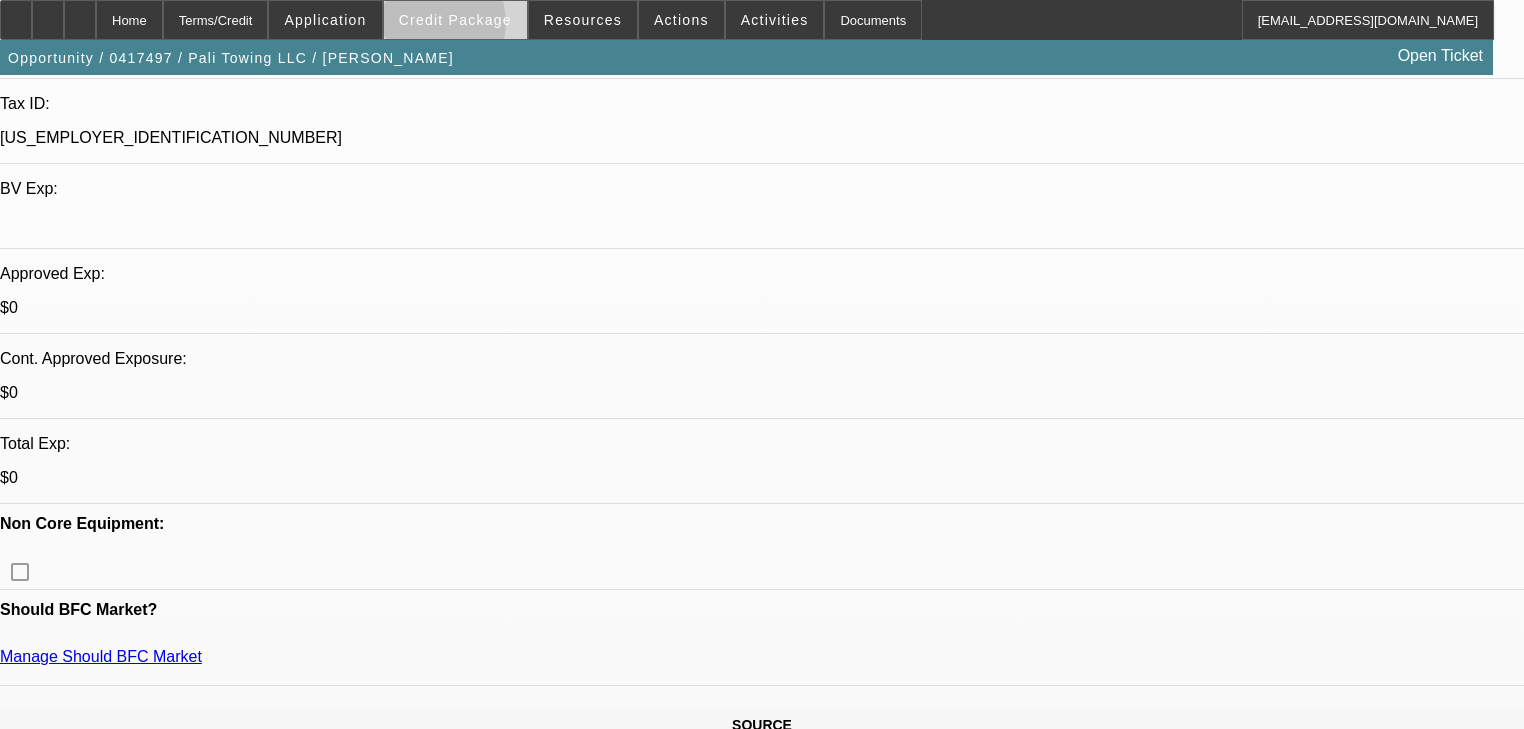 click on "Credit Package" at bounding box center (455, 20) 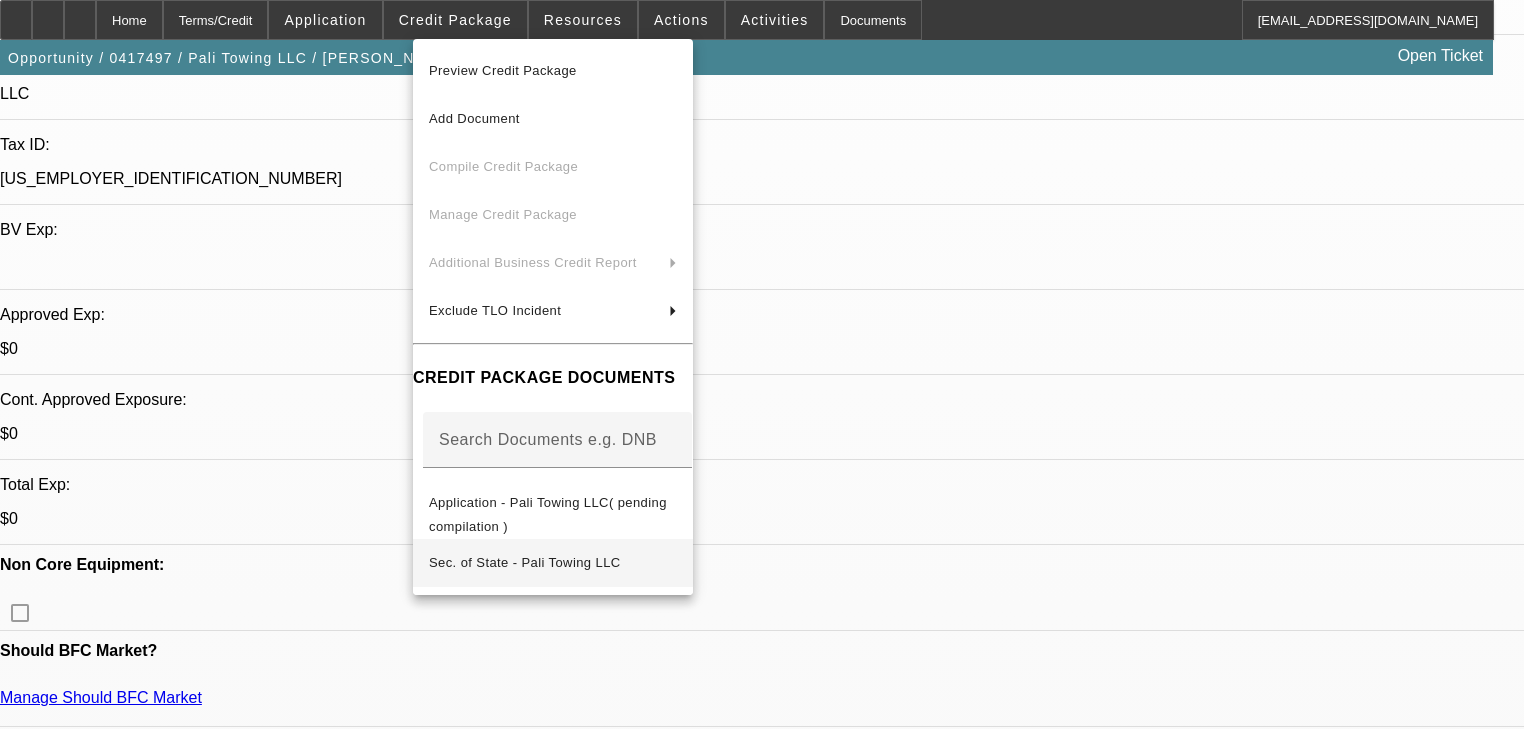scroll, scrollTop: 480, scrollLeft: 0, axis: vertical 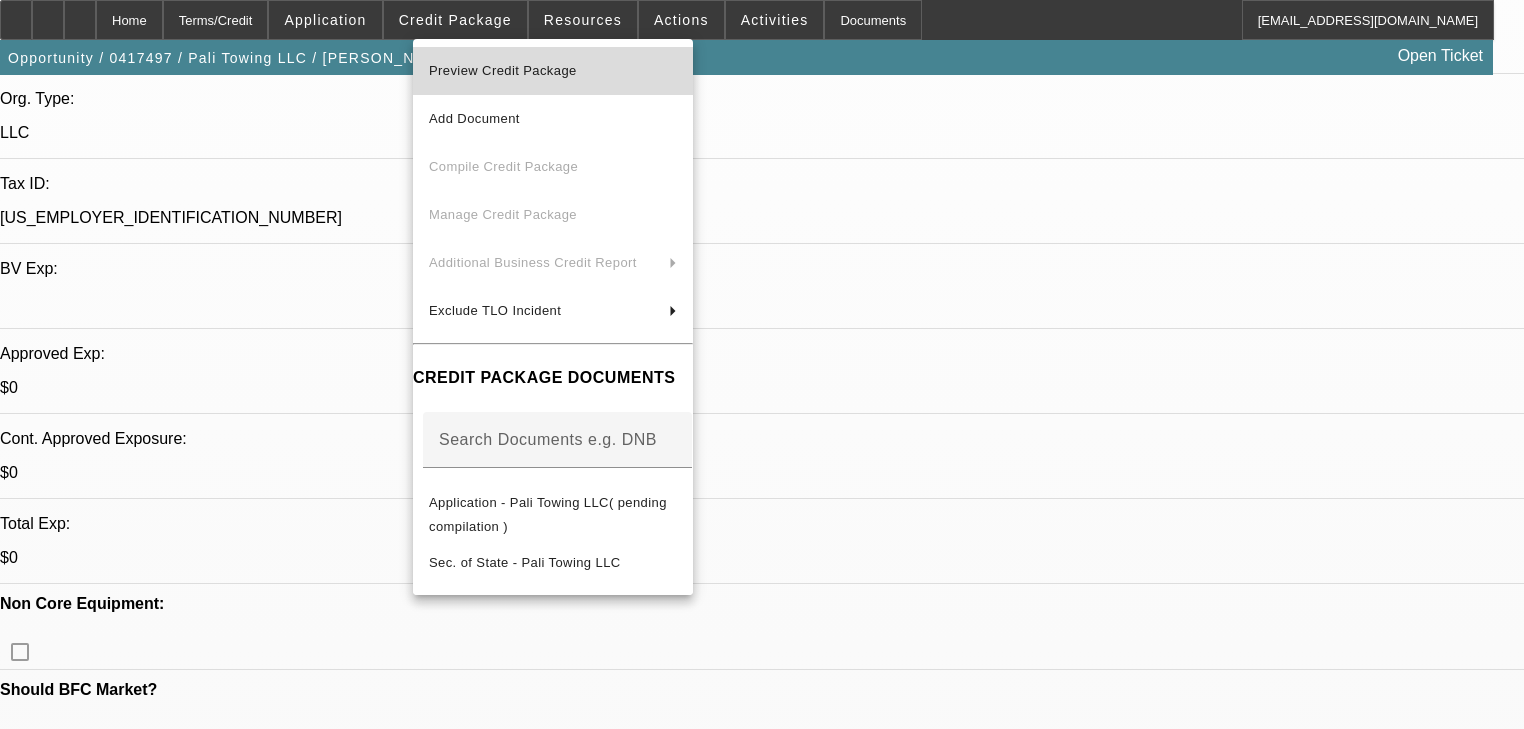 click on "Preview Credit Package" at bounding box center (553, 71) 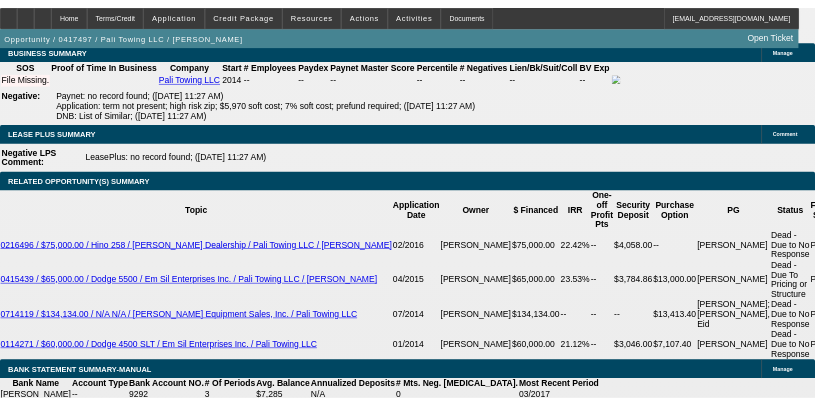 scroll, scrollTop: 3360, scrollLeft: 0, axis: vertical 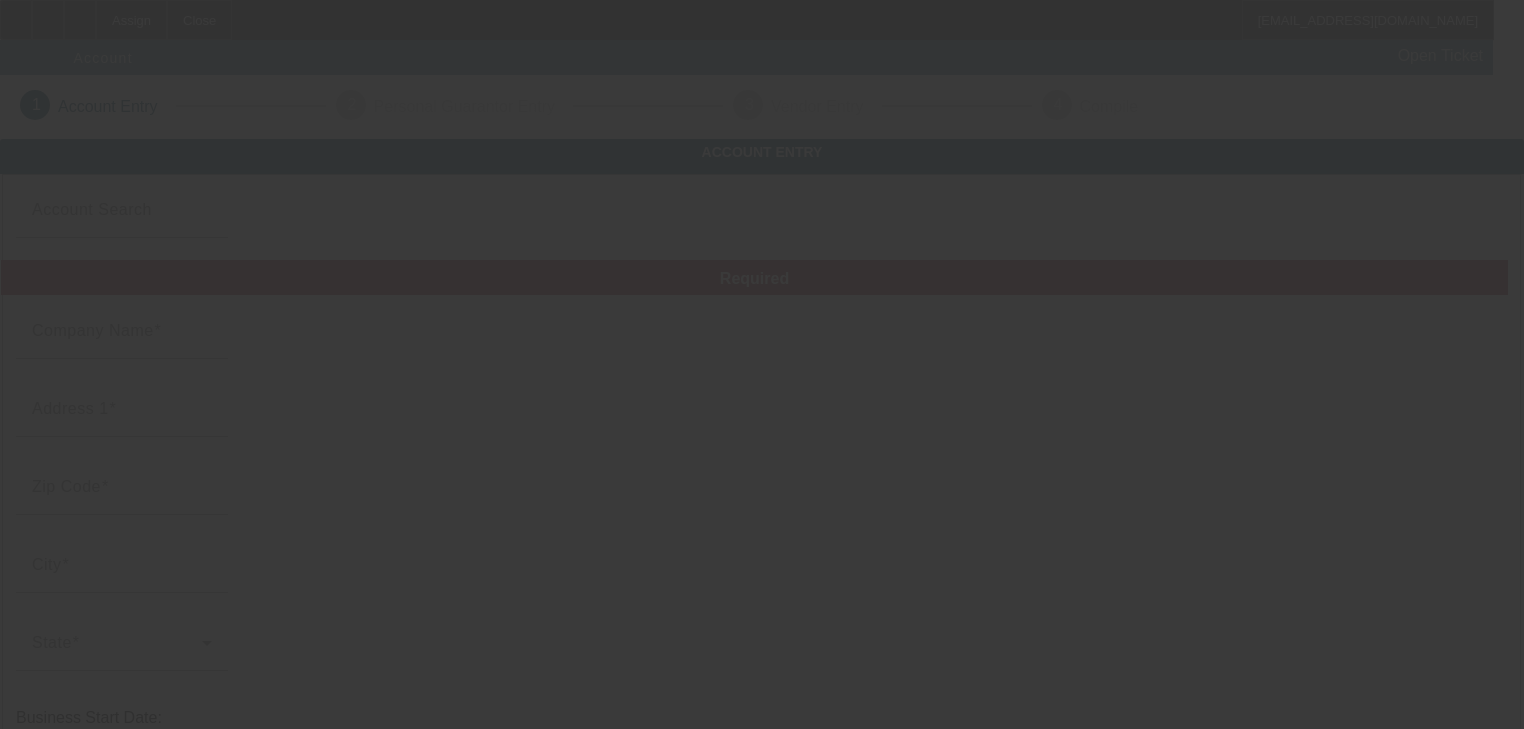 type on "ALOHA TOWING LLC" 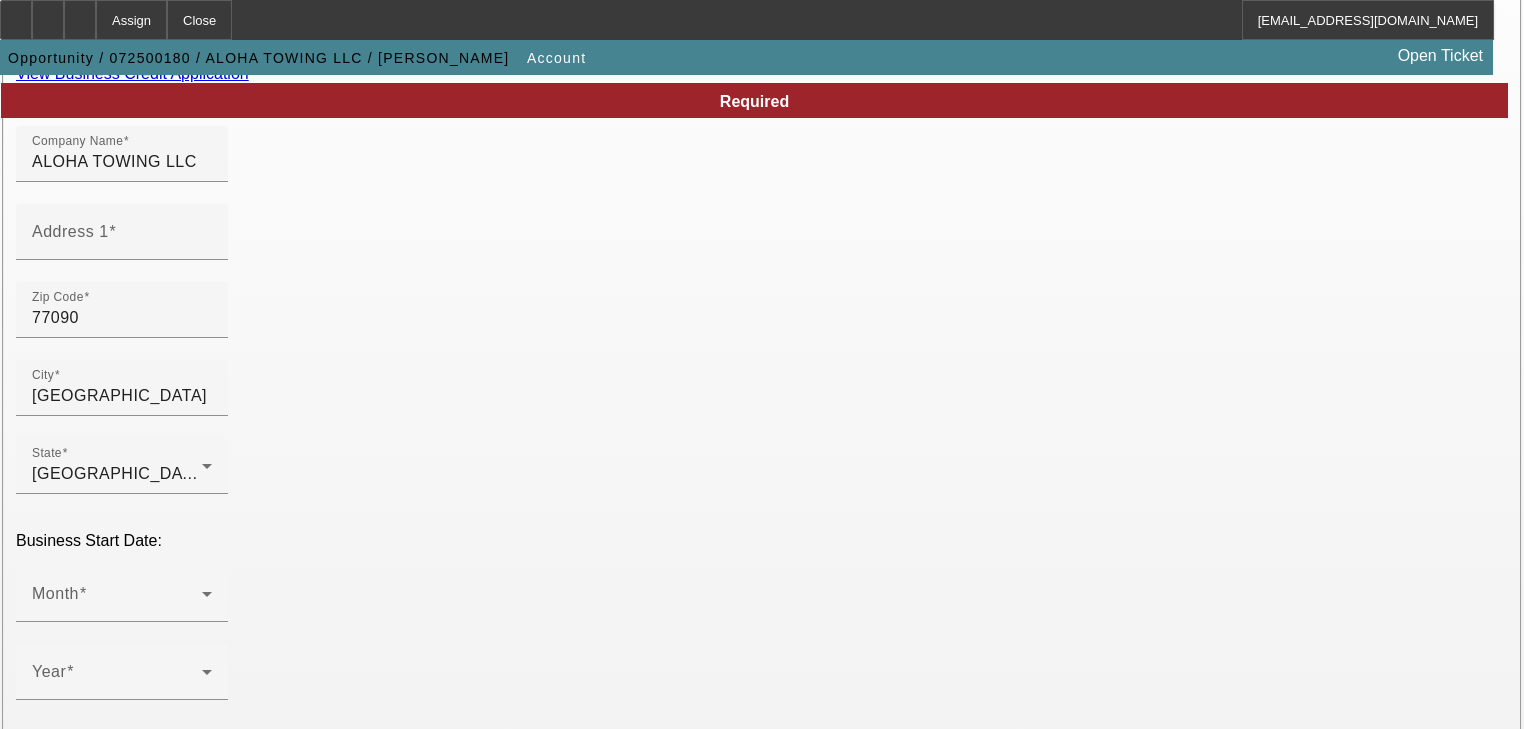 scroll, scrollTop: 80, scrollLeft: 0, axis: vertical 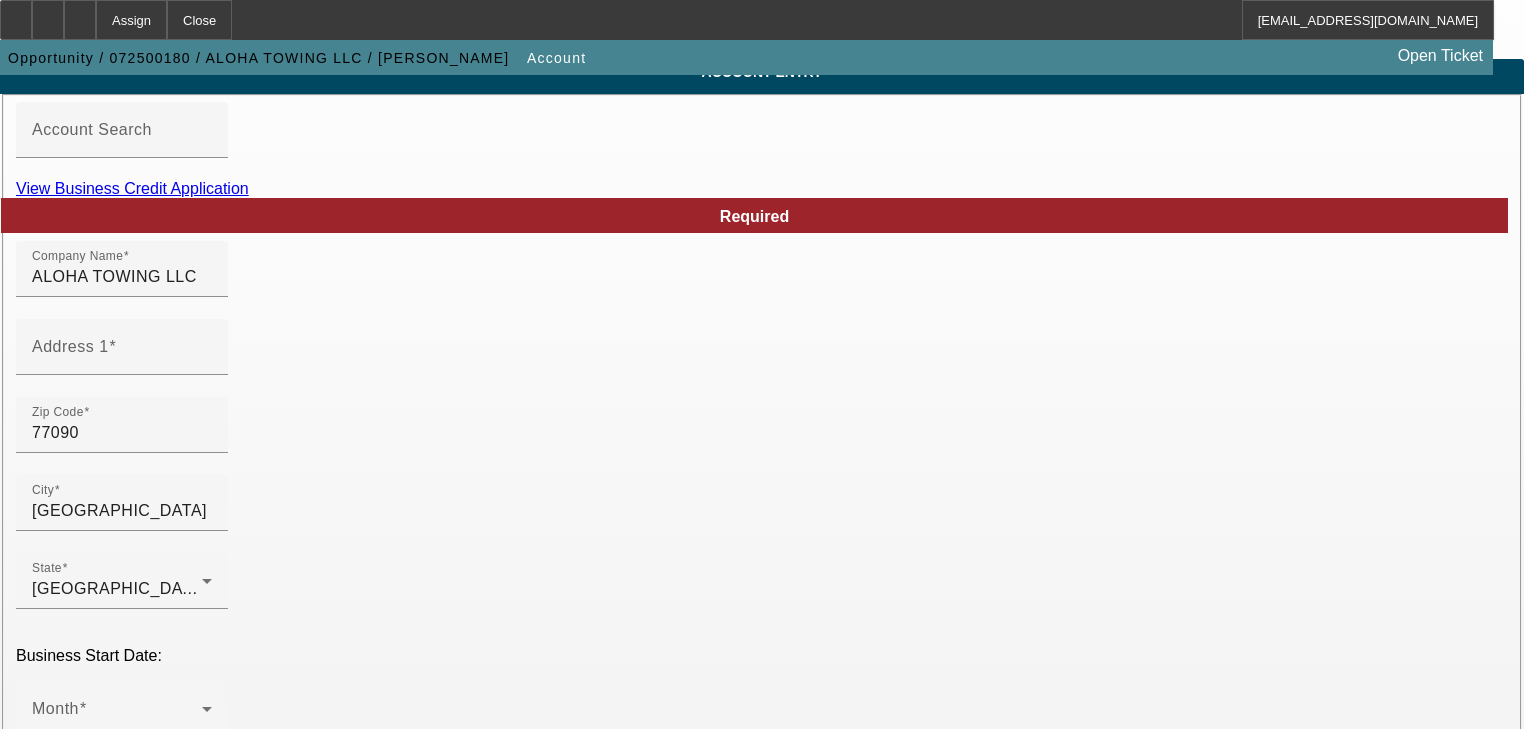 click on "View Business Credit Application" at bounding box center (132, 188) 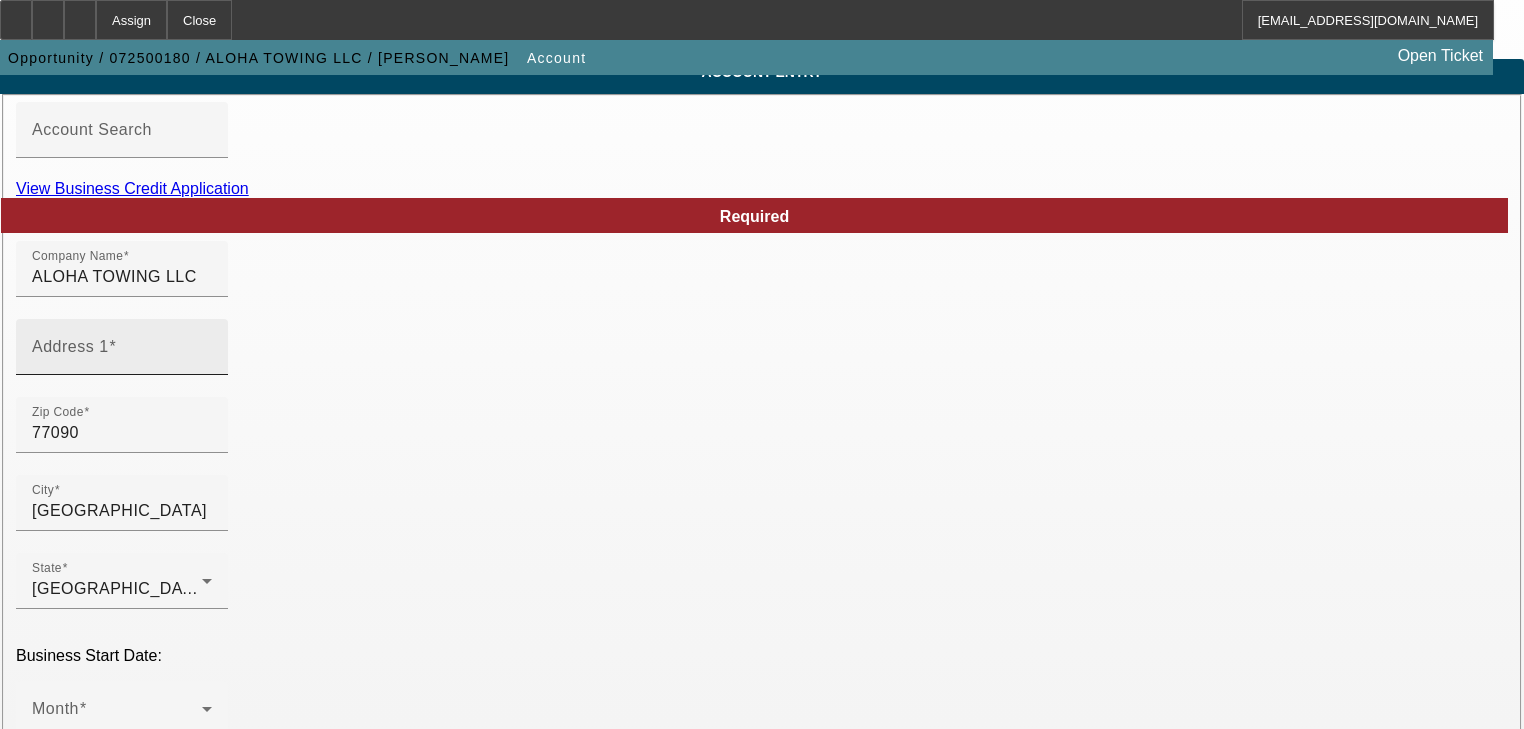 click on "Address 1" at bounding box center [122, 355] 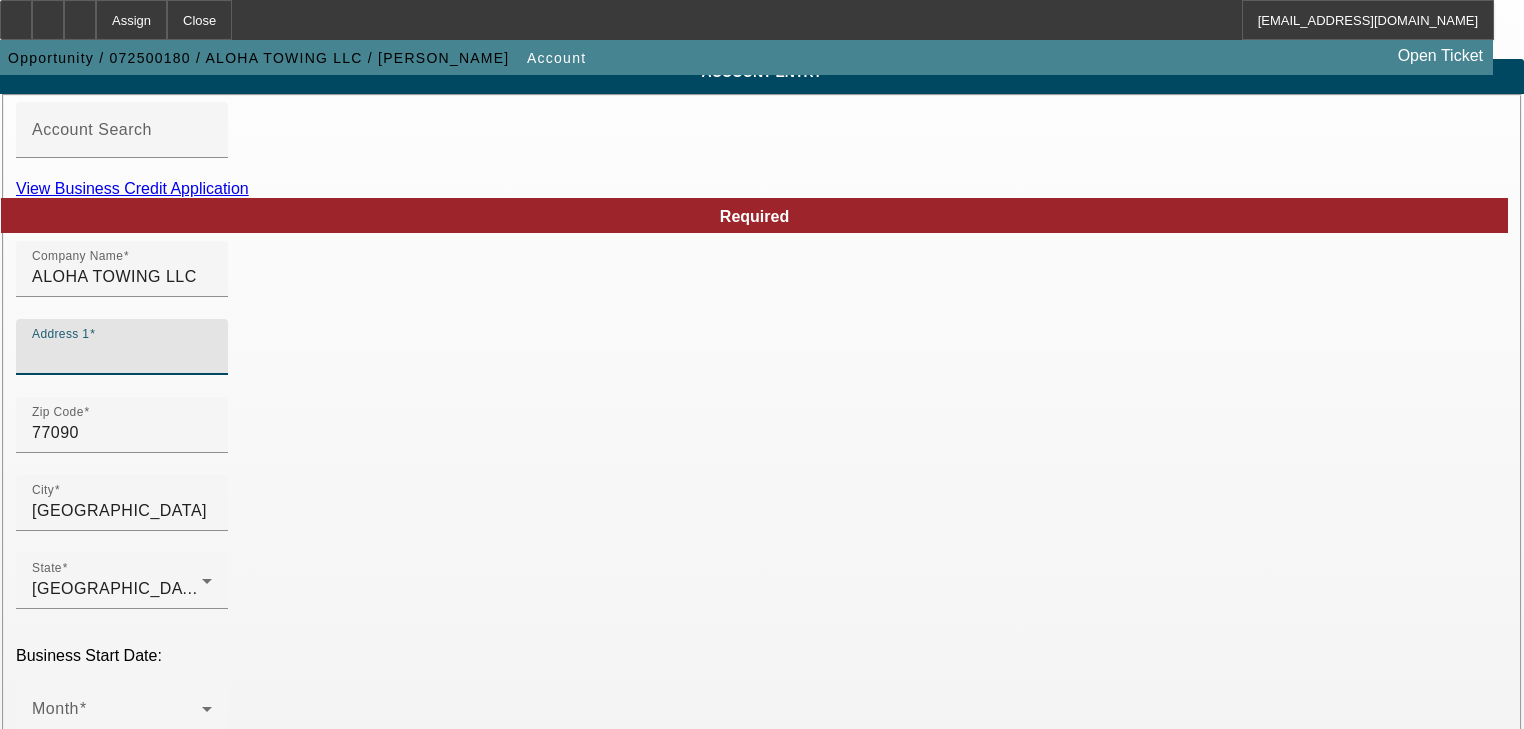 paste on "2307 Escue CT" 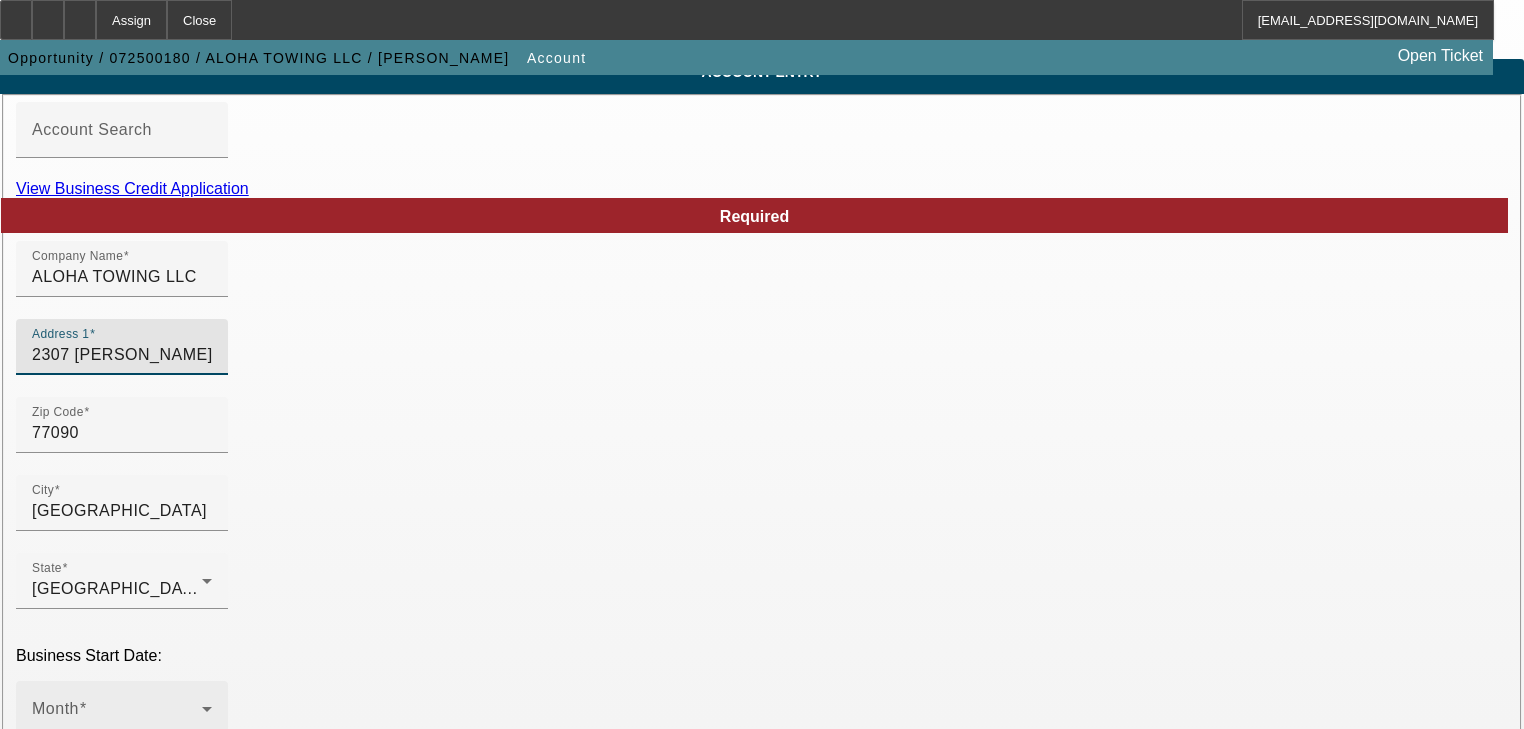 type on "2307 Escue CT" 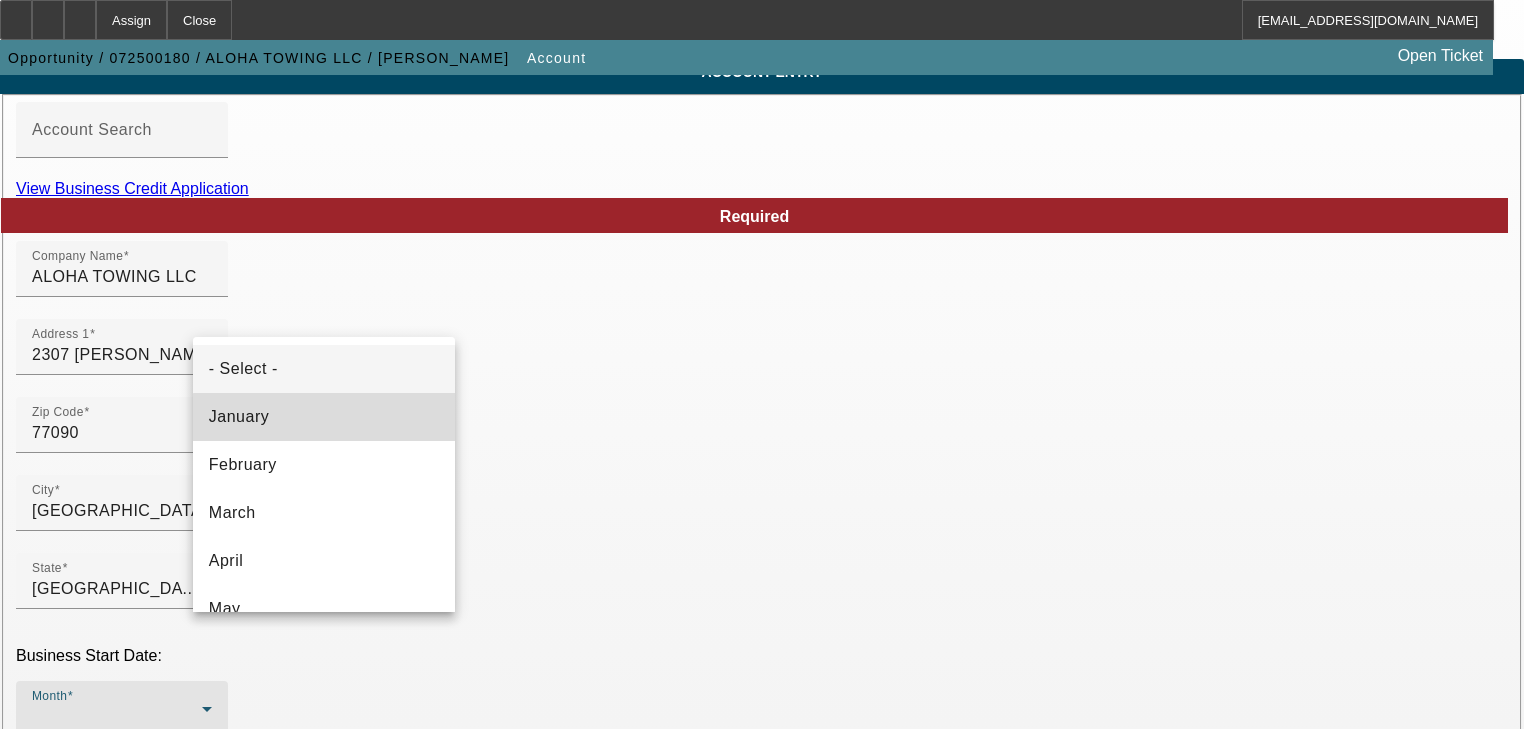 click on "January" at bounding box center (324, 417) 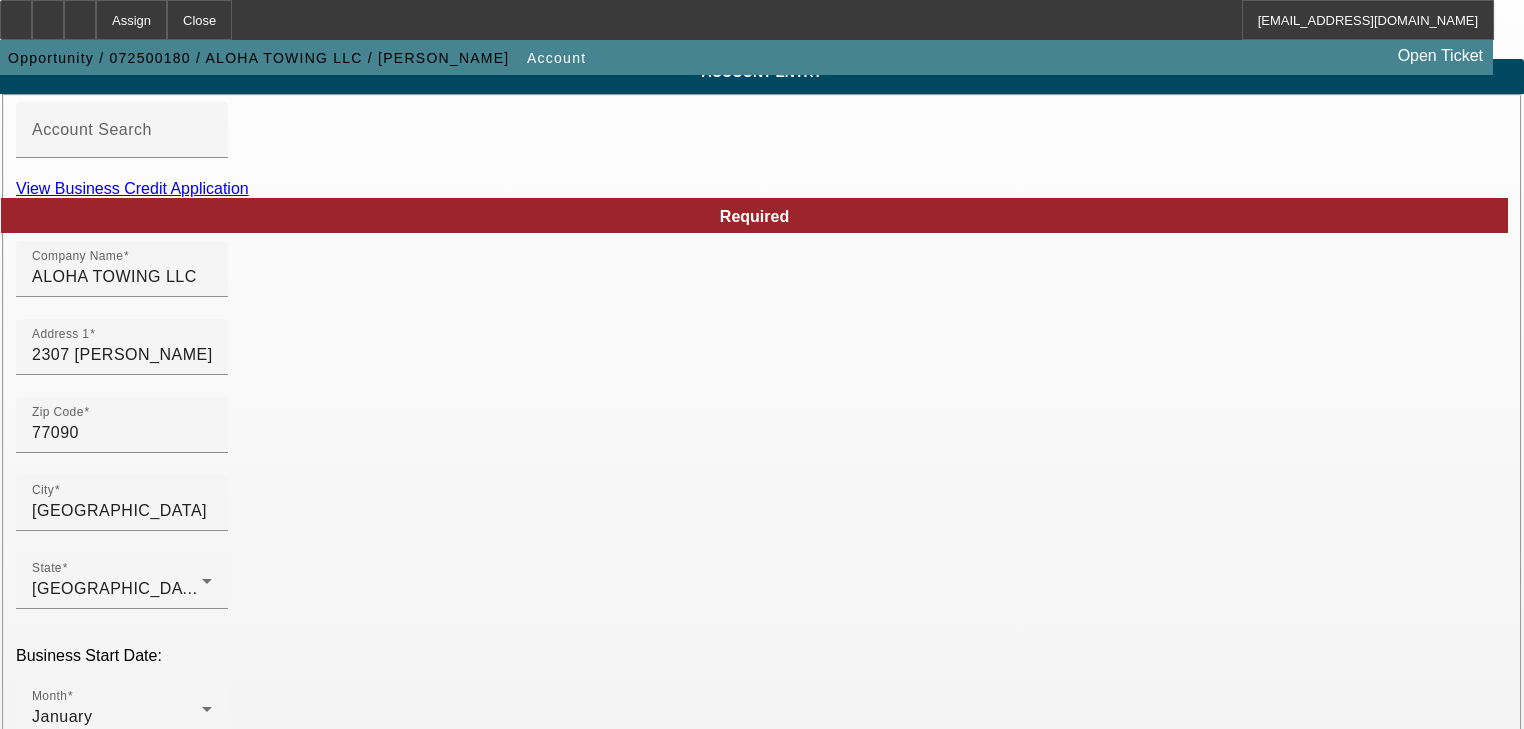 click at bounding box center (117, 795) 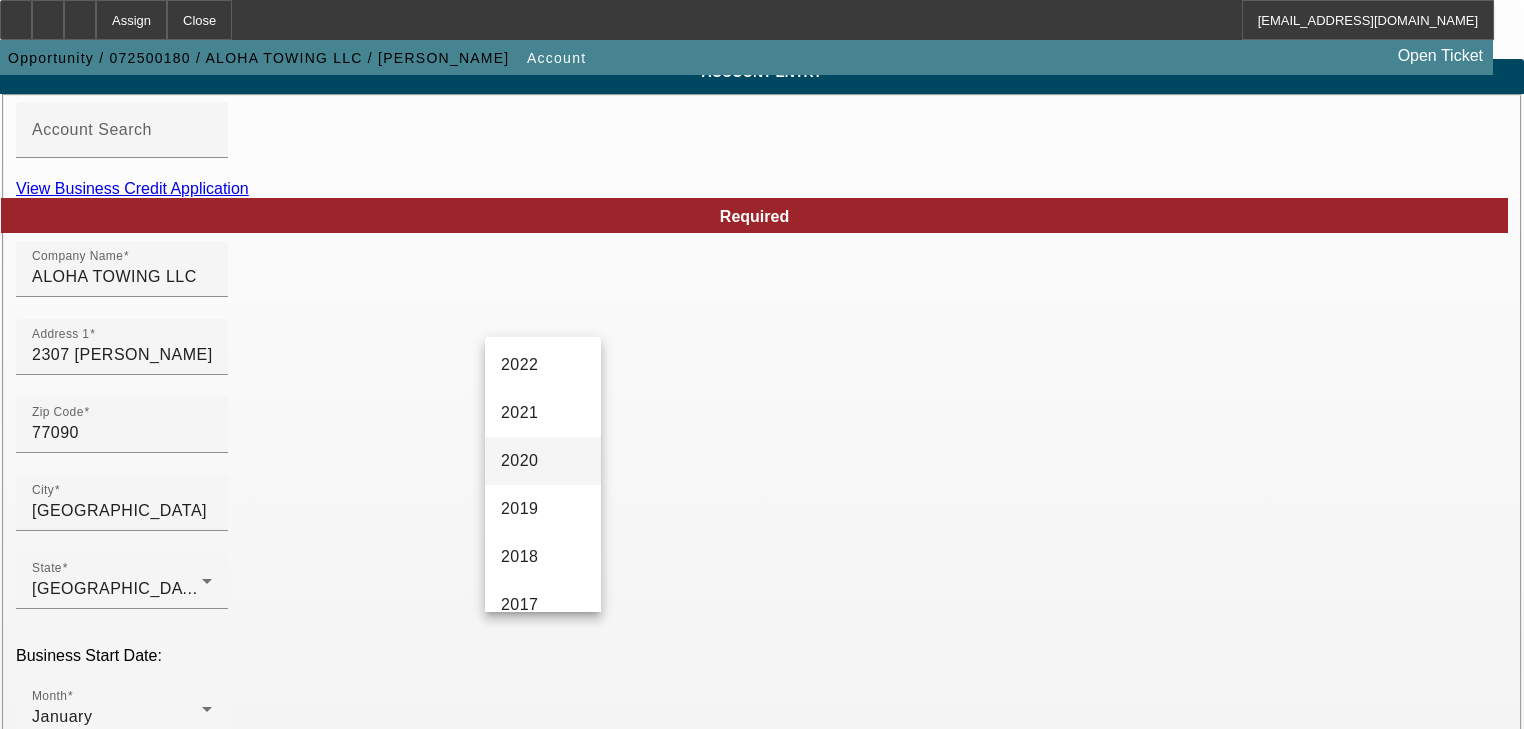 scroll, scrollTop: 320, scrollLeft: 0, axis: vertical 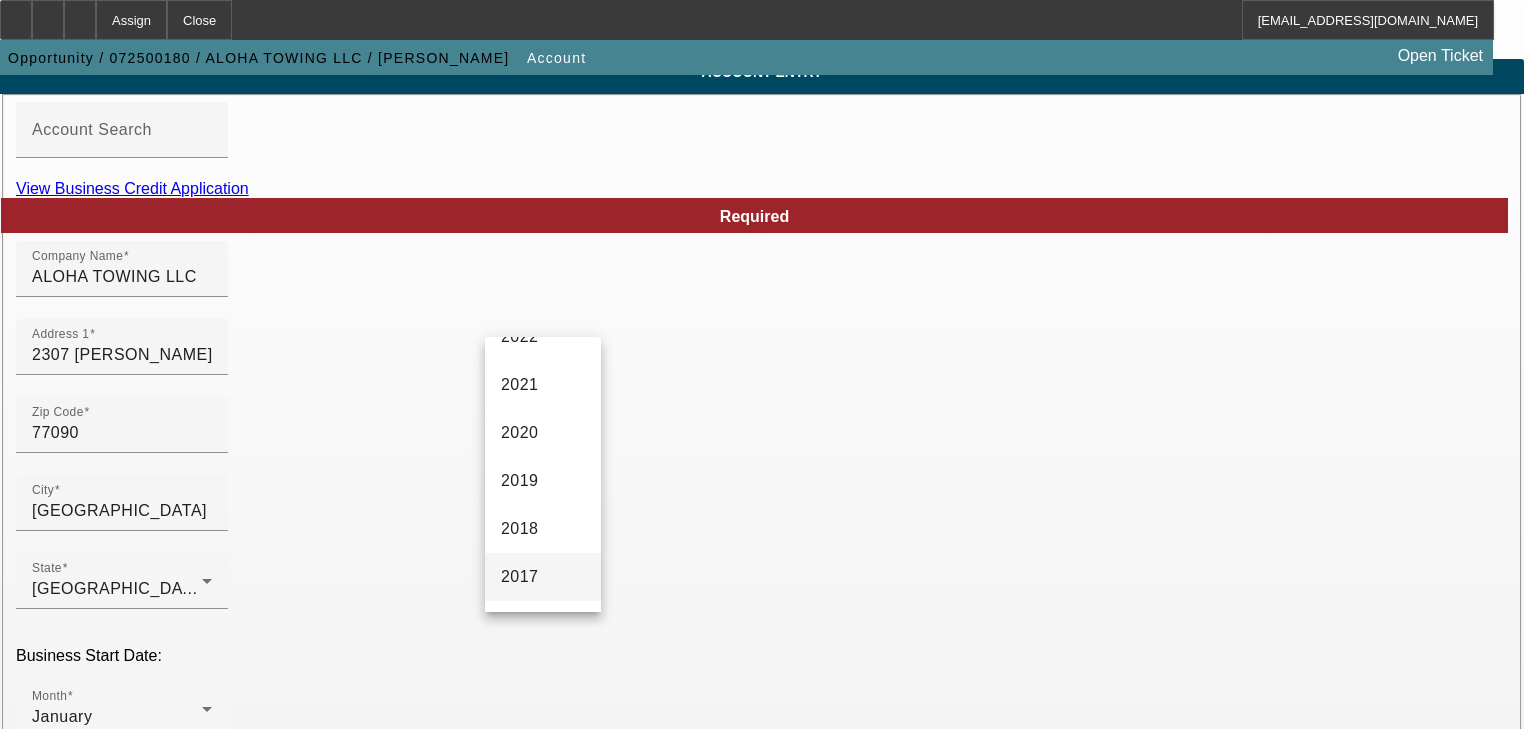click on "2017" at bounding box center (543, 577) 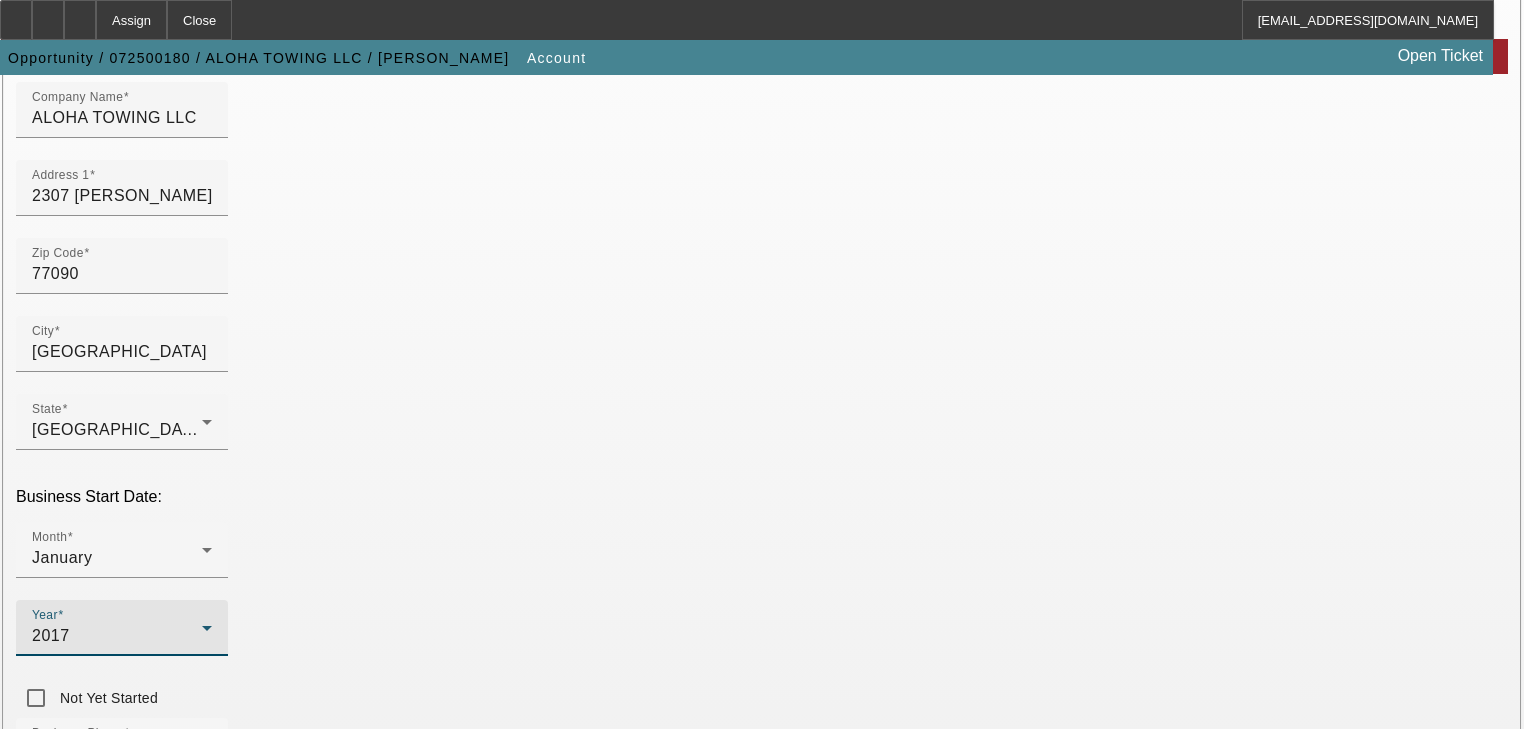 scroll, scrollTop: 240, scrollLeft: 0, axis: vertical 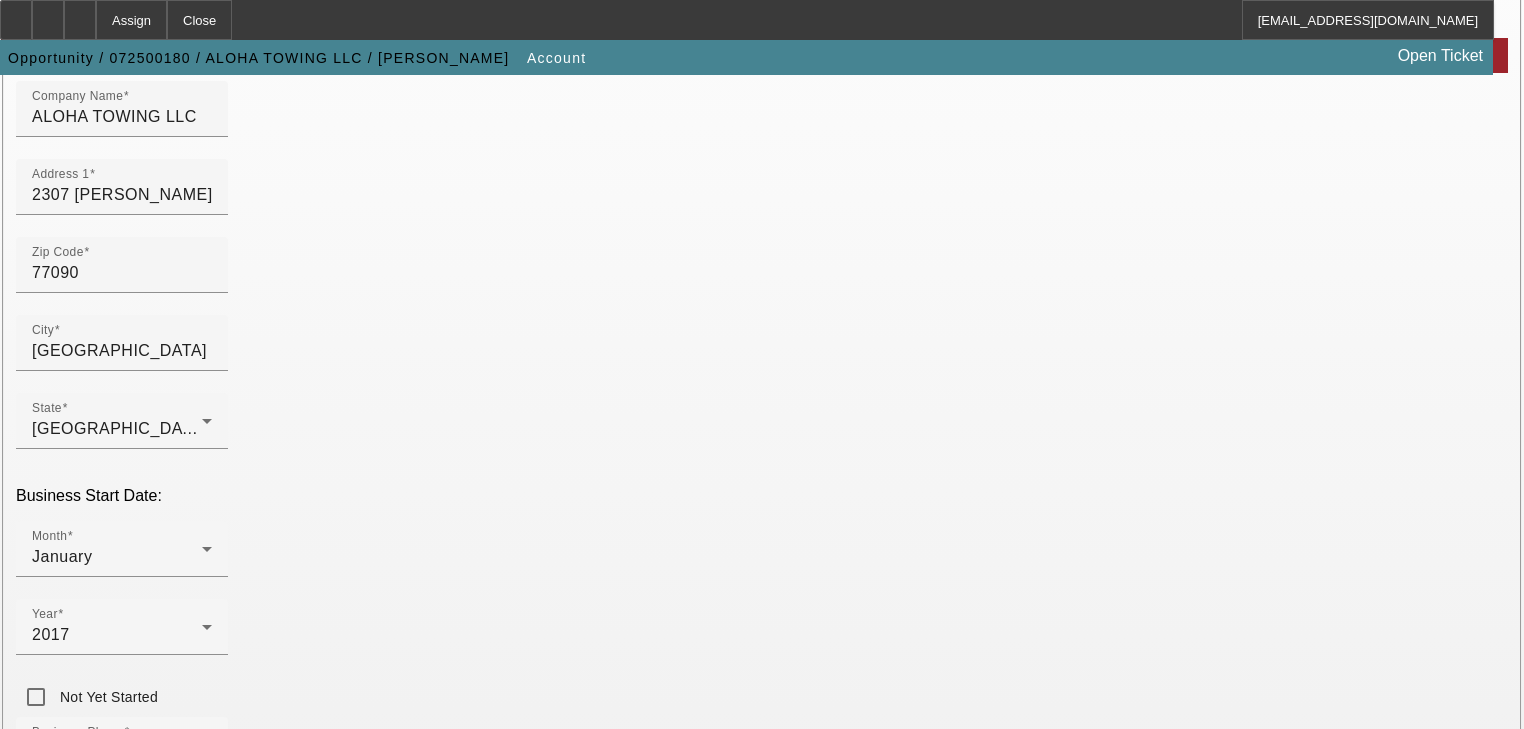 click on "Source
- Select -" 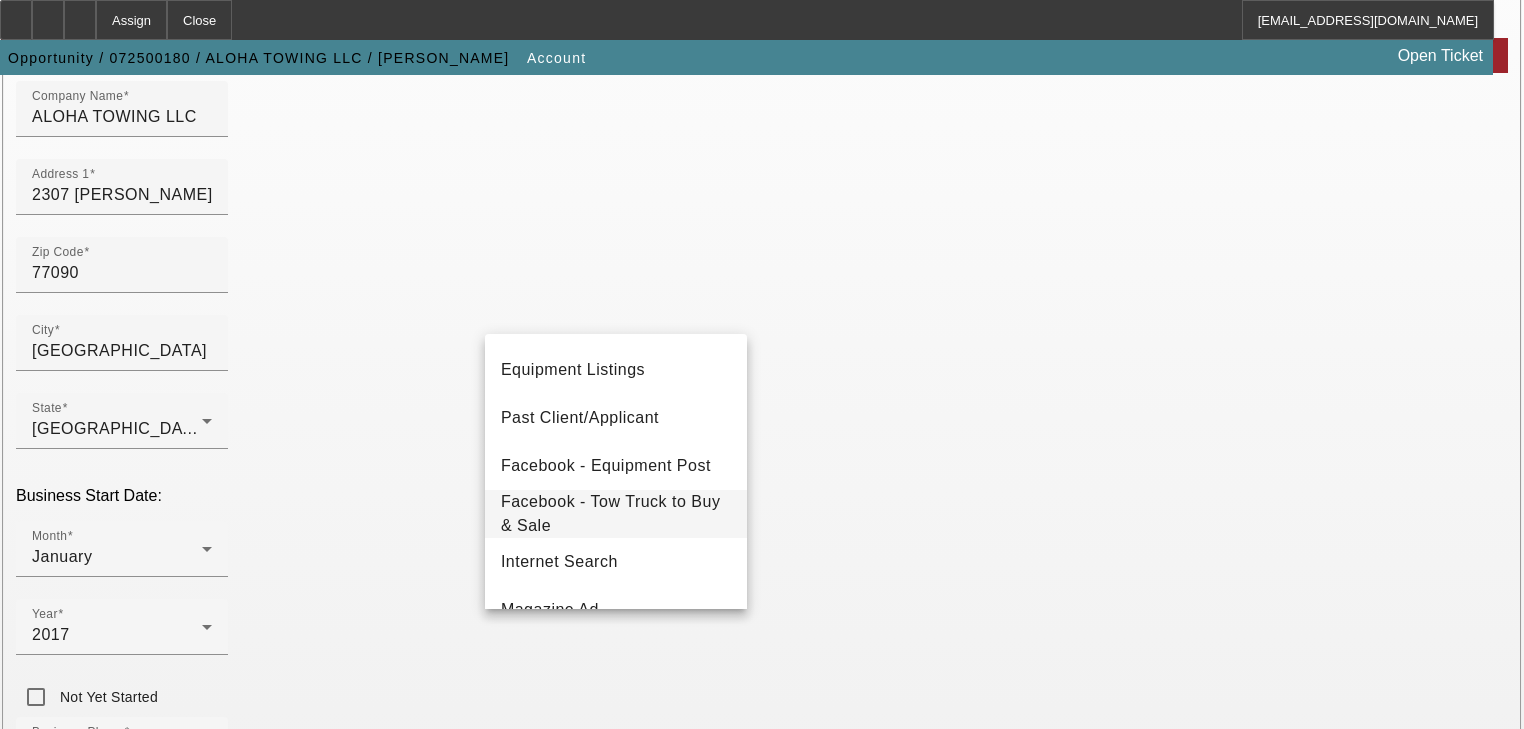 scroll, scrollTop: 240, scrollLeft: 0, axis: vertical 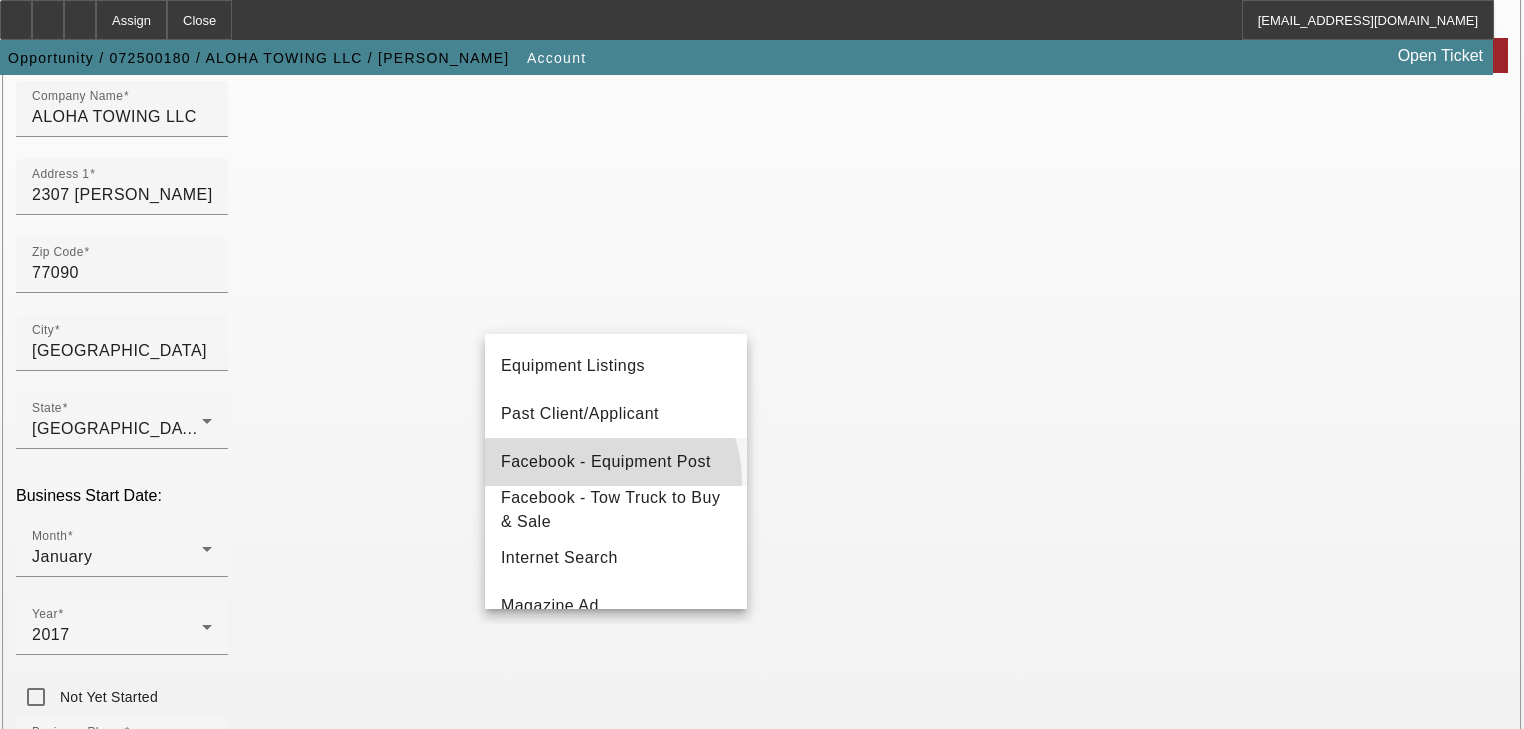 click on "Facebook - Equipment Post" at bounding box center (616, 462) 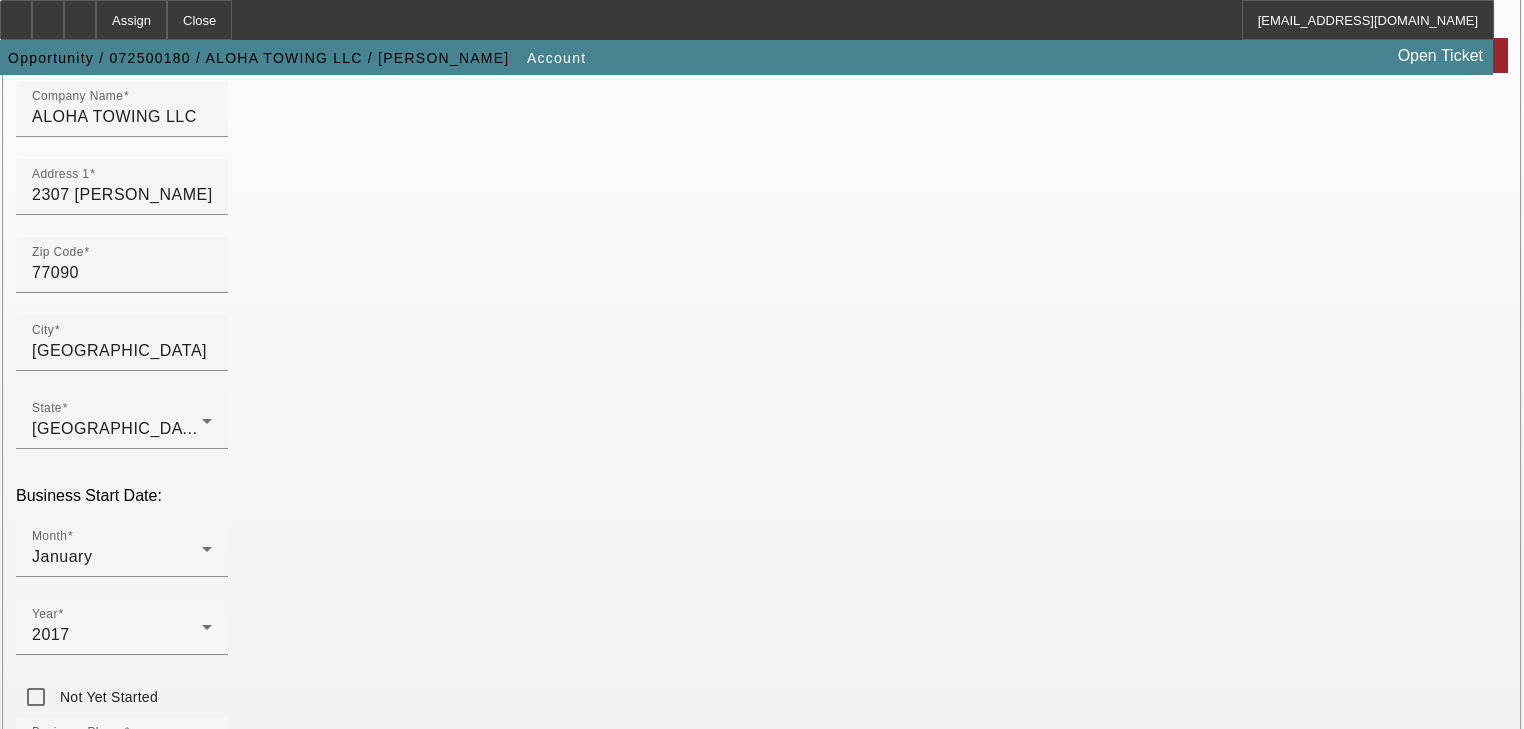 click at bounding box center [117, 2008] 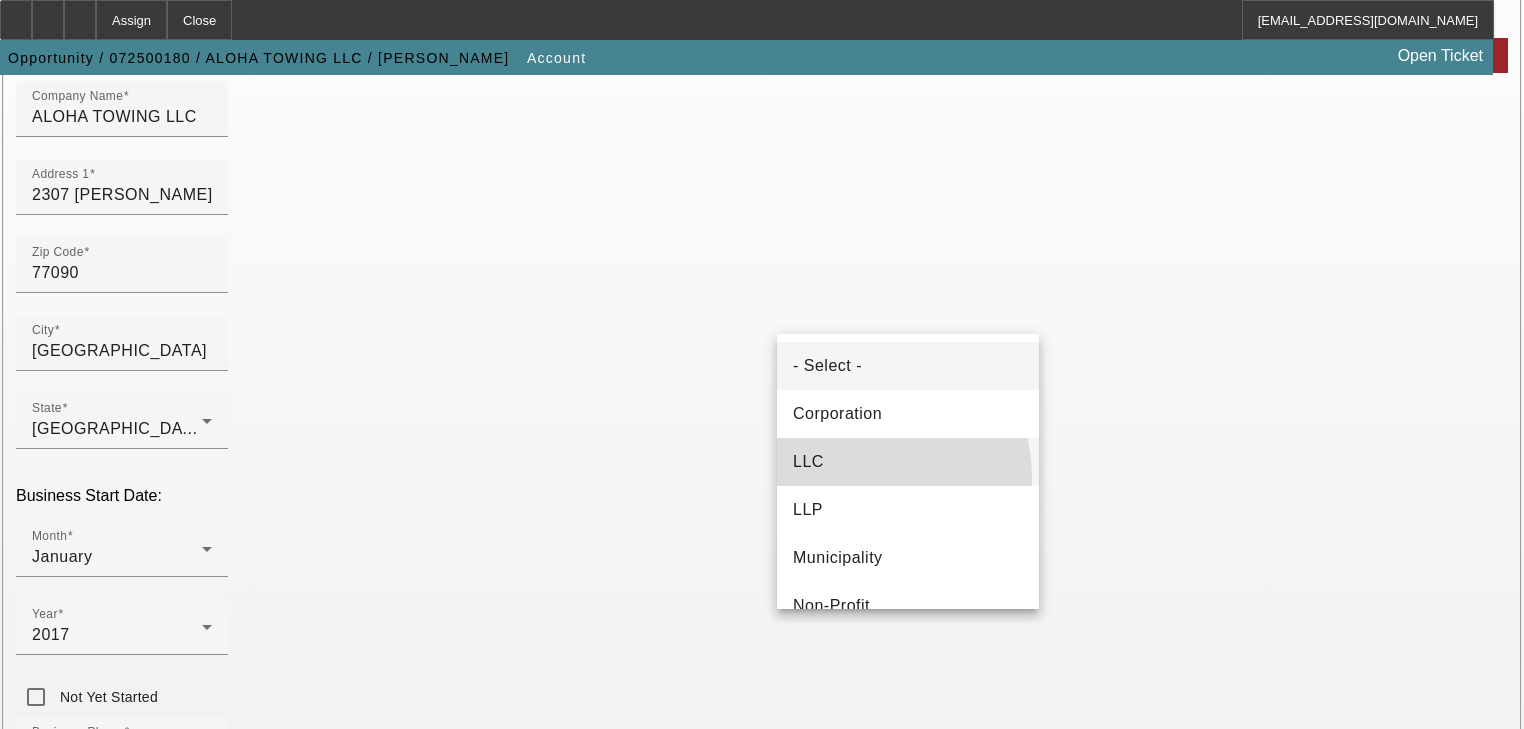 click on "LLC" at bounding box center [908, 462] 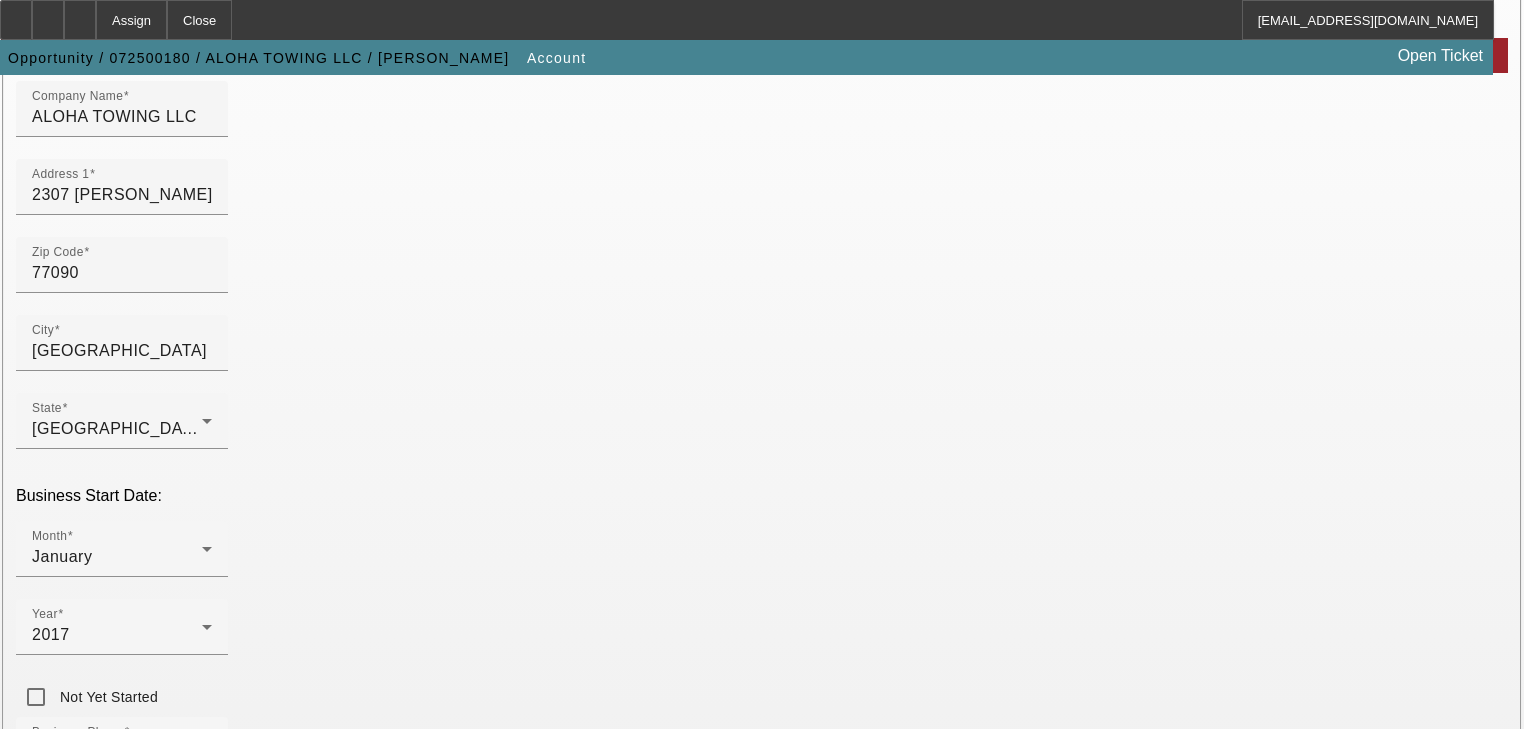 click on "Tax Id" at bounding box center [122, 2086] 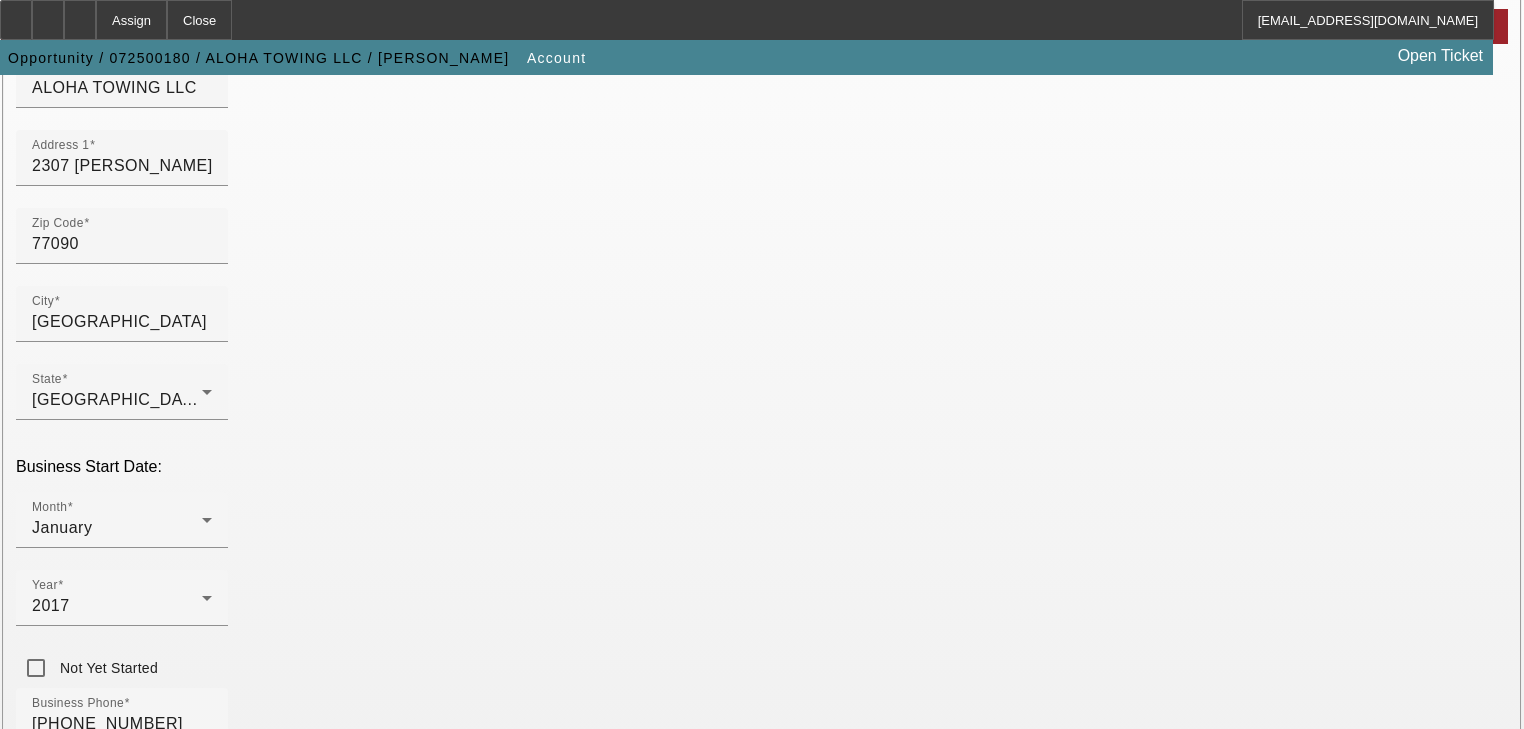 scroll, scrollTop: 544, scrollLeft: 0, axis: vertical 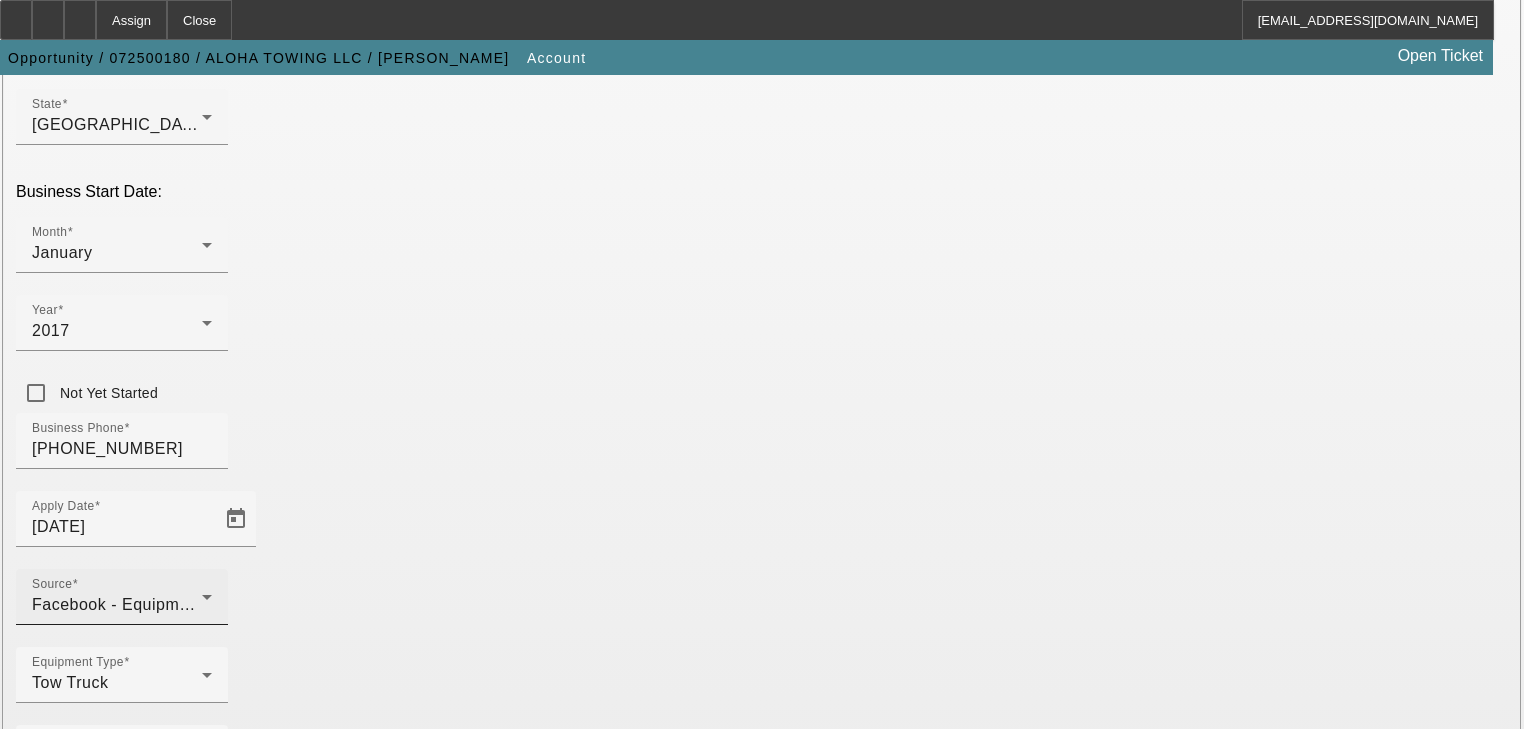 type on "[US_EMPLOYER_IDENTIFICATION_NUMBER]" 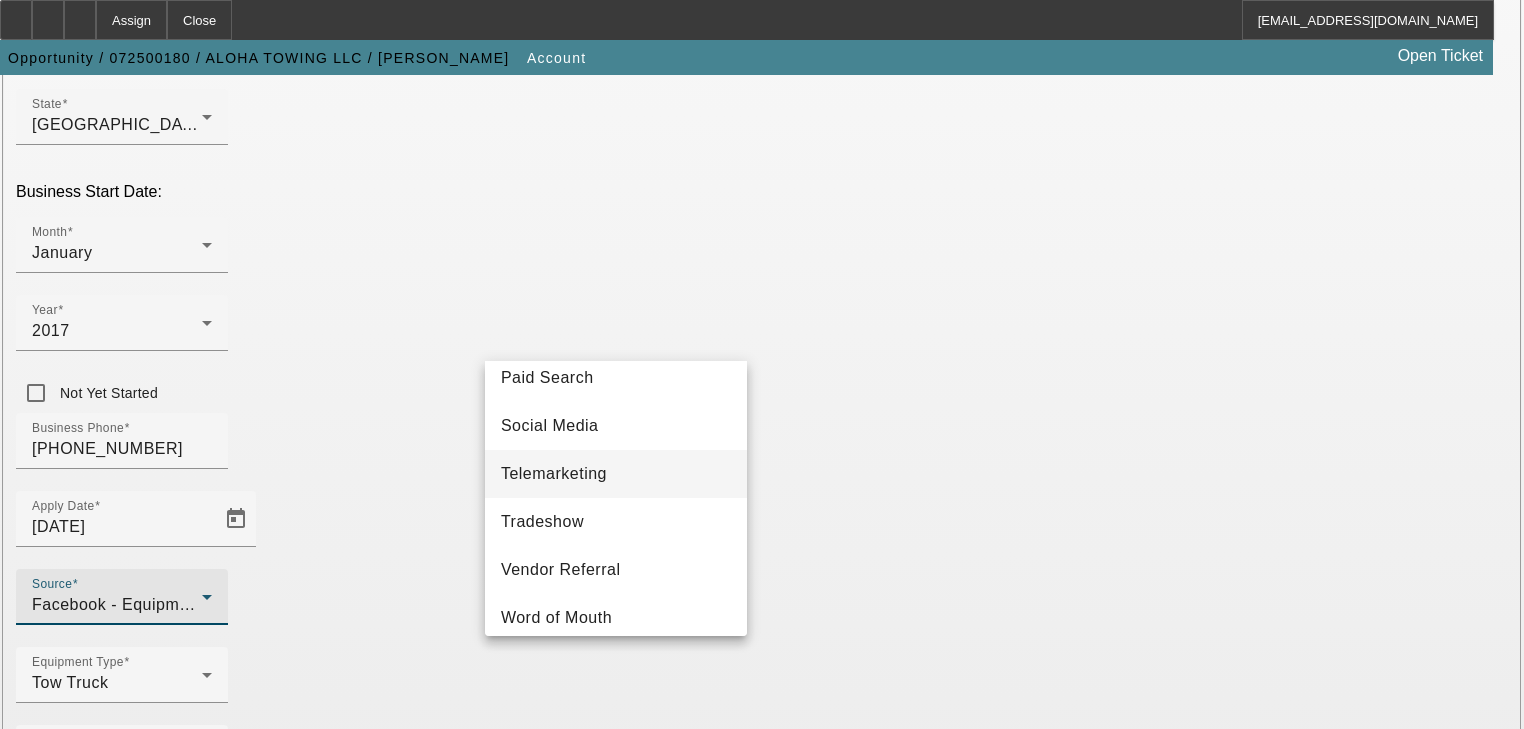 scroll, scrollTop: 720, scrollLeft: 0, axis: vertical 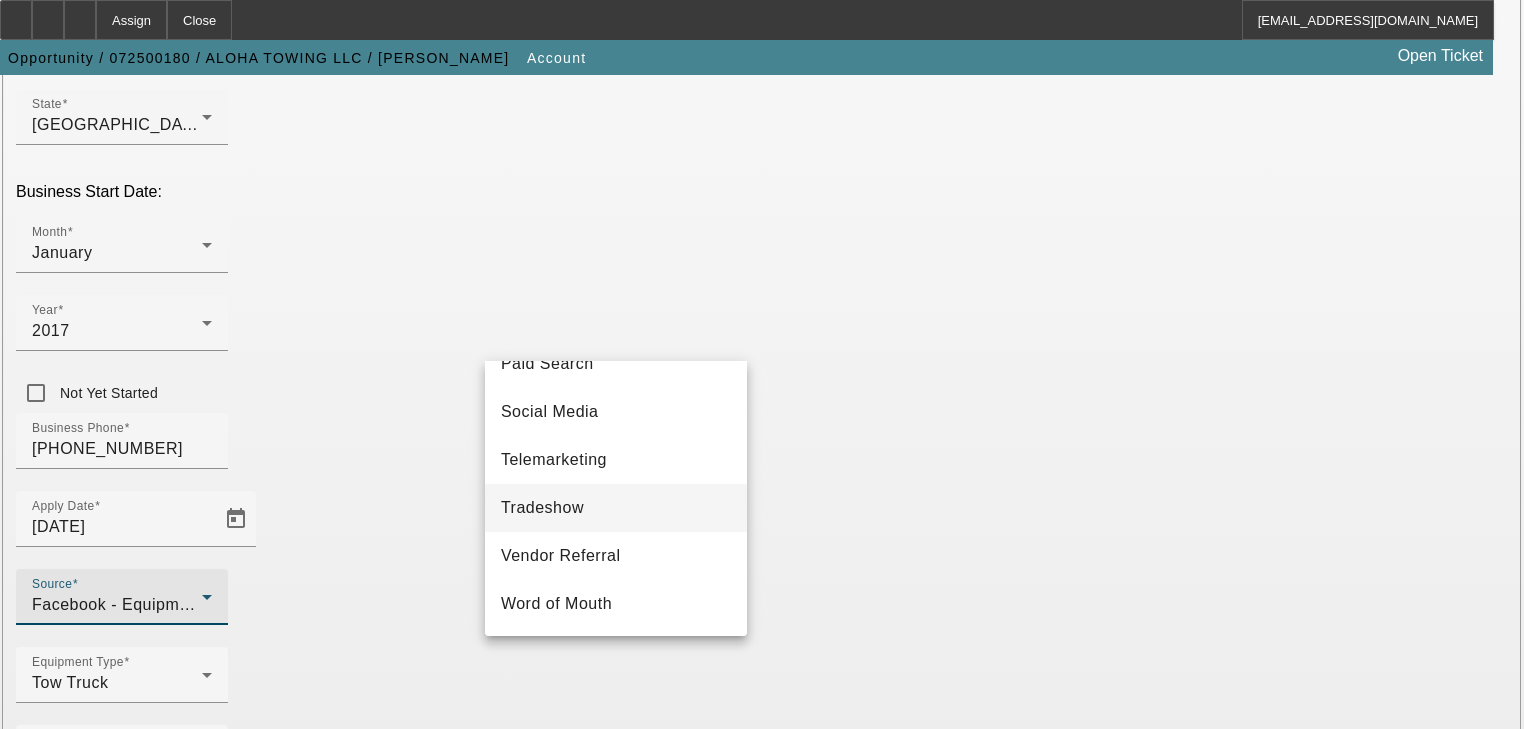 drag, startPoint x: 664, startPoint y: 594, endPoint x: 631, endPoint y: 488, distance: 111.01801 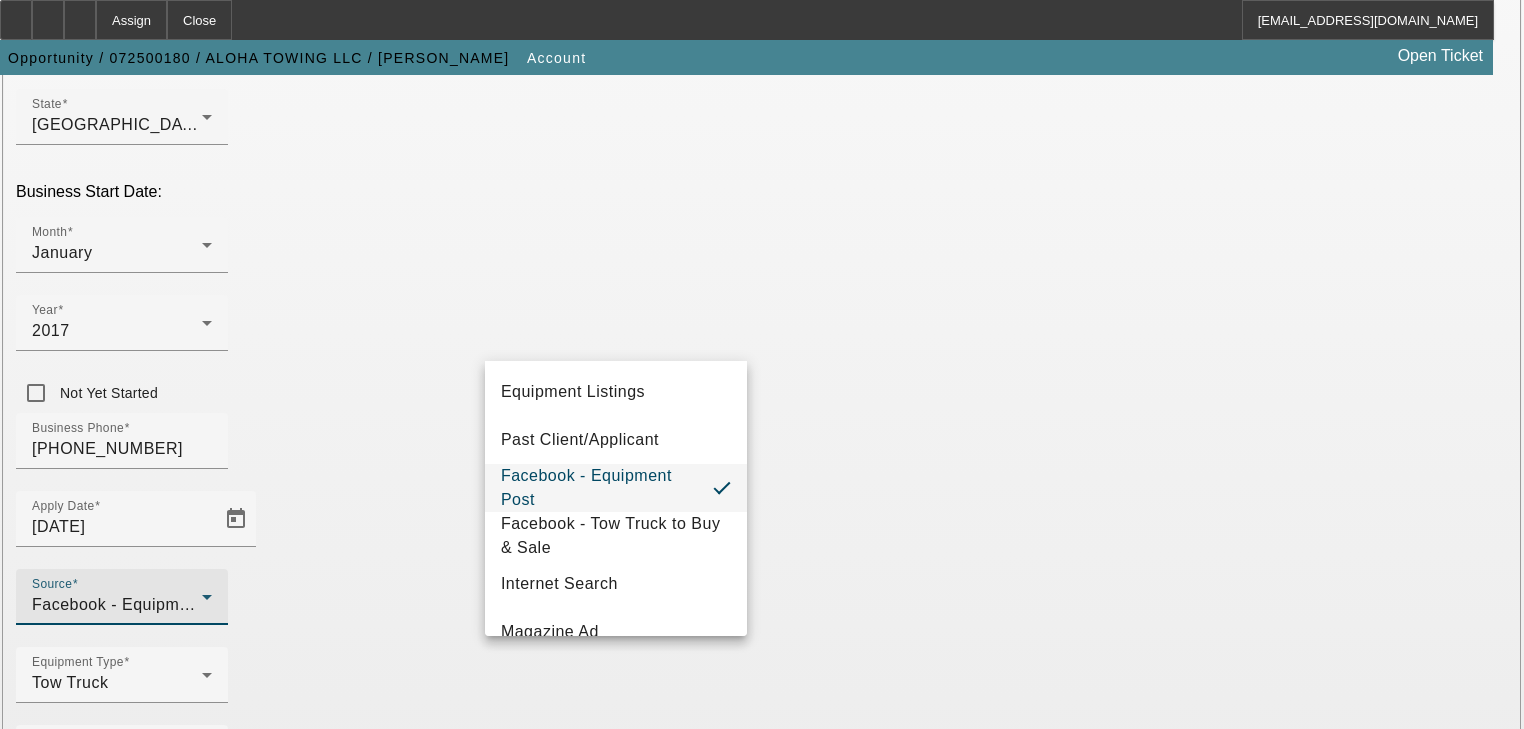 scroll, scrollTop: 240, scrollLeft: 0, axis: vertical 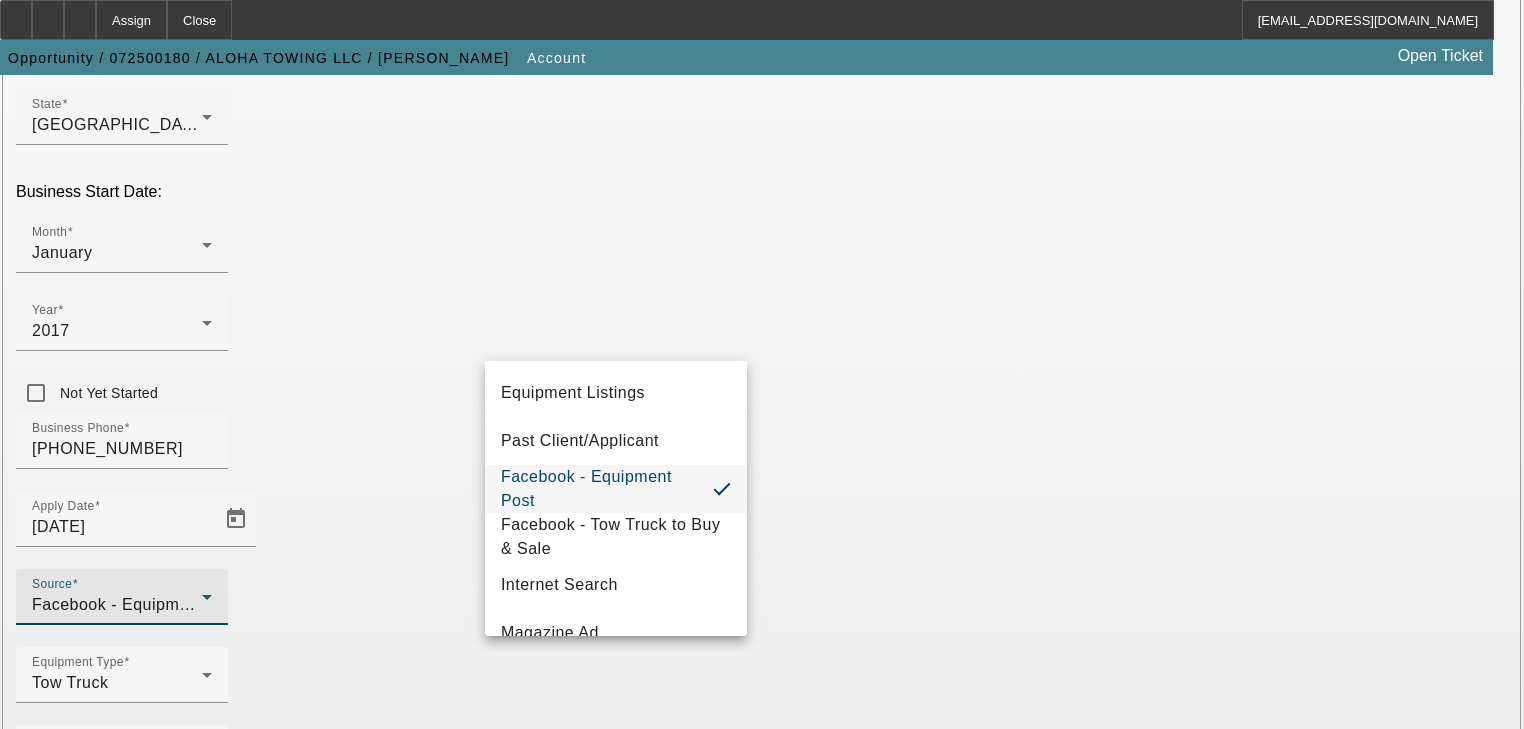 click at bounding box center [762, 364] 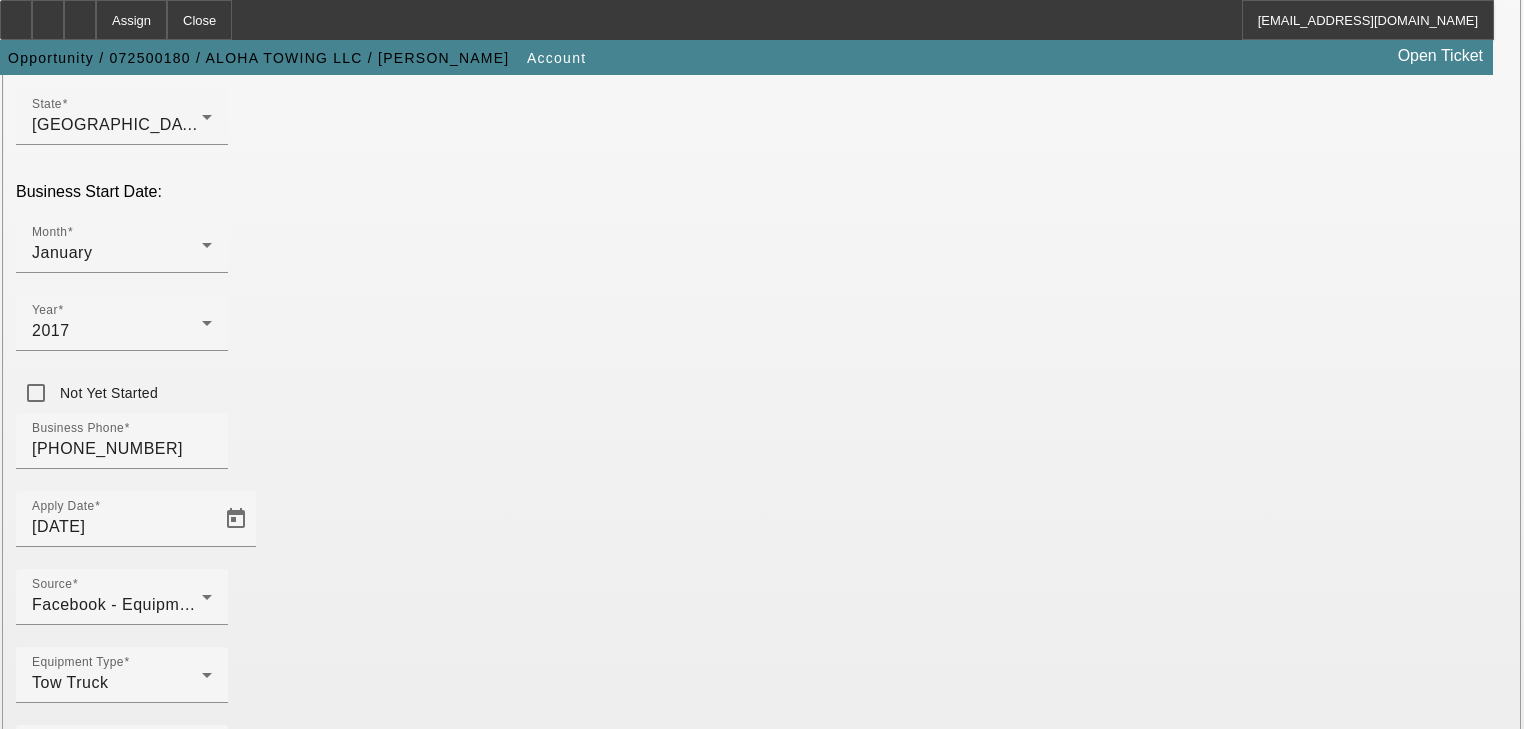 click on "Submit" at bounding box center [28, 2002] 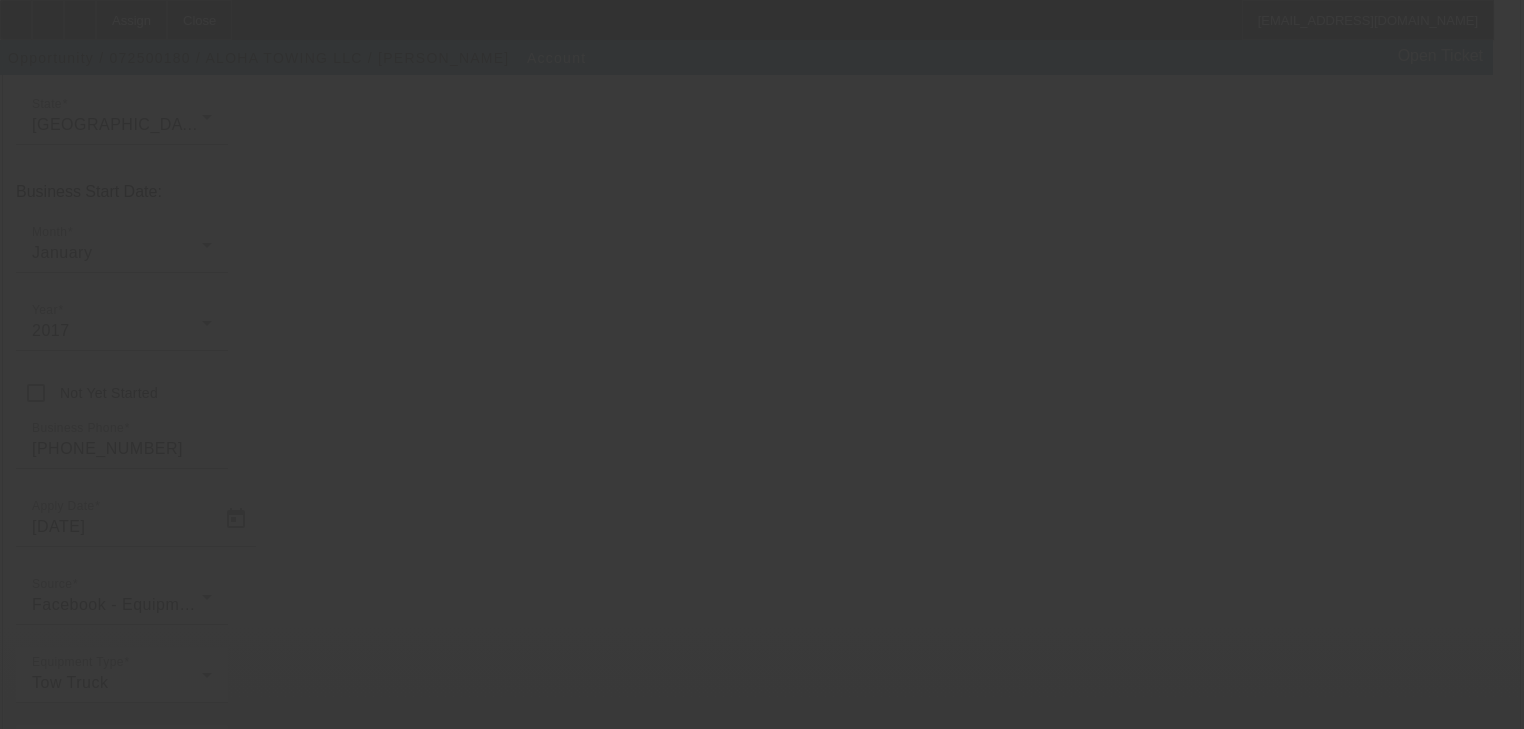 scroll, scrollTop: 0, scrollLeft: 0, axis: both 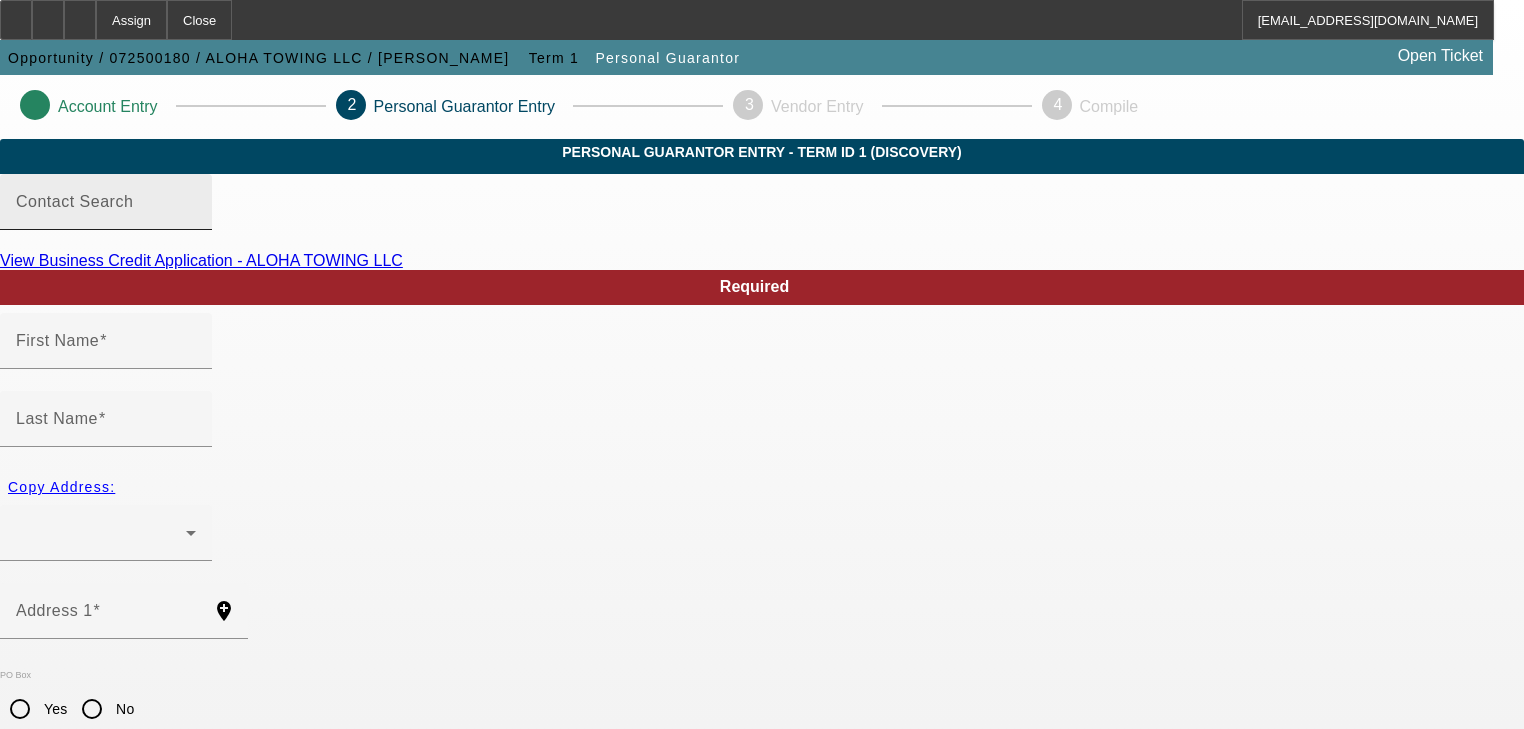 type on "Ashraf" 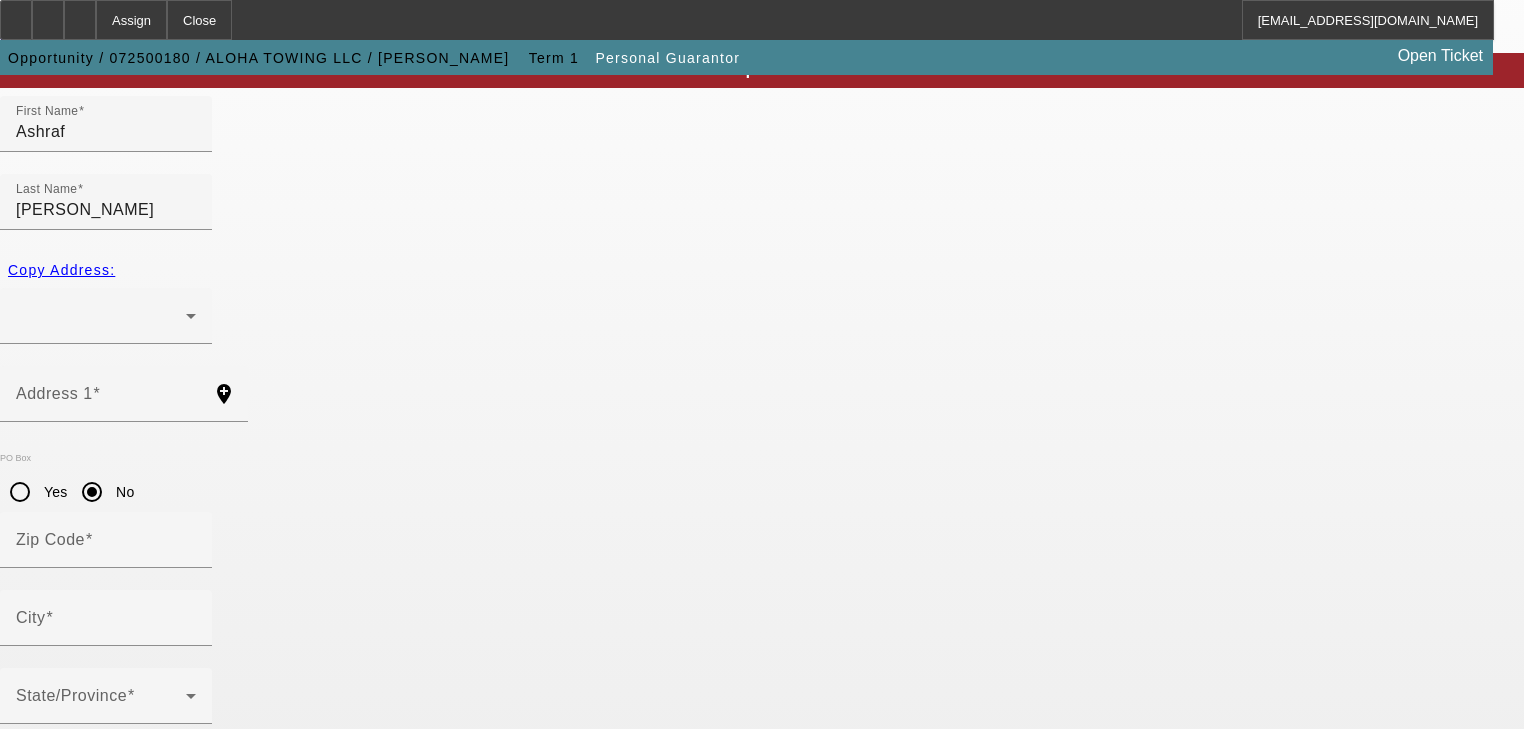 scroll, scrollTop: 240, scrollLeft: 0, axis: vertical 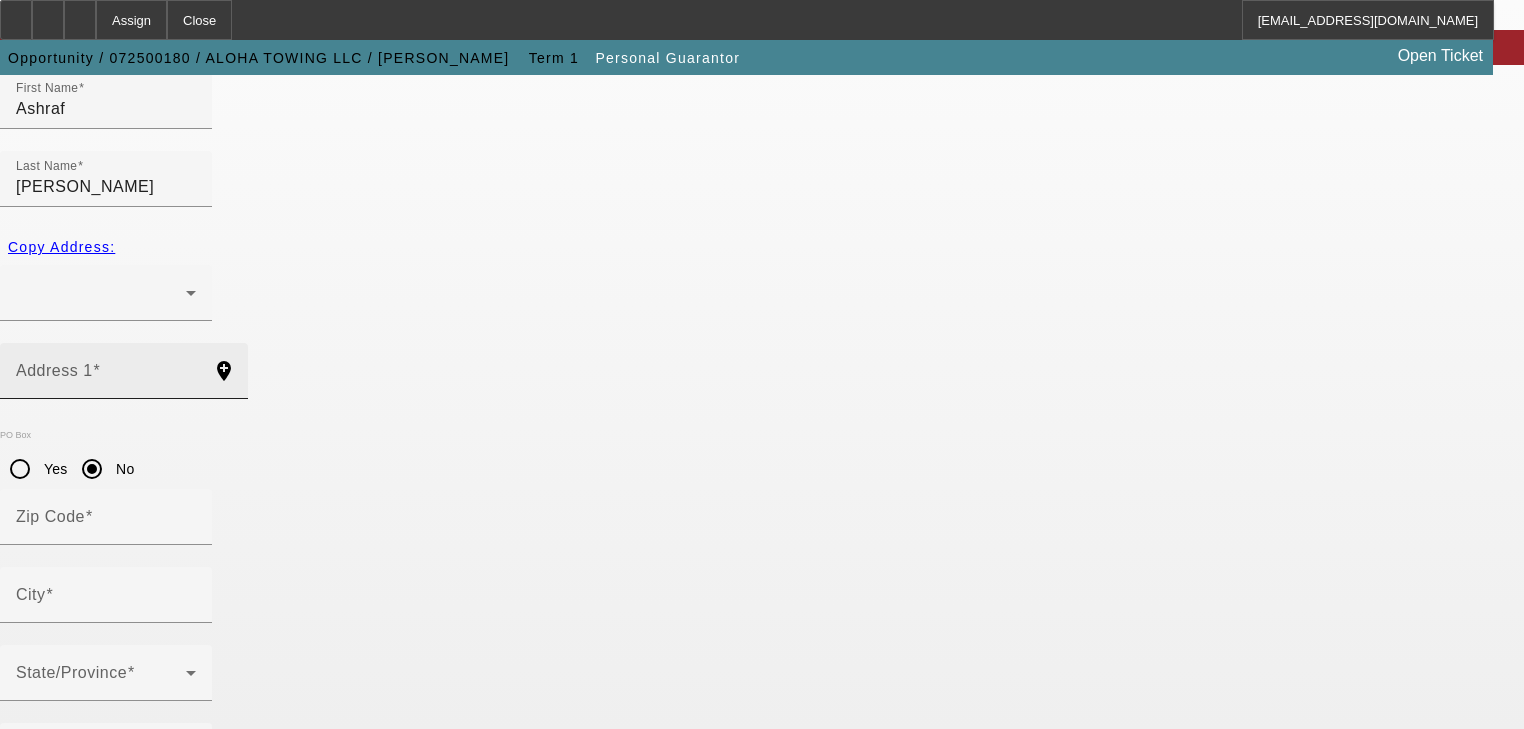 click on "Address 1" at bounding box center [106, 379] 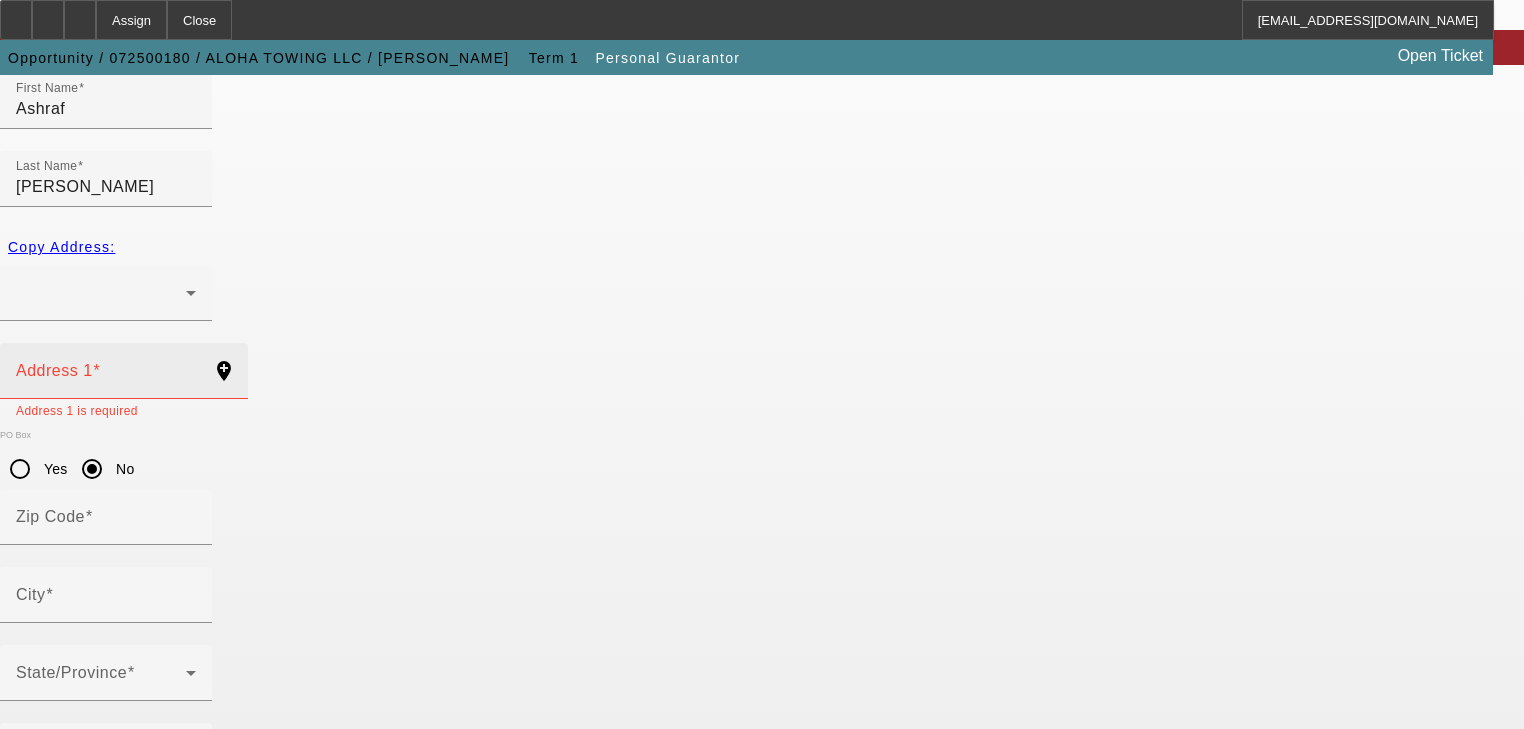 click on "Address 1" 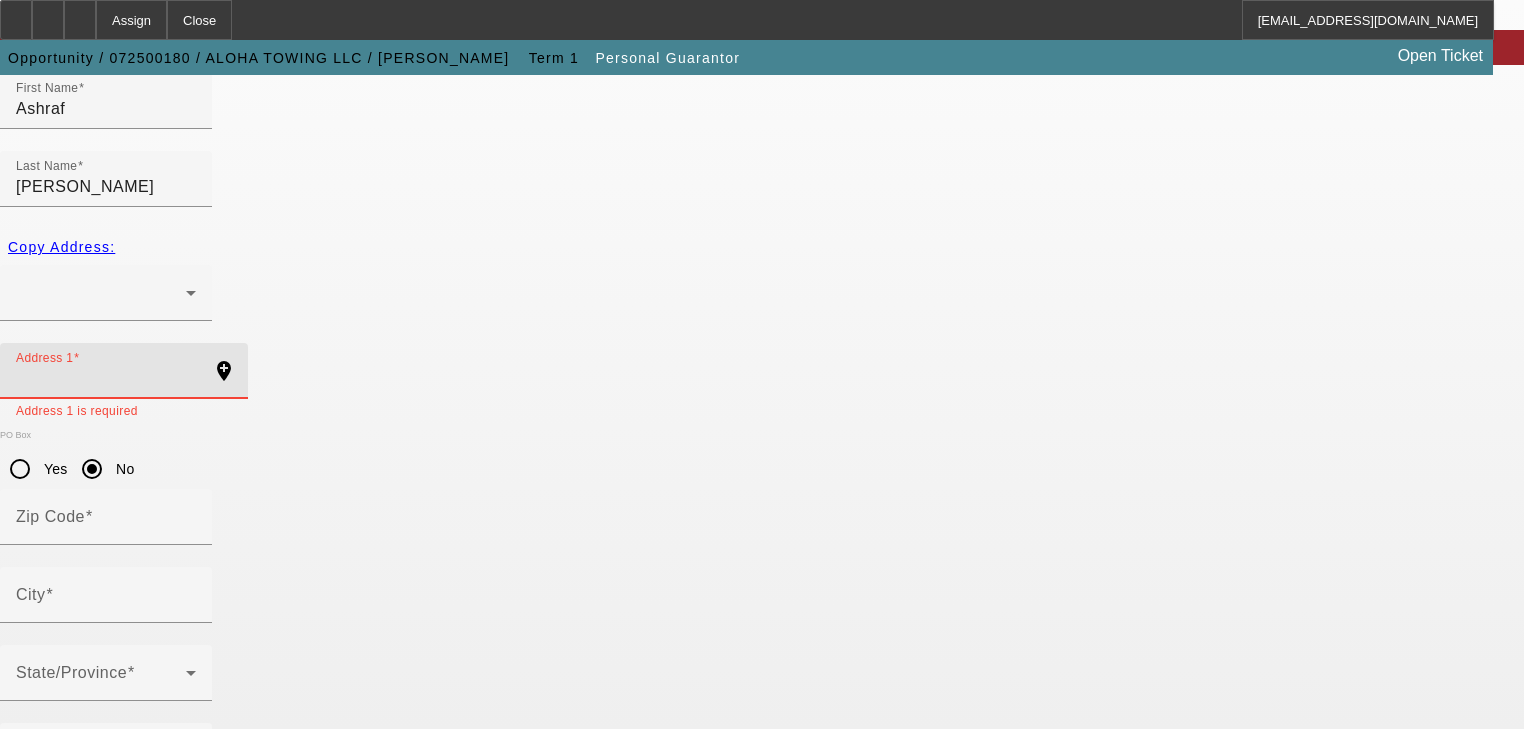 paste on "2307 Escue CT" 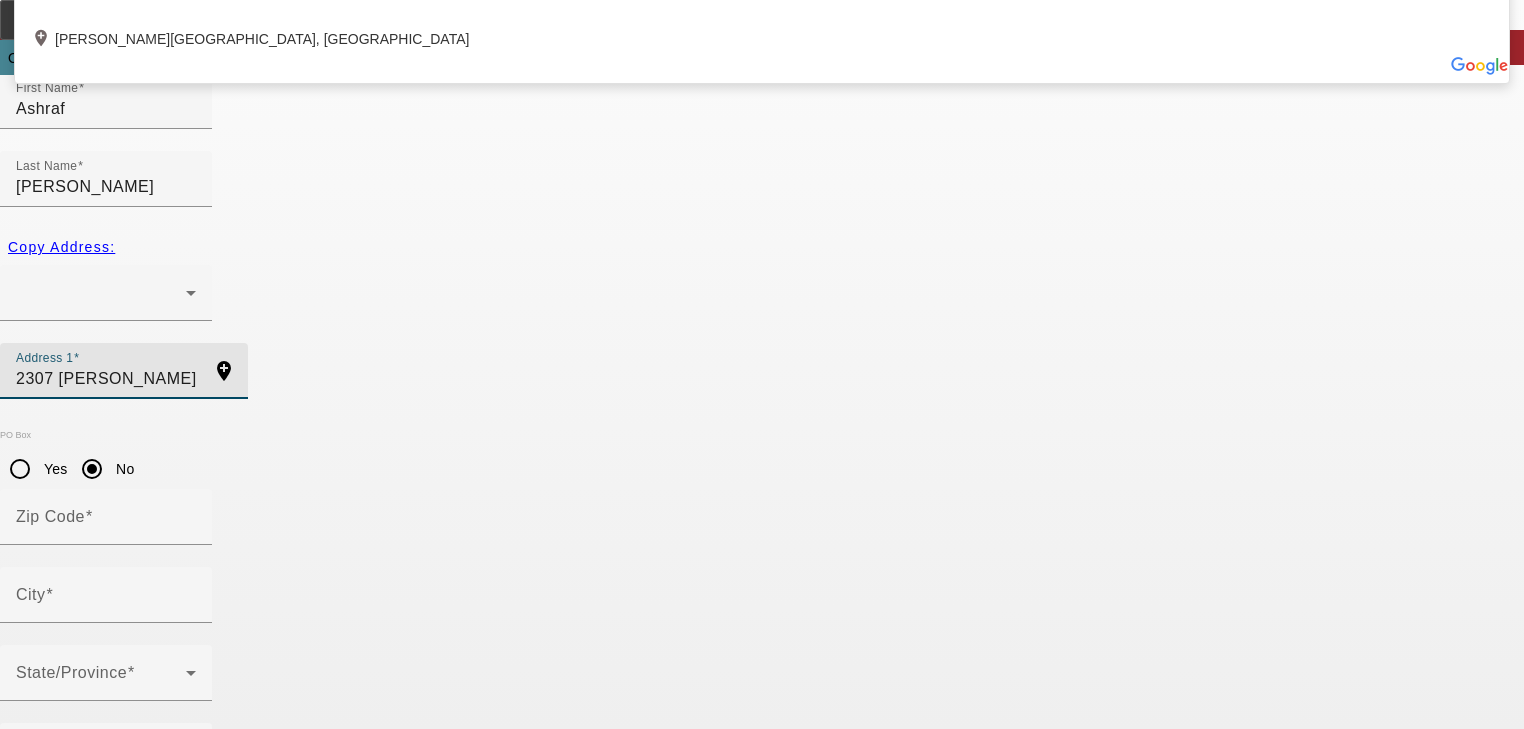 click on "add_location 2307 Escue Court, Houston, TX 77014, US" 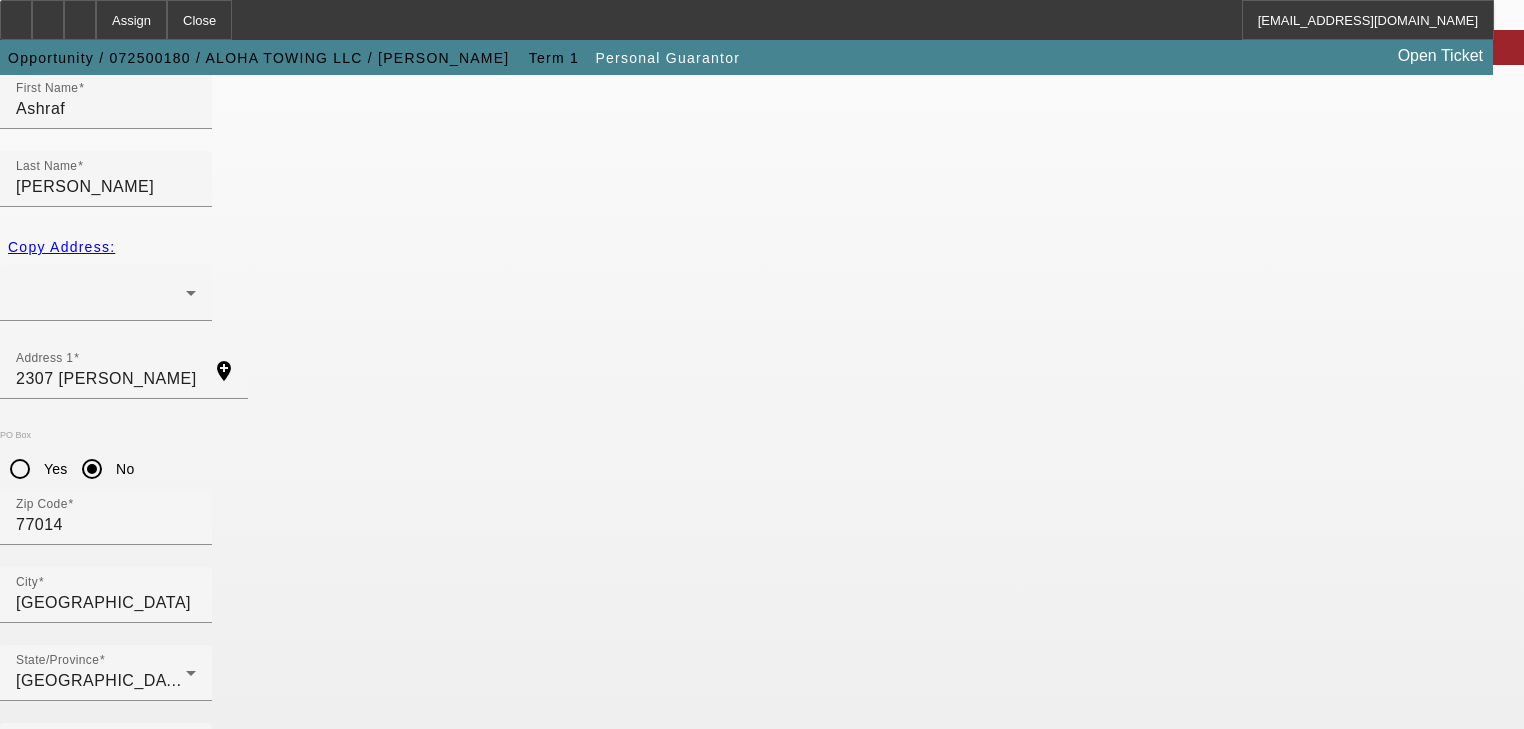 click on "% Business Owned" at bounding box center [89, 828] 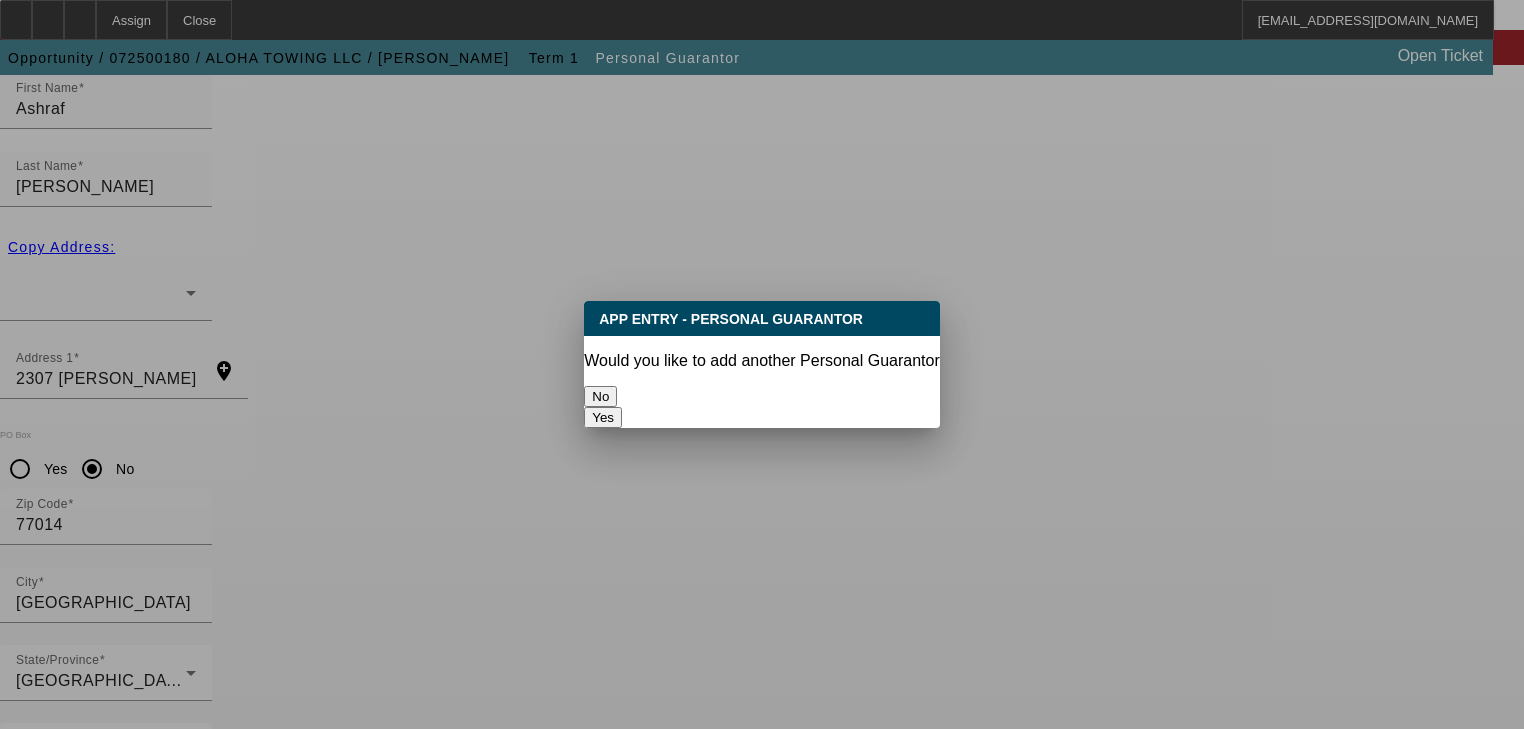 click on "No" at bounding box center (600, 396) 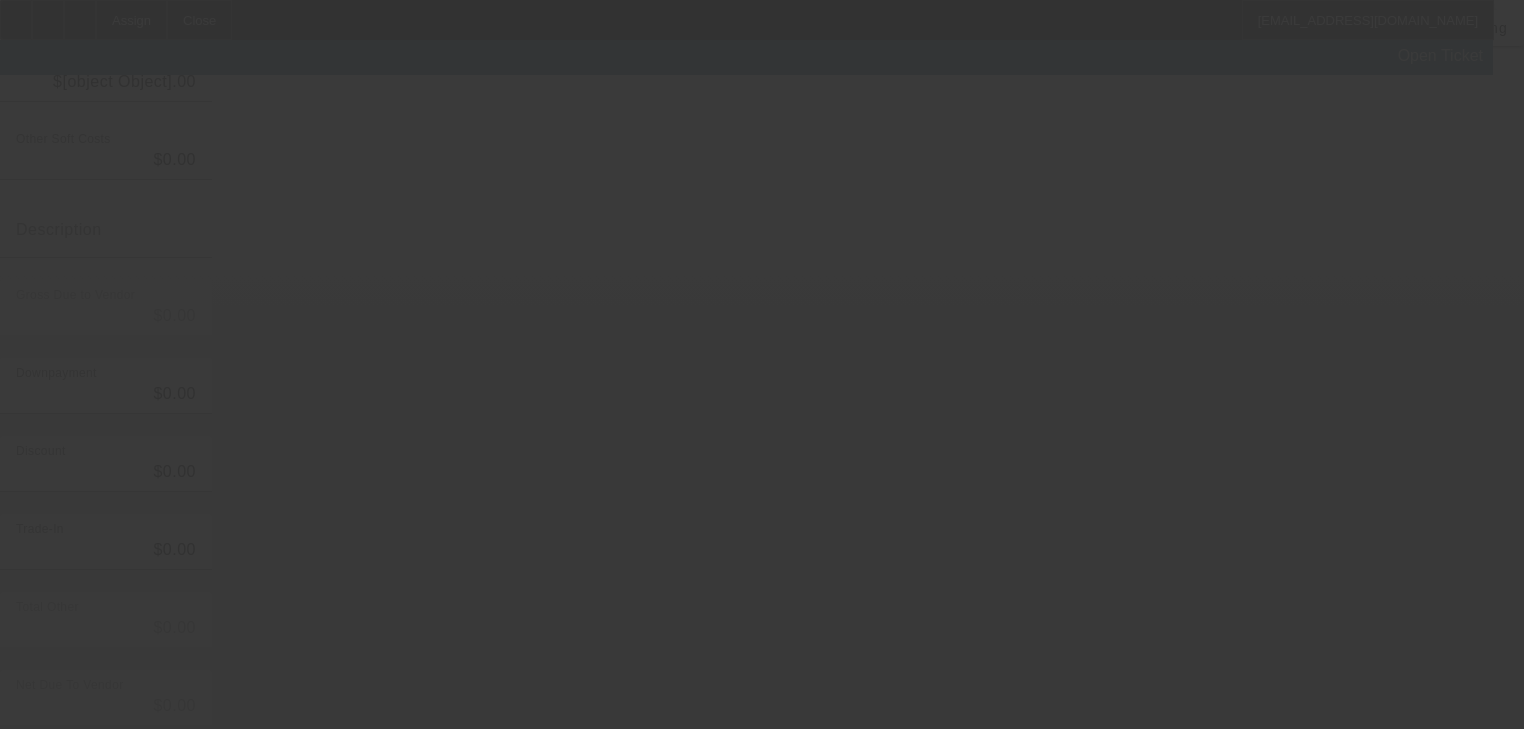 scroll, scrollTop: 0, scrollLeft: 0, axis: both 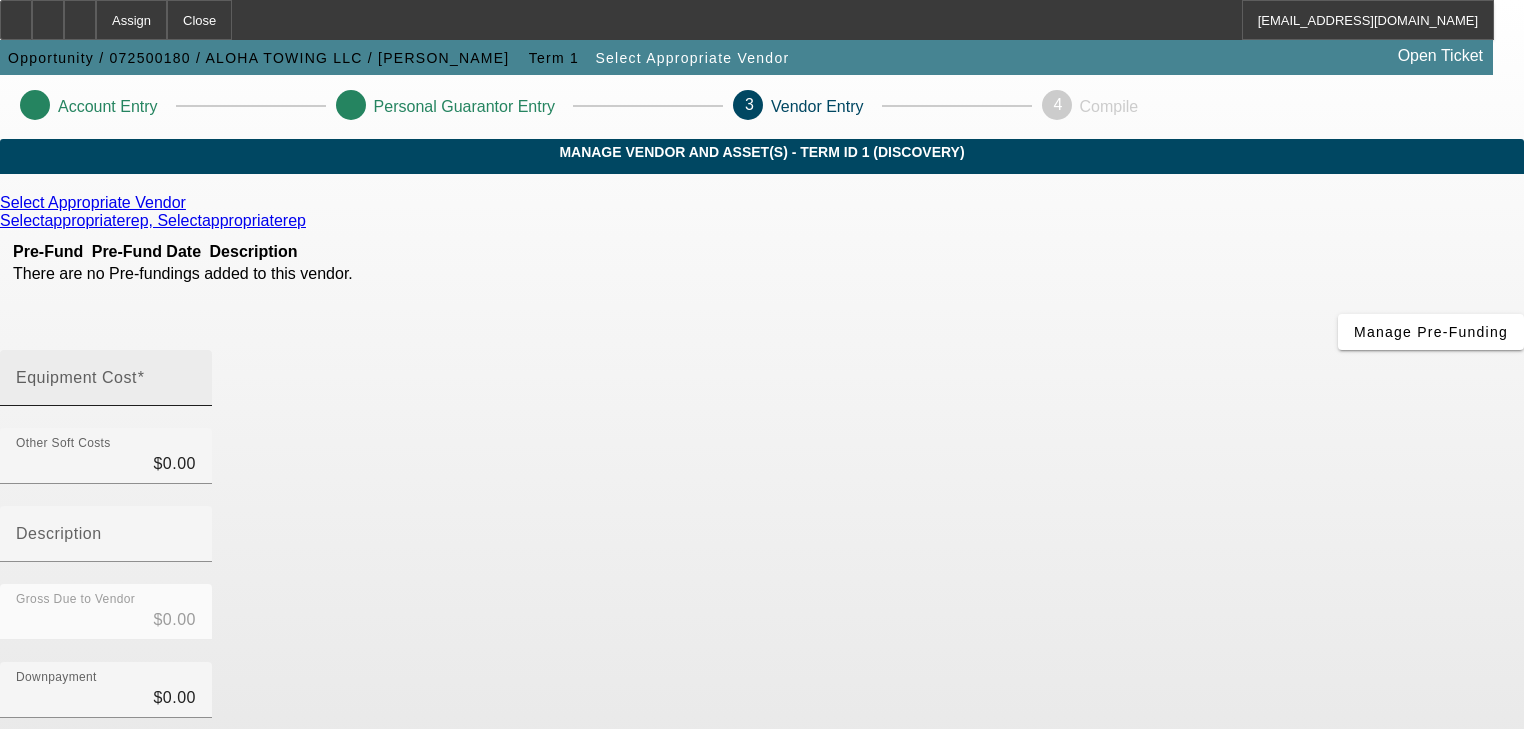 click on "Equipment Cost" at bounding box center (106, 378) 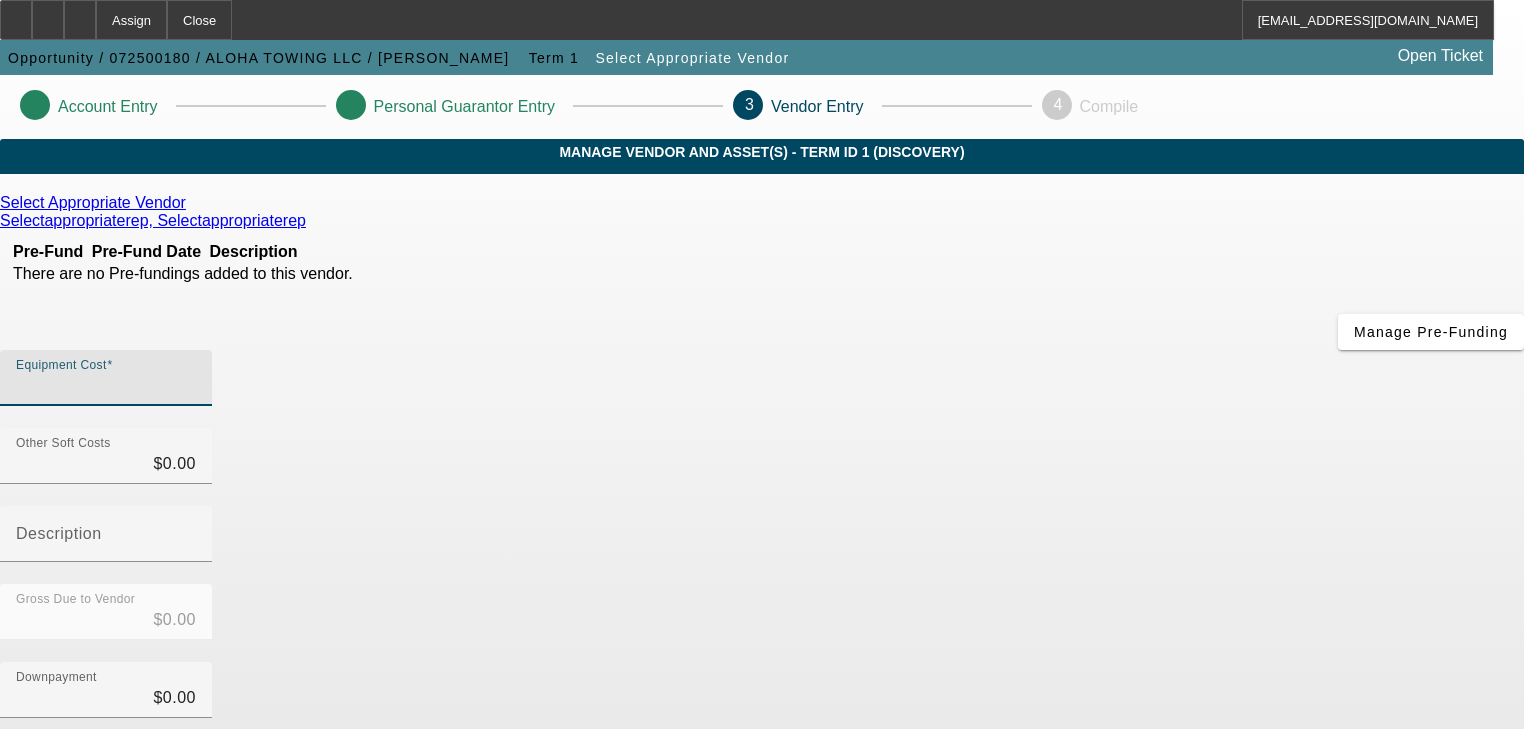 type on "1" 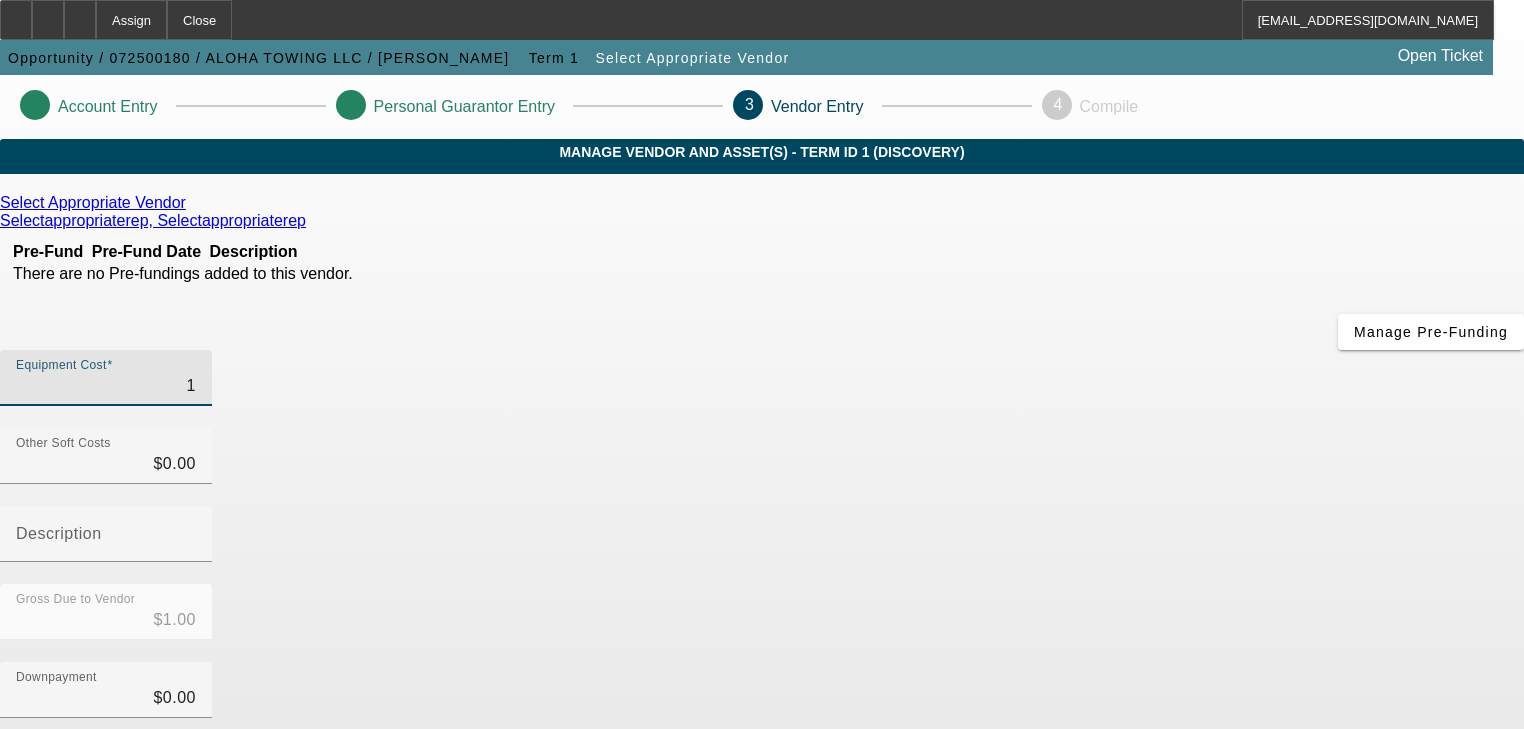 type on "14" 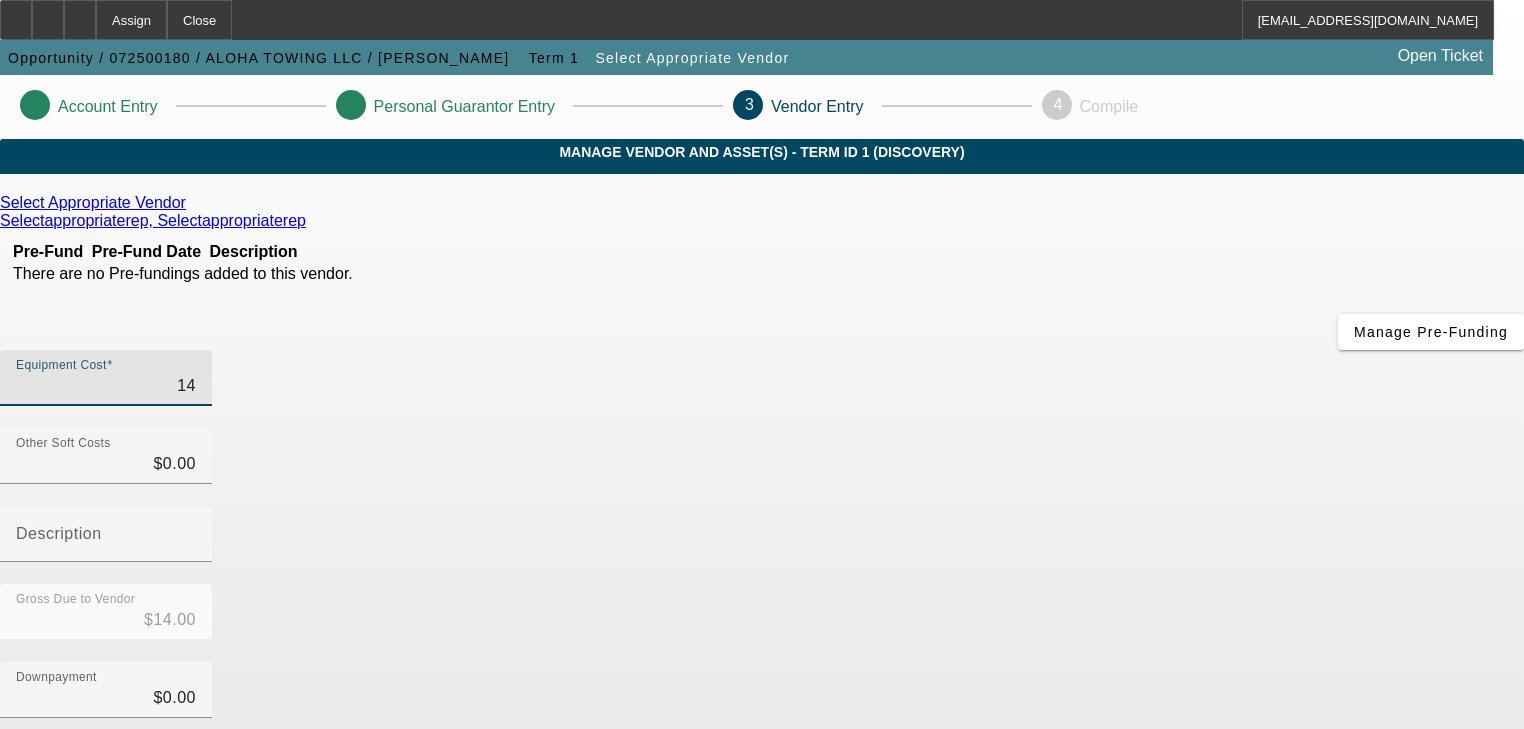 type on "140" 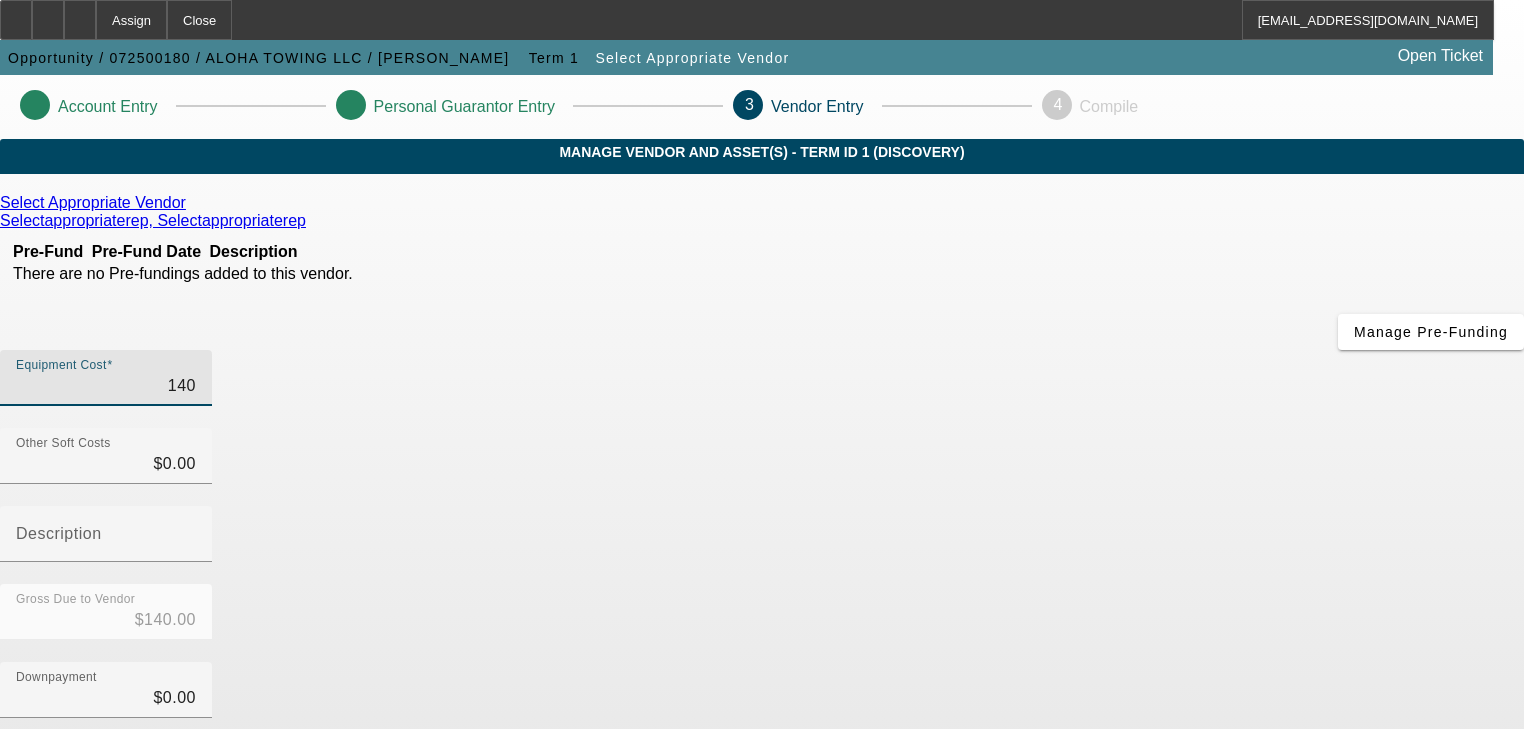 type on "1400" 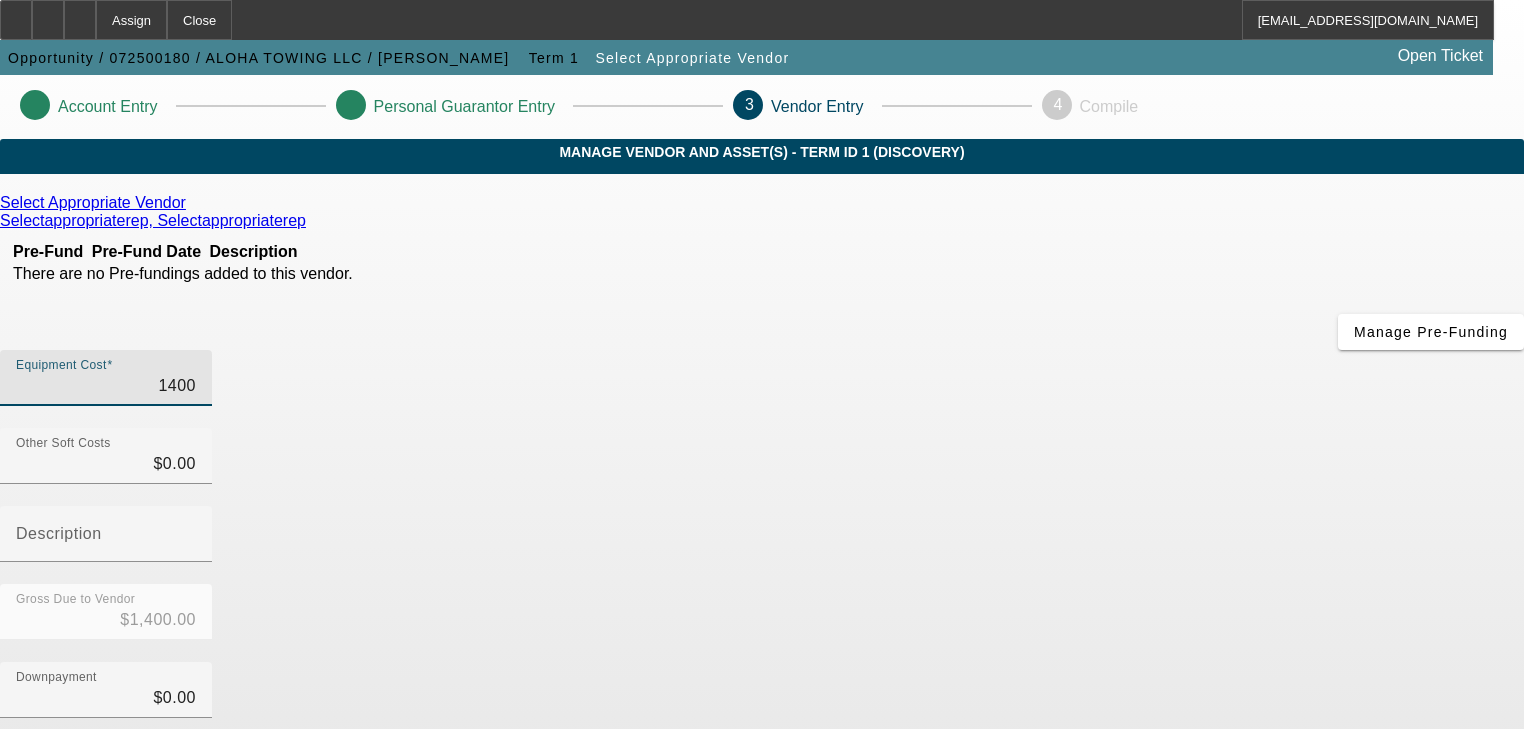 type on "14000" 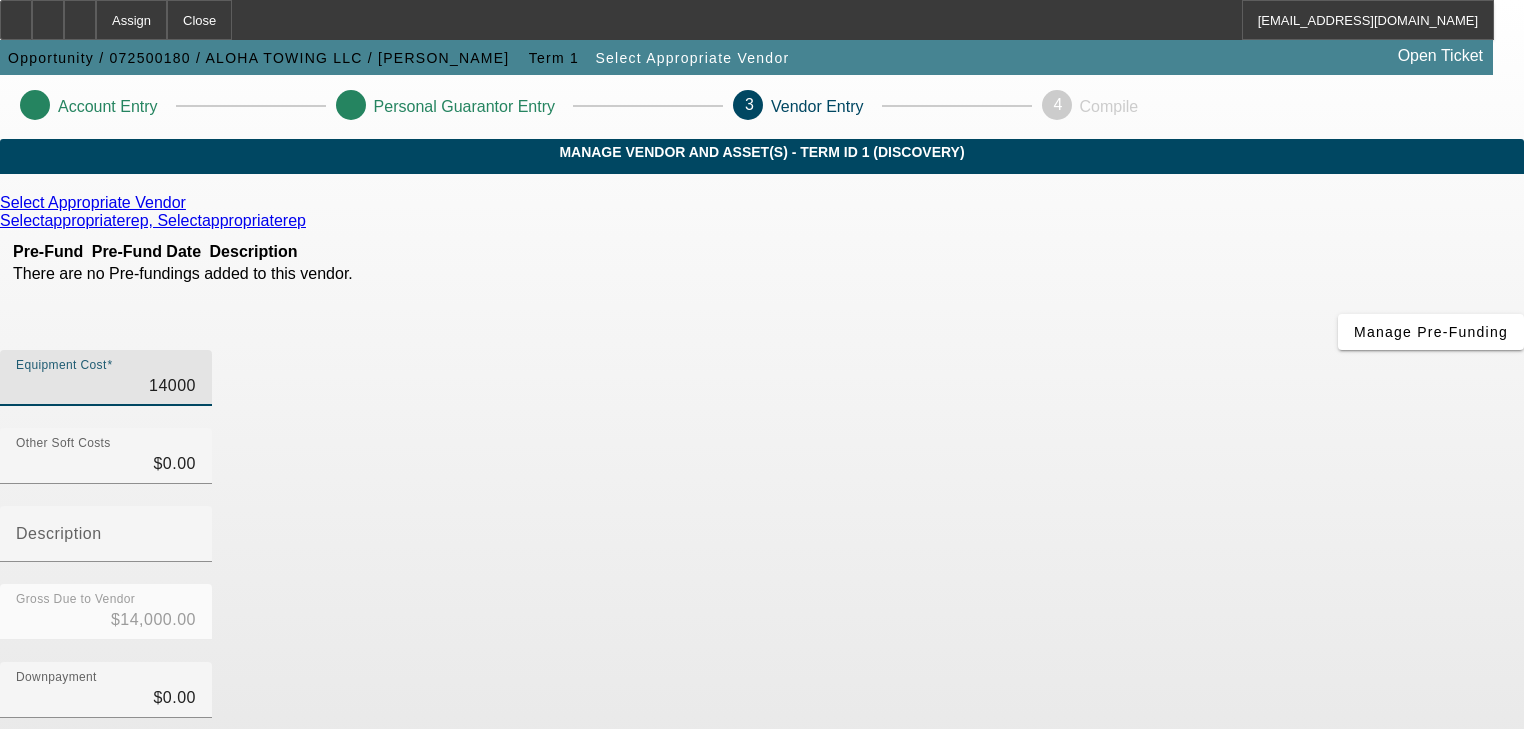 type on "140000" 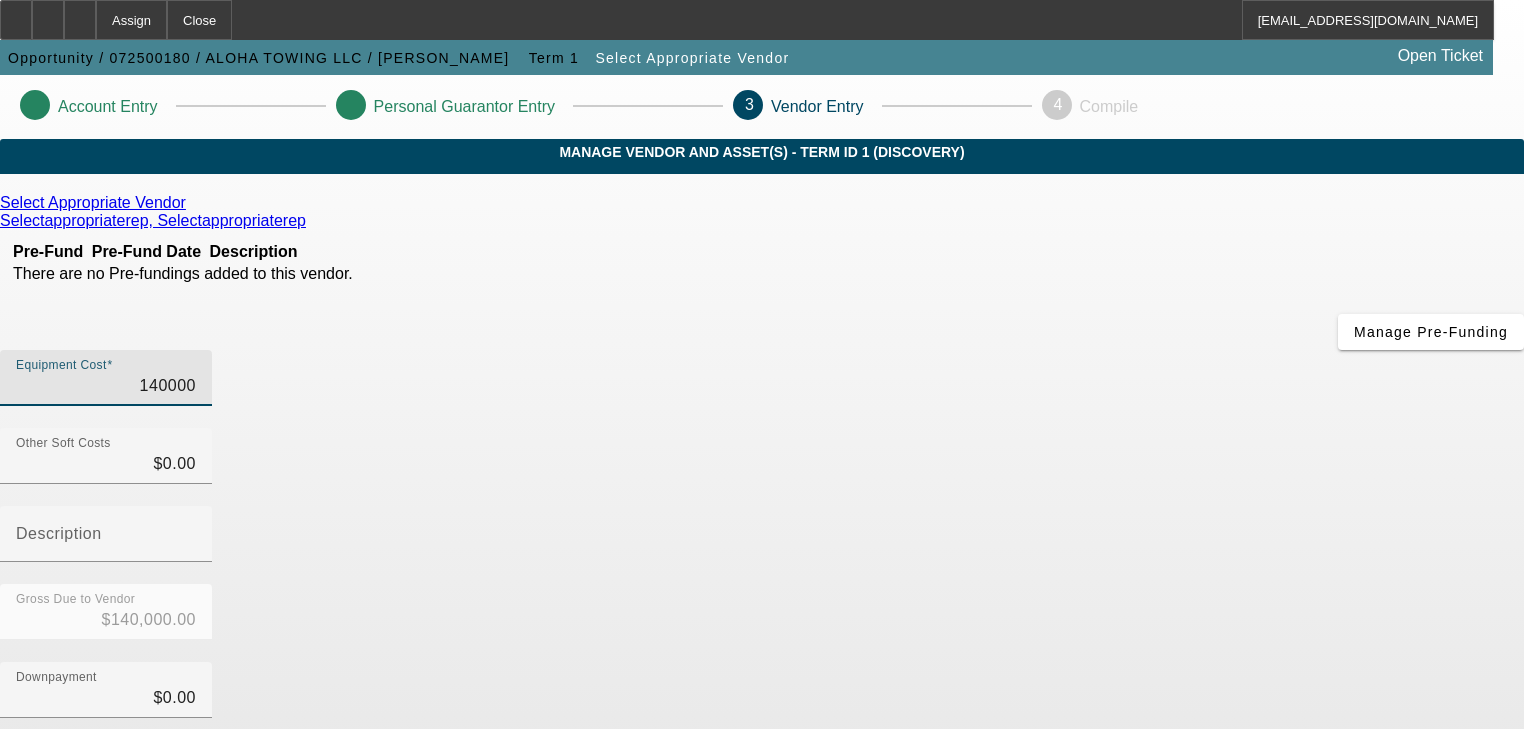 type on "$140,000.00" 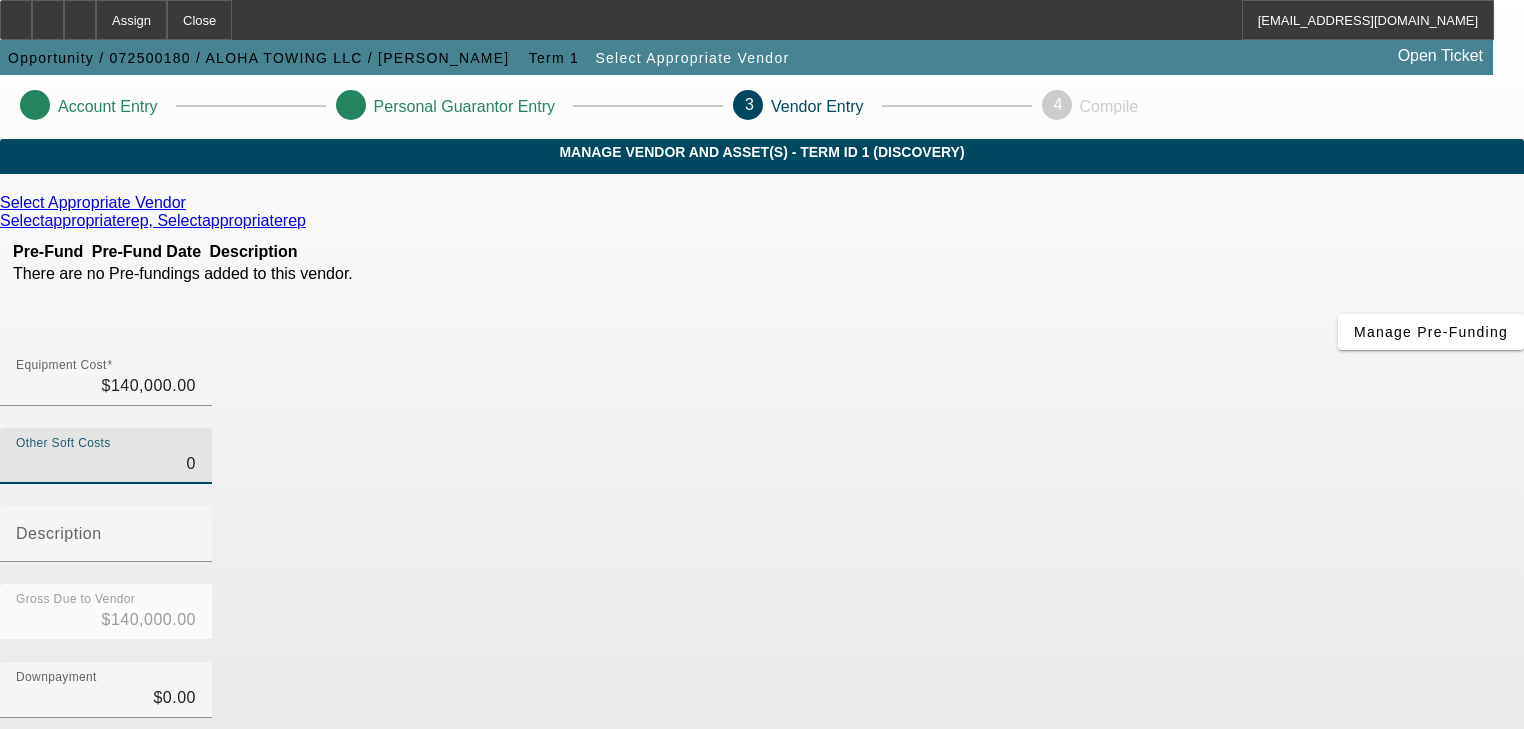 scroll, scrollTop: 286, scrollLeft: 0, axis: vertical 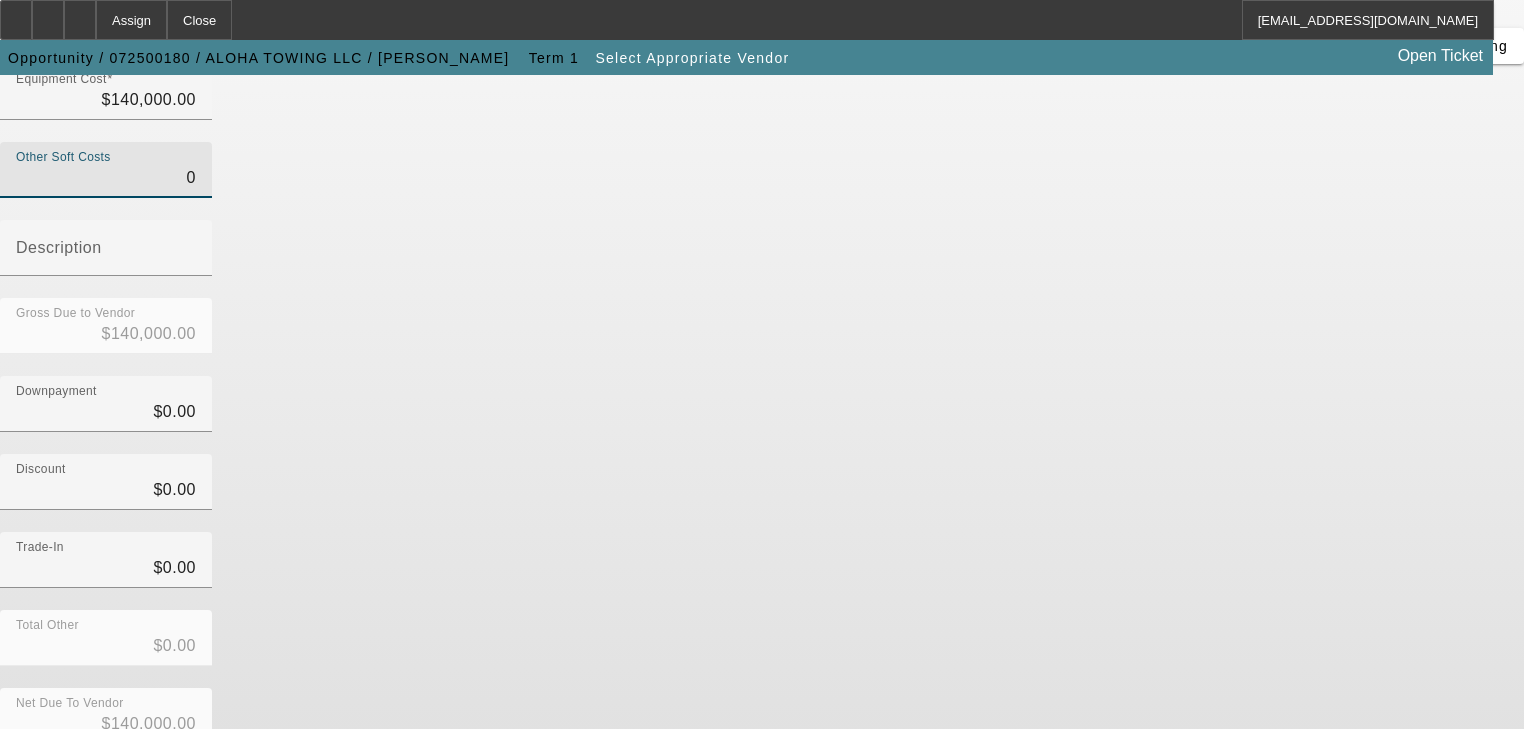 type on "$0.00" 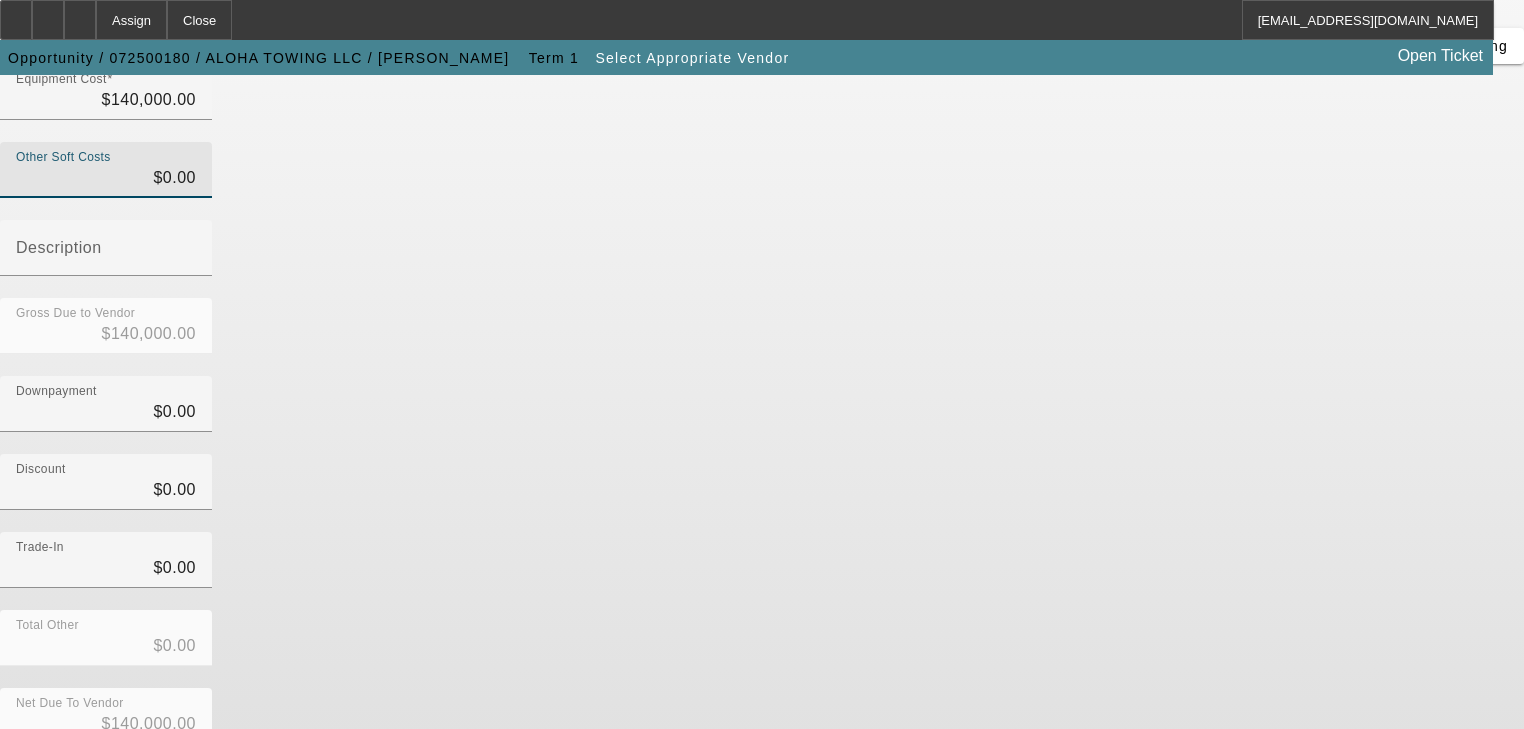 click on "Submit" at bounding box center [28, 776] 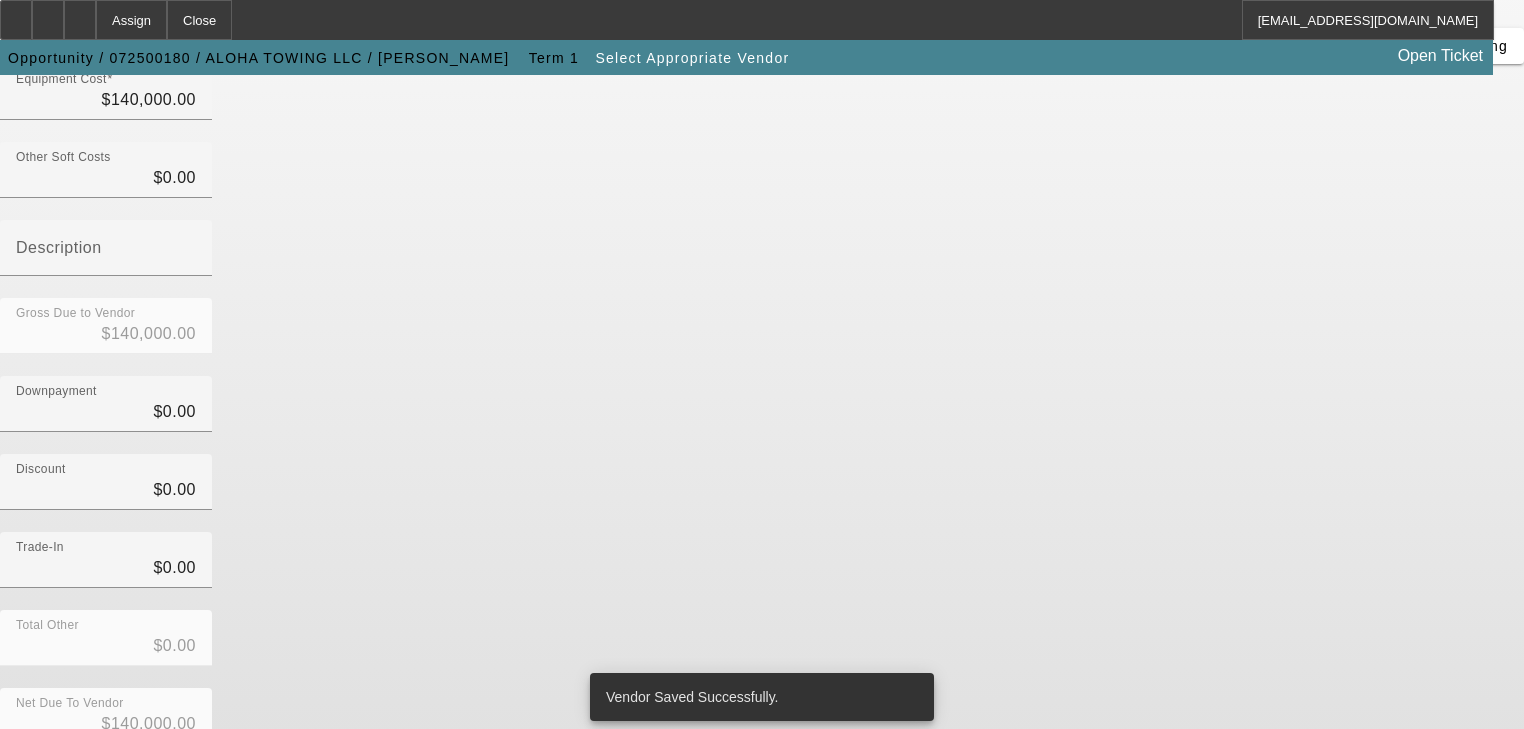 scroll, scrollTop: 0, scrollLeft: 0, axis: both 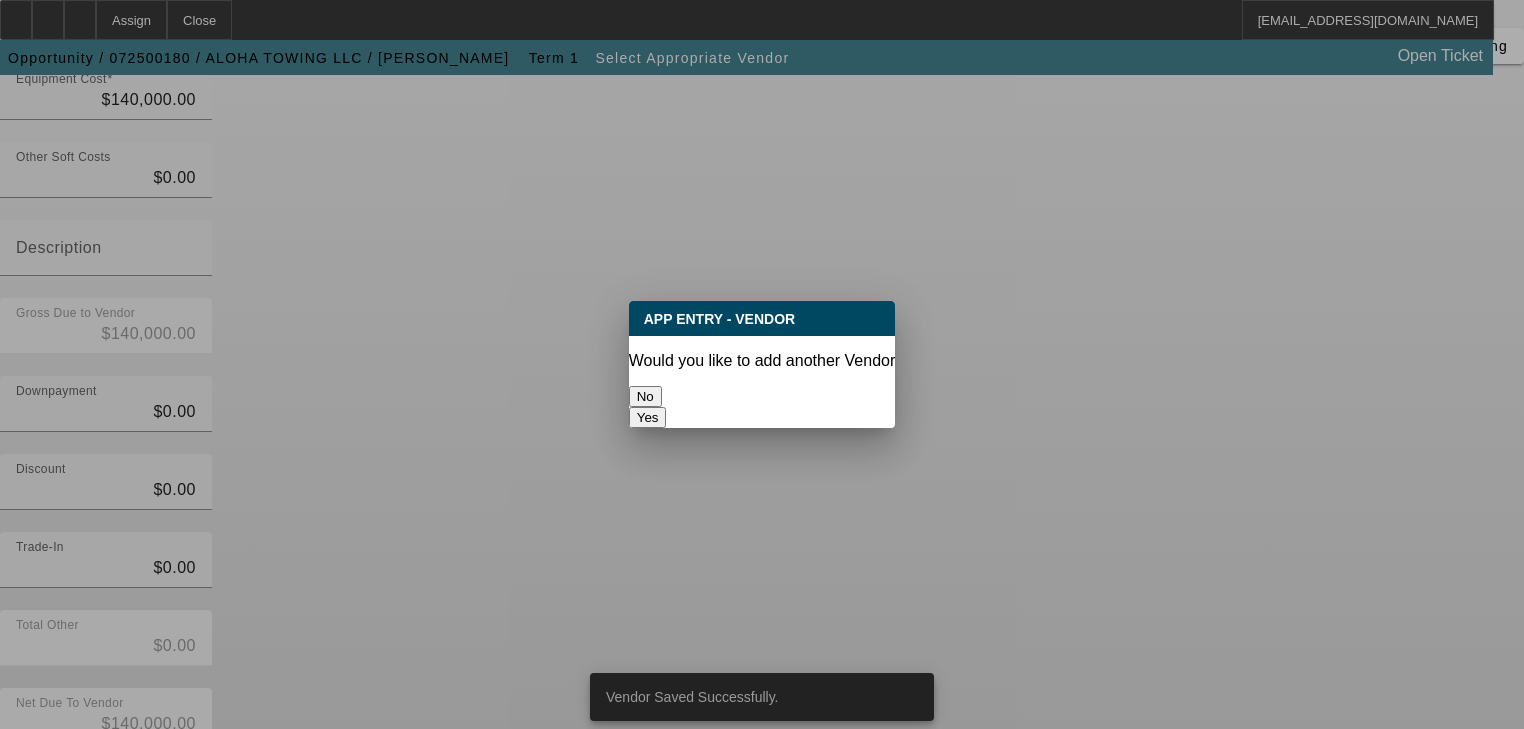 click on "No" at bounding box center (645, 396) 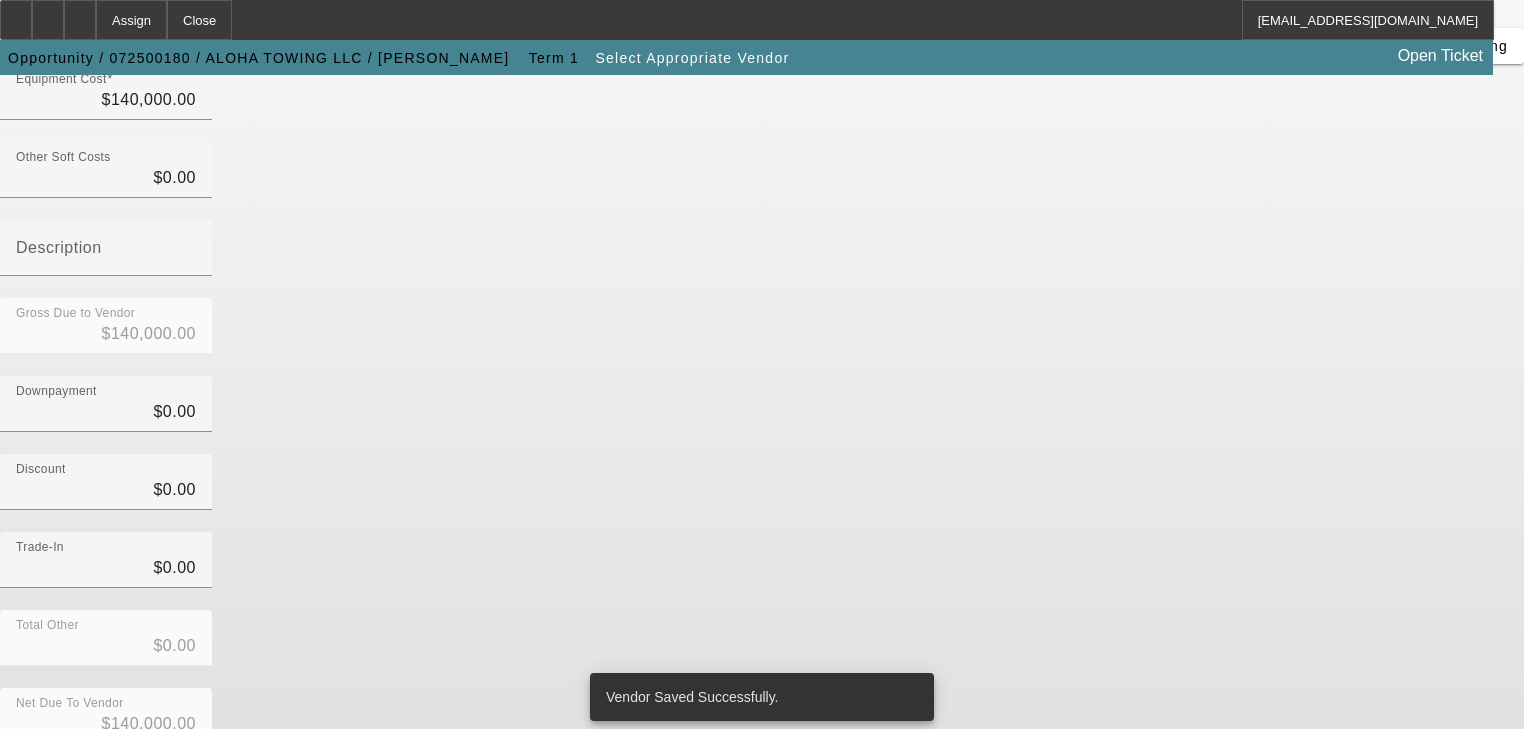 scroll, scrollTop: 286, scrollLeft: 0, axis: vertical 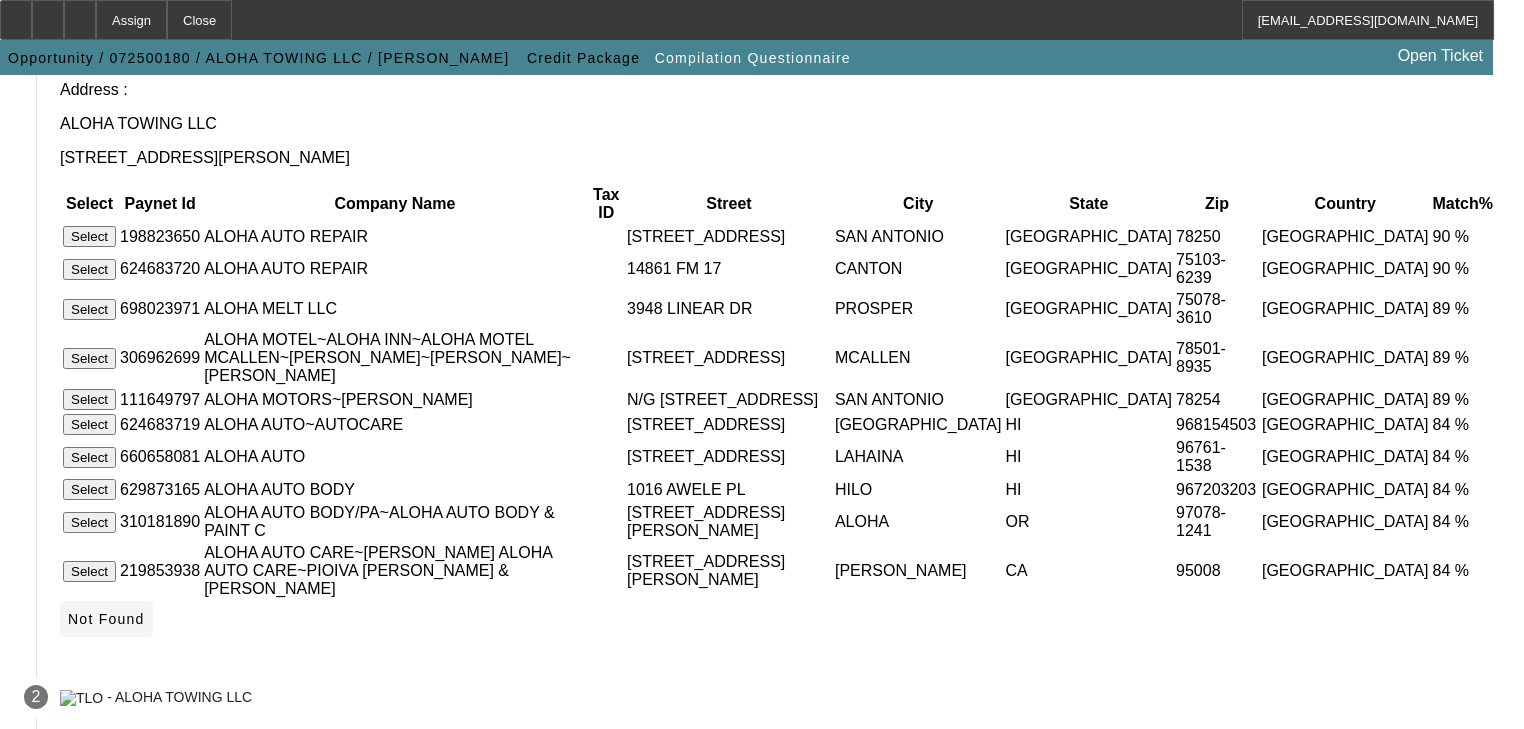 click on "Not Found" at bounding box center (106, 619) 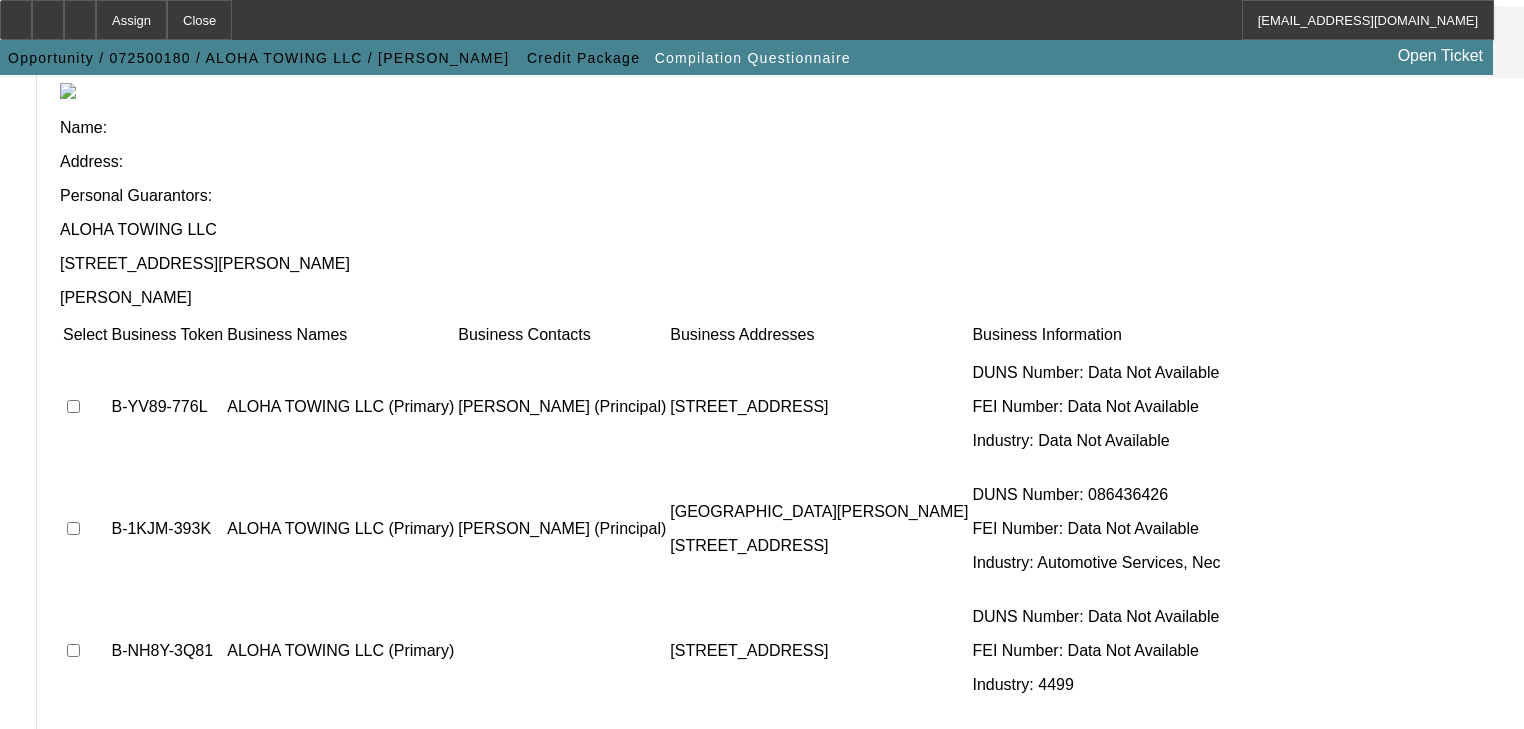 click at bounding box center (73, 406) 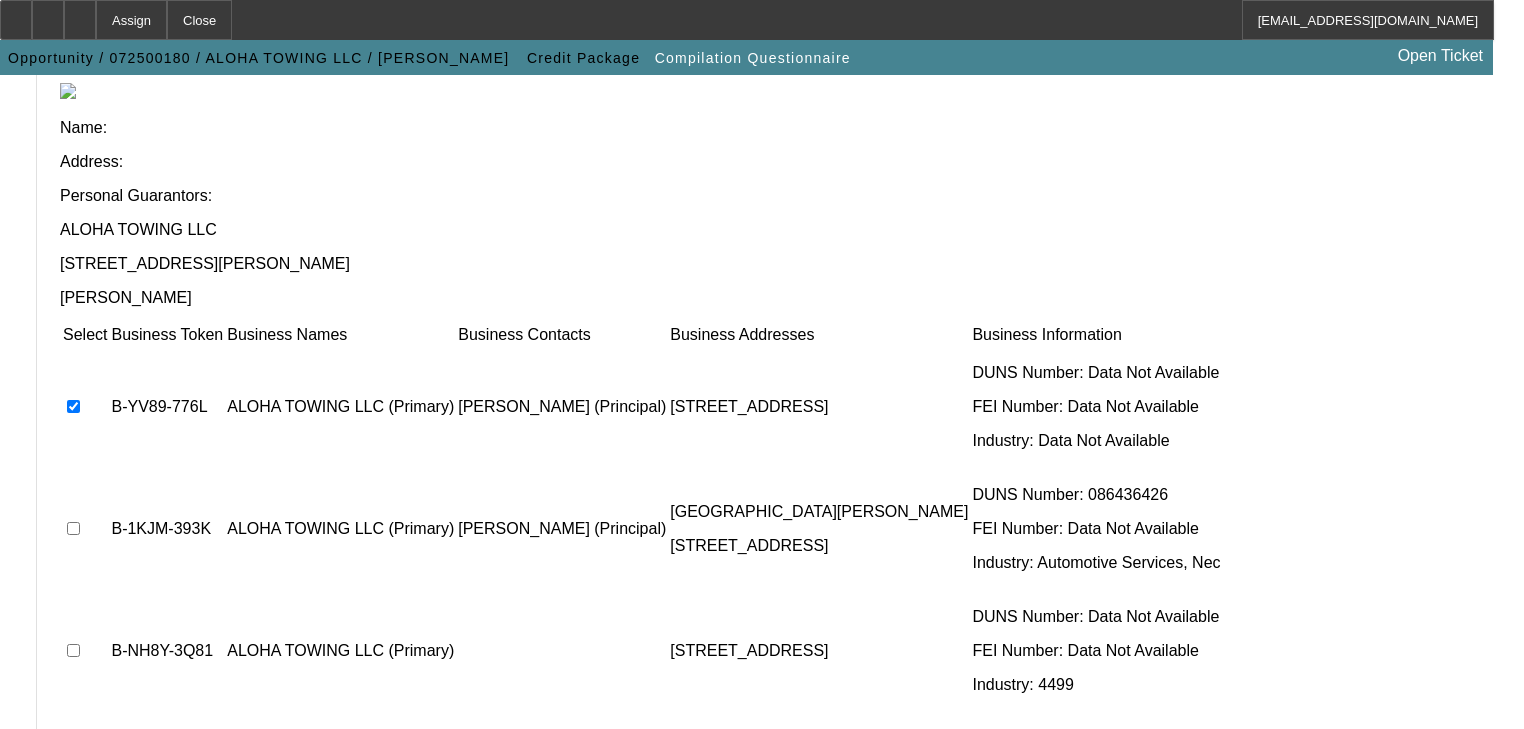 click at bounding box center (73, 528) 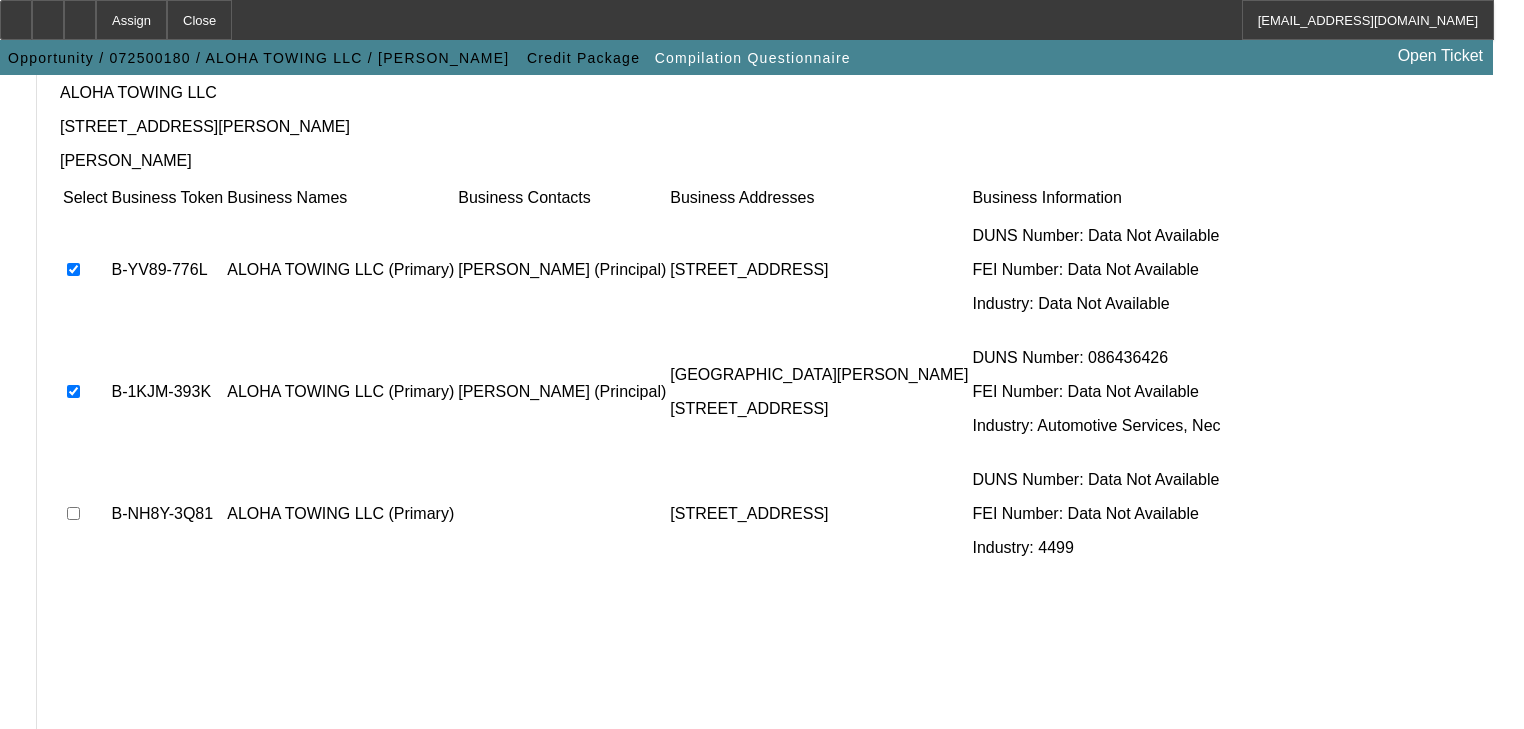 click on "Name:
Address:
Personal Guarantors:
ALOHA TOWING LLC
2307 Escue CT  Houston TX
77090
Ashraf Alyousef
Select
Business Token
Business Names
Business Contacts
Business Addresses
Business Information
B-YV89-776L
ALOHA TOWING LLC (Primary)
ASHRAF ALYOUSEF (Principal)
40 CYPRESS CREEK PKWY # 338, , TX 77090
DUNS Number: Data Not Available
FEI Number: Data Not Available
Industry: Data Not Available" at bounding box center [780, 371] 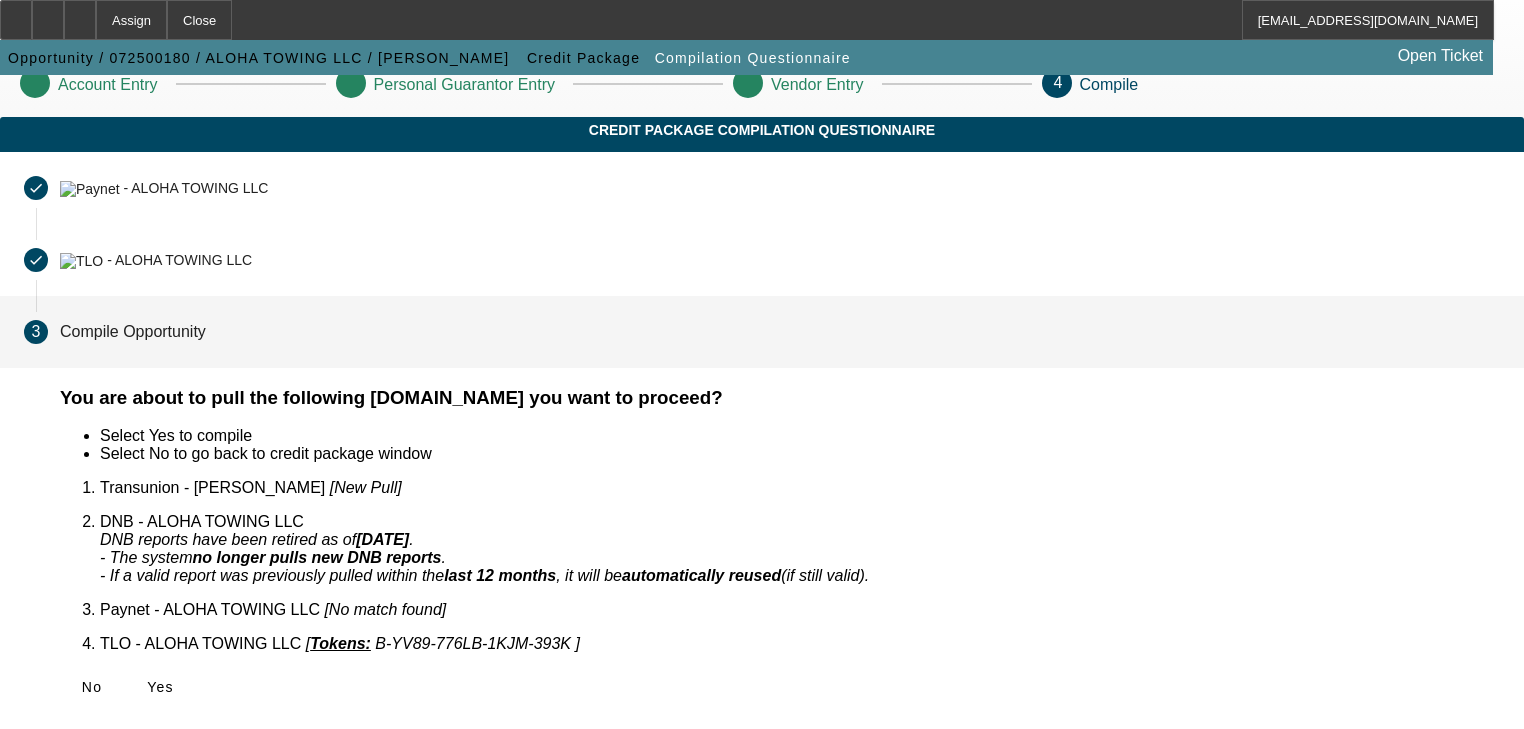 scroll, scrollTop: 0, scrollLeft: 0, axis: both 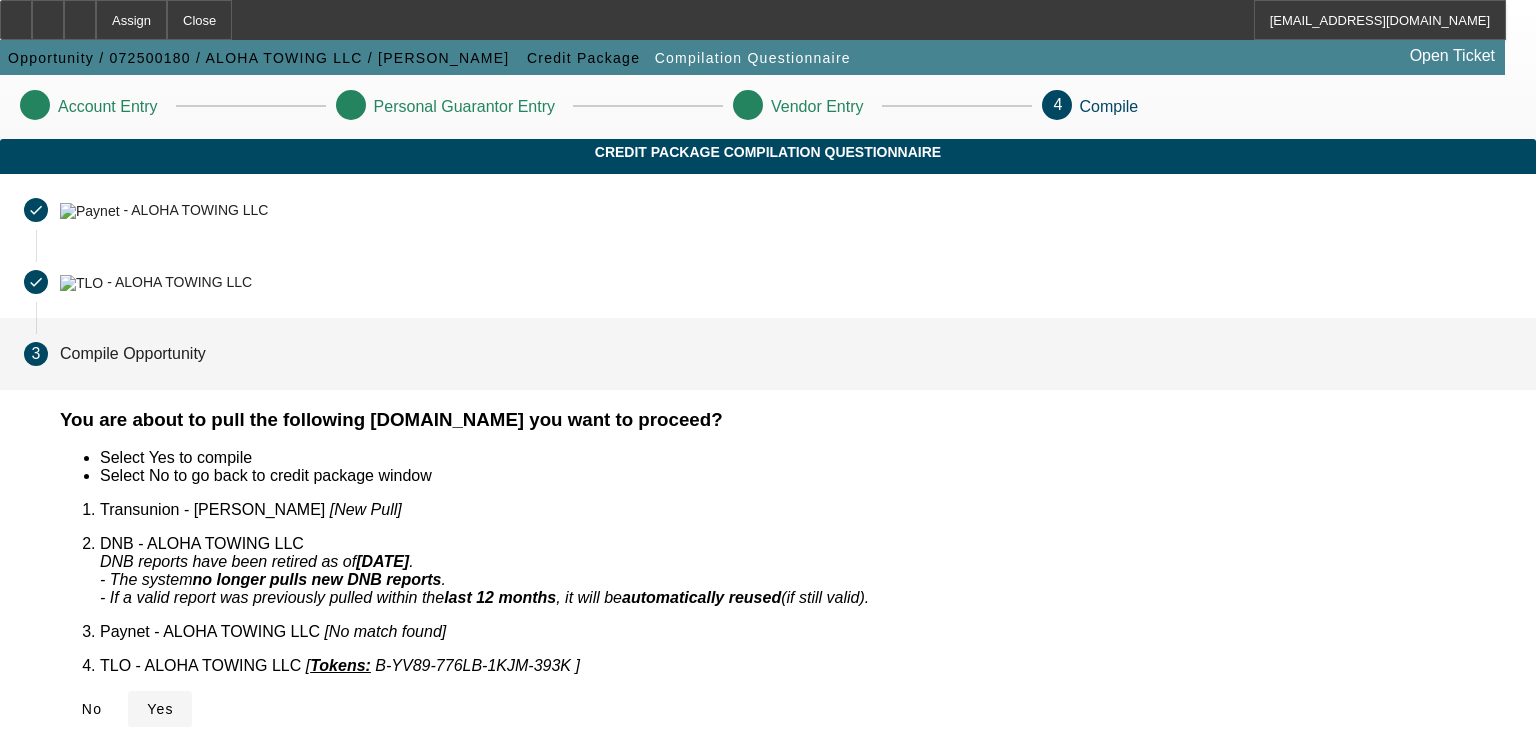click on "No
Yes" at bounding box center (786, 709) 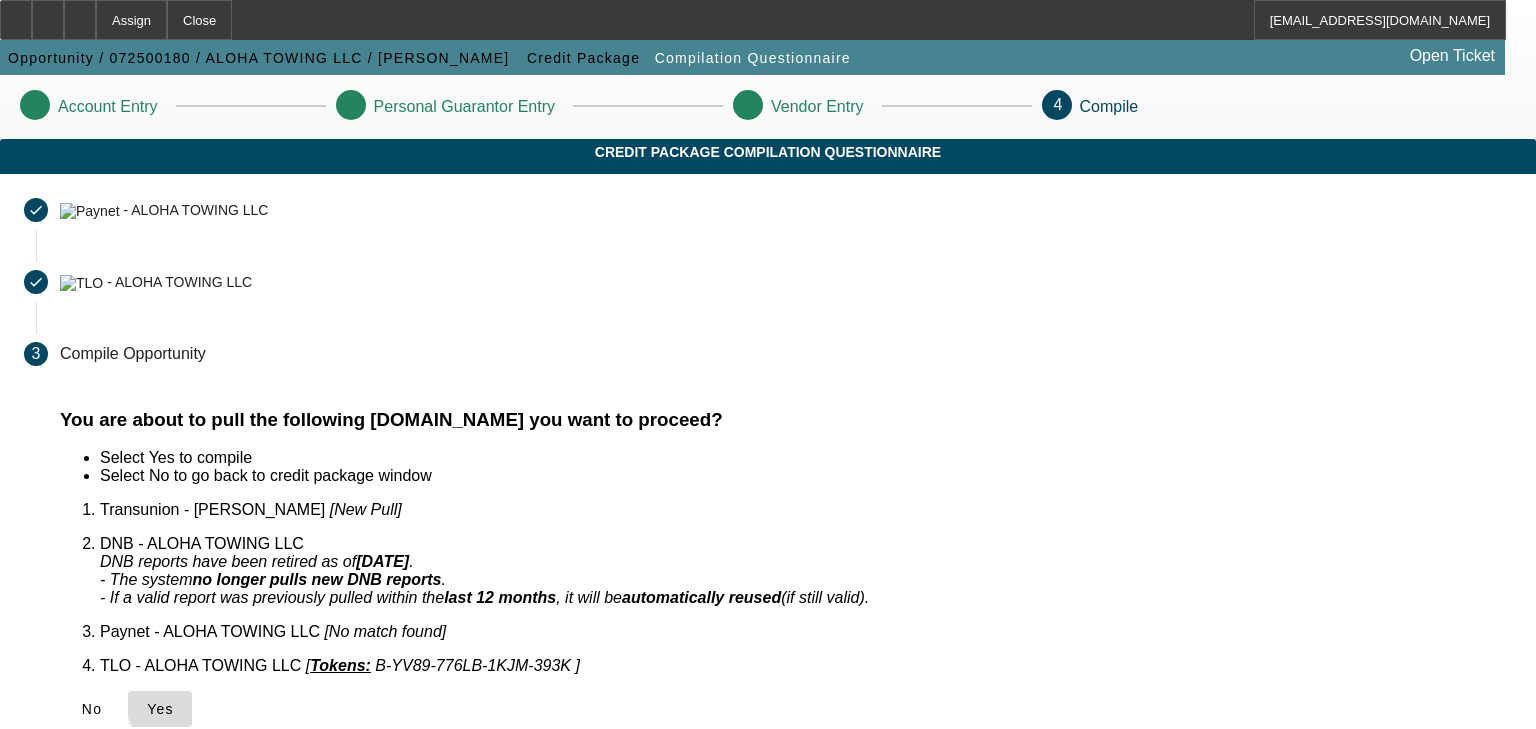 click at bounding box center [160, 709] 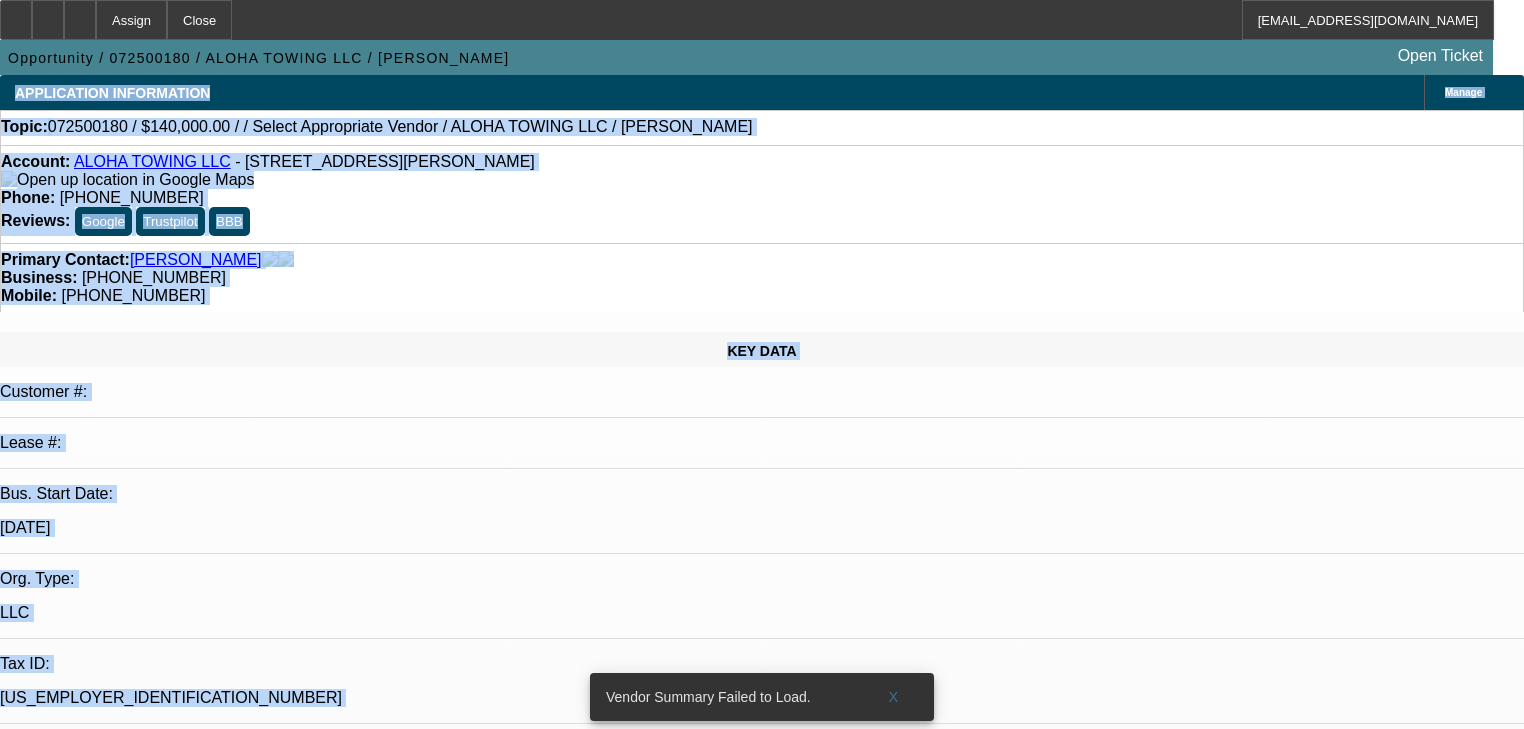 select on "0" 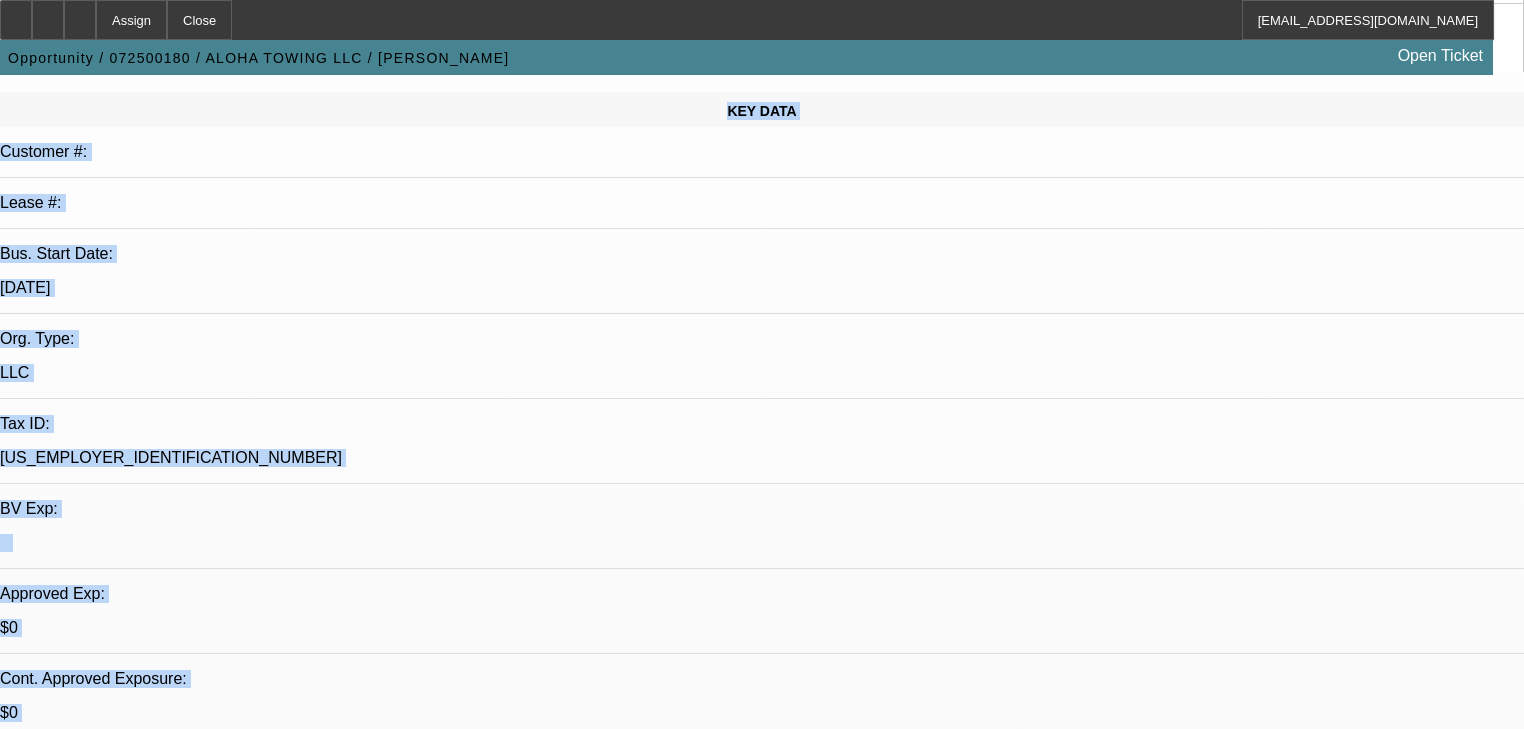 scroll, scrollTop: 160, scrollLeft: 0, axis: vertical 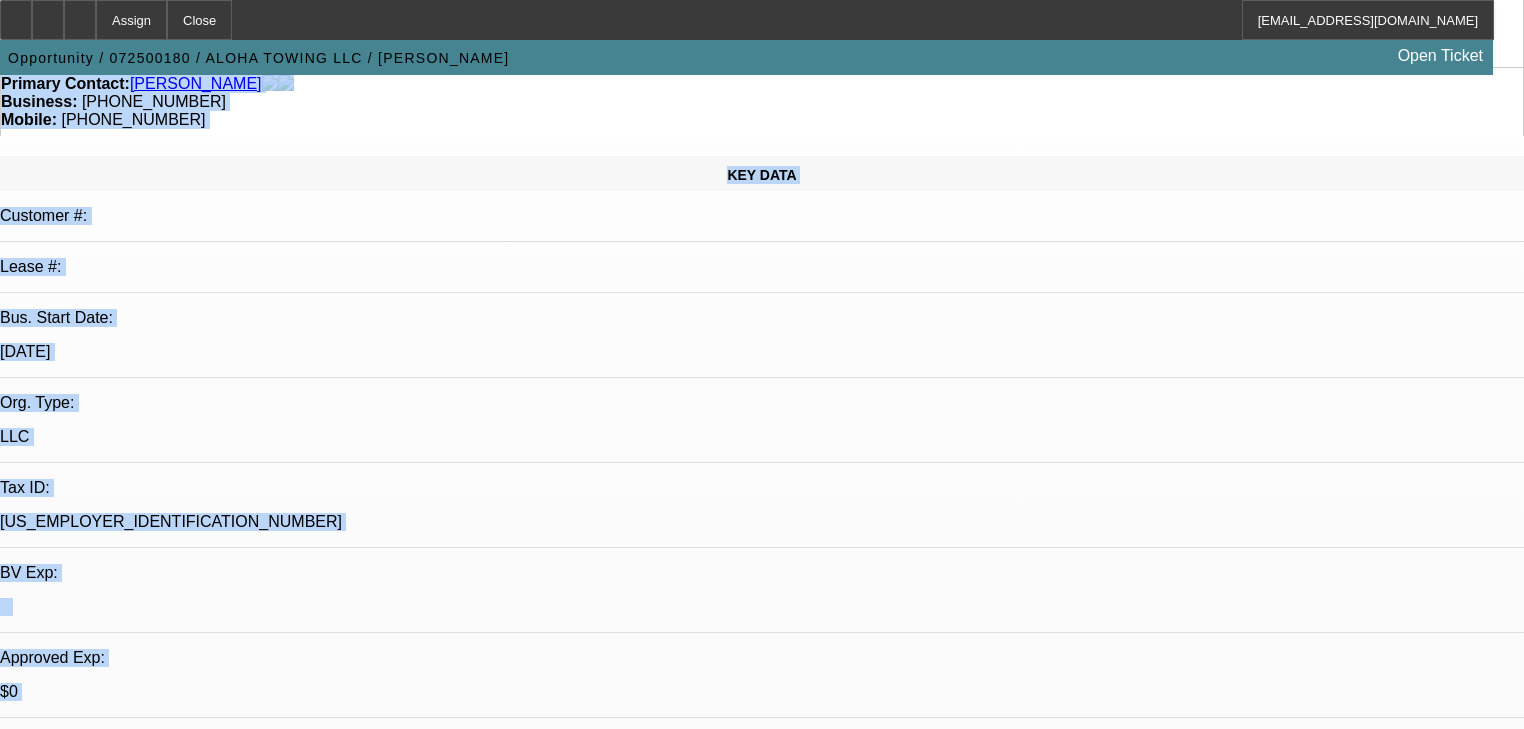click on "STATUS
Status:
In Progress
Sales Stage:
Discovery
Collector:
Owner:
Workman, Taylor
Lease Admin:
Syndi Mgr:
Share Credit 1:
Assign" at bounding box center [762, 2362] 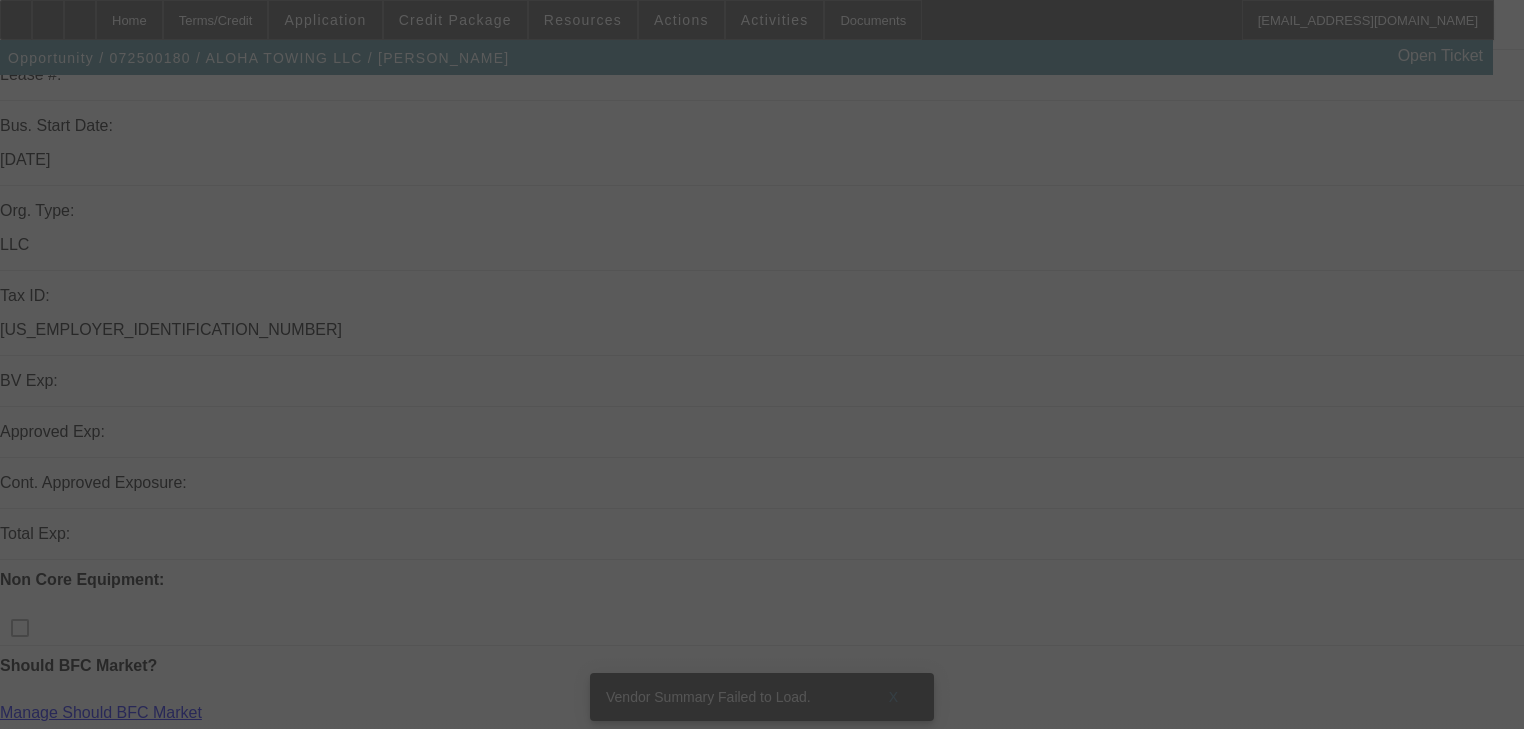 scroll, scrollTop: 459, scrollLeft: 0, axis: vertical 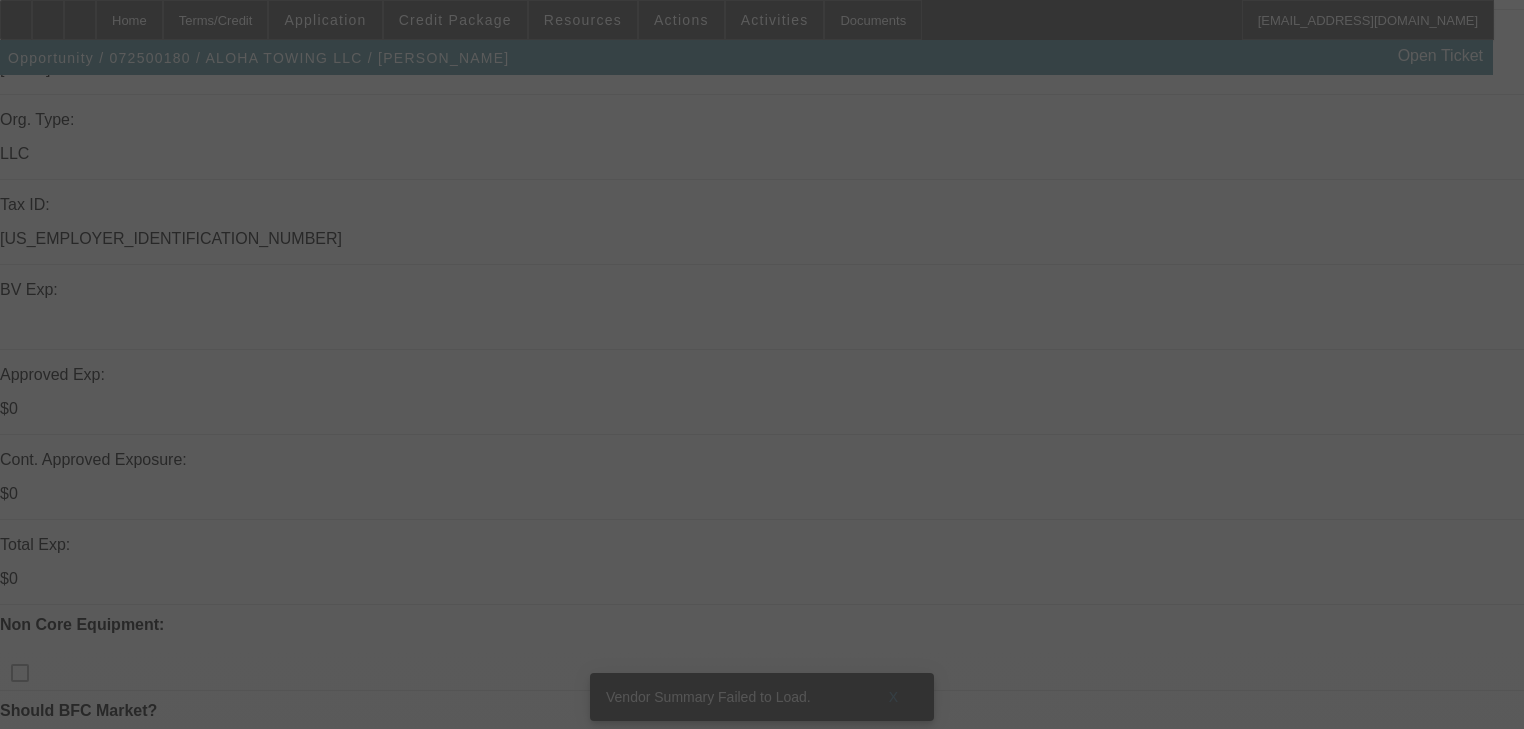 select on "0" 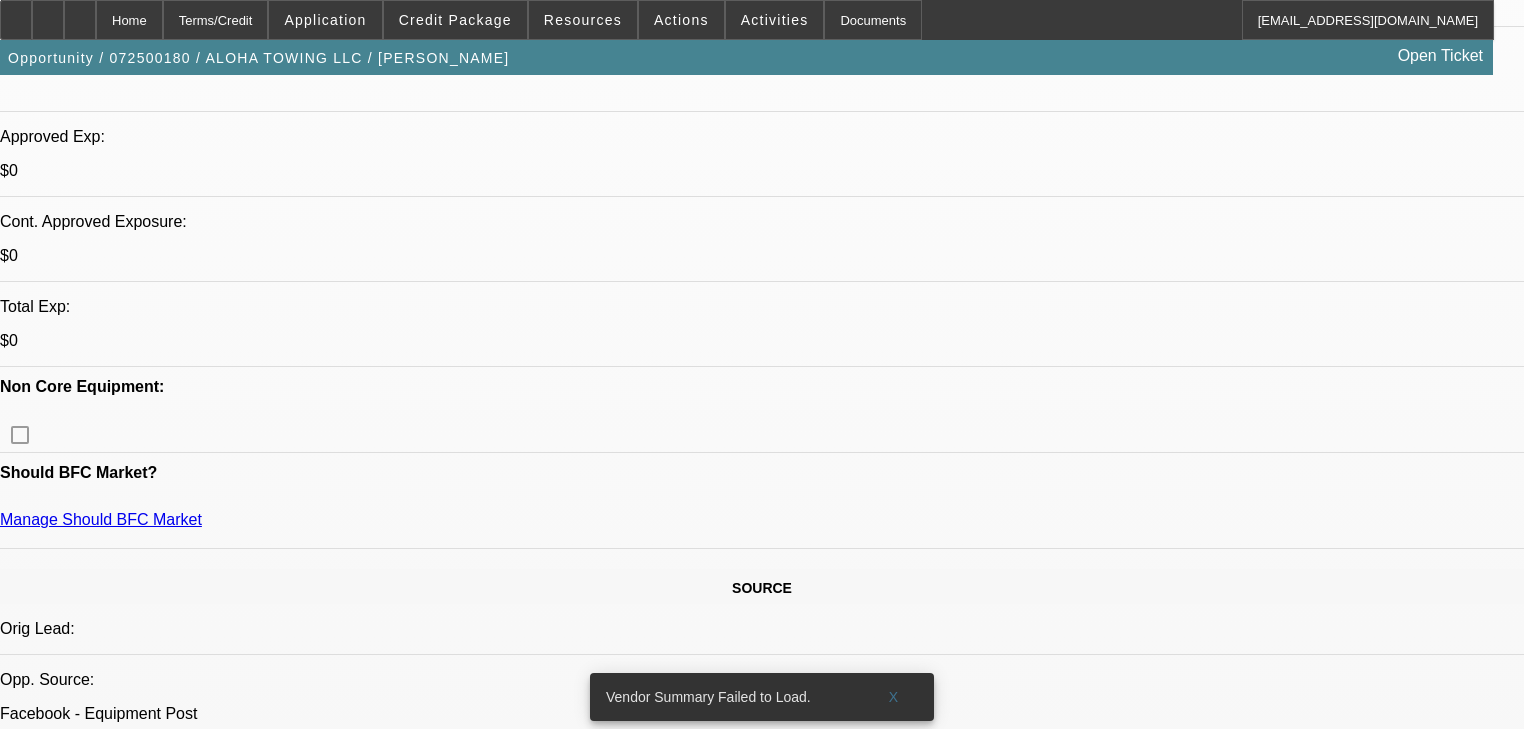 scroll, scrollTop: 699, scrollLeft: 0, axis: vertical 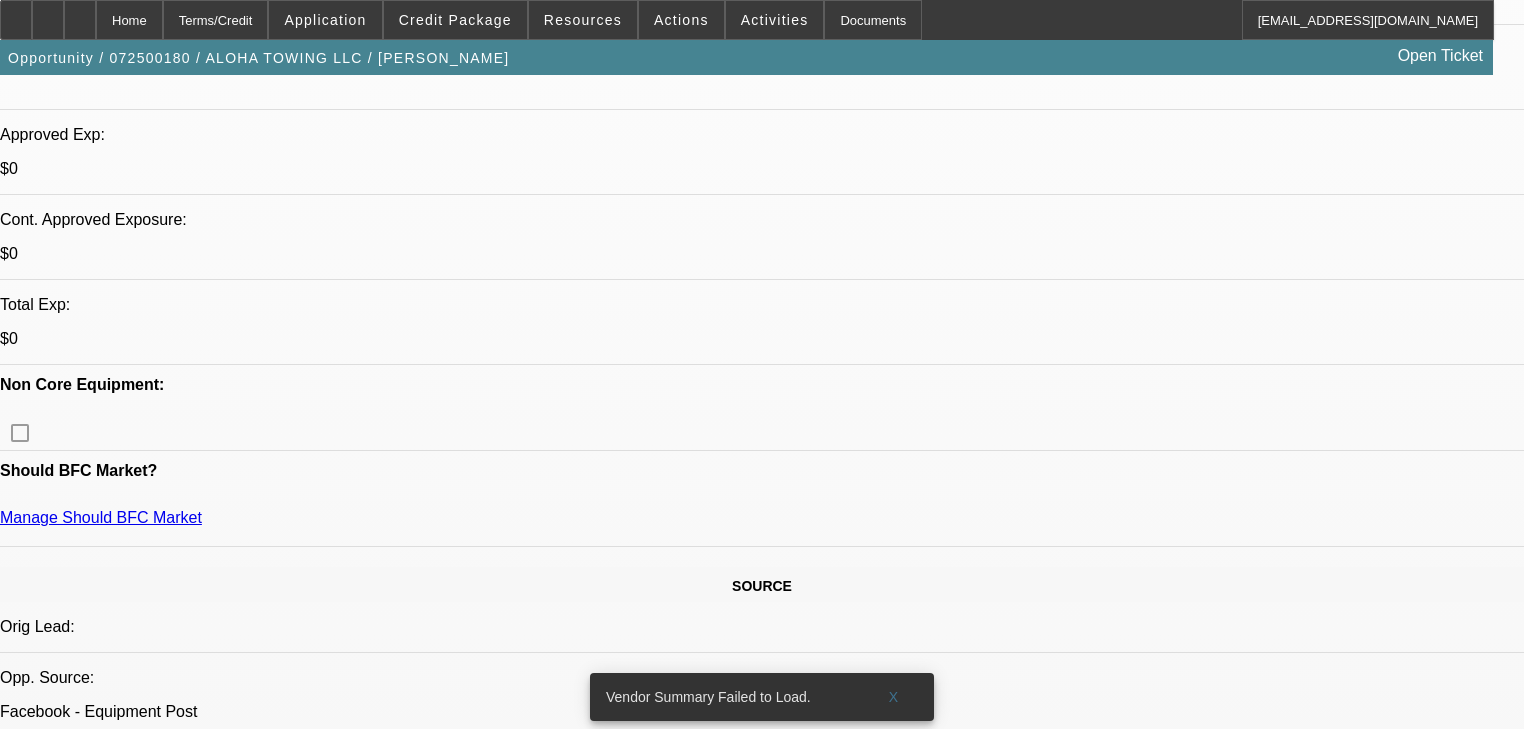 click on "733" at bounding box center (498, 2355) 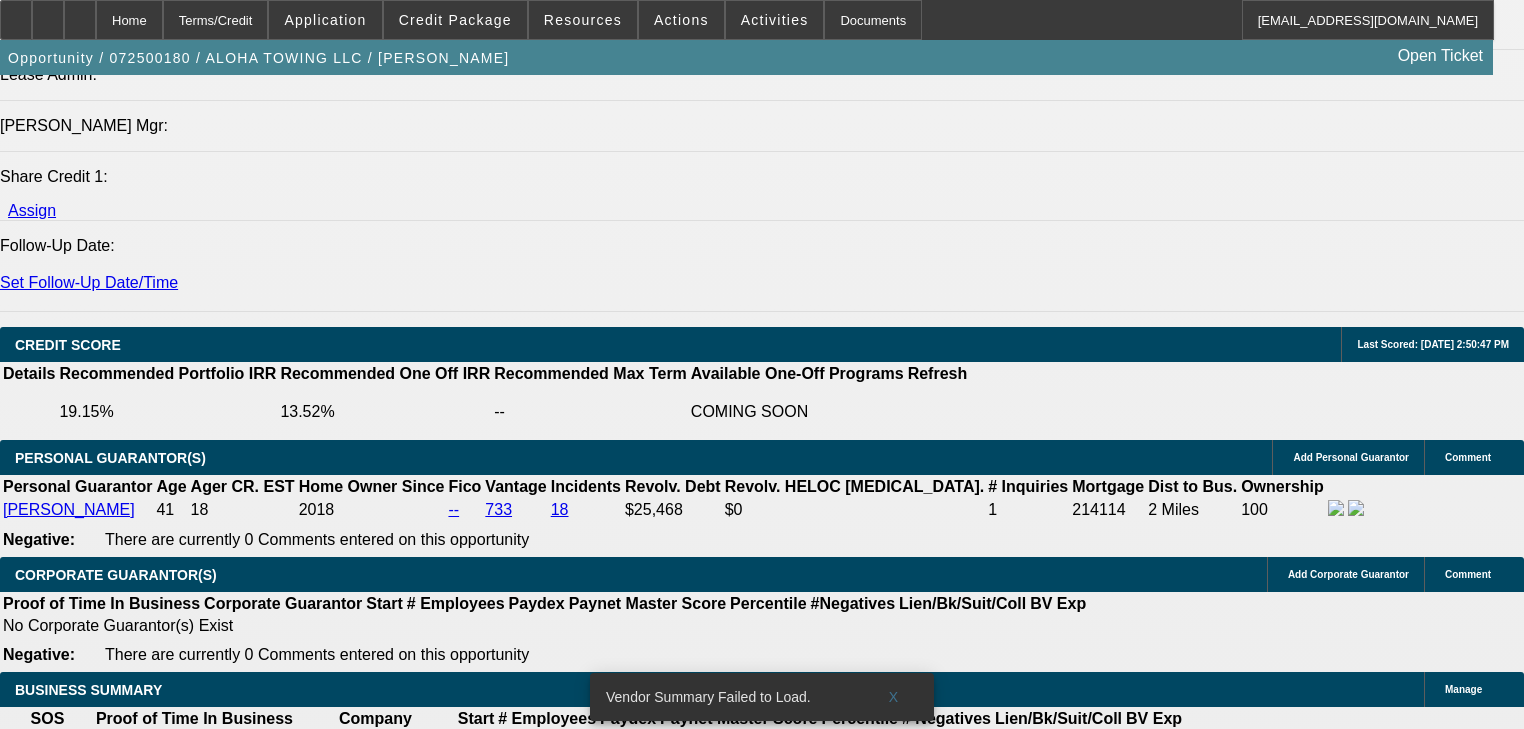 scroll, scrollTop: 2619, scrollLeft: 0, axis: vertical 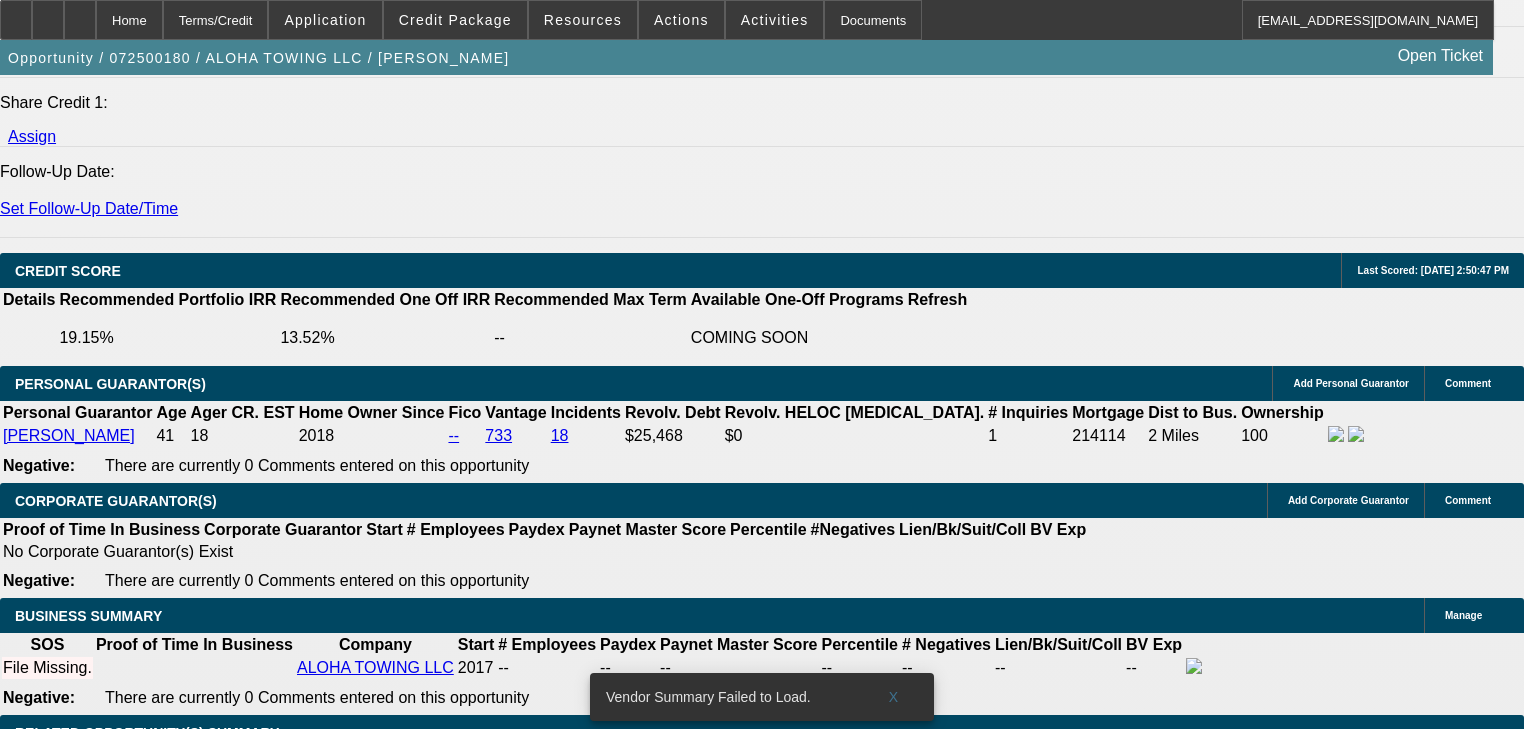 click on "Portfolio (Lease Agreement)" 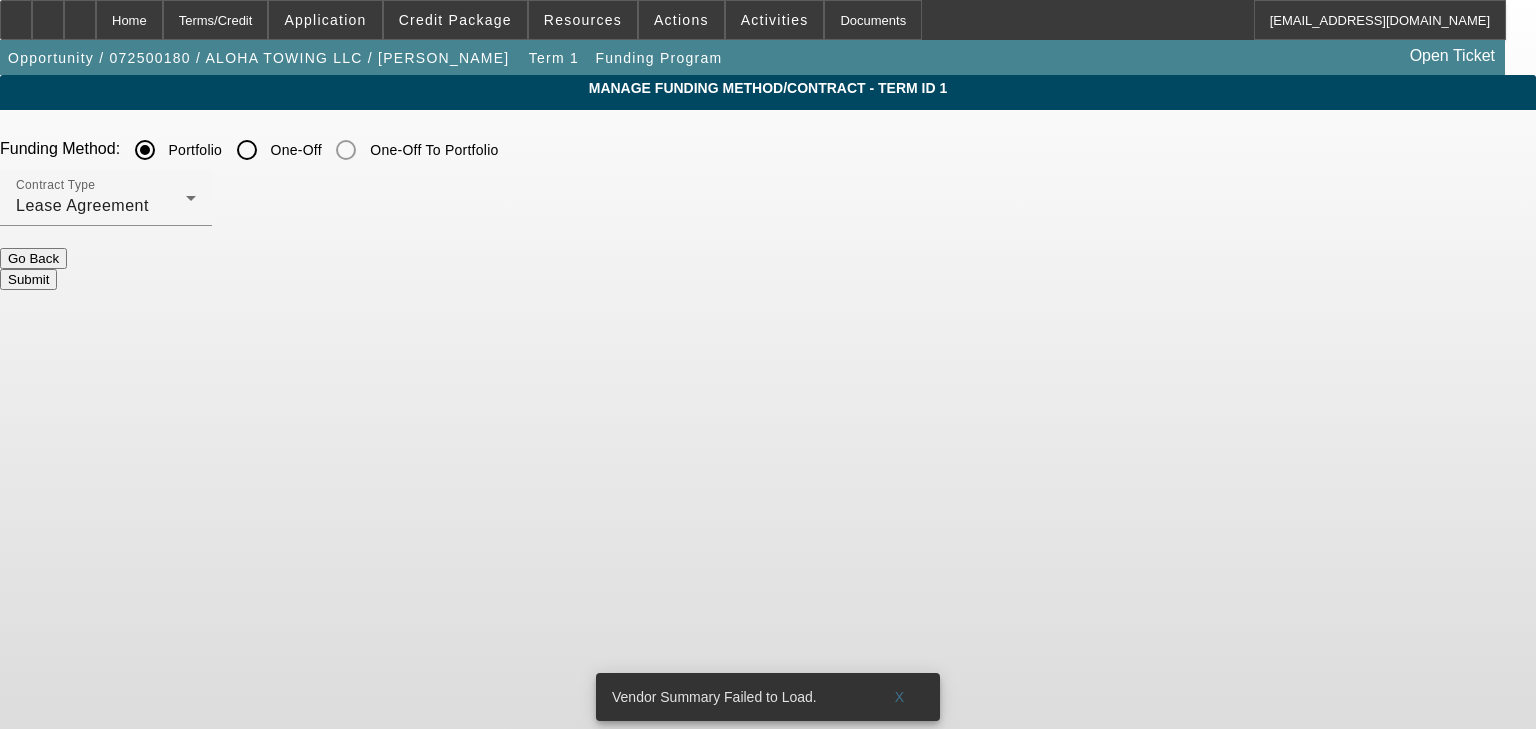 click on "One-Off" at bounding box center [247, 150] 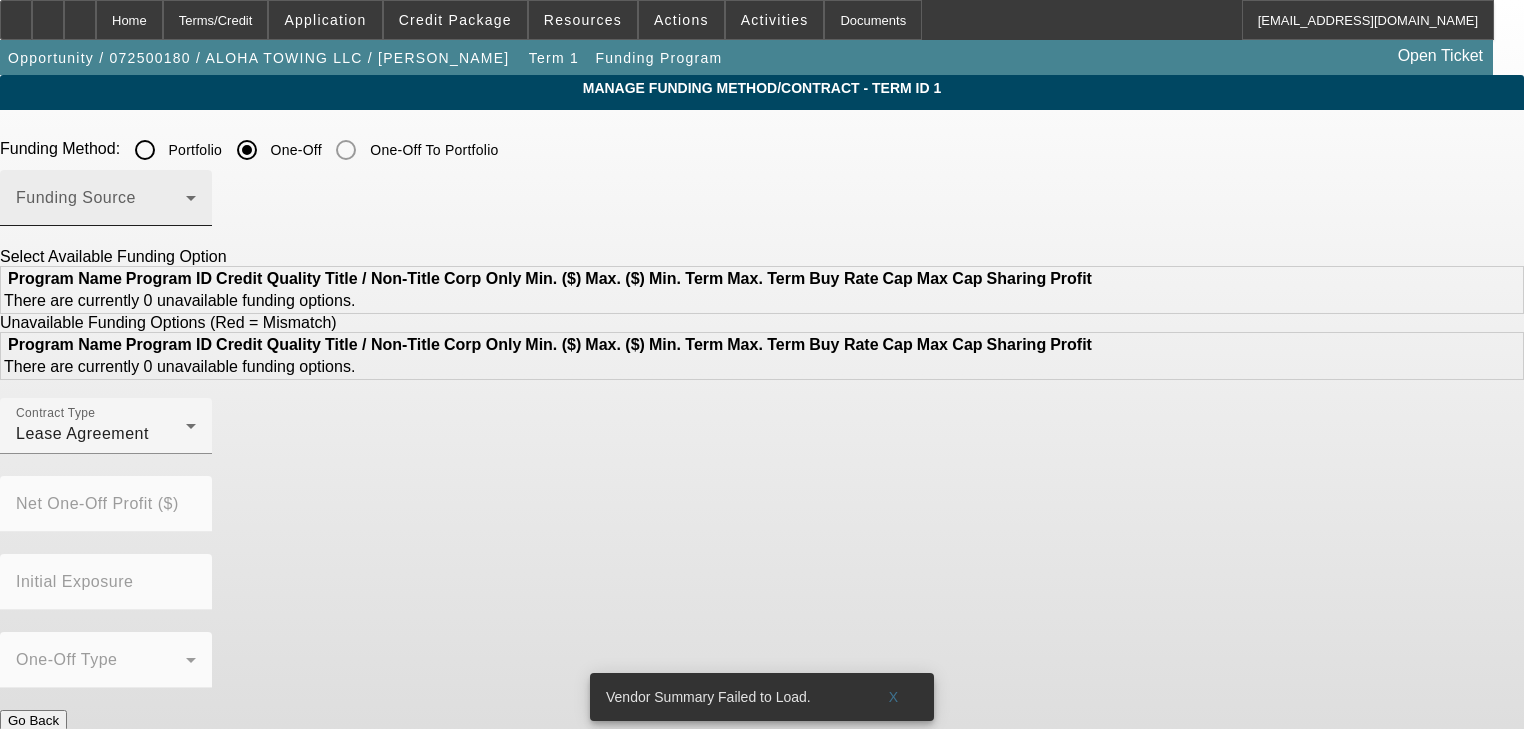 click on "Funding Source" at bounding box center (106, 198) 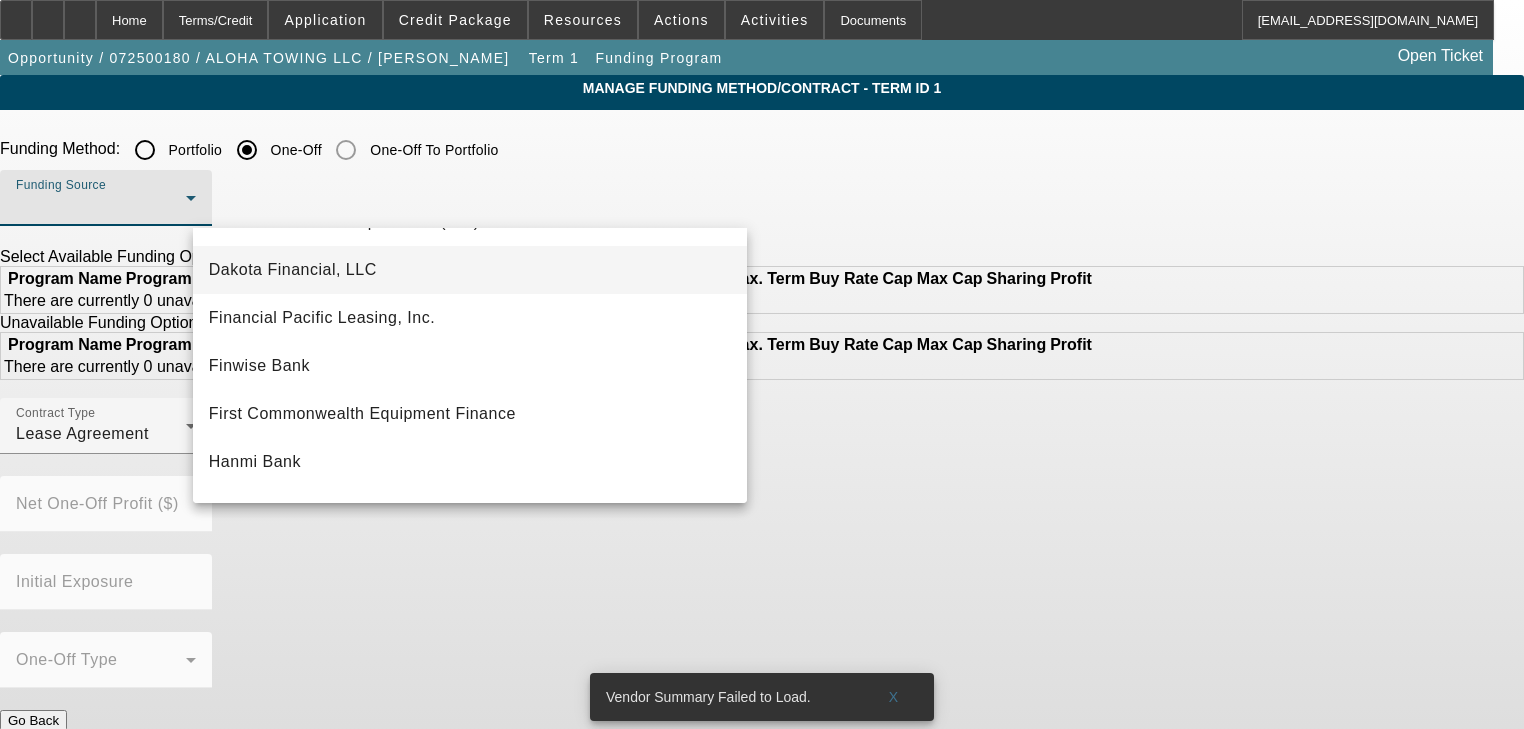 scroll, scrollTop: 240, scrollLeft: 0, axis: vertical 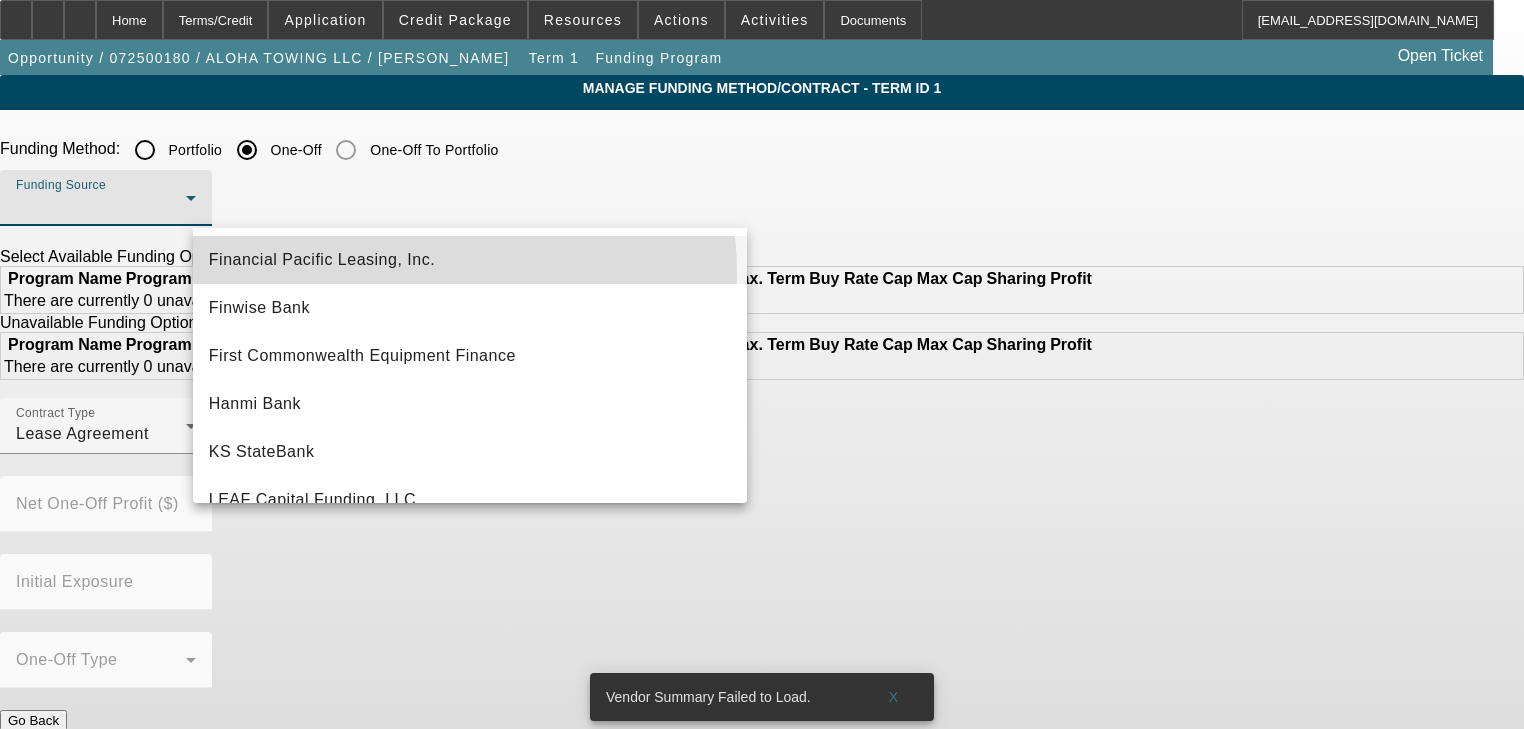 click on "Financial Pacific Leasing, Inc." at bounding box center (470, 260) 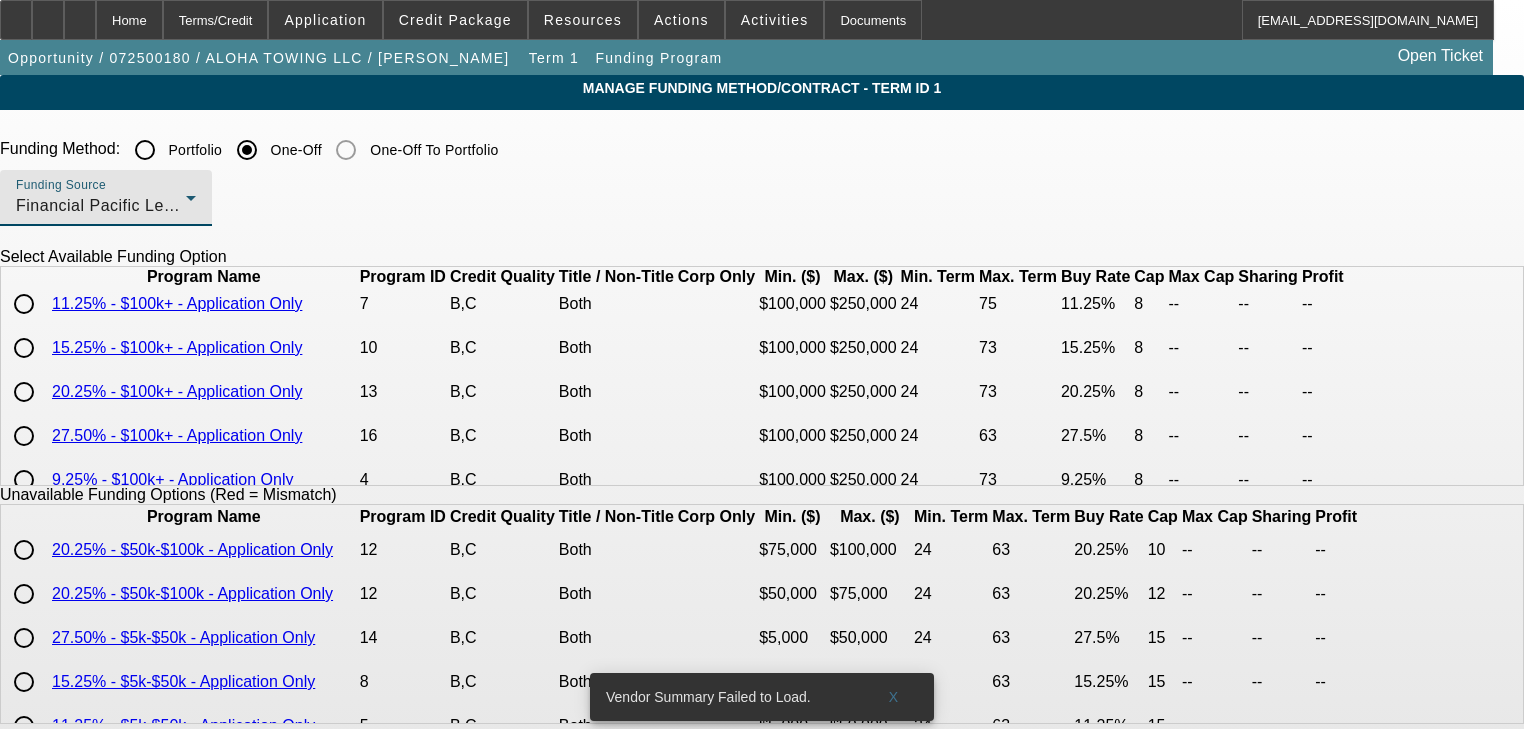 scroll, scrollTop: 0, scrollLeft: 0, axis: both 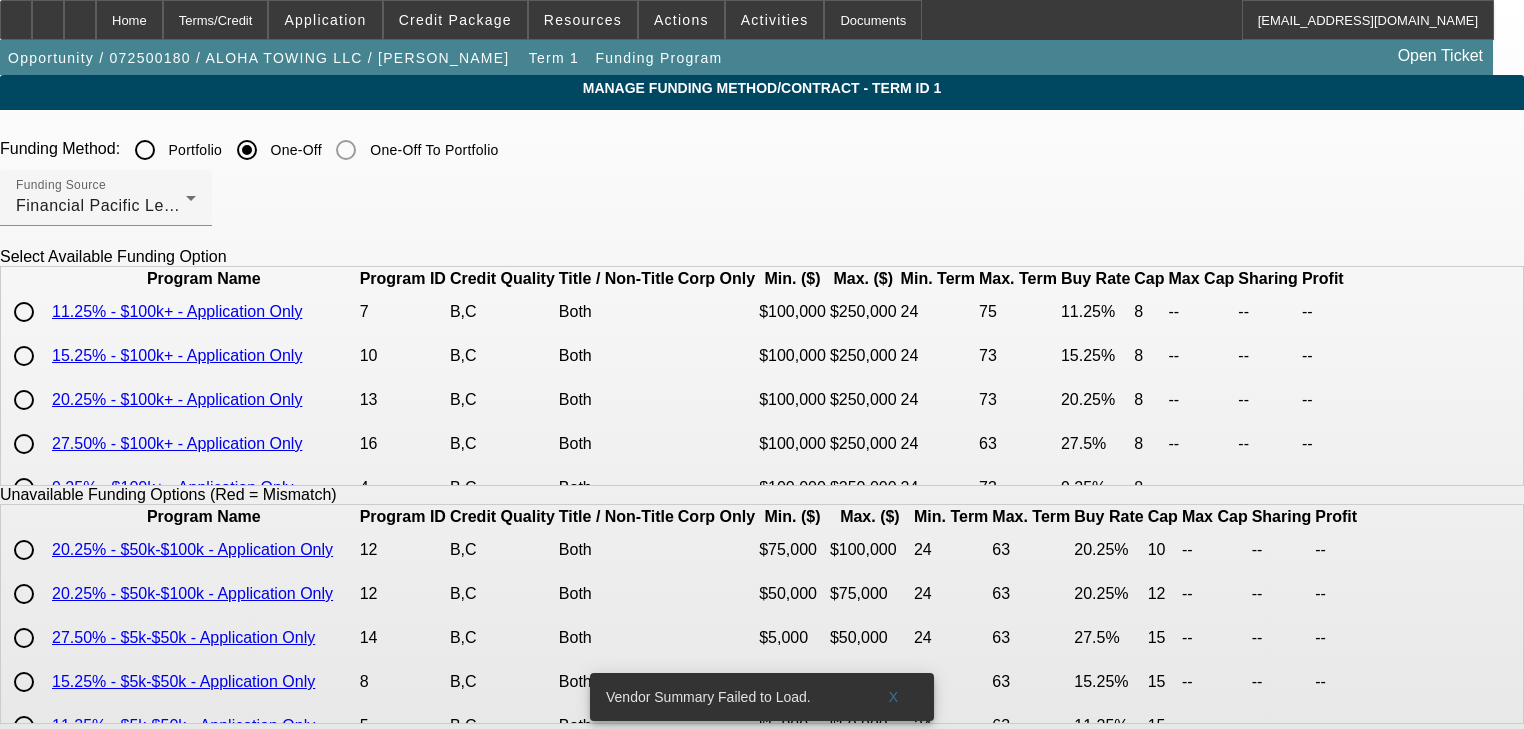 click at bounding box center [24, 400] 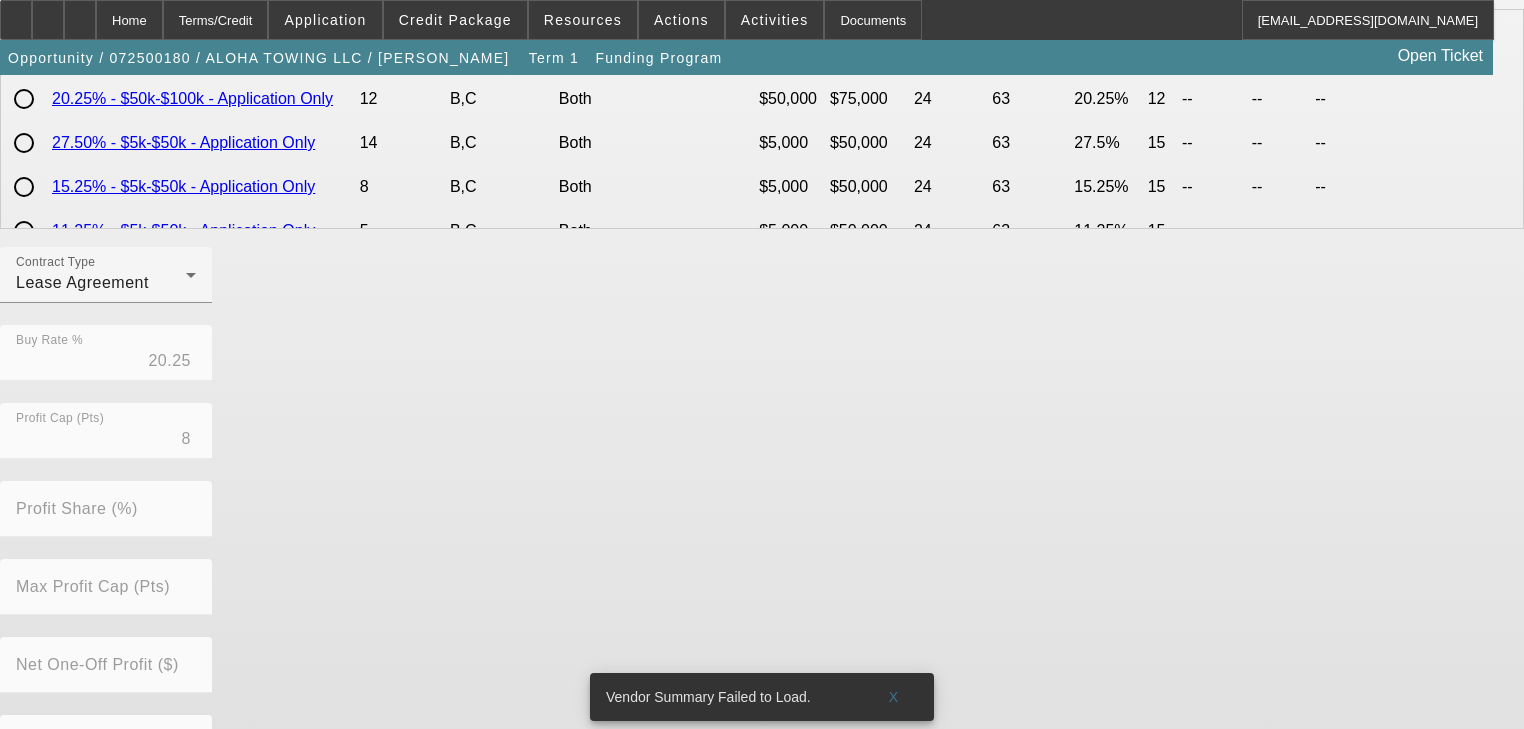 scroll, scrollTop: 560, scrollLeft: 0, axis: vertical 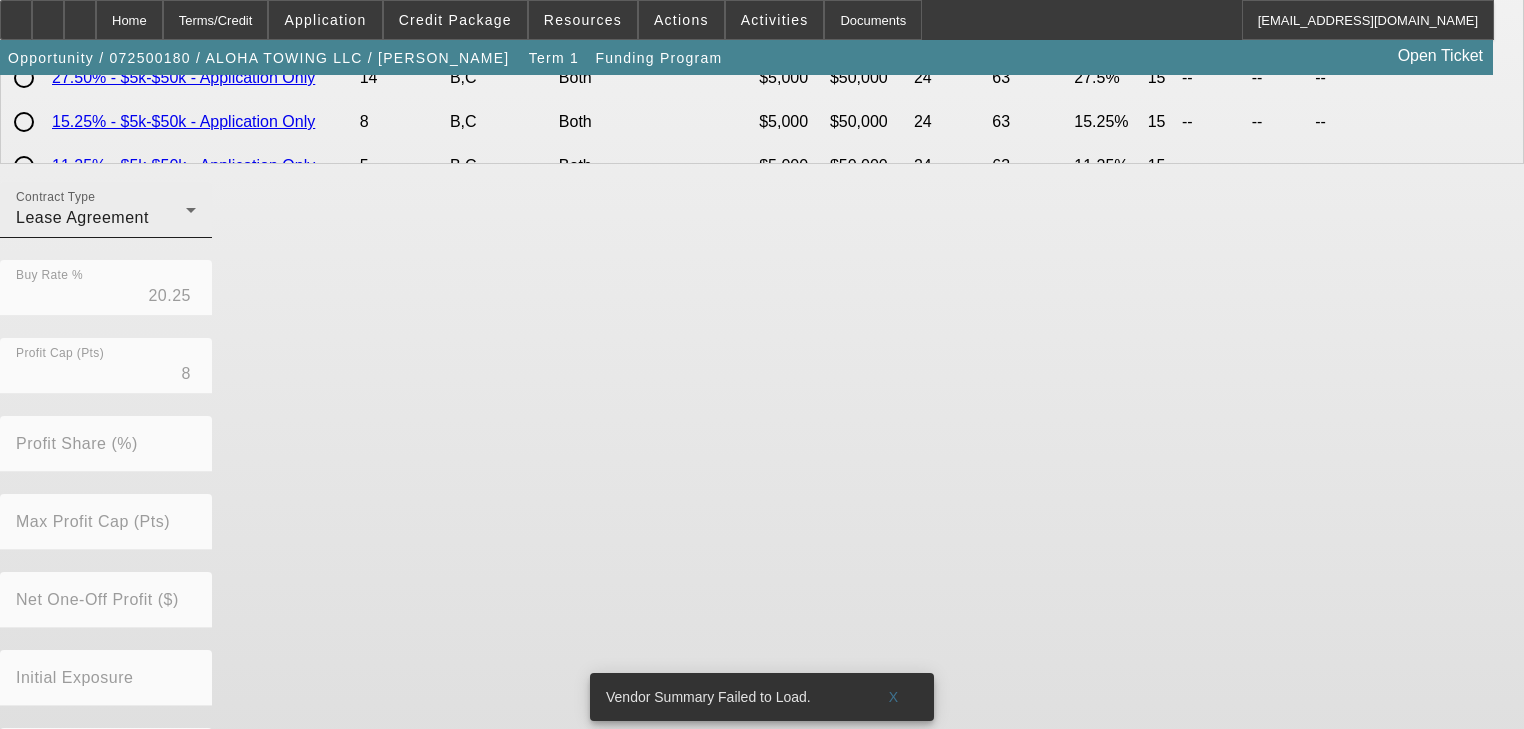 click on "Lease Agreement" at bounding box center (101, 218) 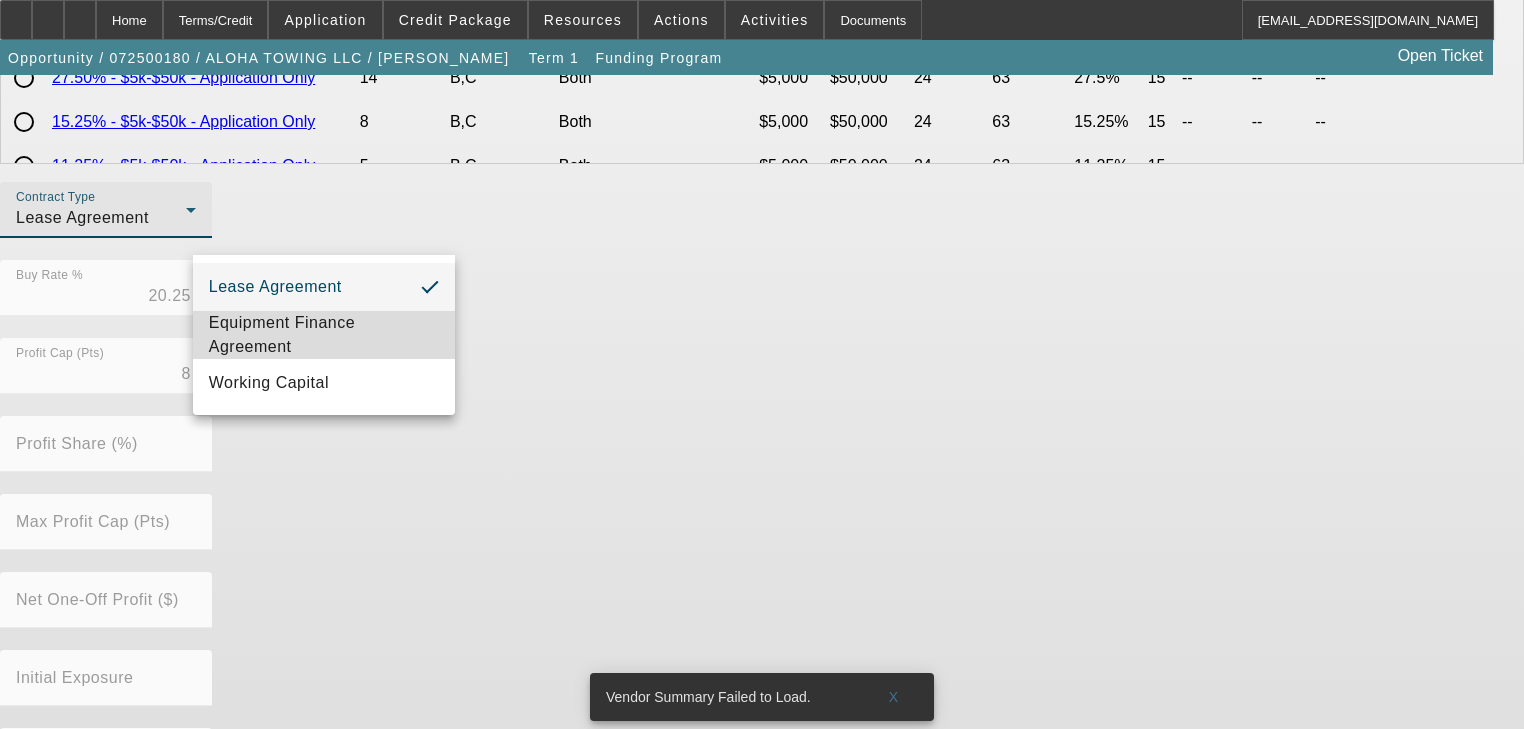click on "Equipment Finance Agreement" at bounding box center (324, 335) 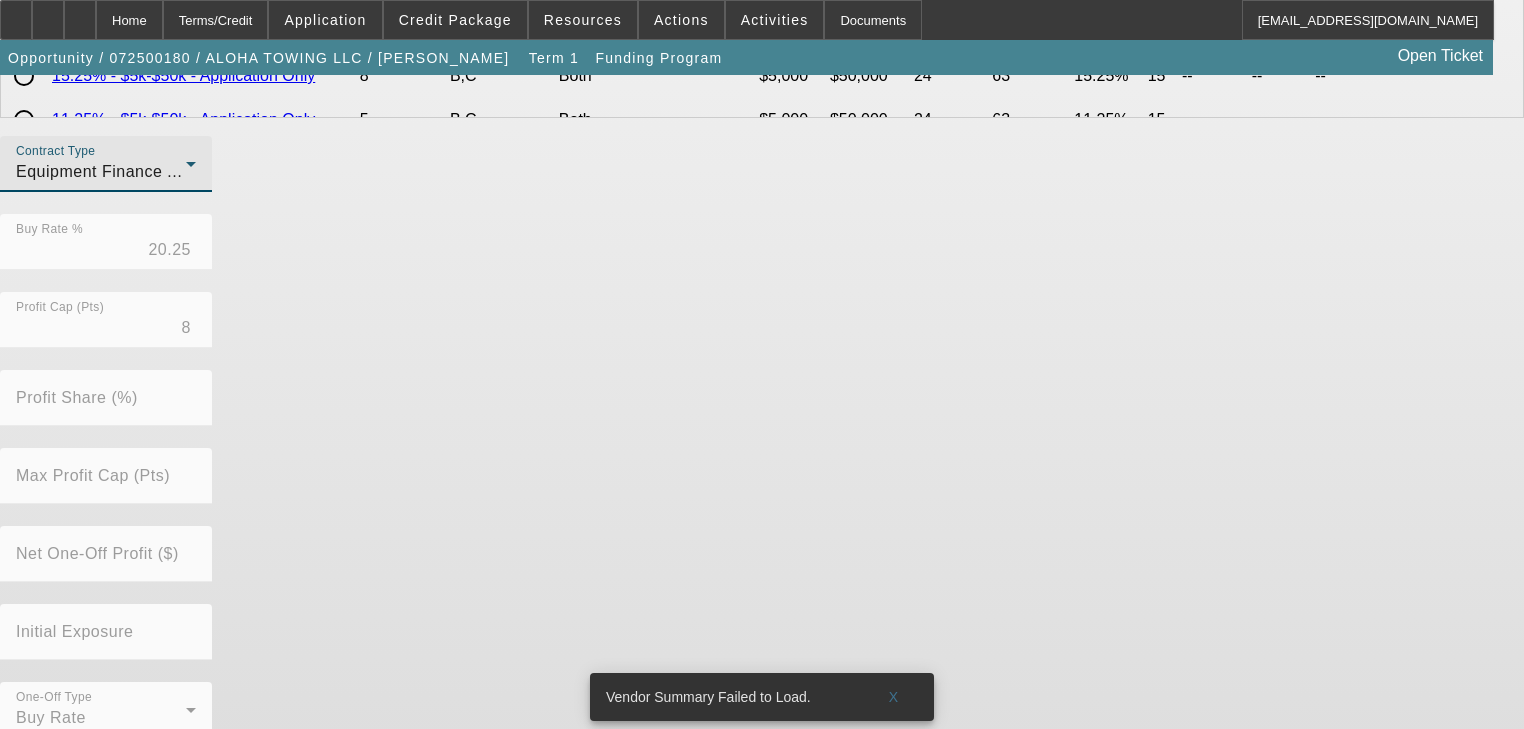 scroll, scrollTop: 632, scrollLeft: 0, axis: vertical 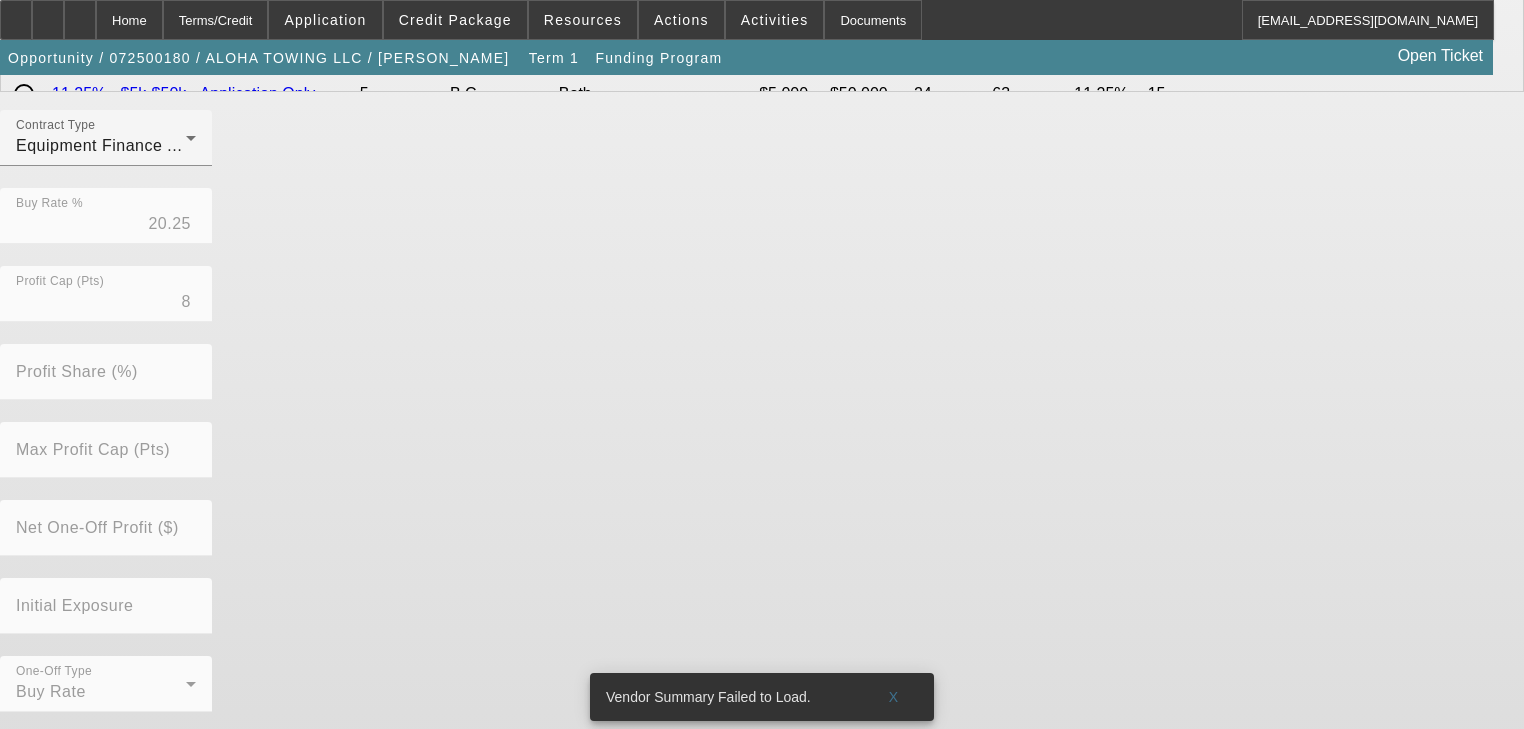 click on "Submit" at bounding box center [28, 765] 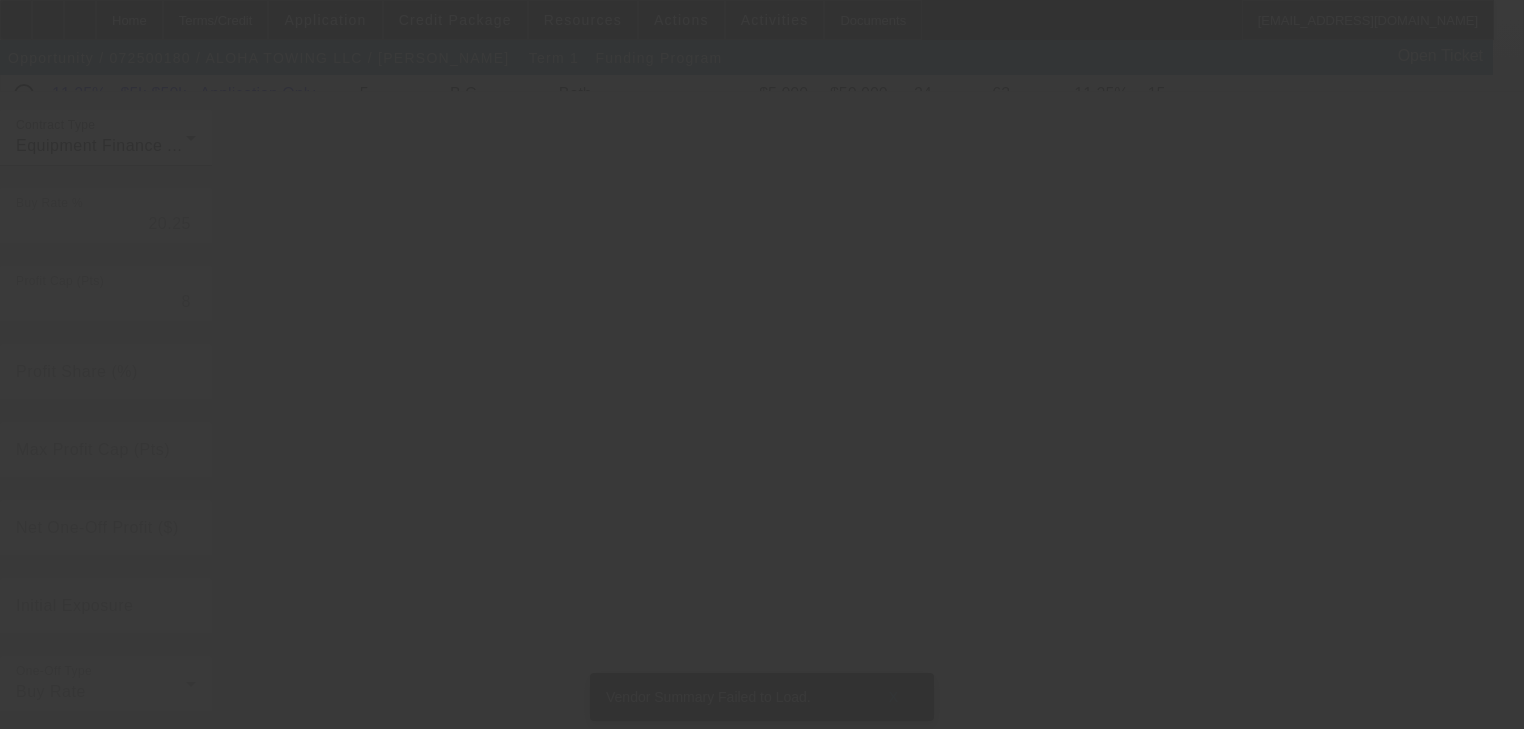 radio on "true" 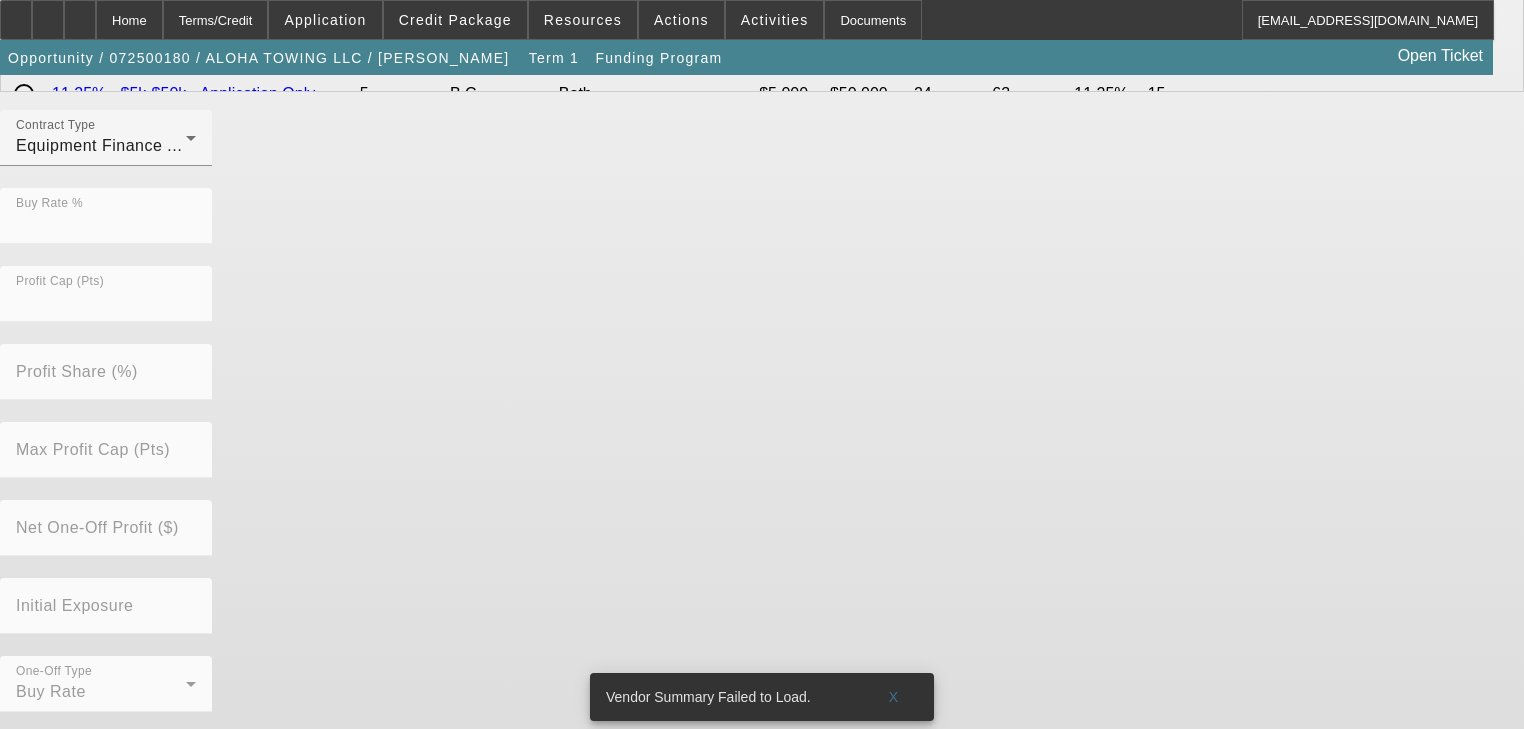 scroll, scrollTop: 0, scrollLeft: 0, axis: both 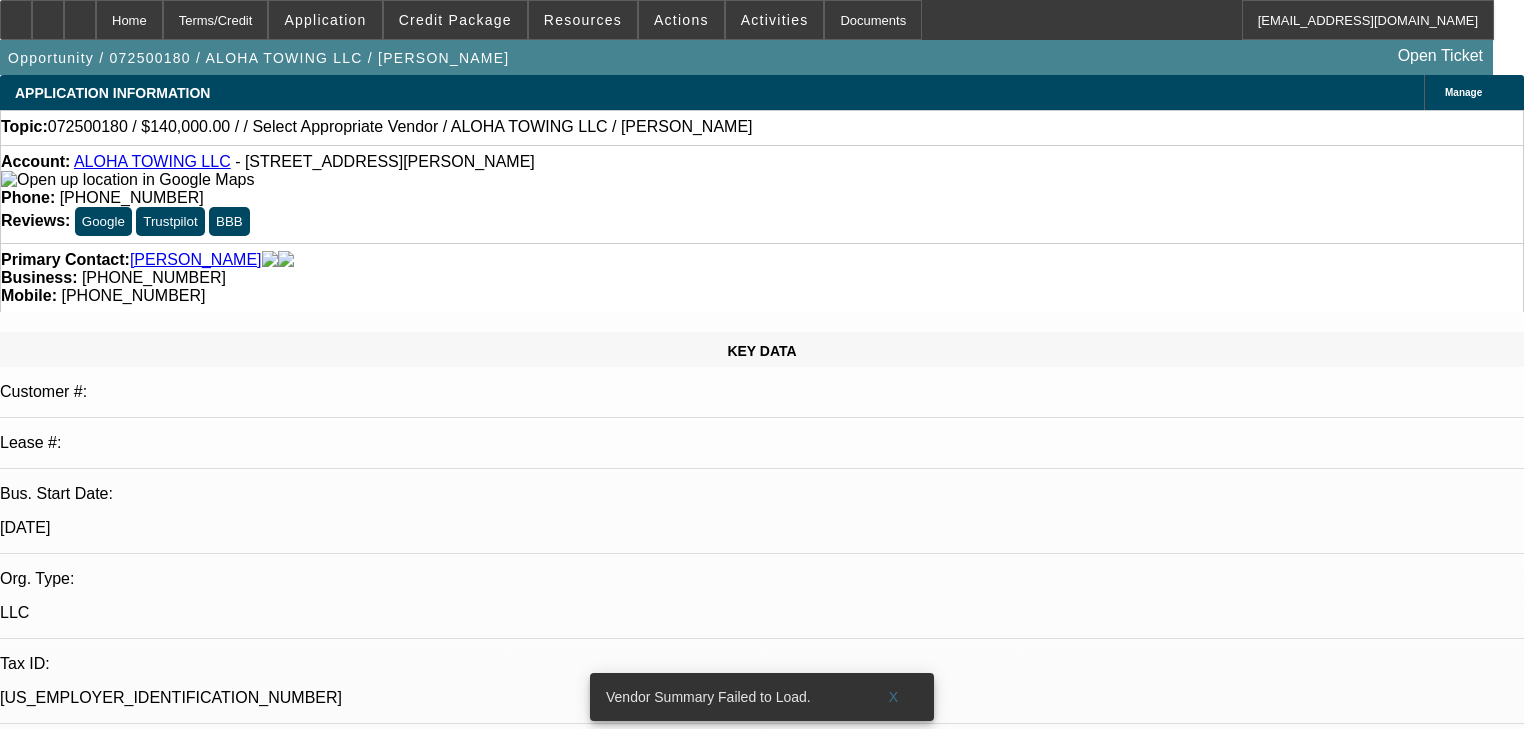 select on "0" 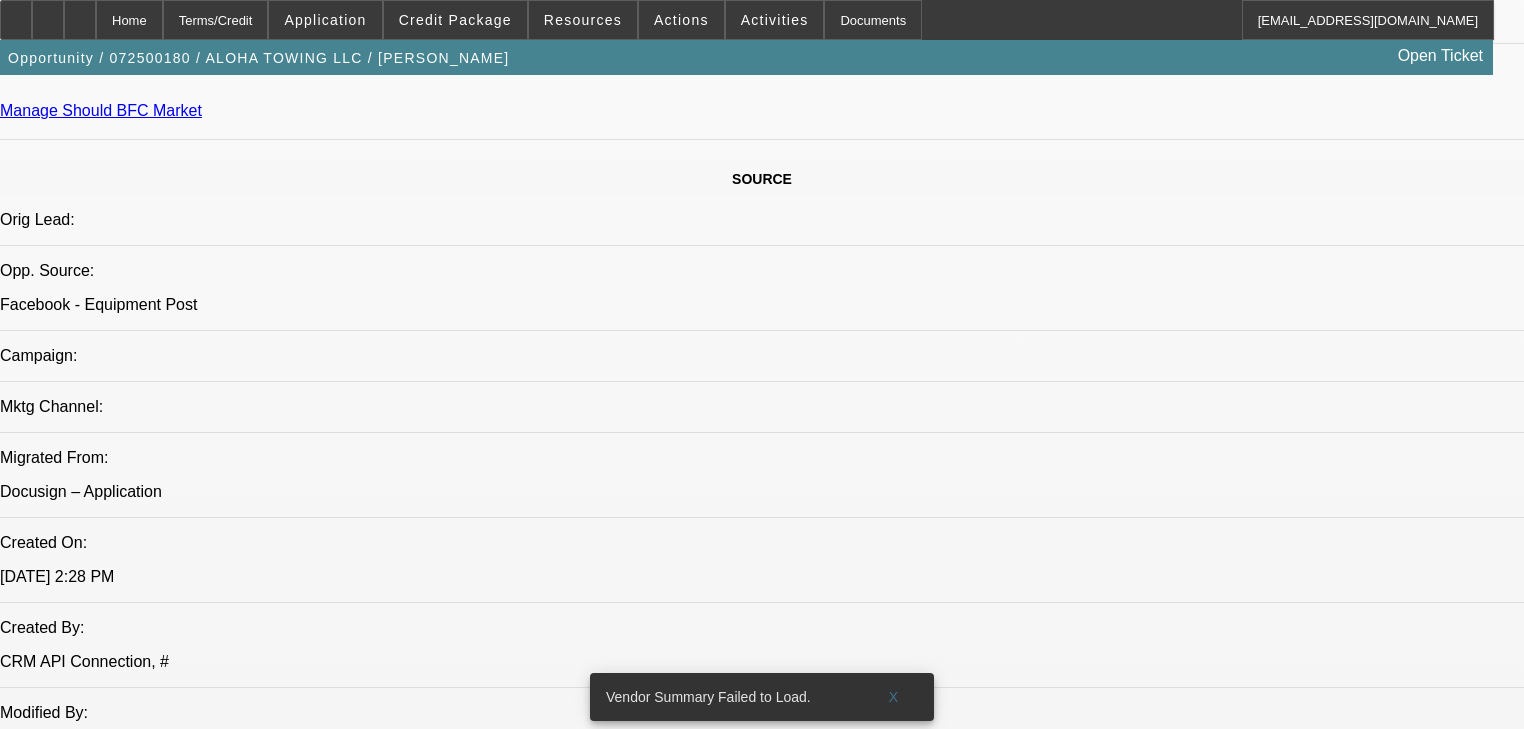 scroll, scrollTop: 1120, scrollLeft: 0, axis: vertical 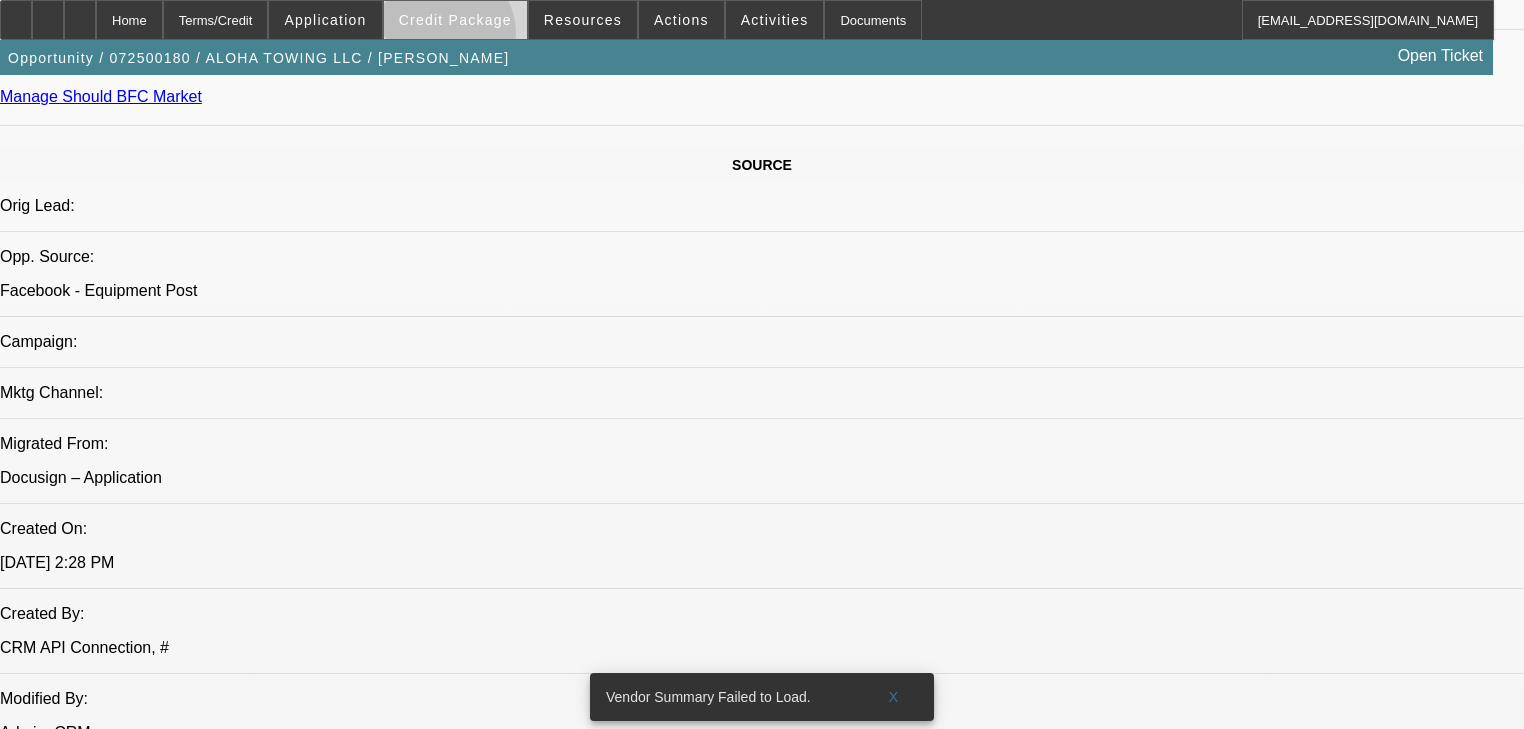 click at bounding box center (455, 20) 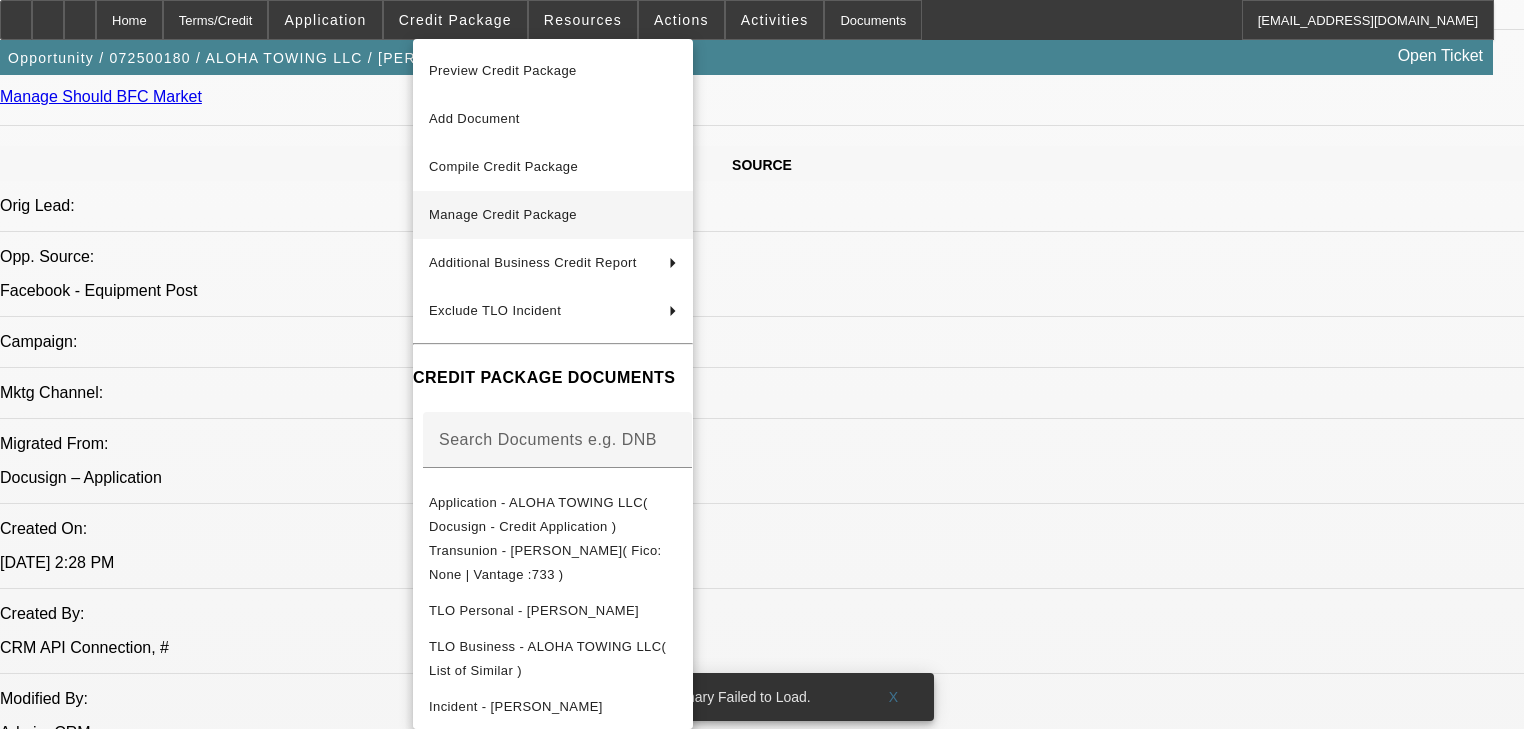 click on "Manage Credit Package" at bounding box center [503, 214] 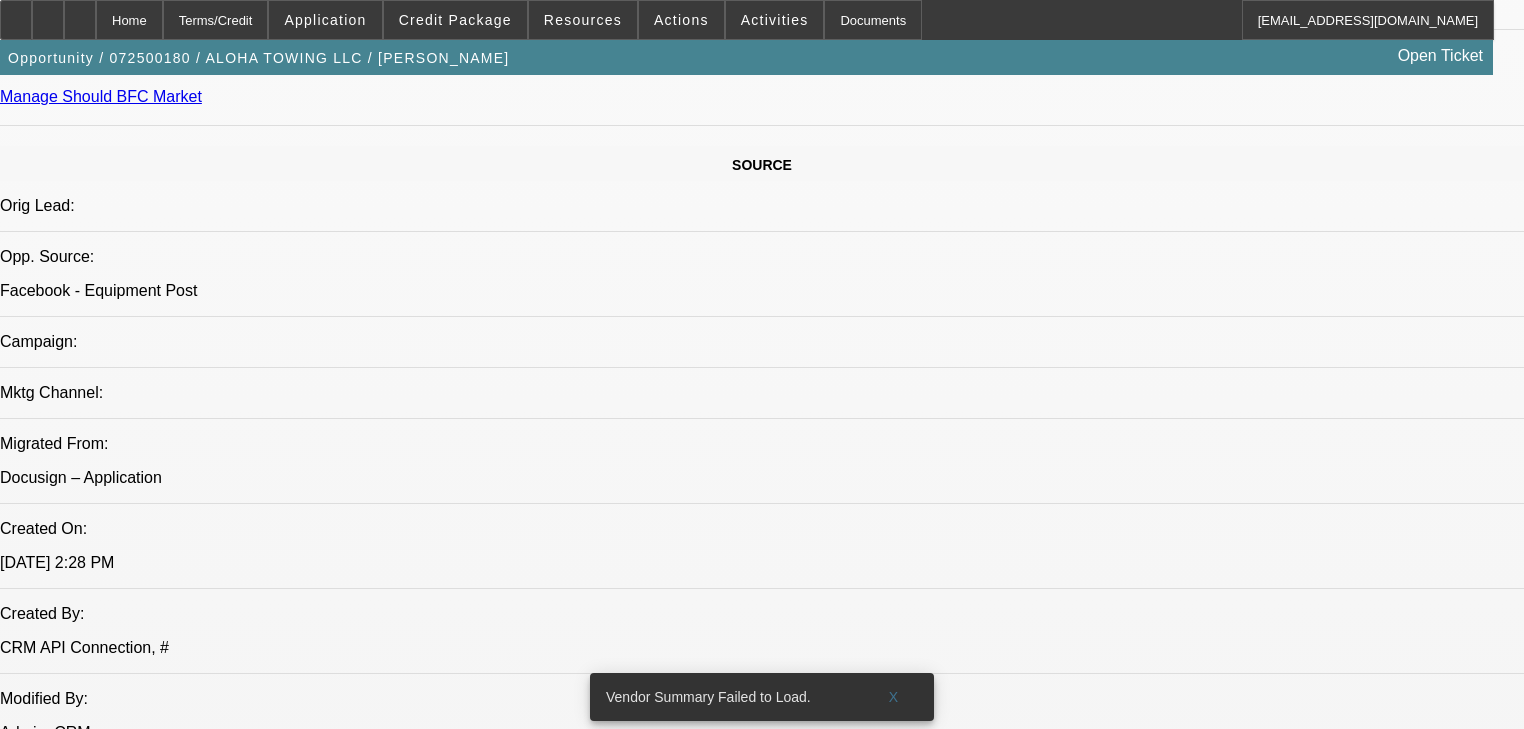 scroll, scrollTop: 0, scrollLeft: 0, axis: both 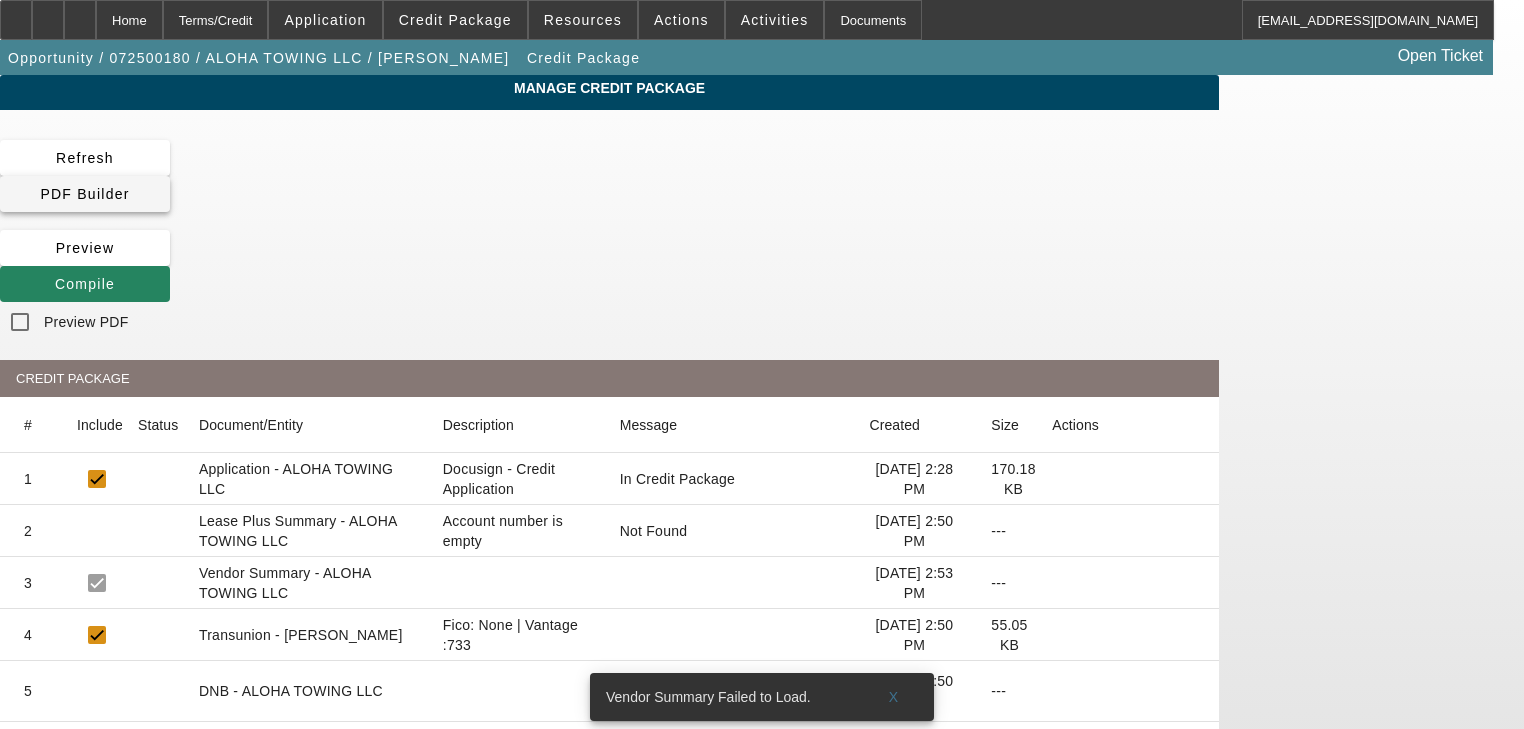 click on "PDF Builder" at bounding box center (84, 194) 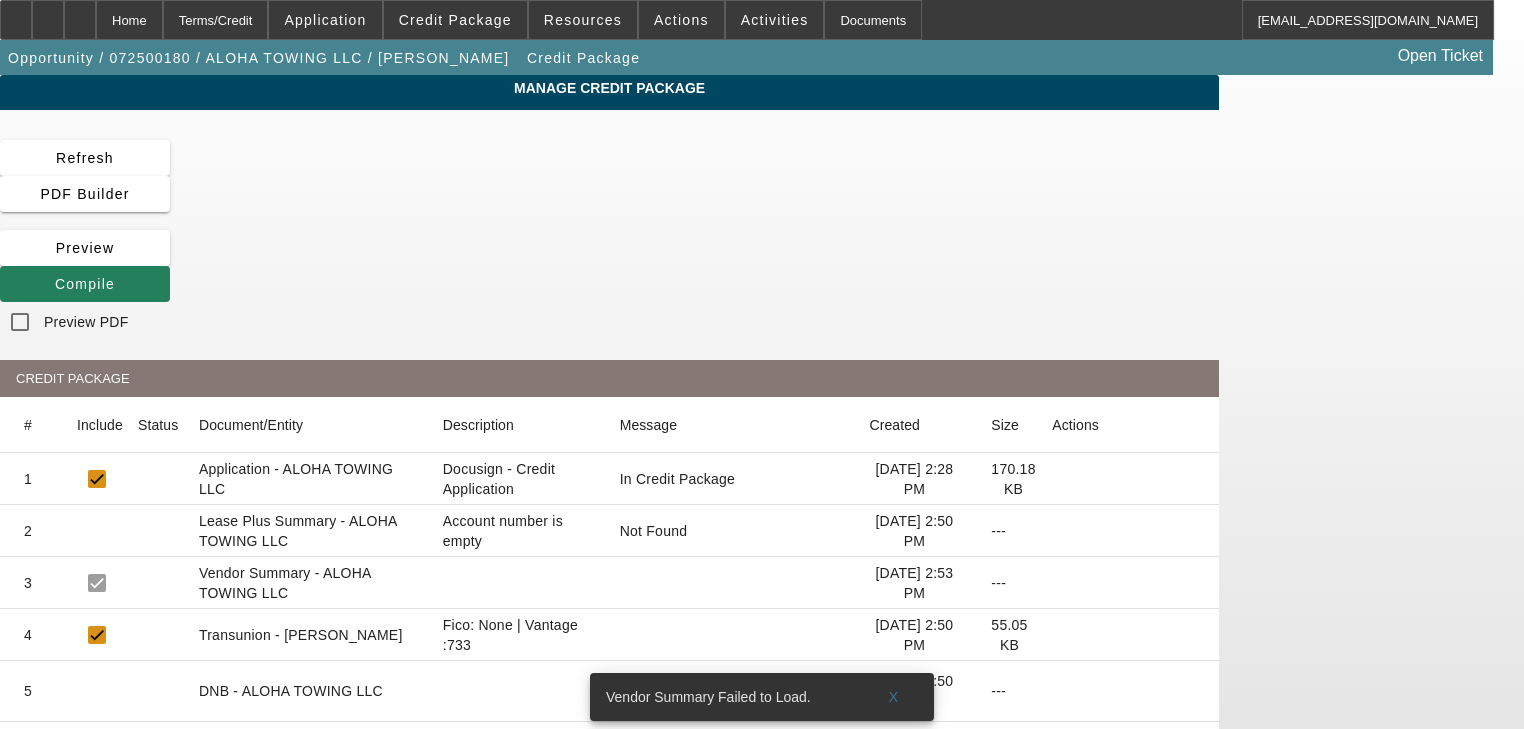 click at bounding box center (55, 284) 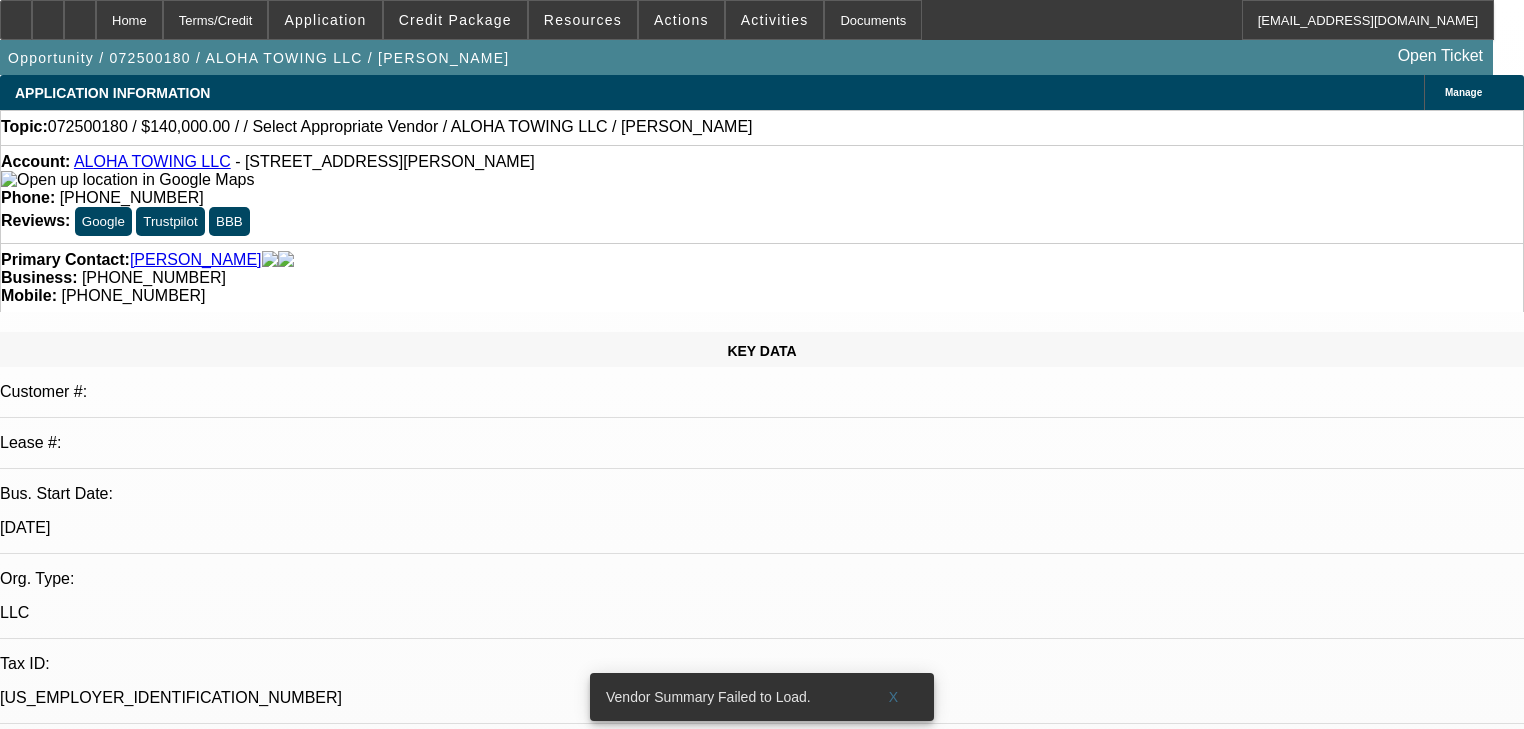 select on "0" 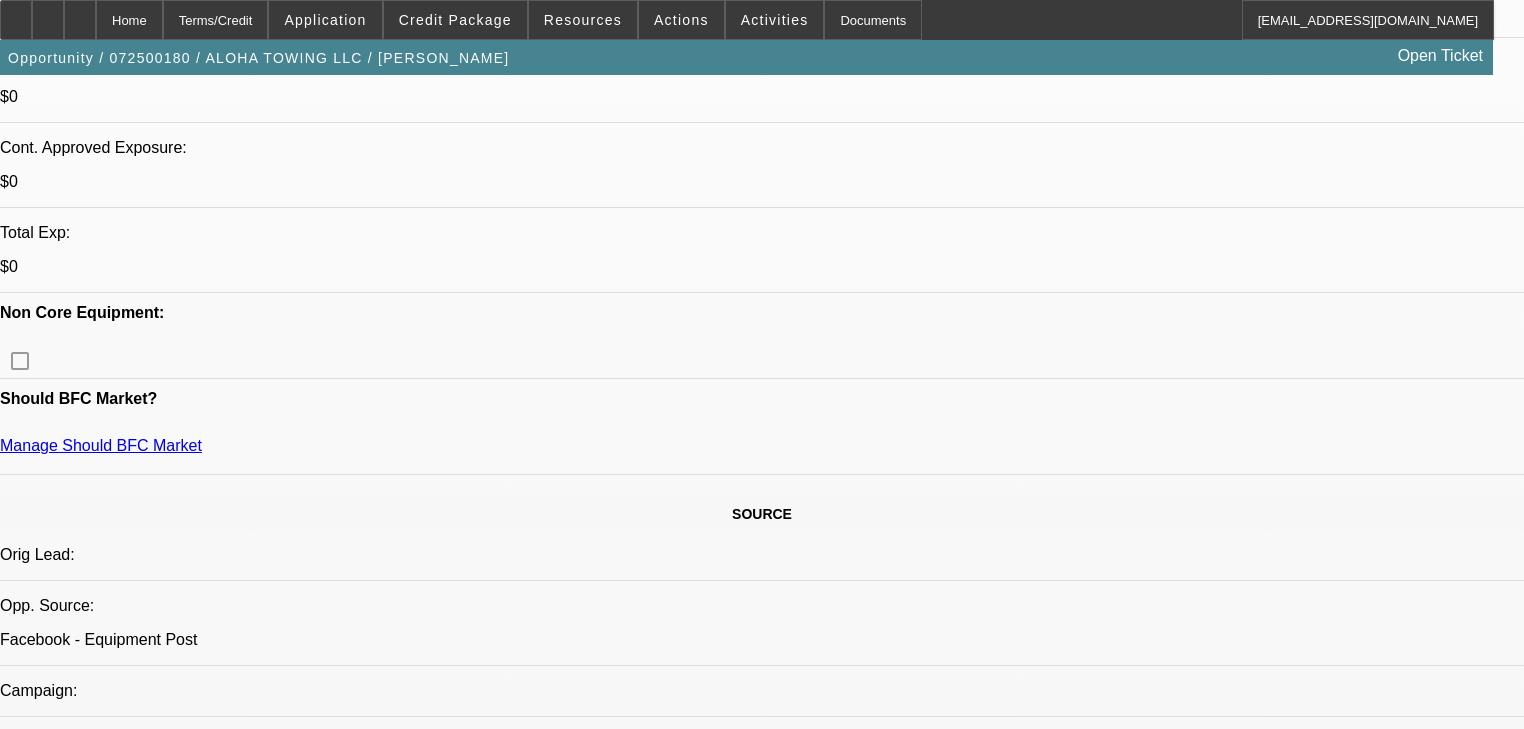 scroll, scrollTop: 720, scrollLeft: 0, axis: vertical 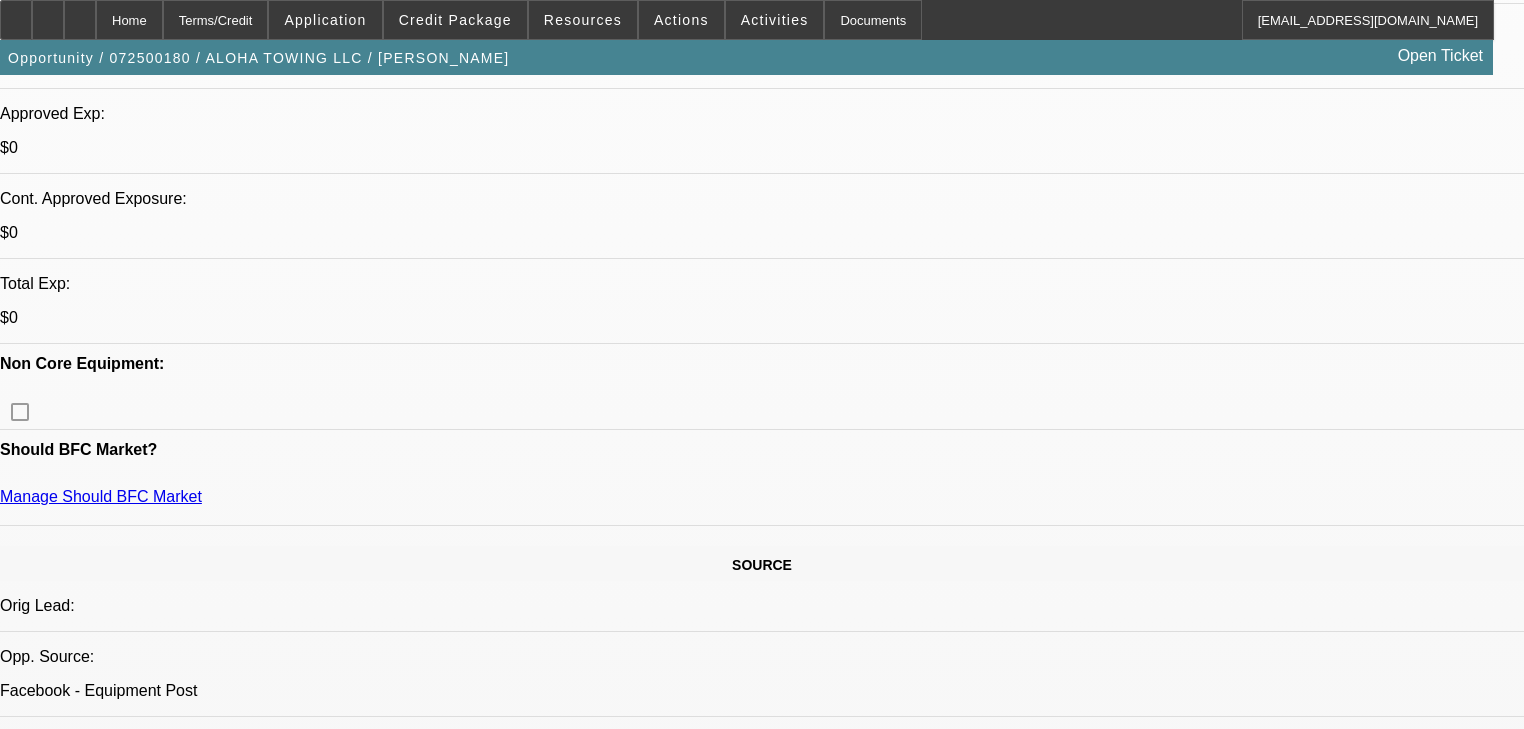 click on "733" at bounding box center (498, 2334) 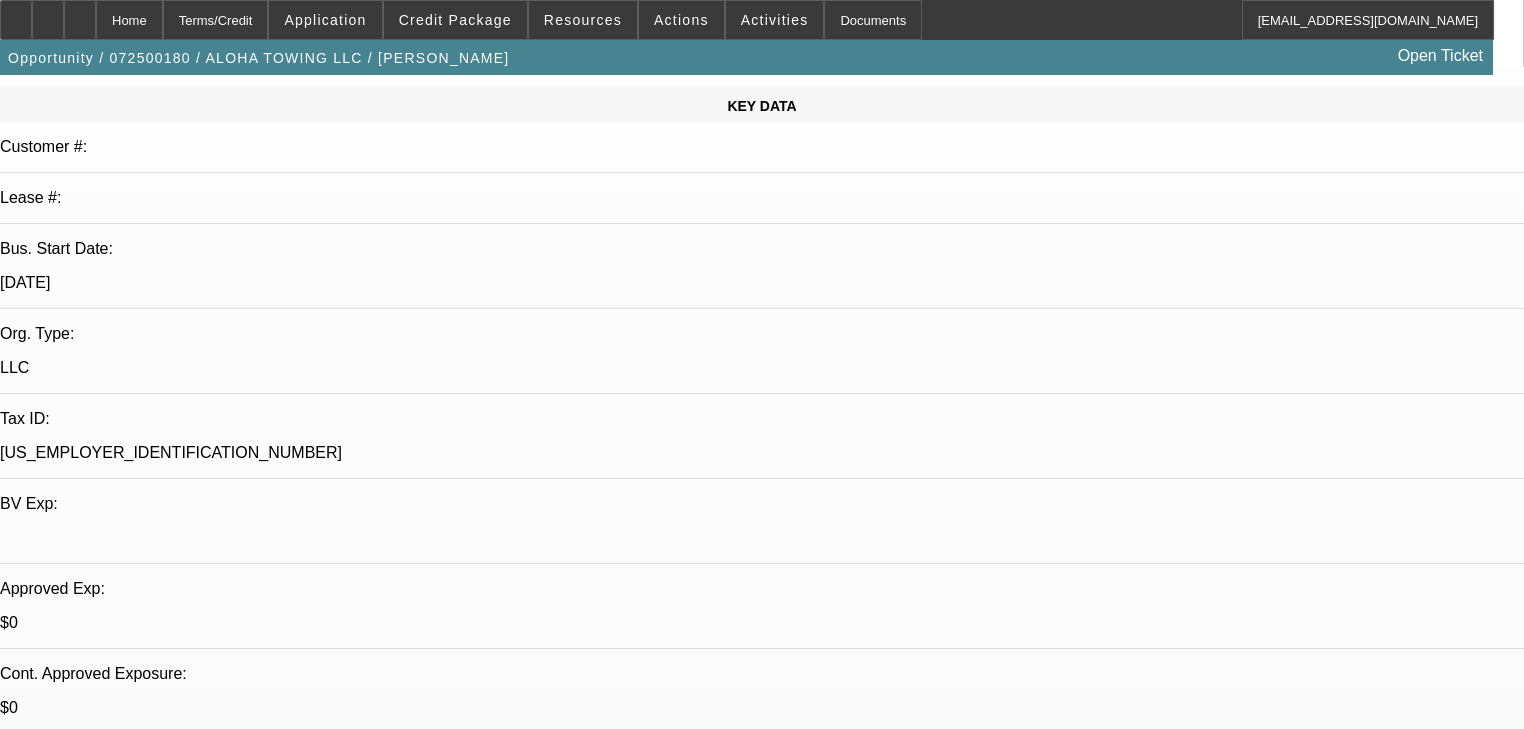 scroll, scrollTop: 240, scrollLeft: 0, axis: vertical 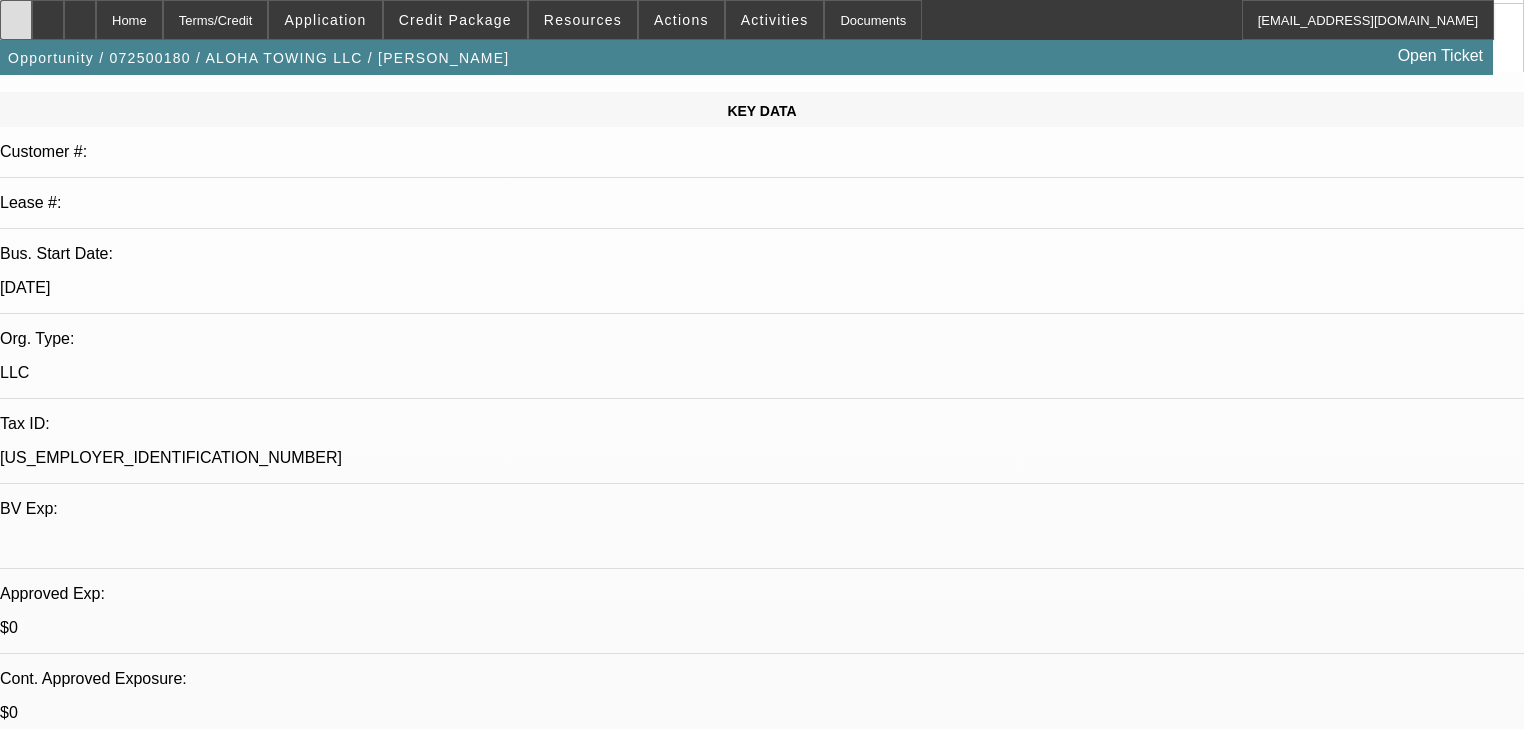 click at bounding box center [16, 20] 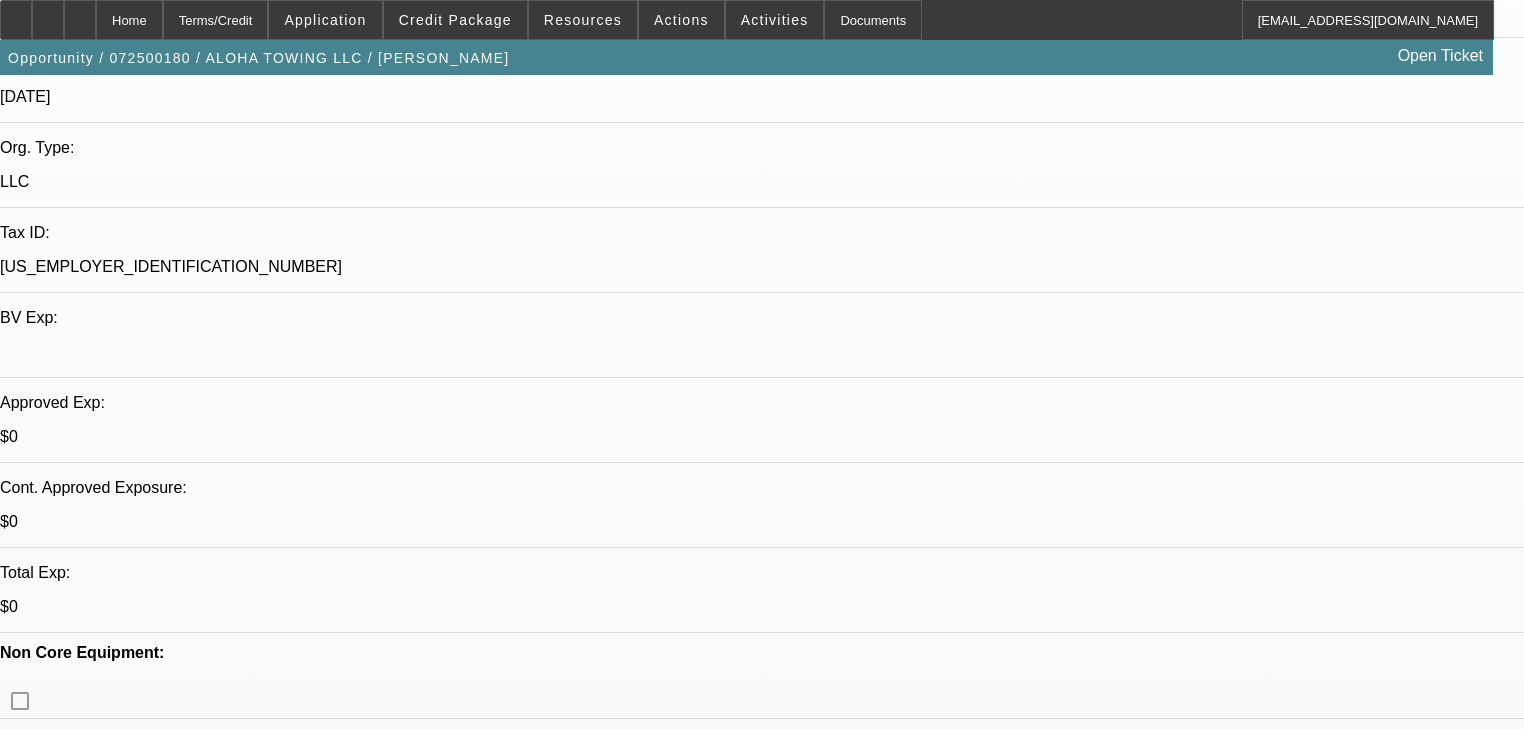 scroll, scrollTop: 640, scrollLeft: 0, axis: vertical 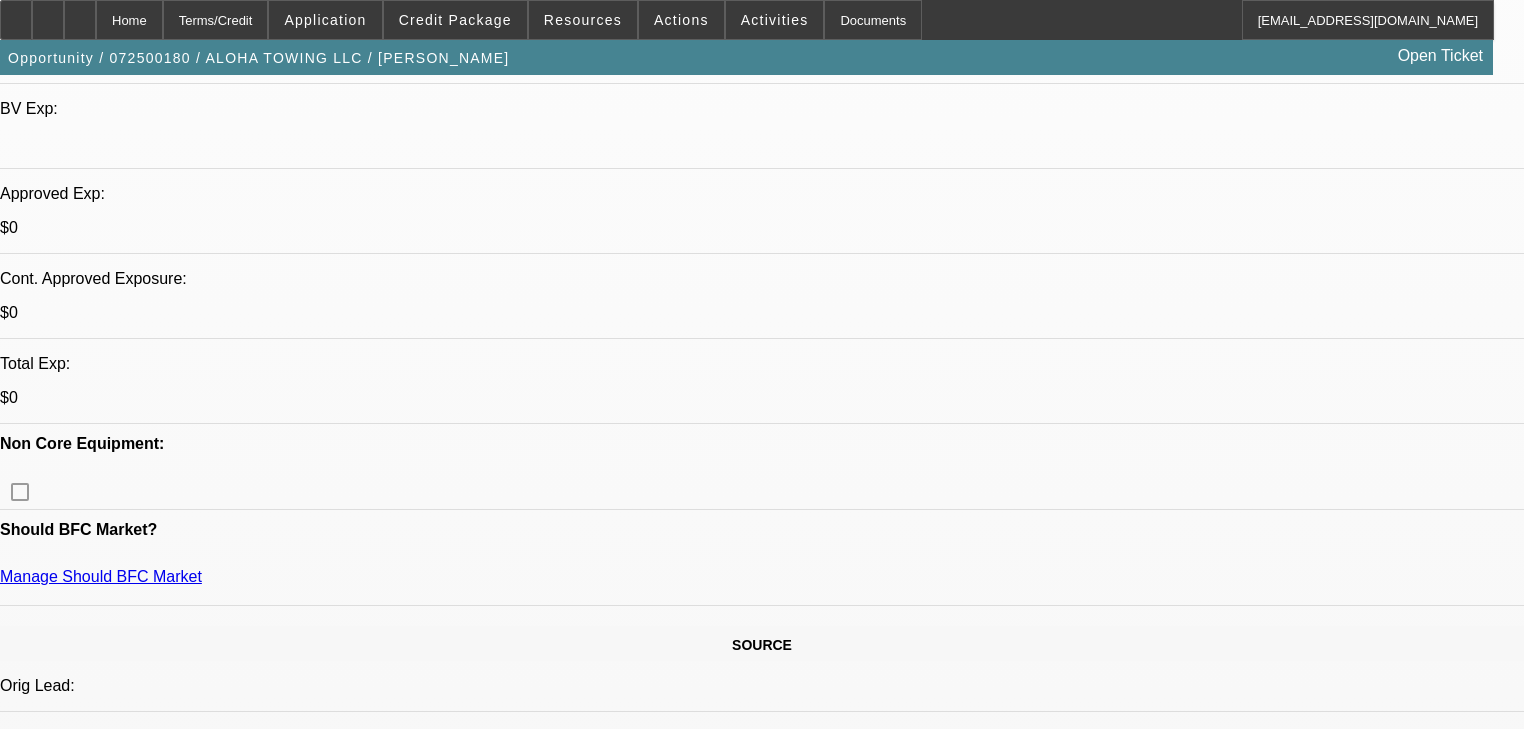 click on "733" at bounding box center [498, 2414] 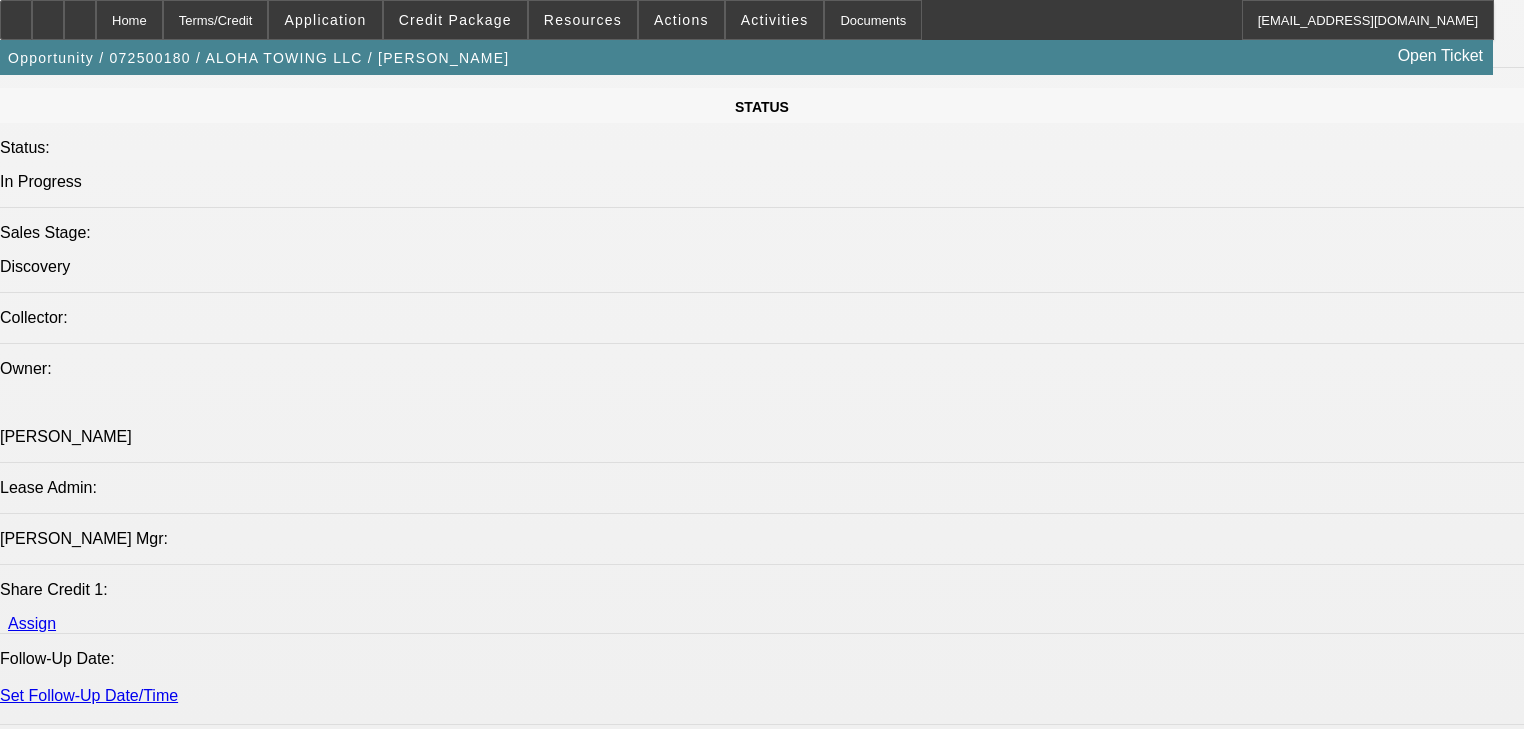 scroll, scrollTop: 2080, scrollLeft: 0, axis: vertical 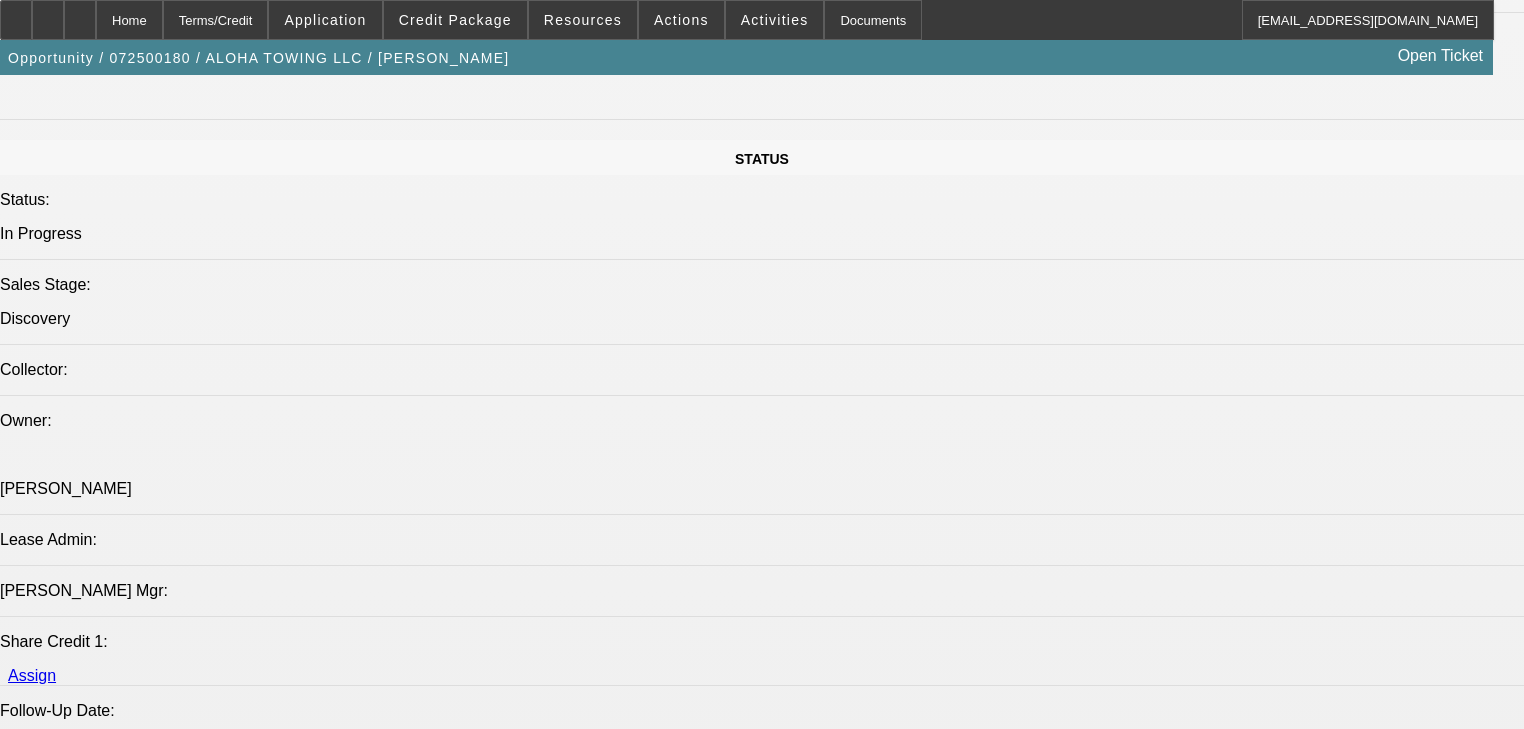 click on "Manage" 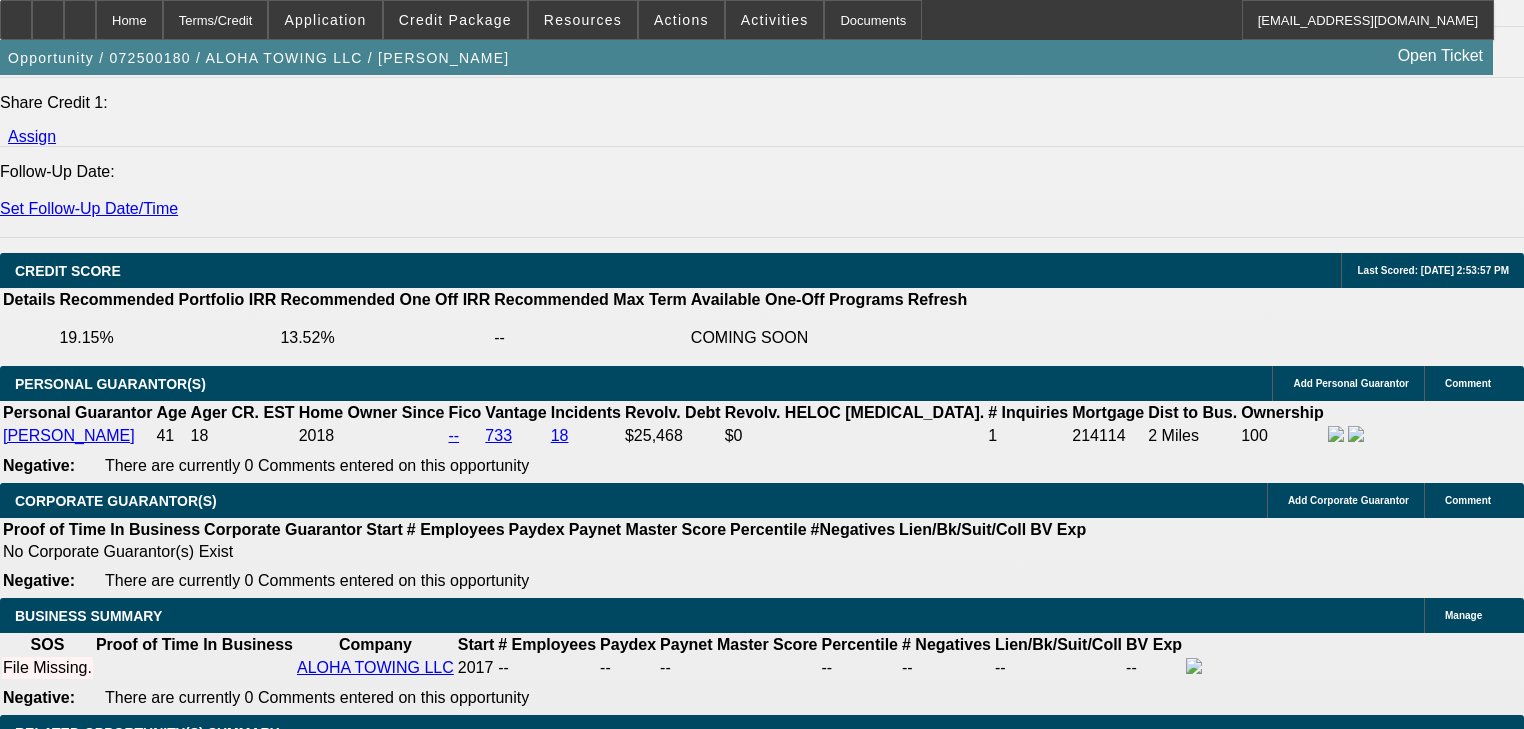 scroll, scrollTop: 2640, scrollLeft: 0, axis: vertical 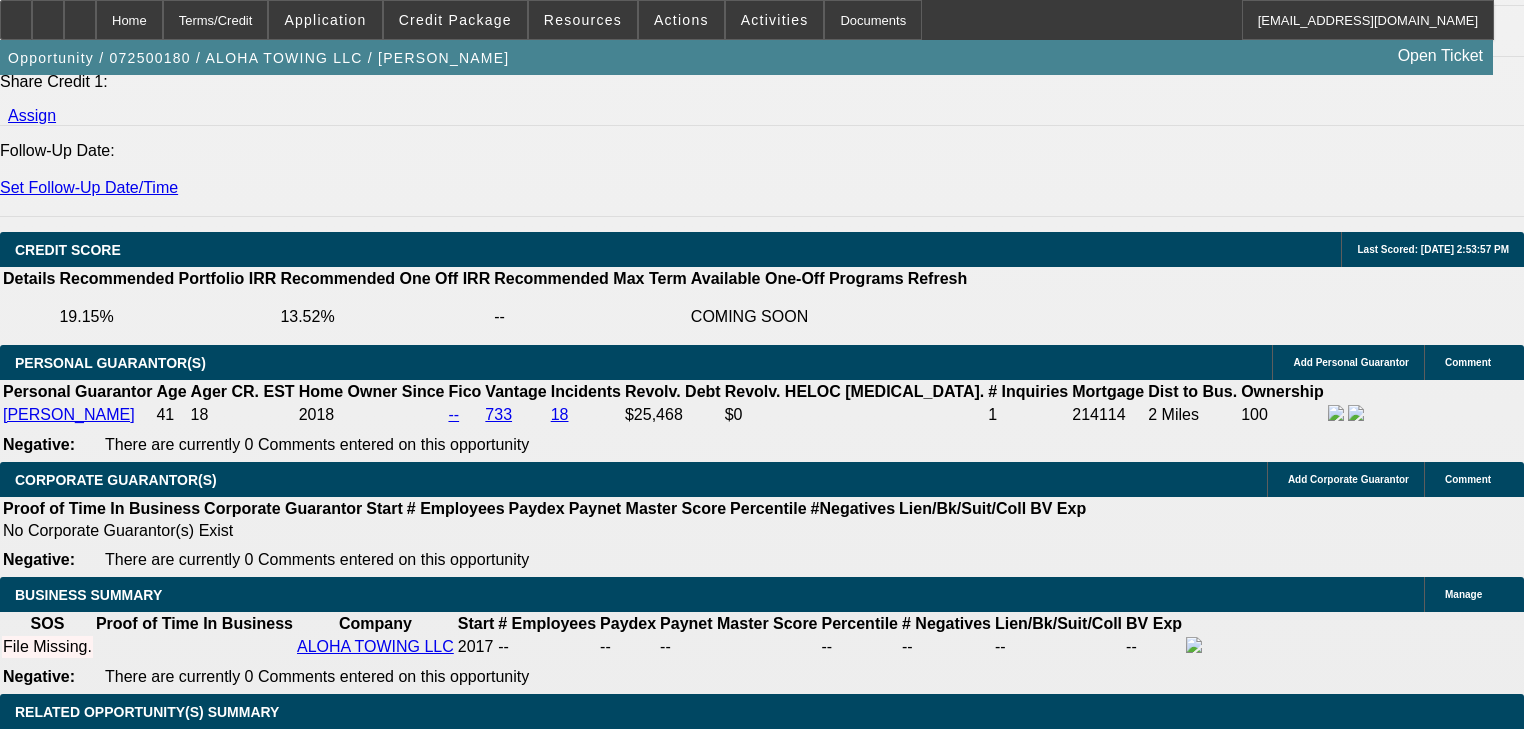 click on "0" at bounding box center (447, 2465) 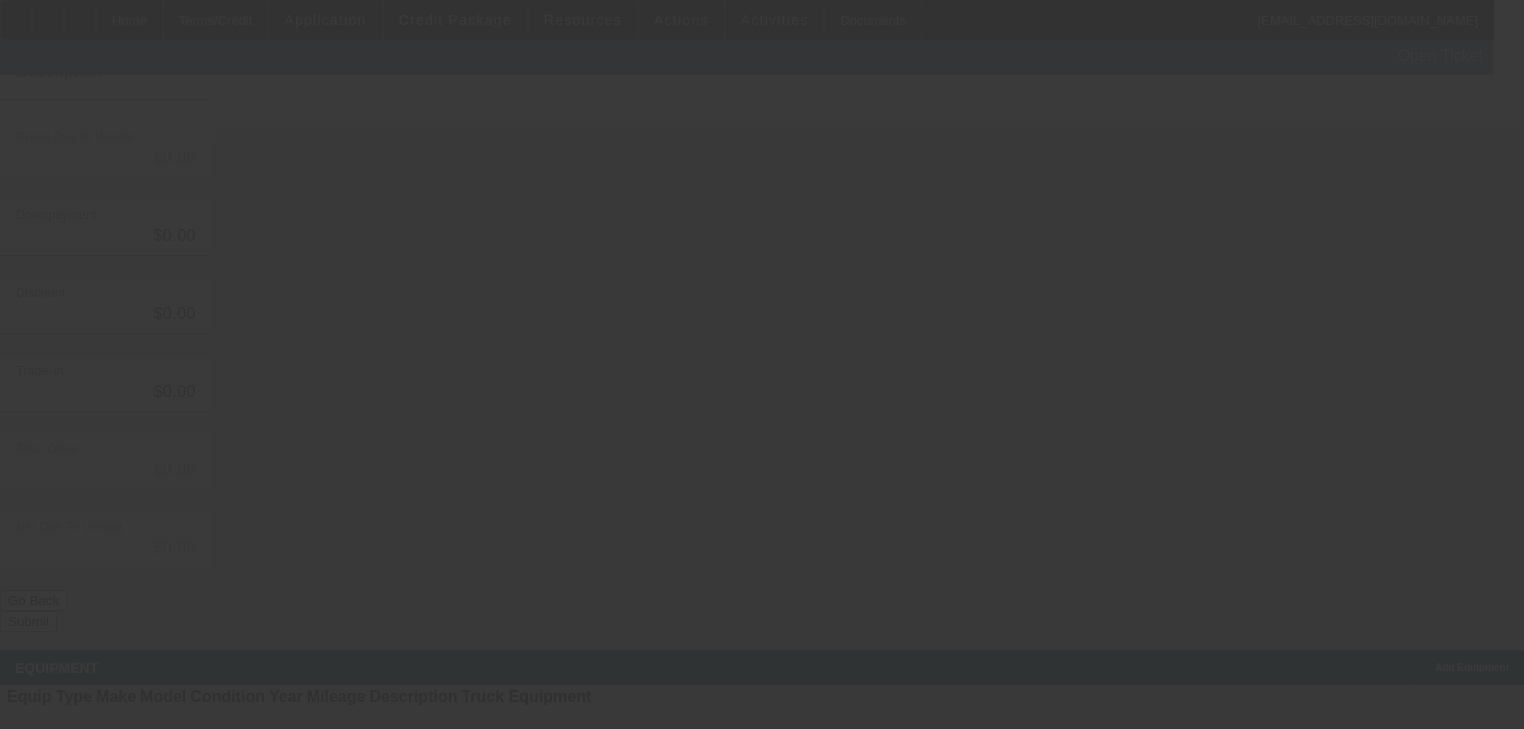 scroll, scrollTop: 0, scrollLeft: 0, axis: both 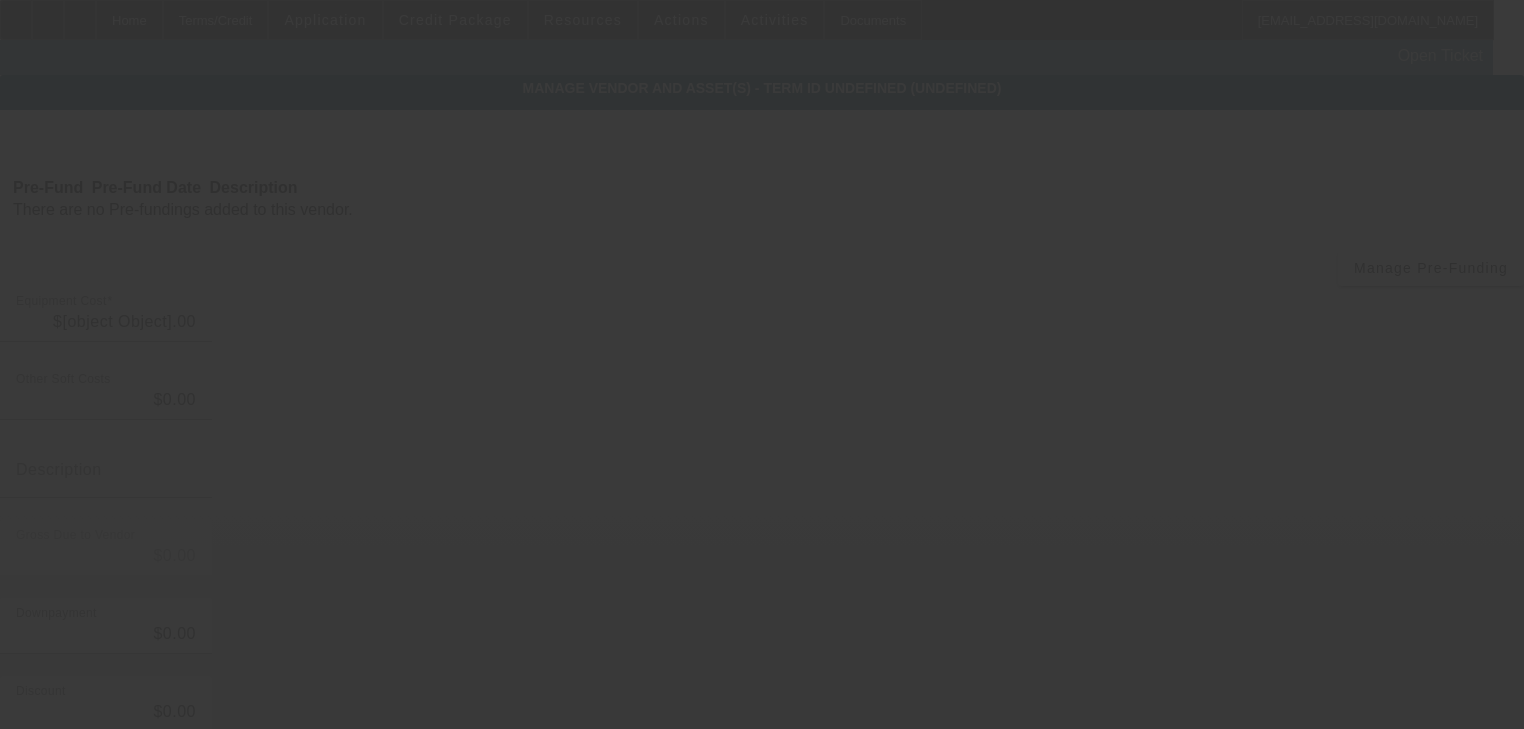 type on "$140,000.00" 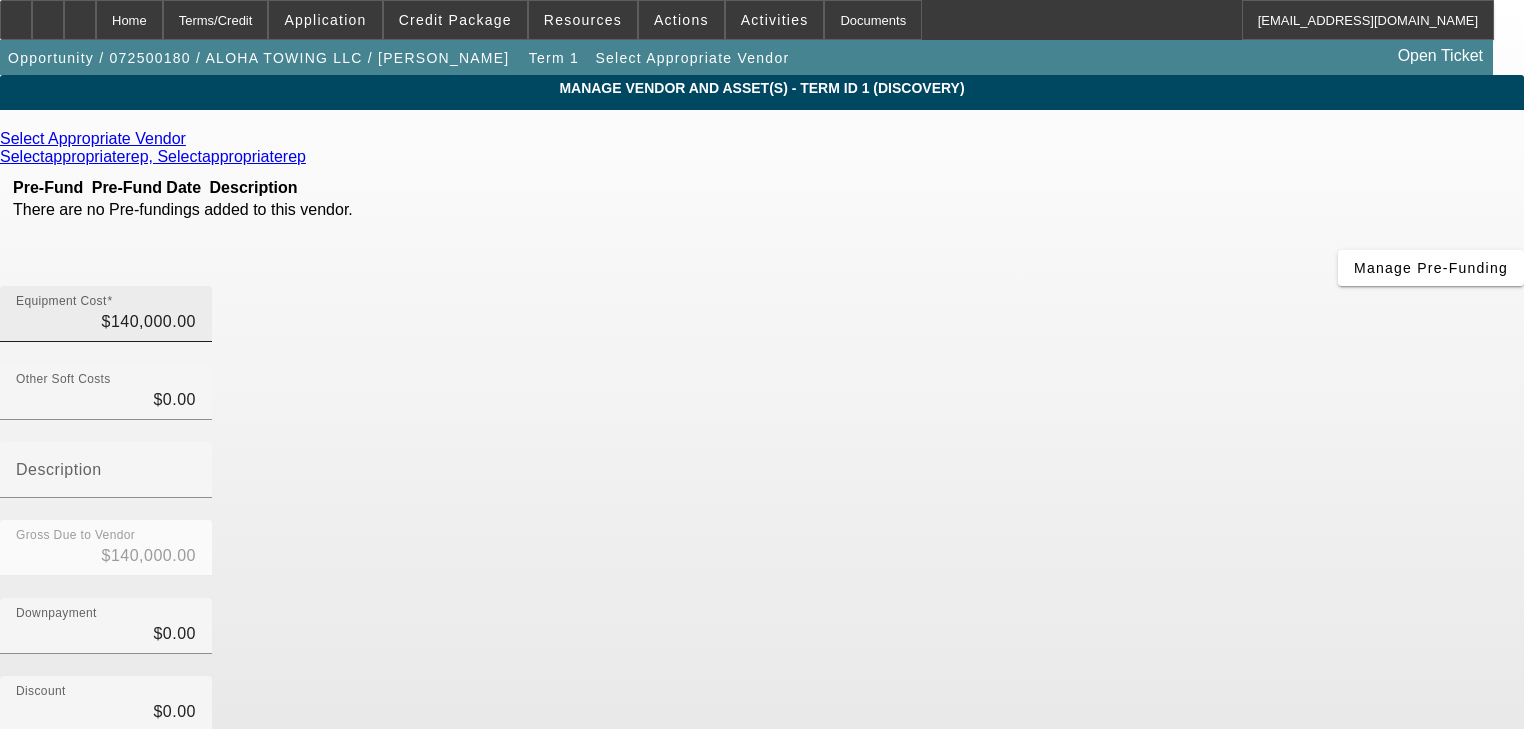 click on "Equipment Cost
$140,000.00" at bounding box center (106, 314) 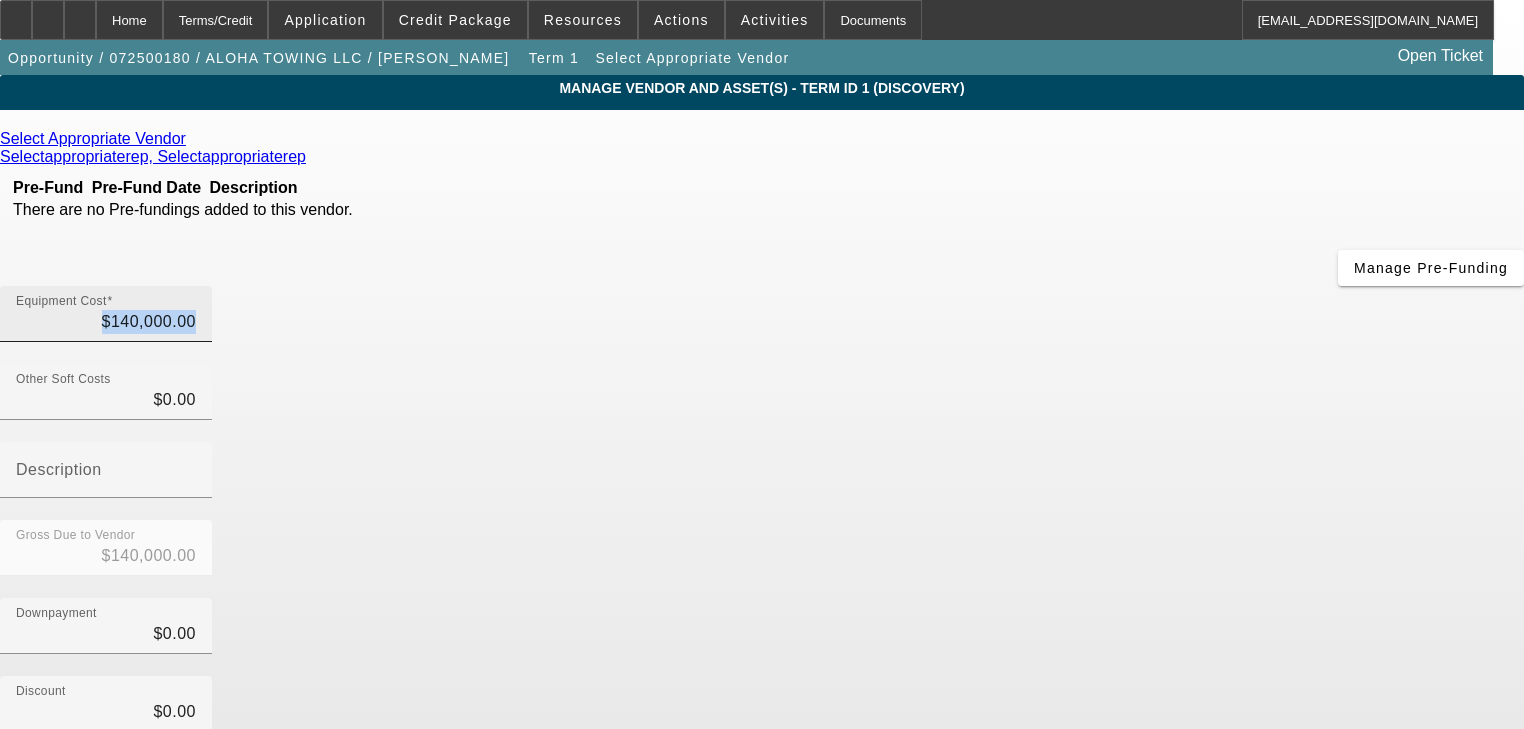 click on "Equipment Cost
$140,000.00" at bounding box center (106, 314) 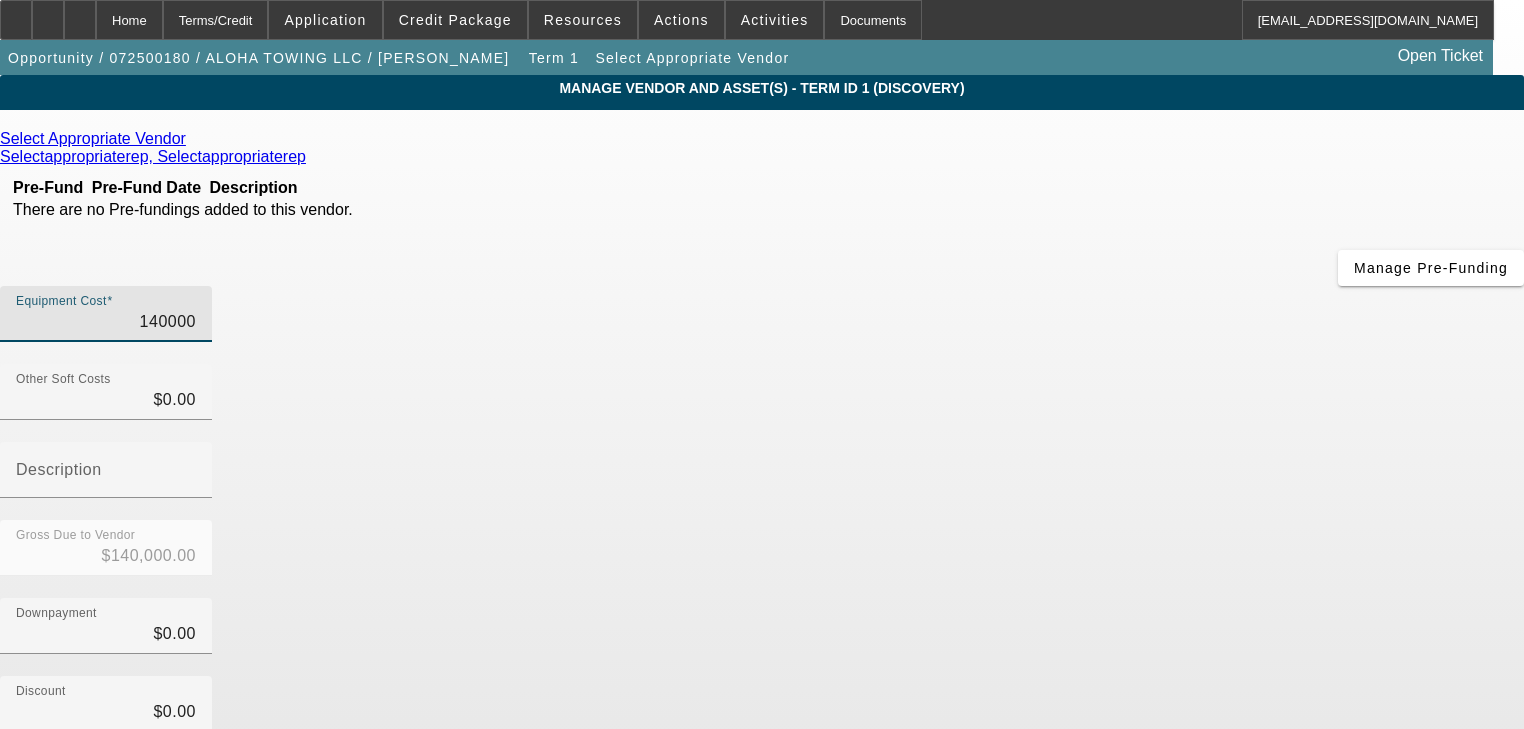 click on "140000" at bounding box center (106, 322) 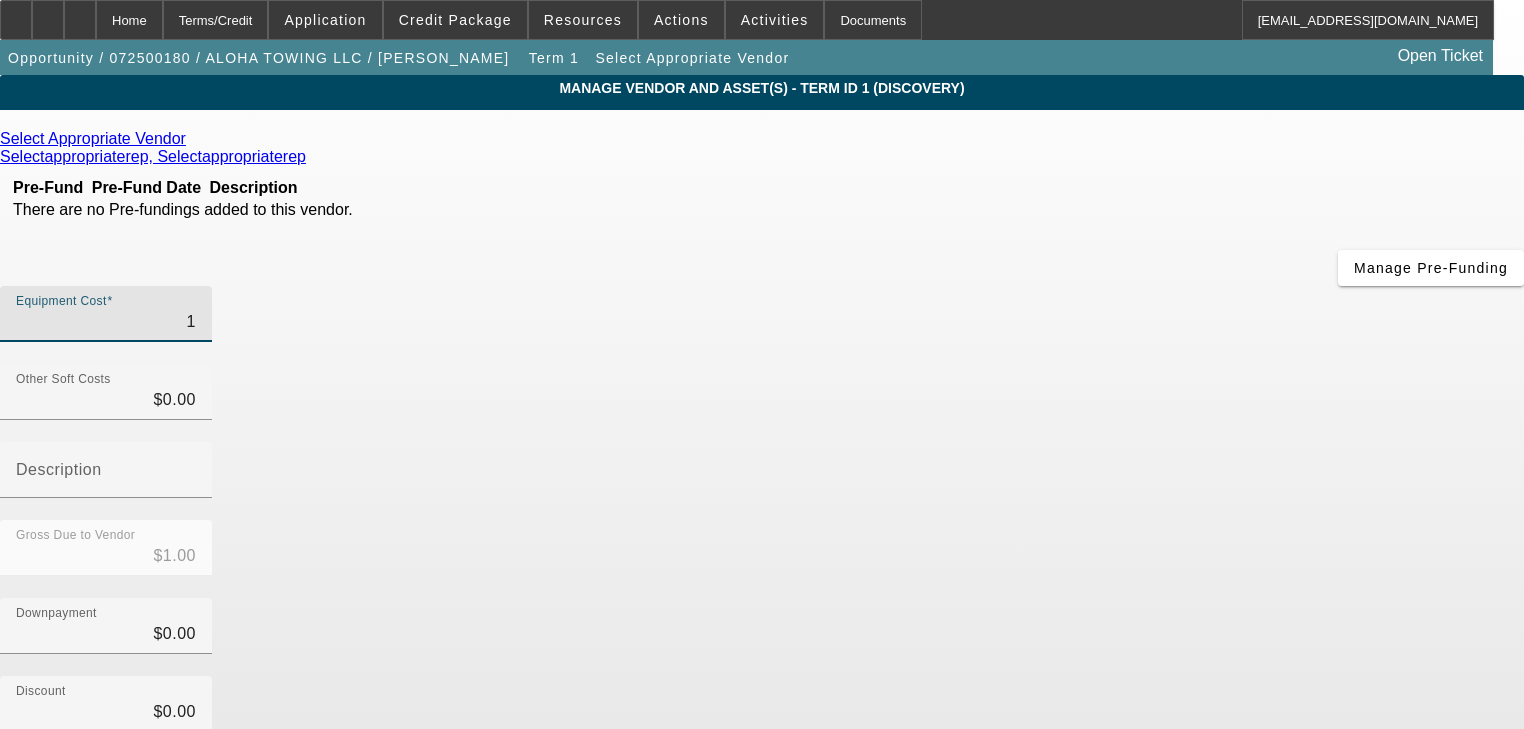 type on "10" 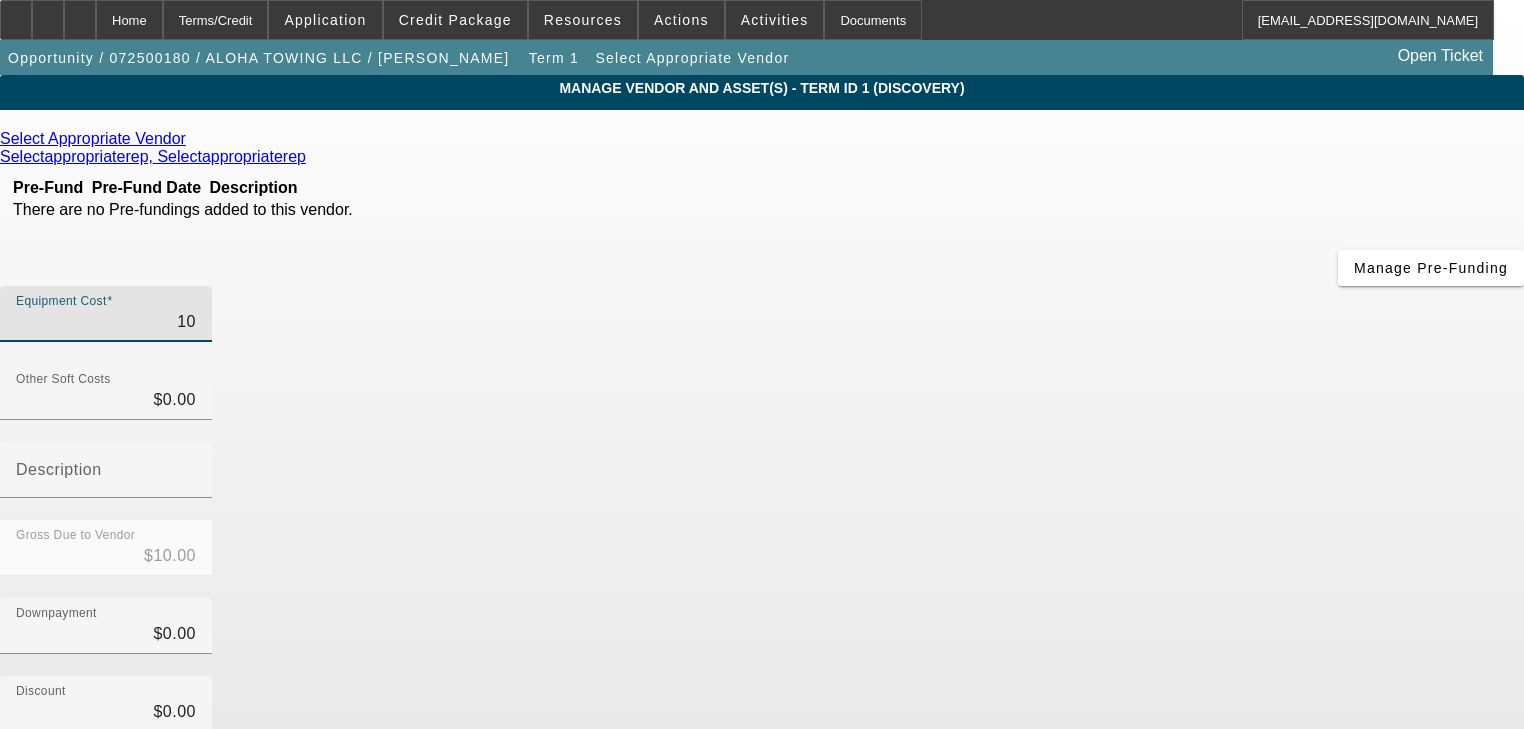type on "100" 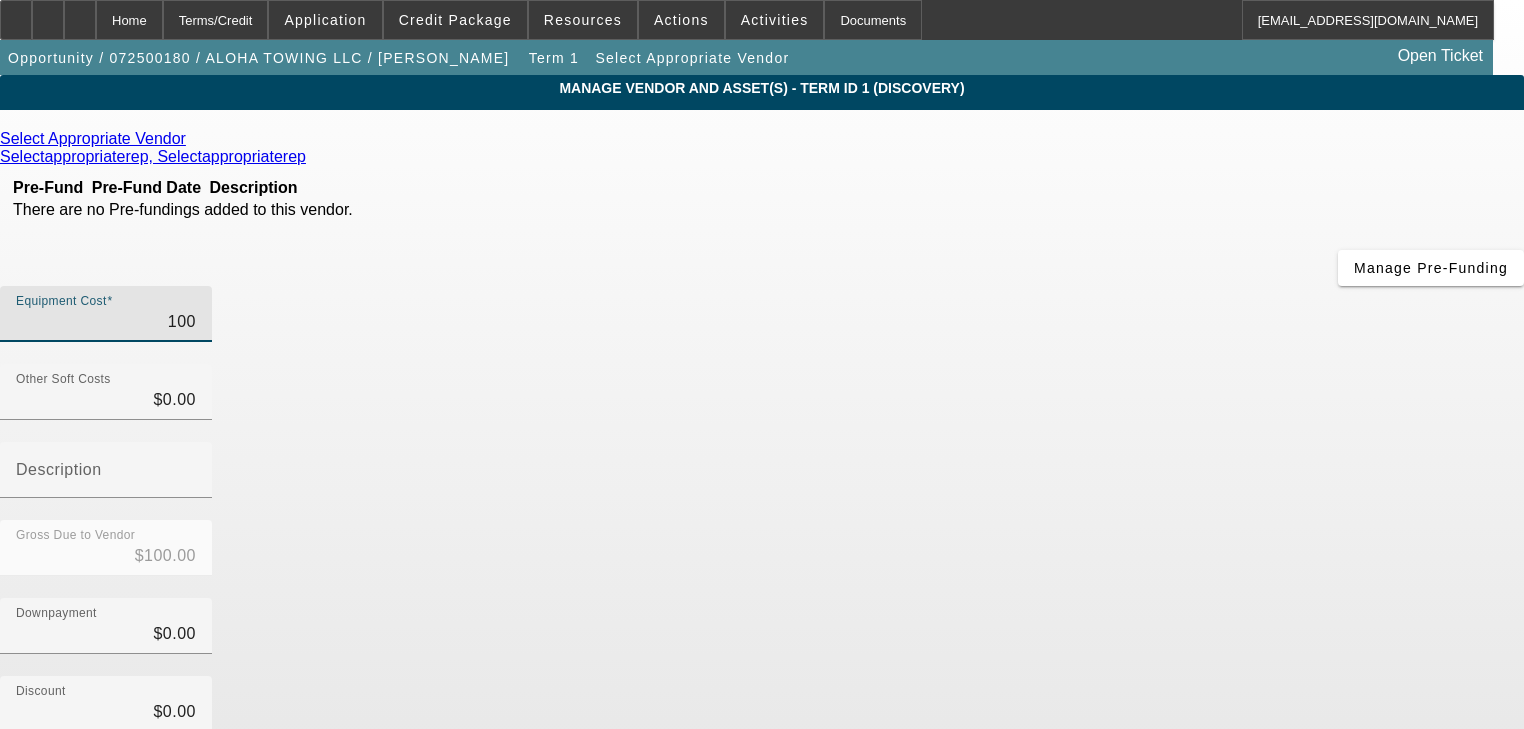 type on "1000" 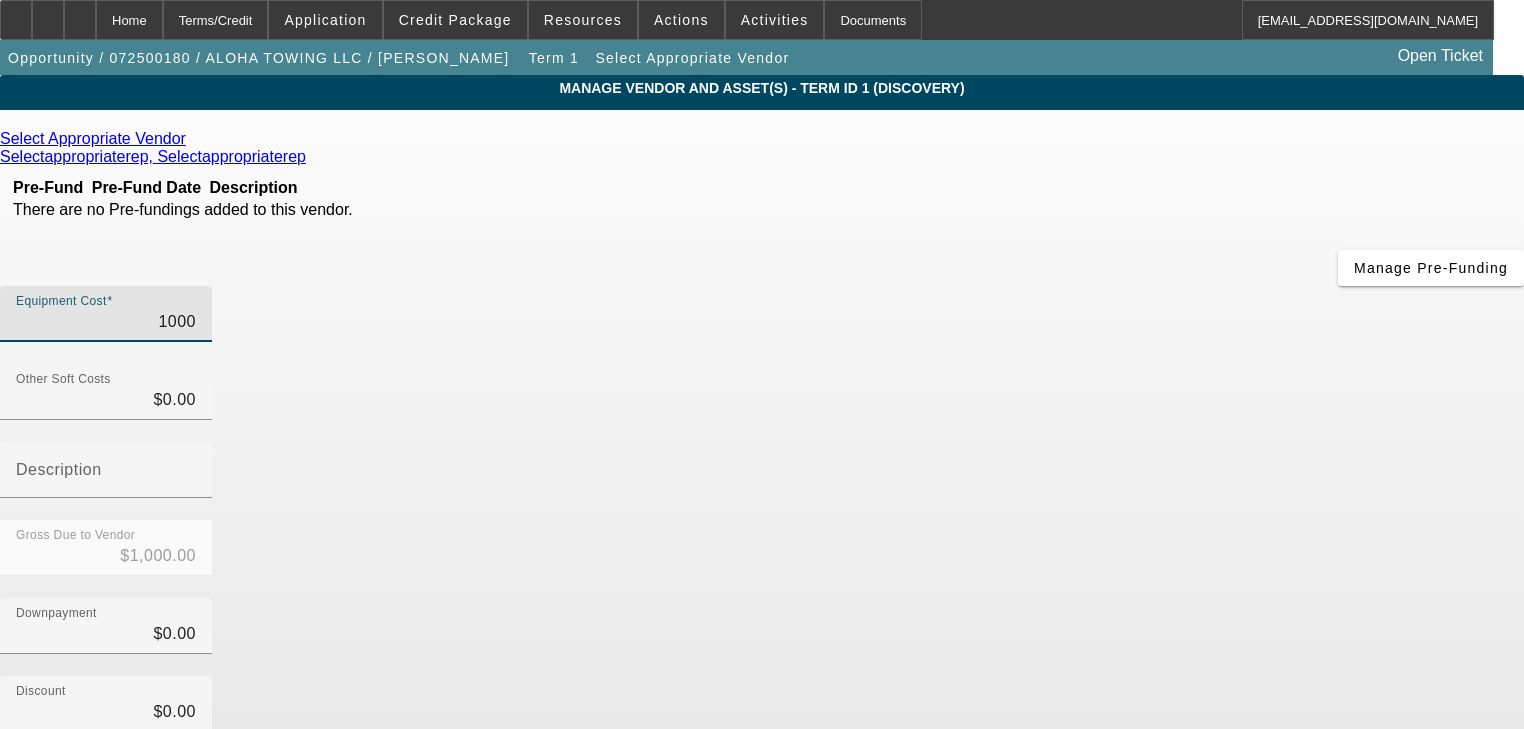 type on "10000" 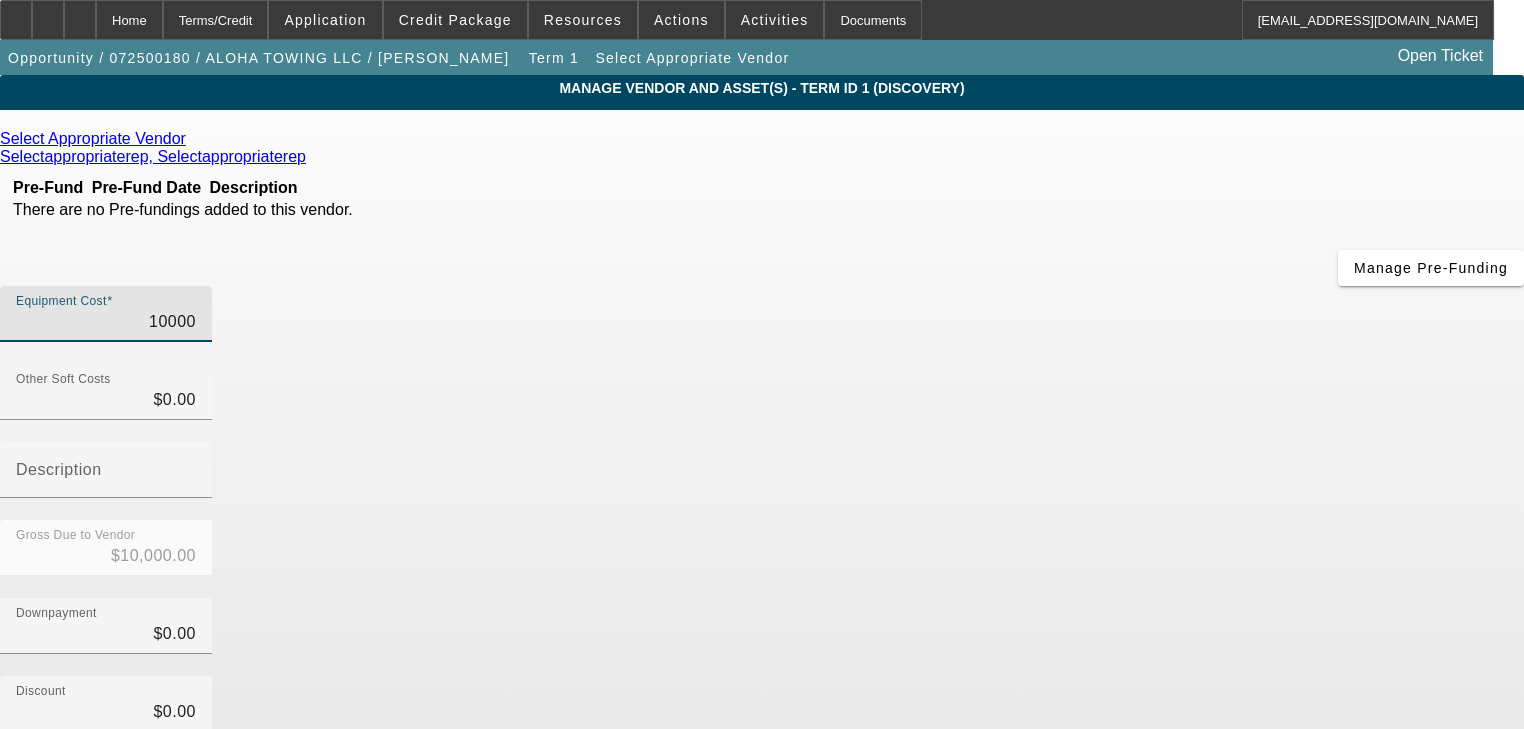 type on "100000" 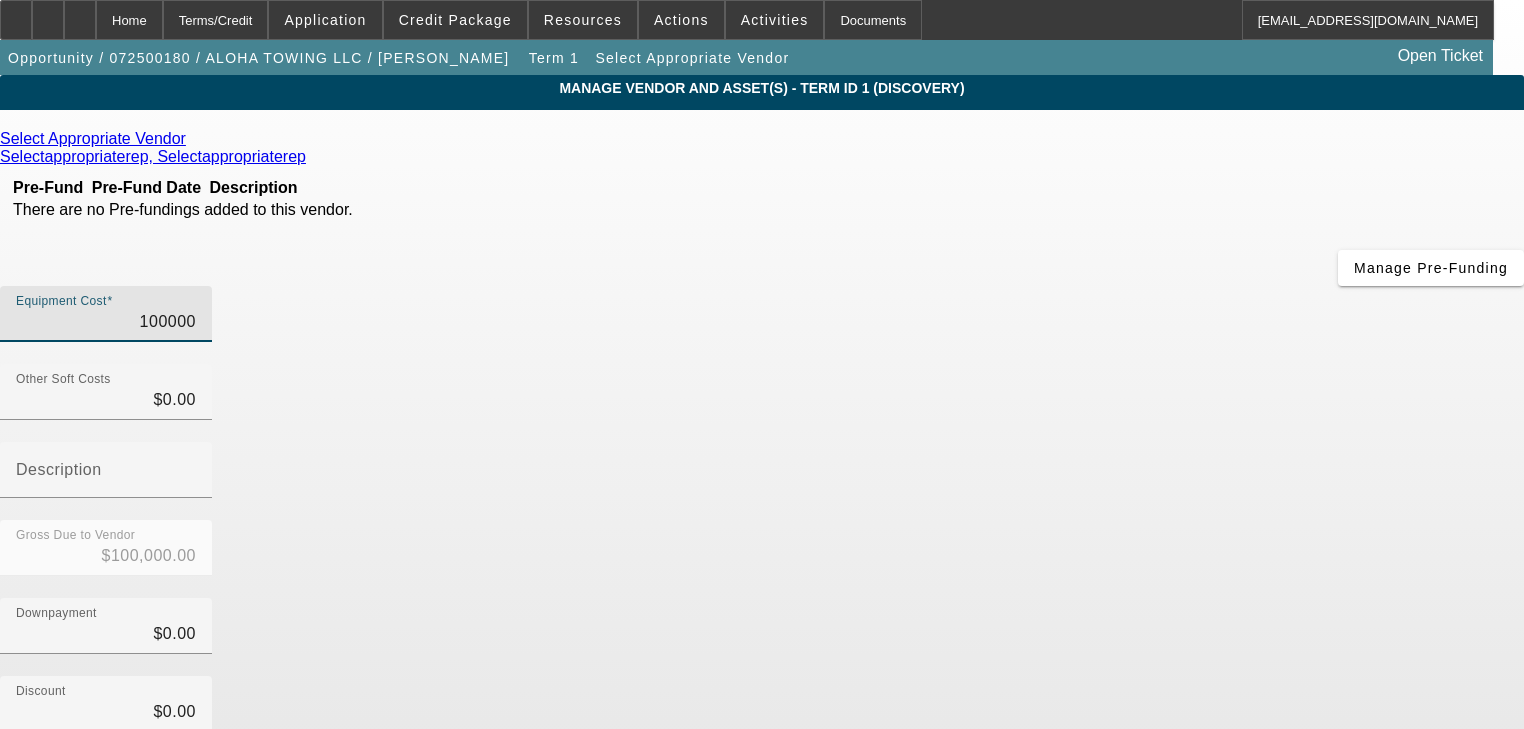 type on "$100,000.00" 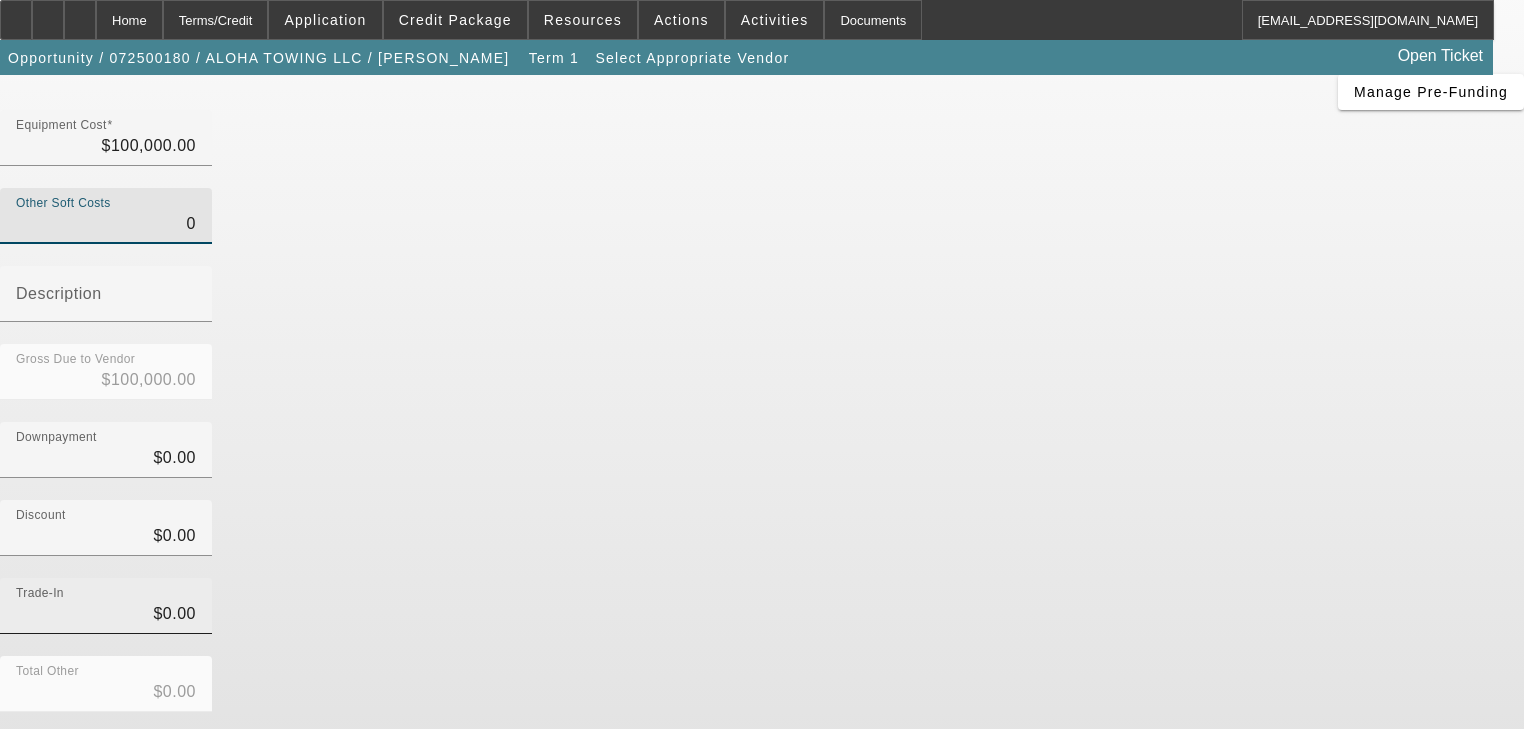 scroll, scrollTop: 204, scrollLeft: 0, axis: vertical 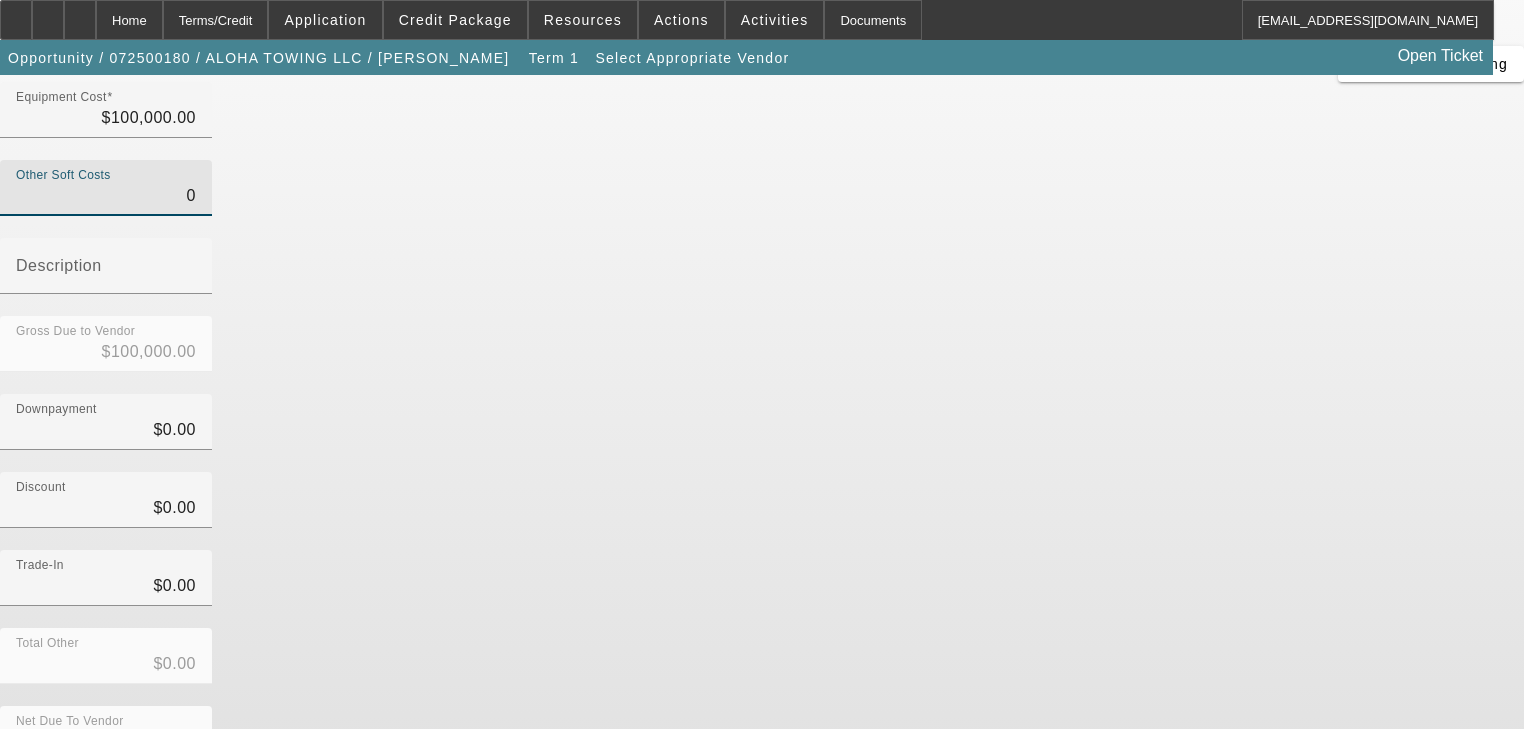 type on "$0.00" 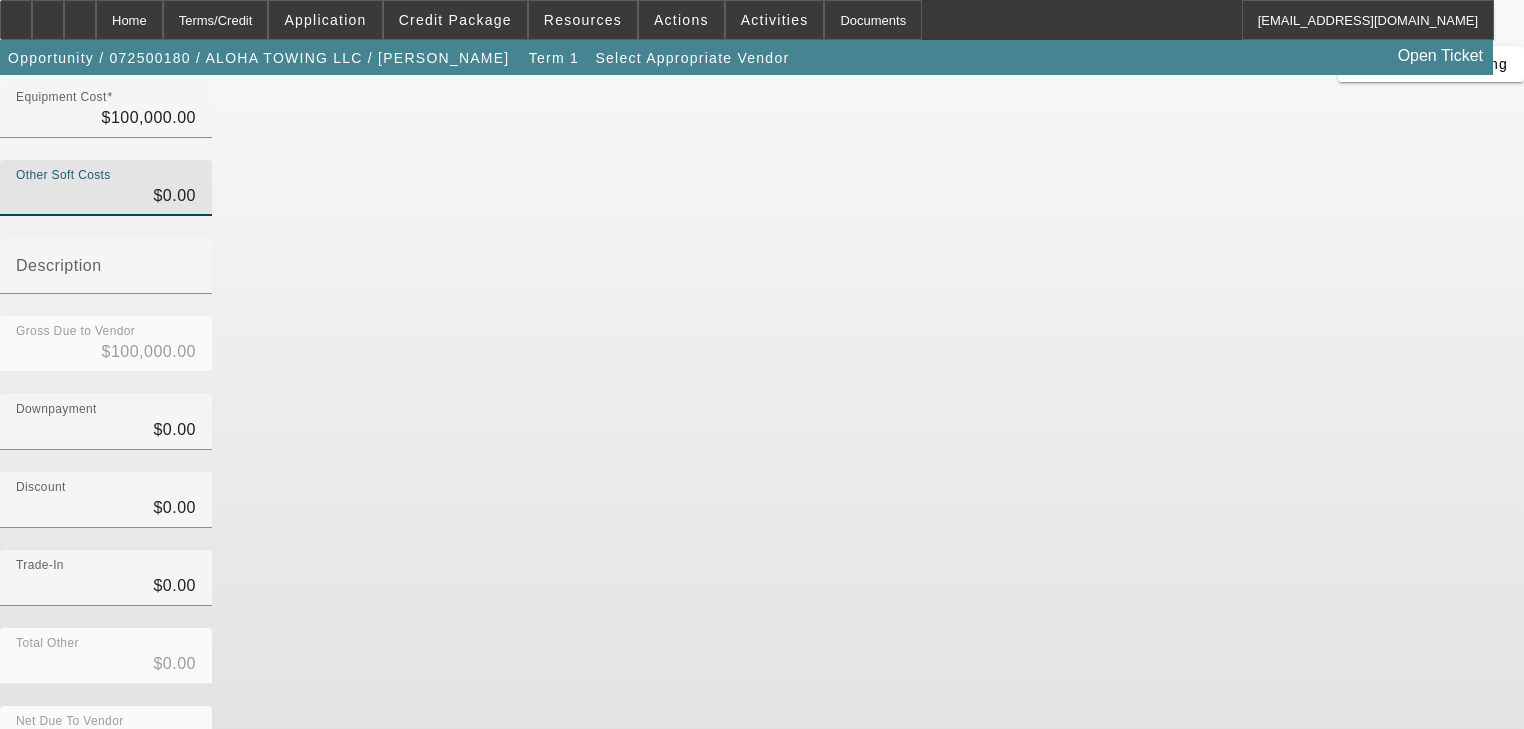click at bounding box center [749, 913] 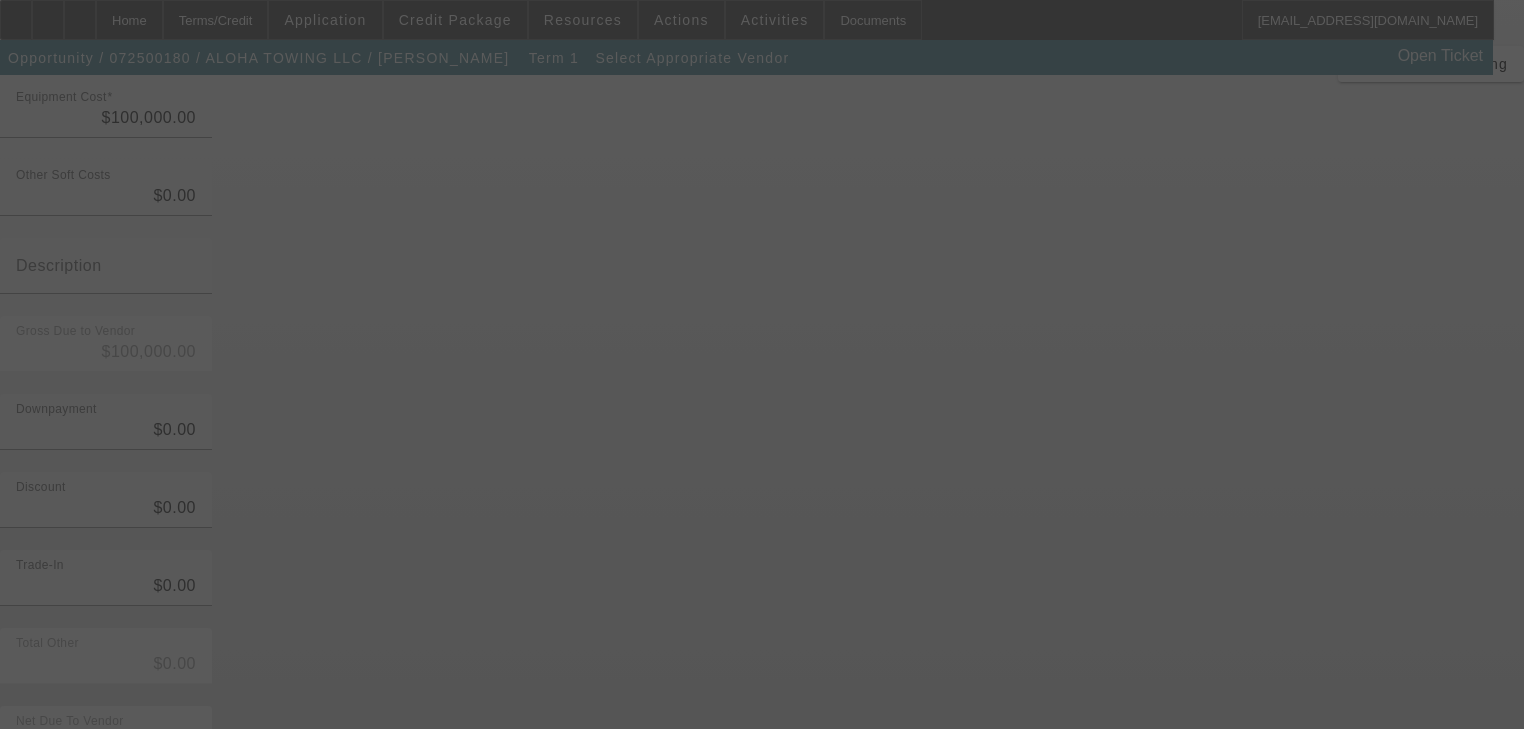 scroll, scrollTop: 0, scrollLeft: 0, axis: both 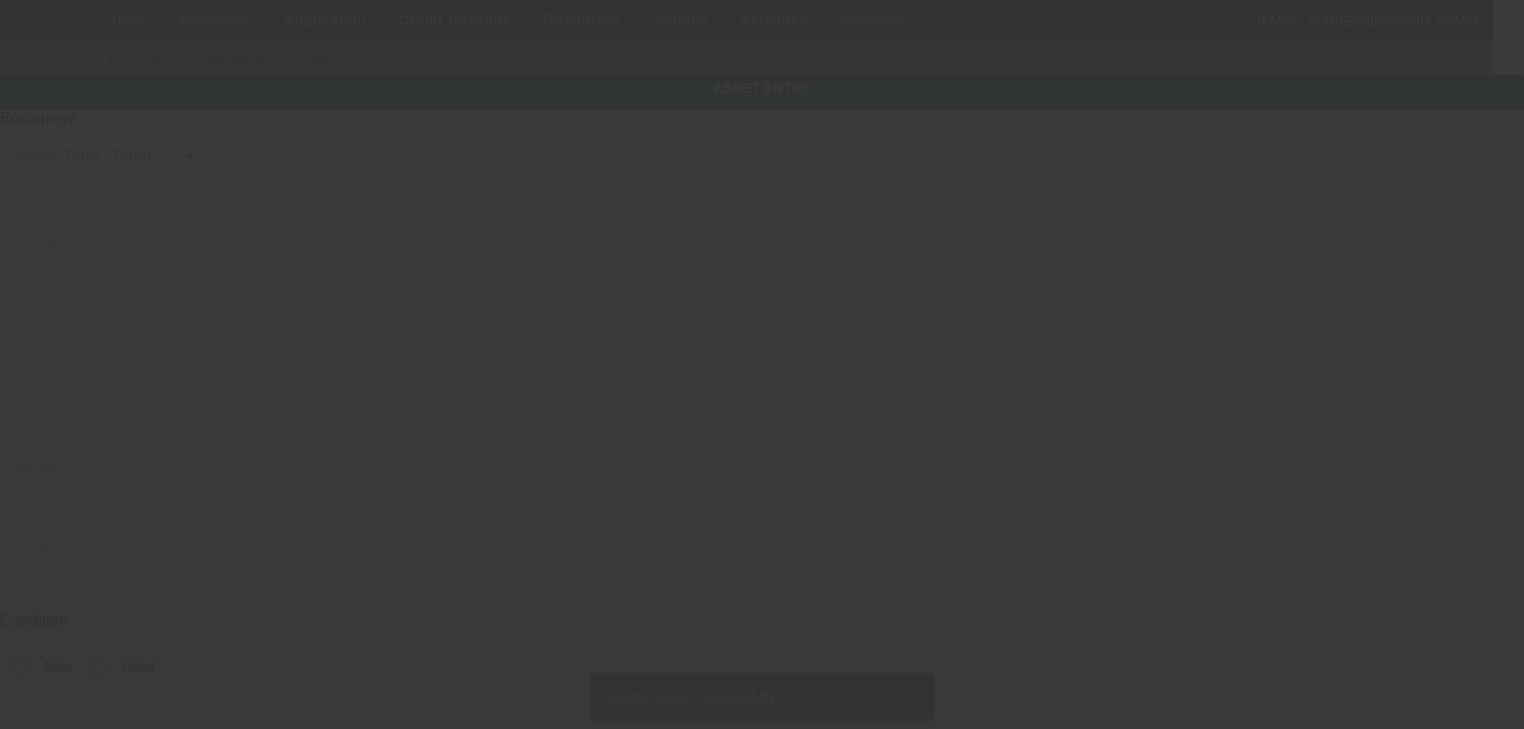 type on "Make: 2026 Hino; Model: L6" 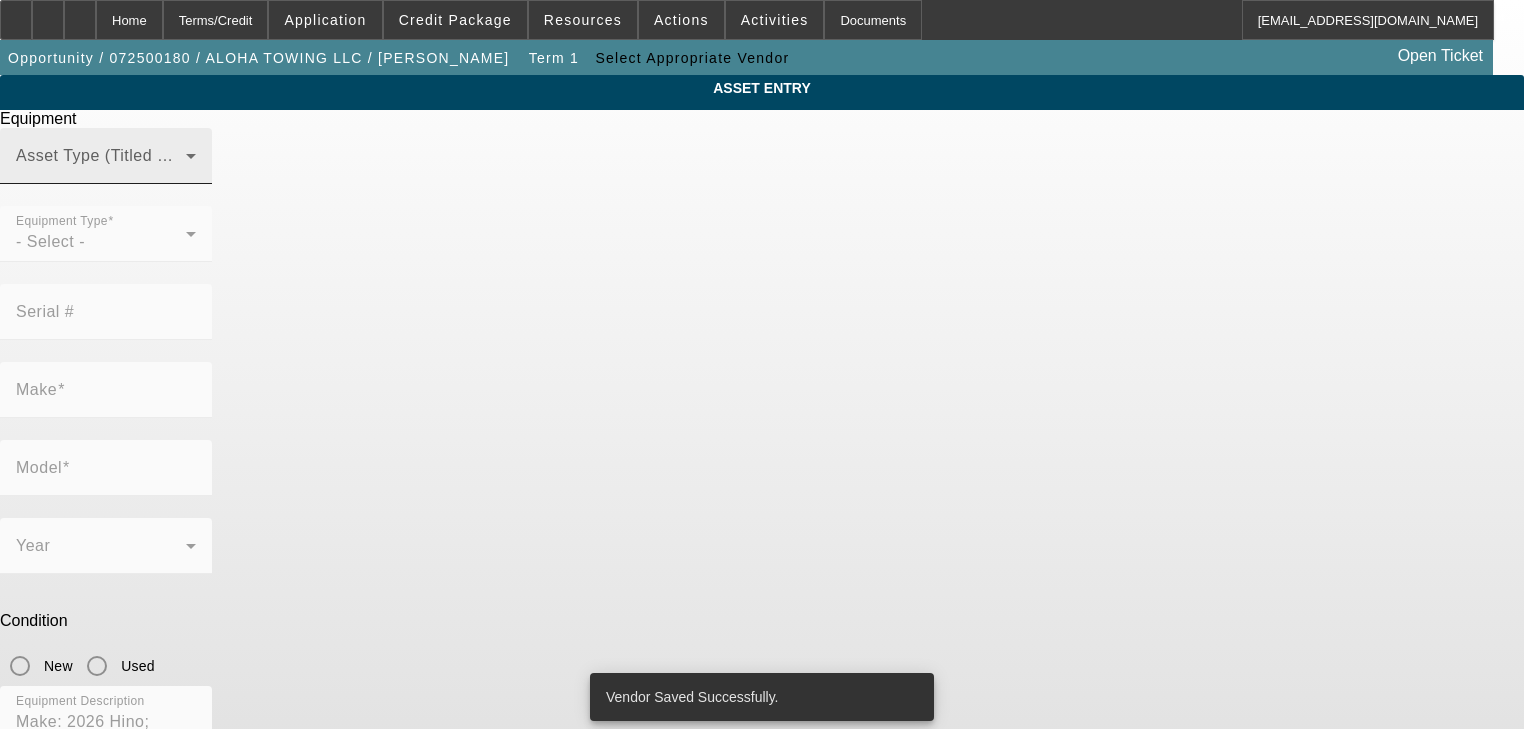 click at bounding box center [101, 164] 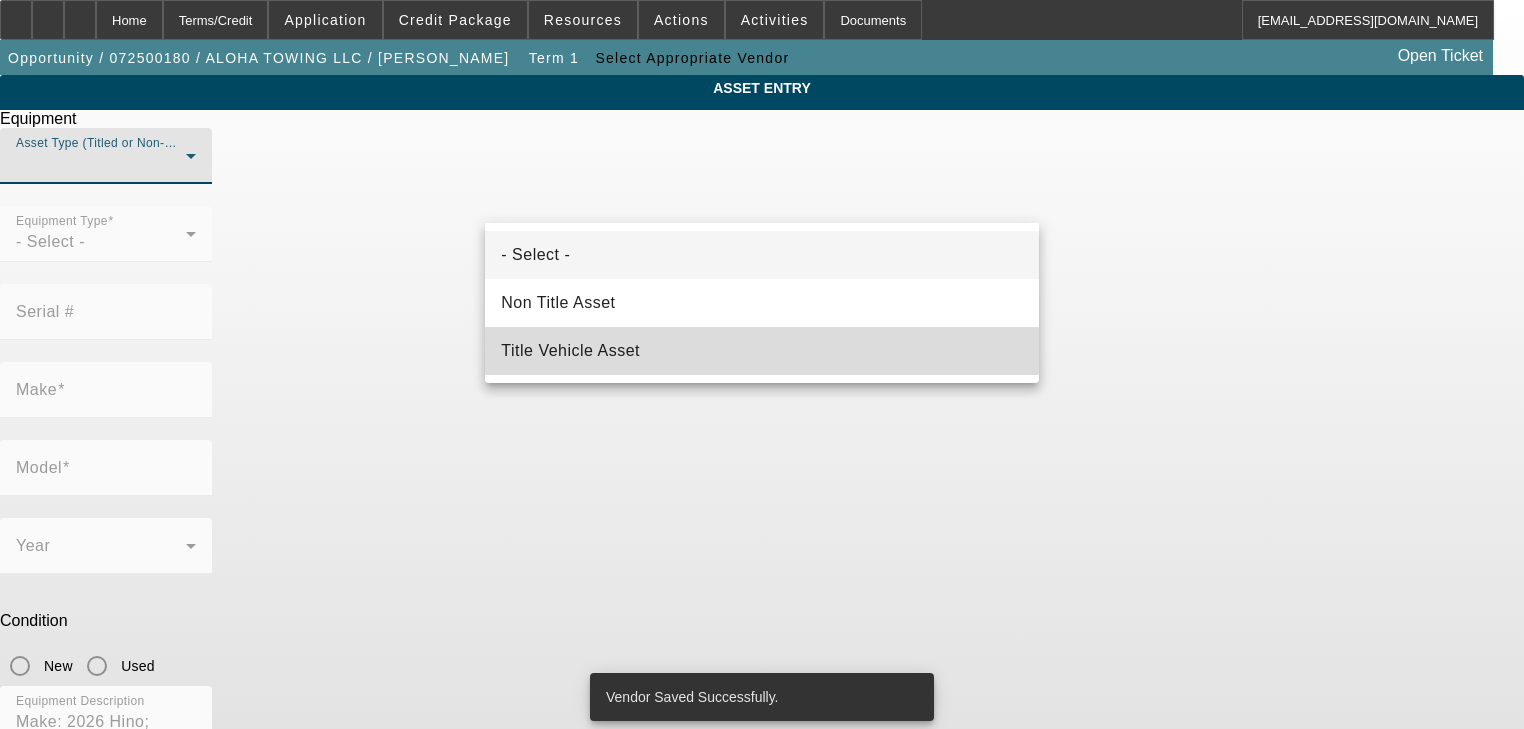 click on "Title Vehicle Asset" at bounding box center (761, 351) 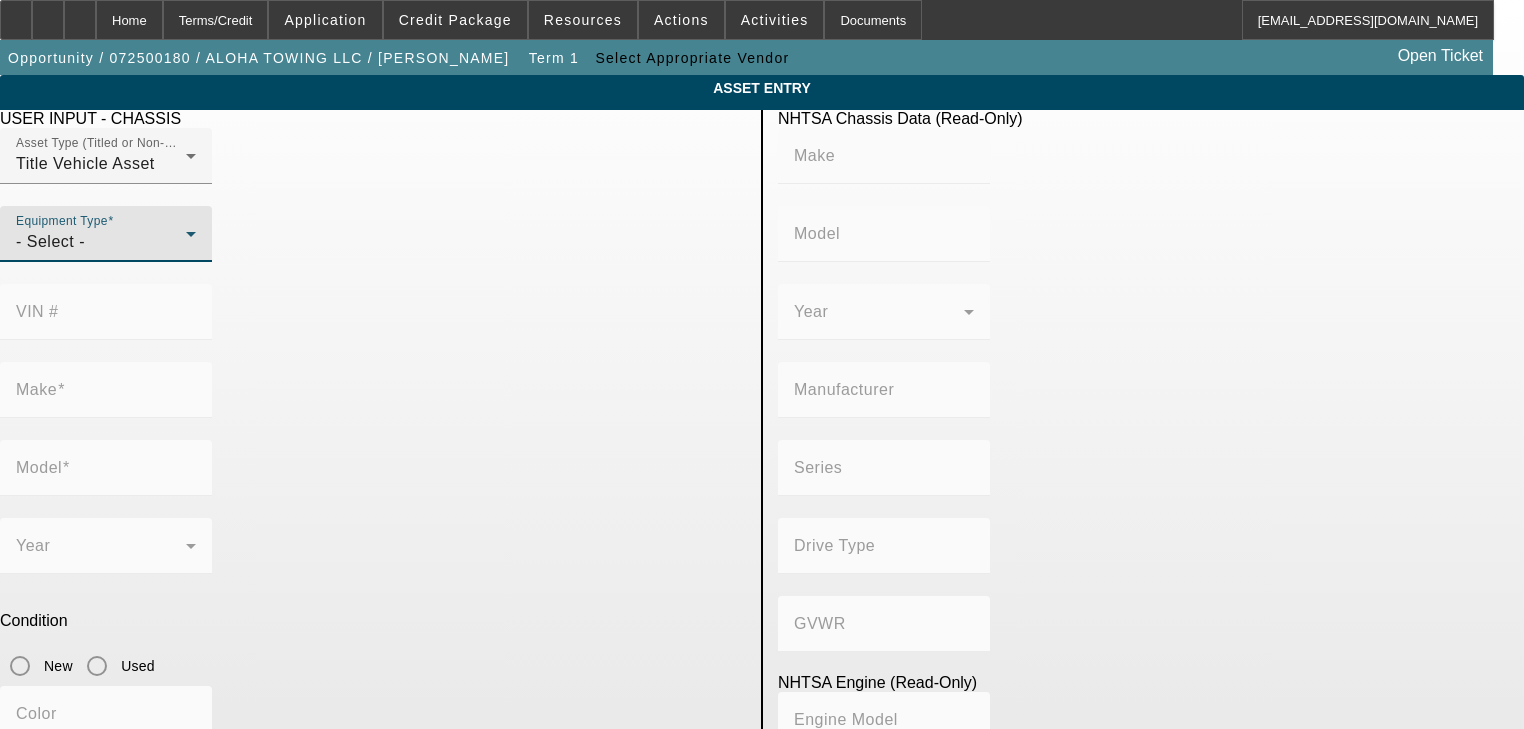 click on "- Select -" at bounding box center [101, 242] 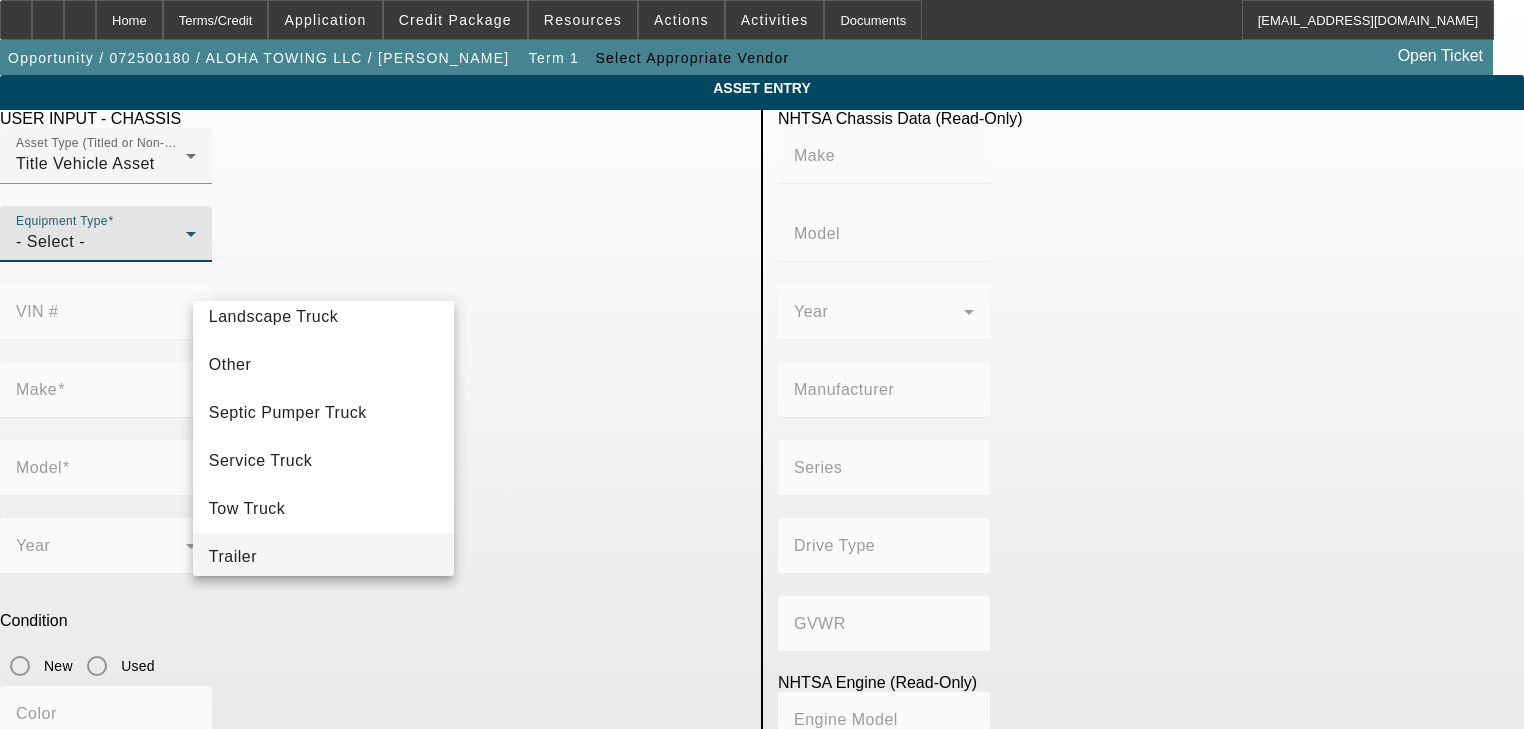 scroll, scrollTop: 316, scrollLeft: 0, axis: vertical 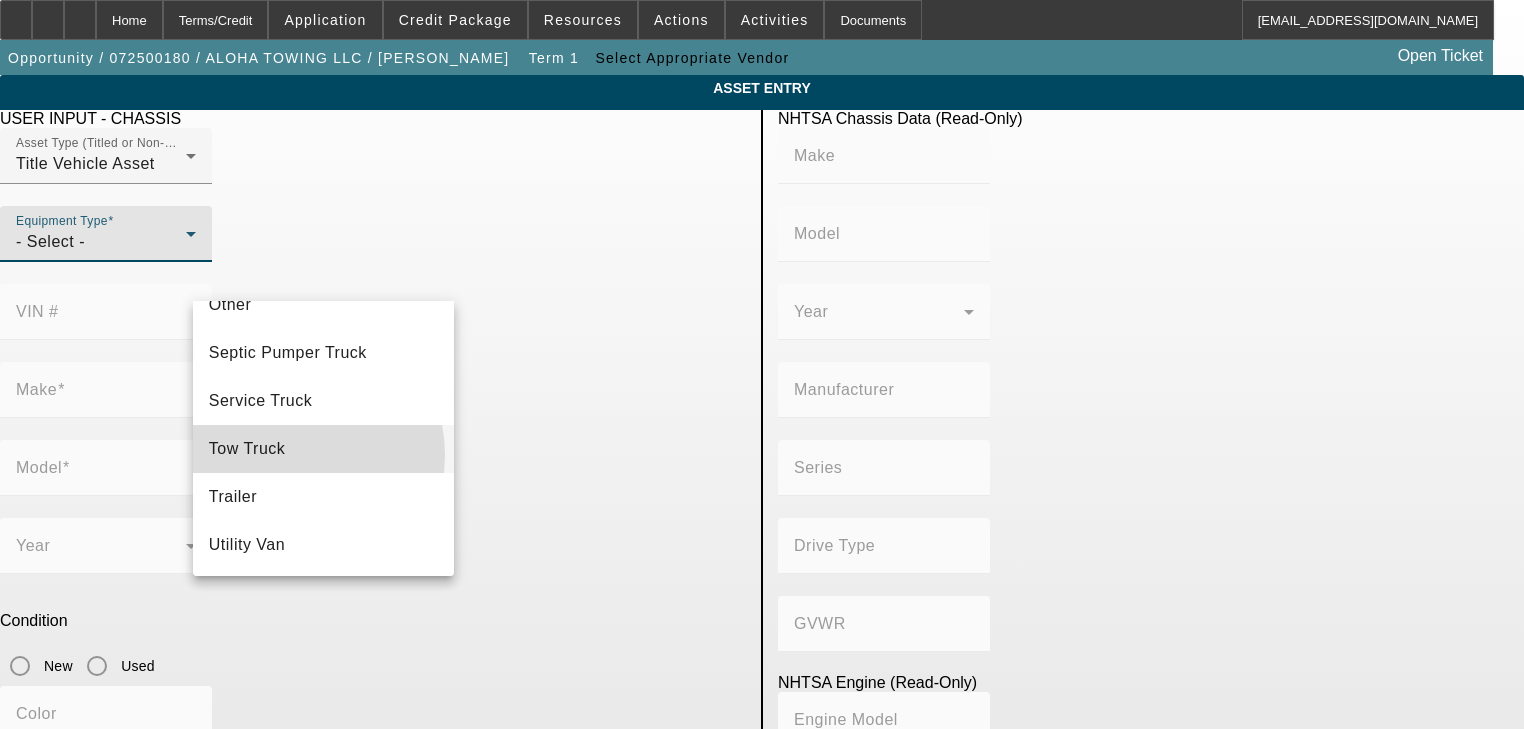 click on "Tow Truck" at bounding box center (324, 449) 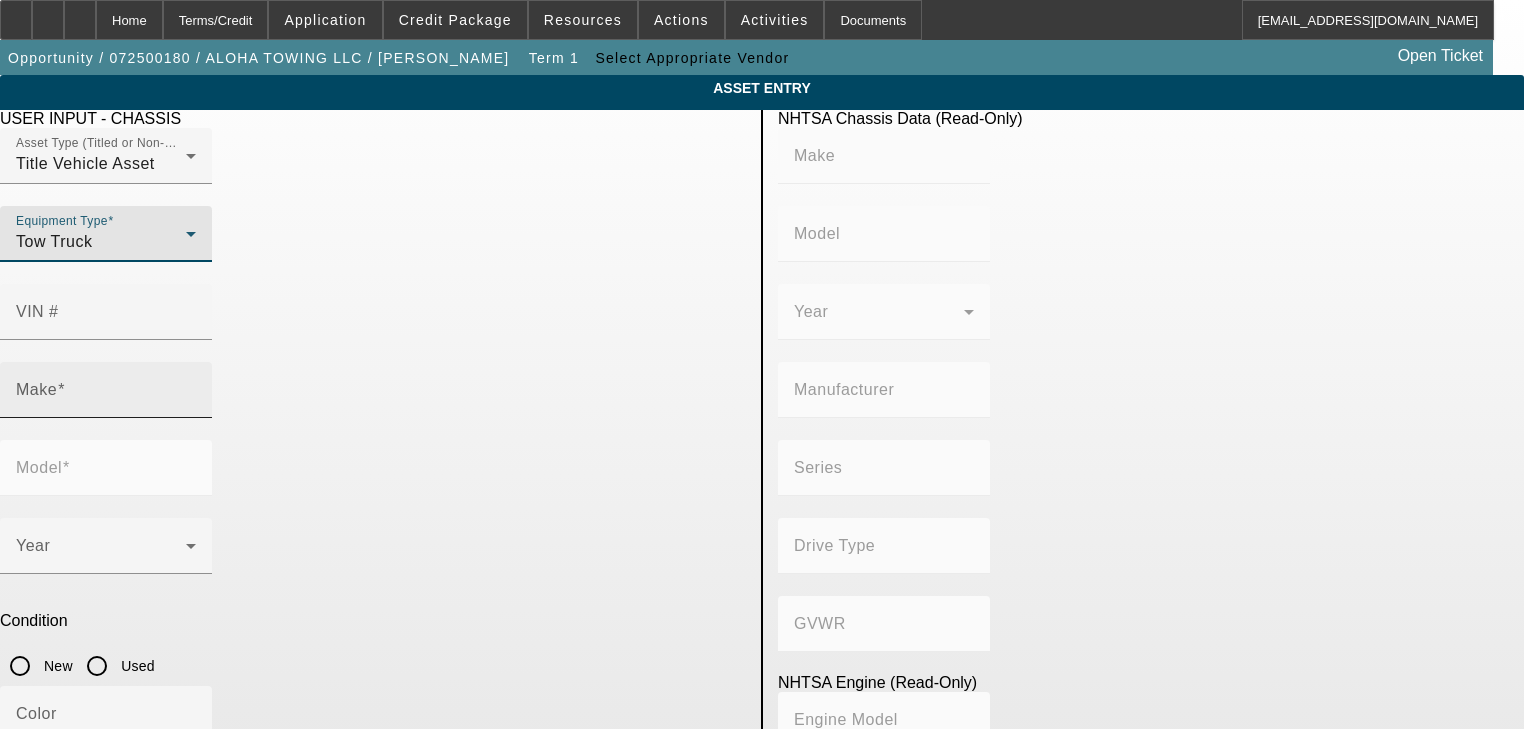 click on "Make" at bounding box center (106, 390) 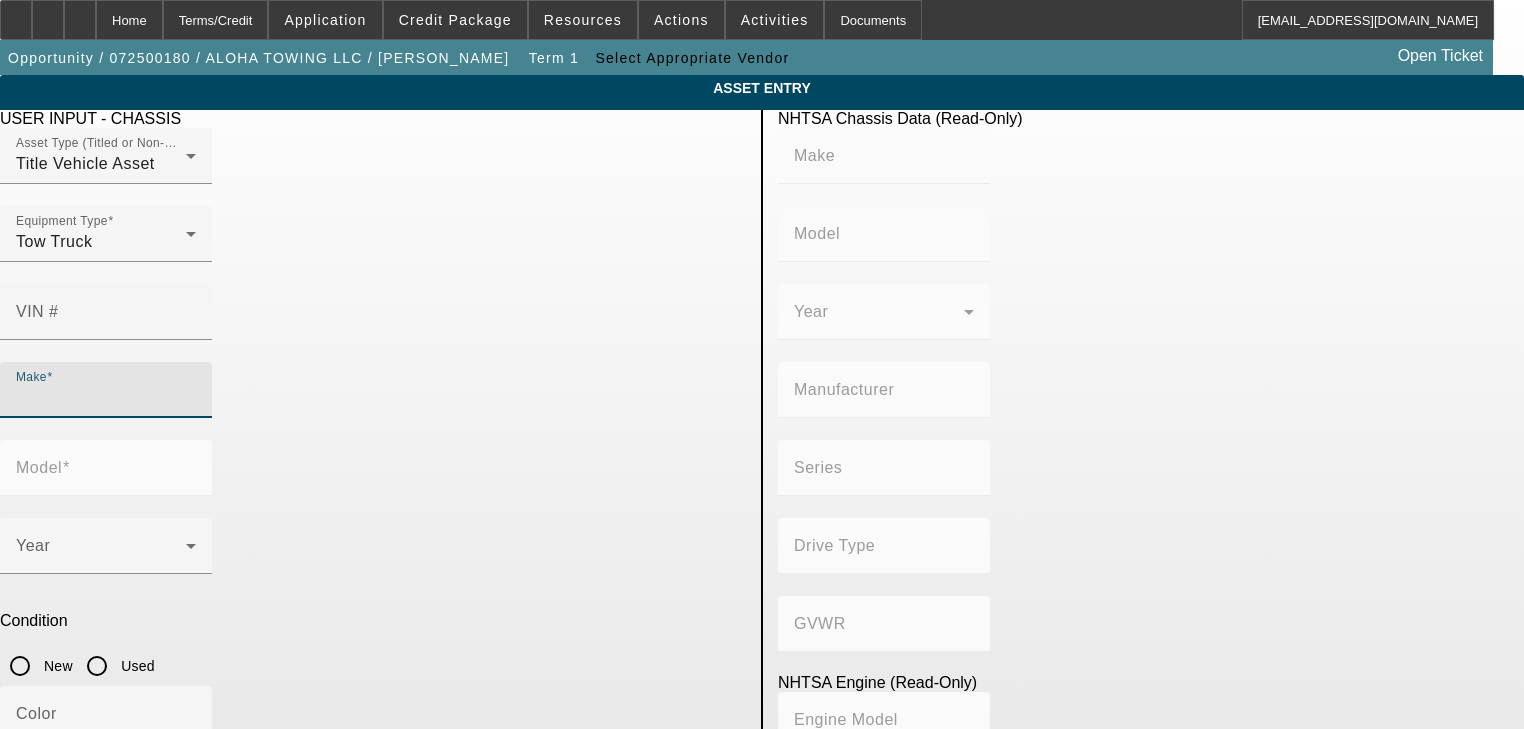 click on "Make" at bounding box center [106, 398] 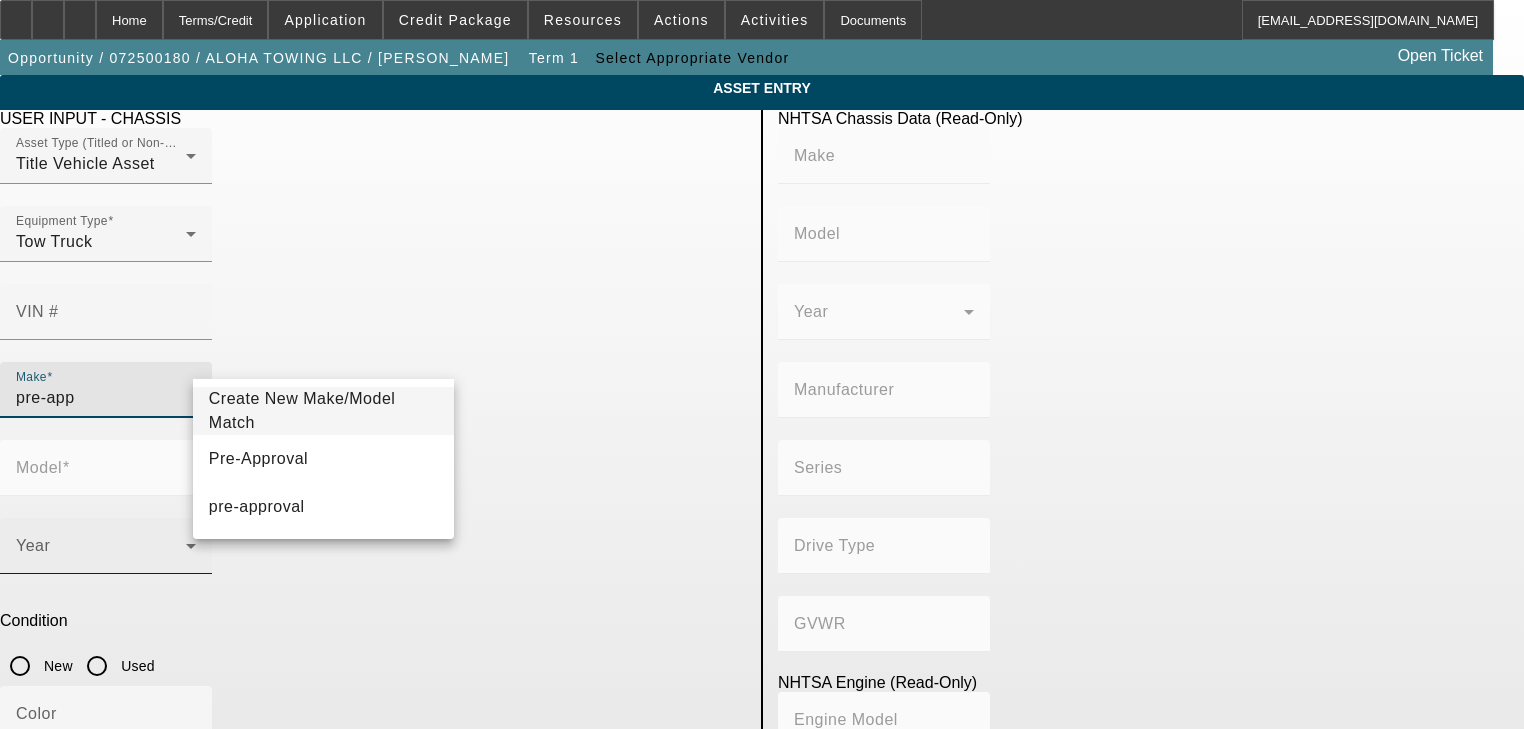 drag, startPoint x: 237, startPoint y: 469, endPoint x: 251, endPoint y: 452, distance: 22.022715 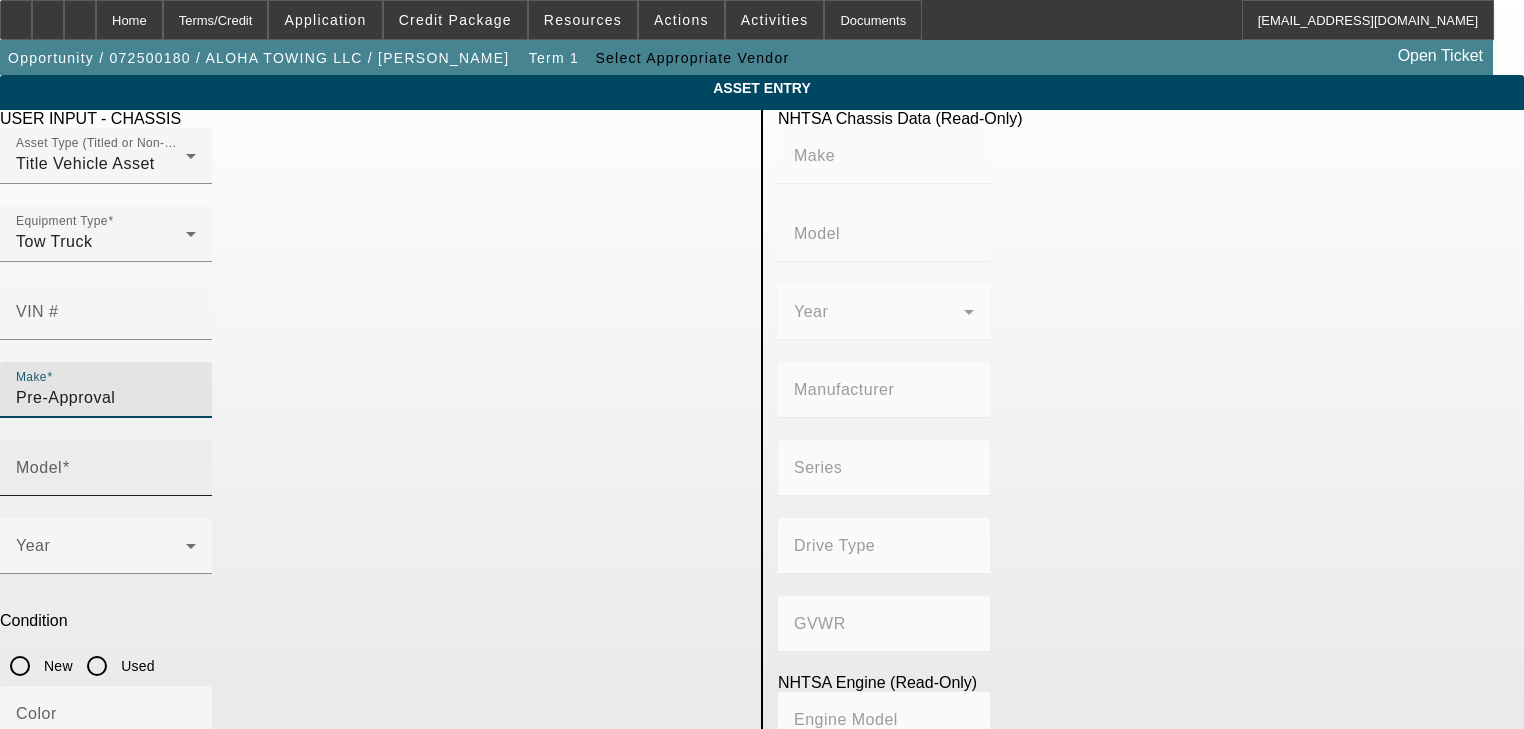 click on "Model" at bounding box center (106, 476) 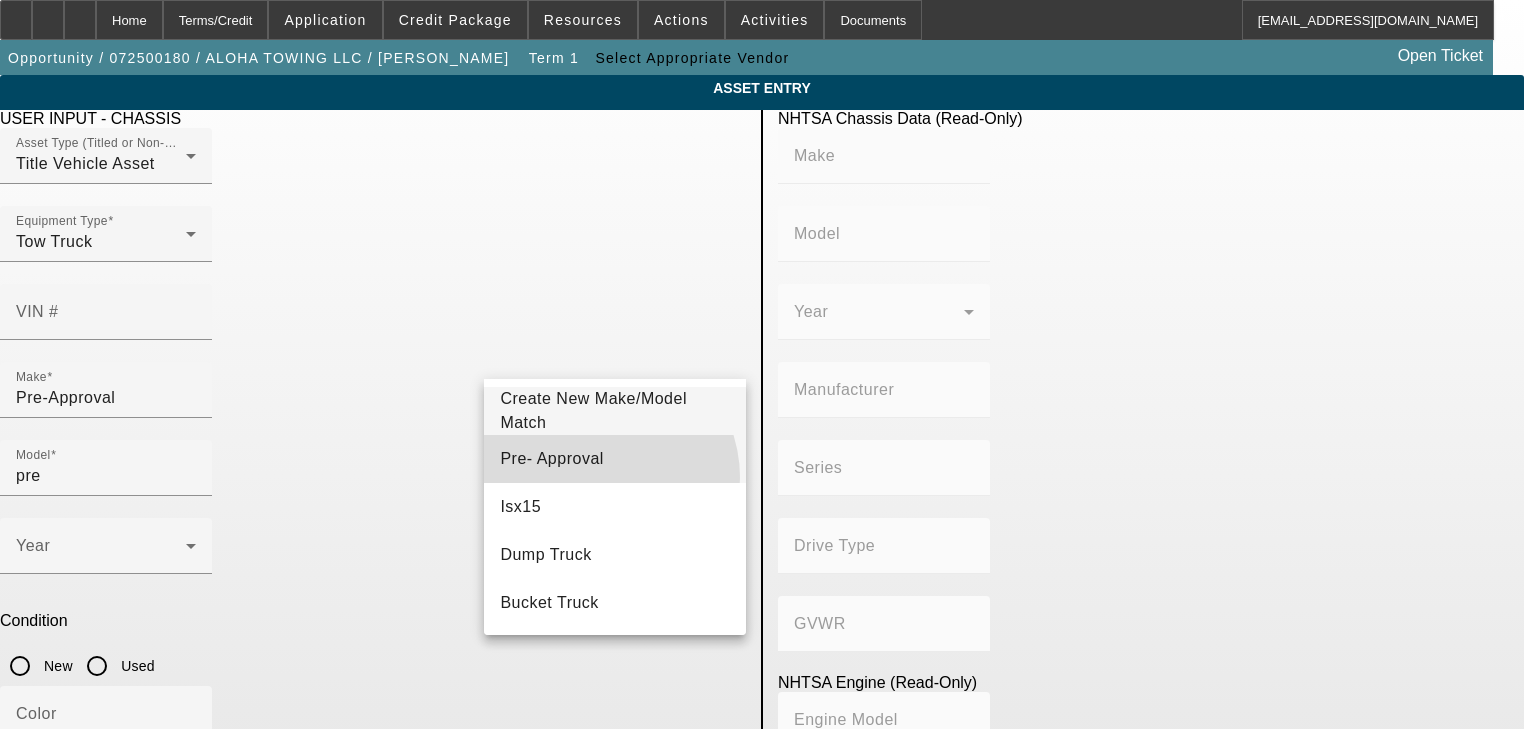 click on "Pre- Approval" at bounding box center (615, 459) 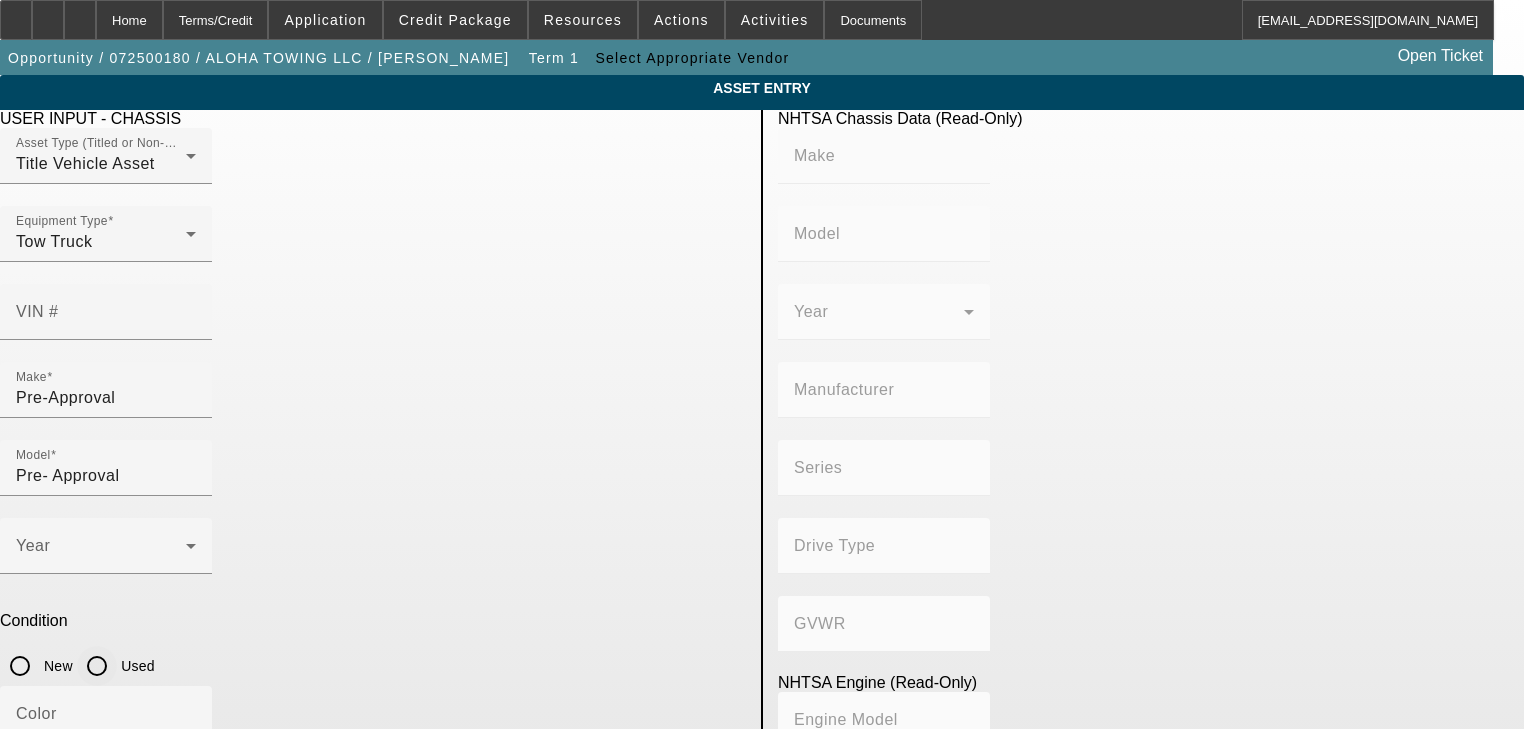 click on "Used" at bounding box center [97, 666] 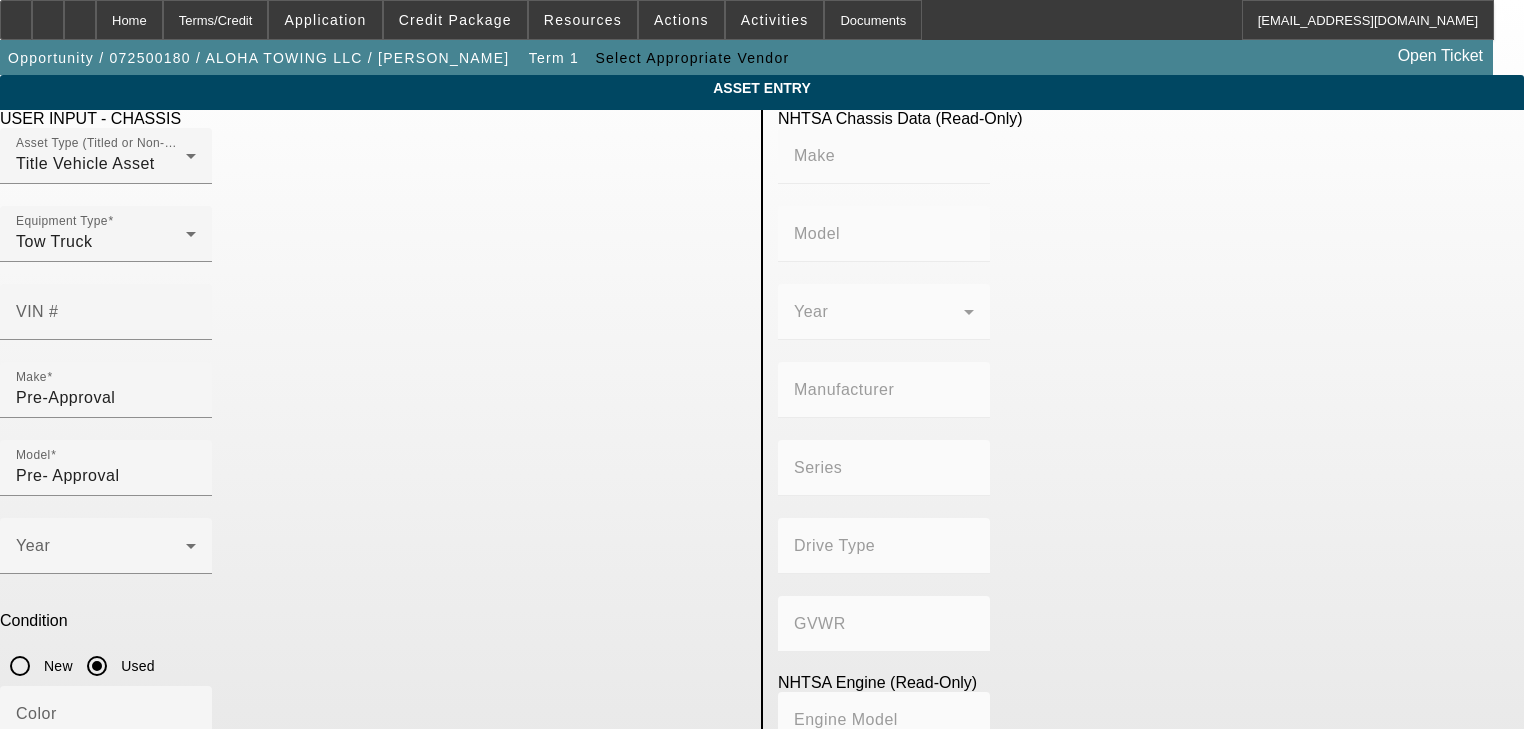 click on "Make: 2026 Hino; Model: L6" at bounding box center [106, 902] 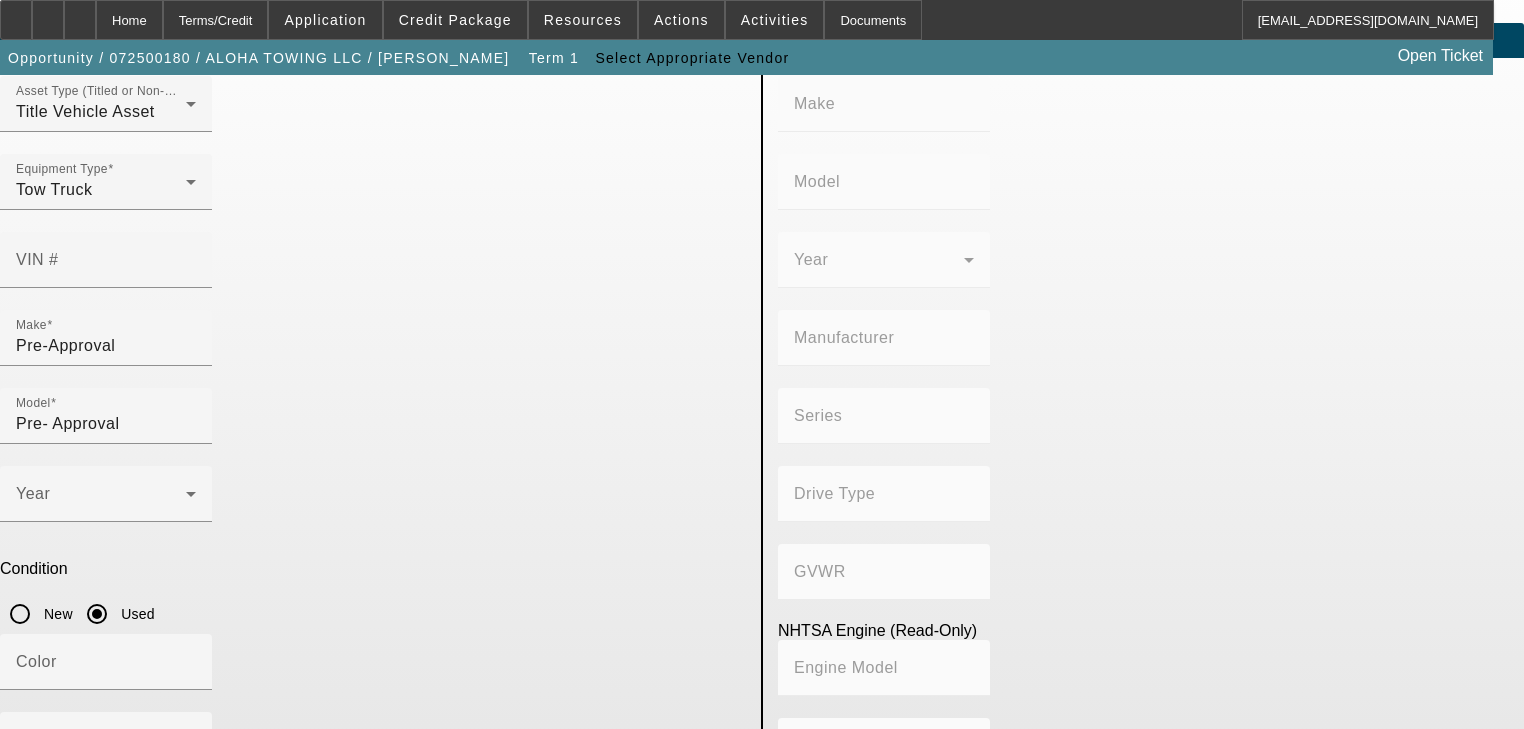 scroll, scrollTop: 80, scrollLeft: 0, axis: vertical 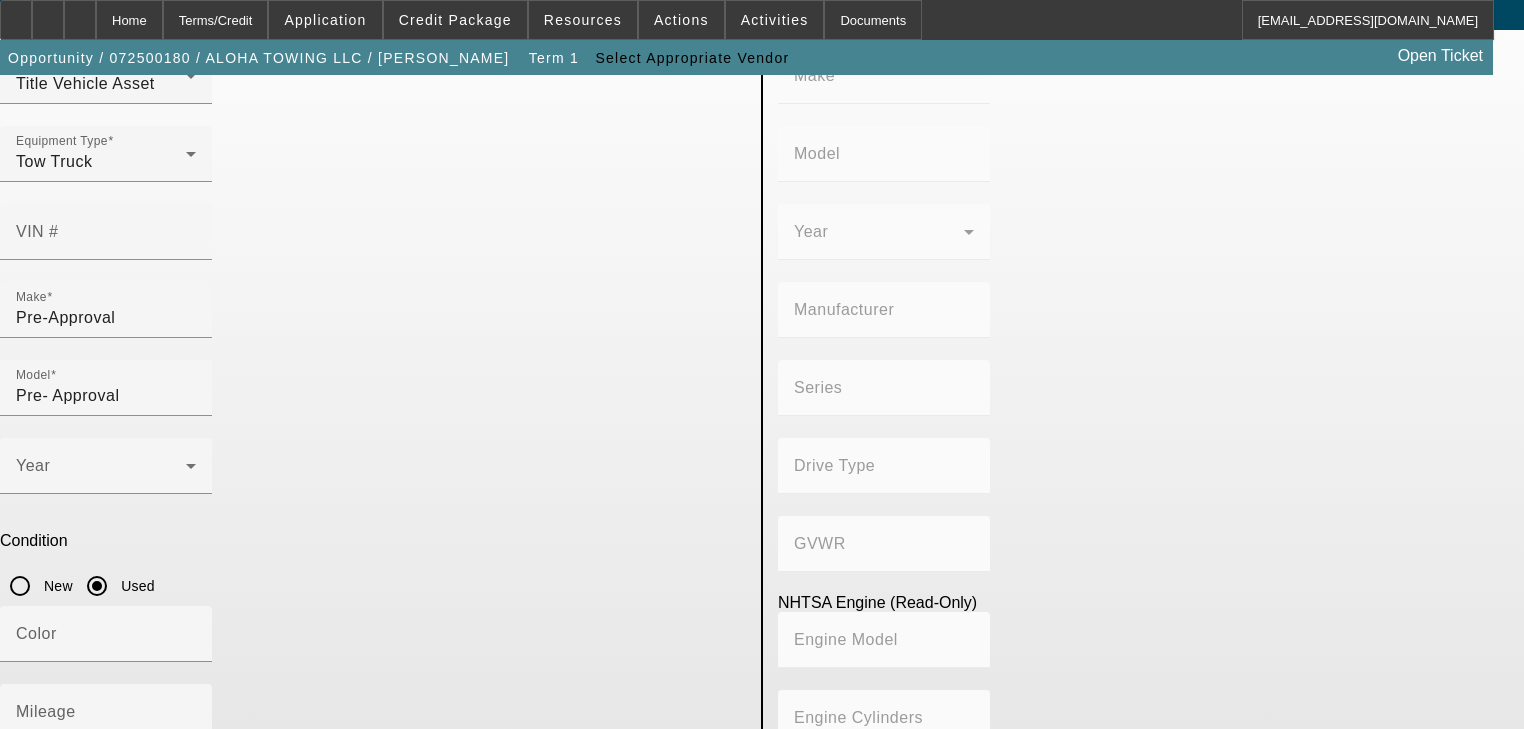 click on "Make: 2026 Hino; Model: L6" at bounding box center (106, 822) 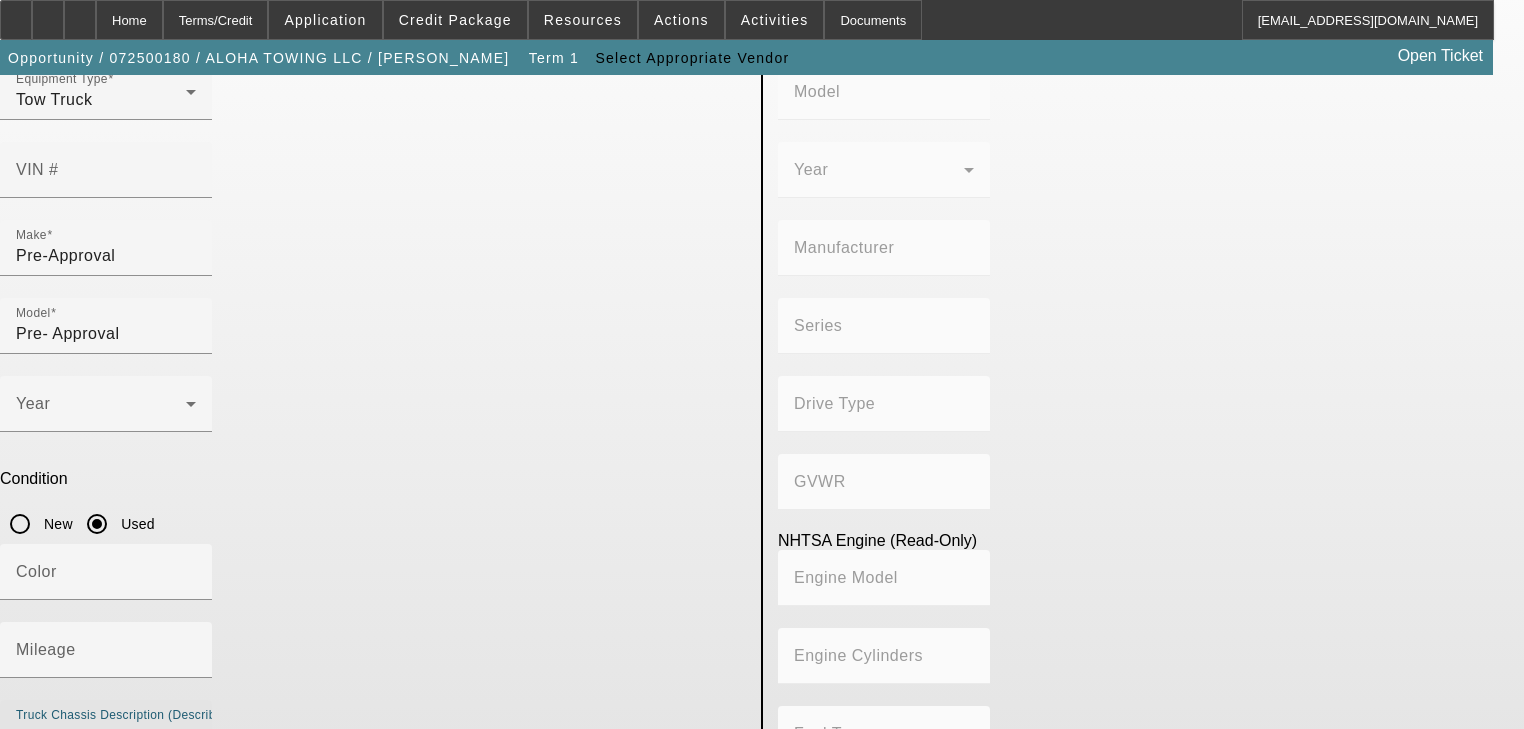 scroll, scrollTop: 143, scrollLeft: 0, axis: vertical 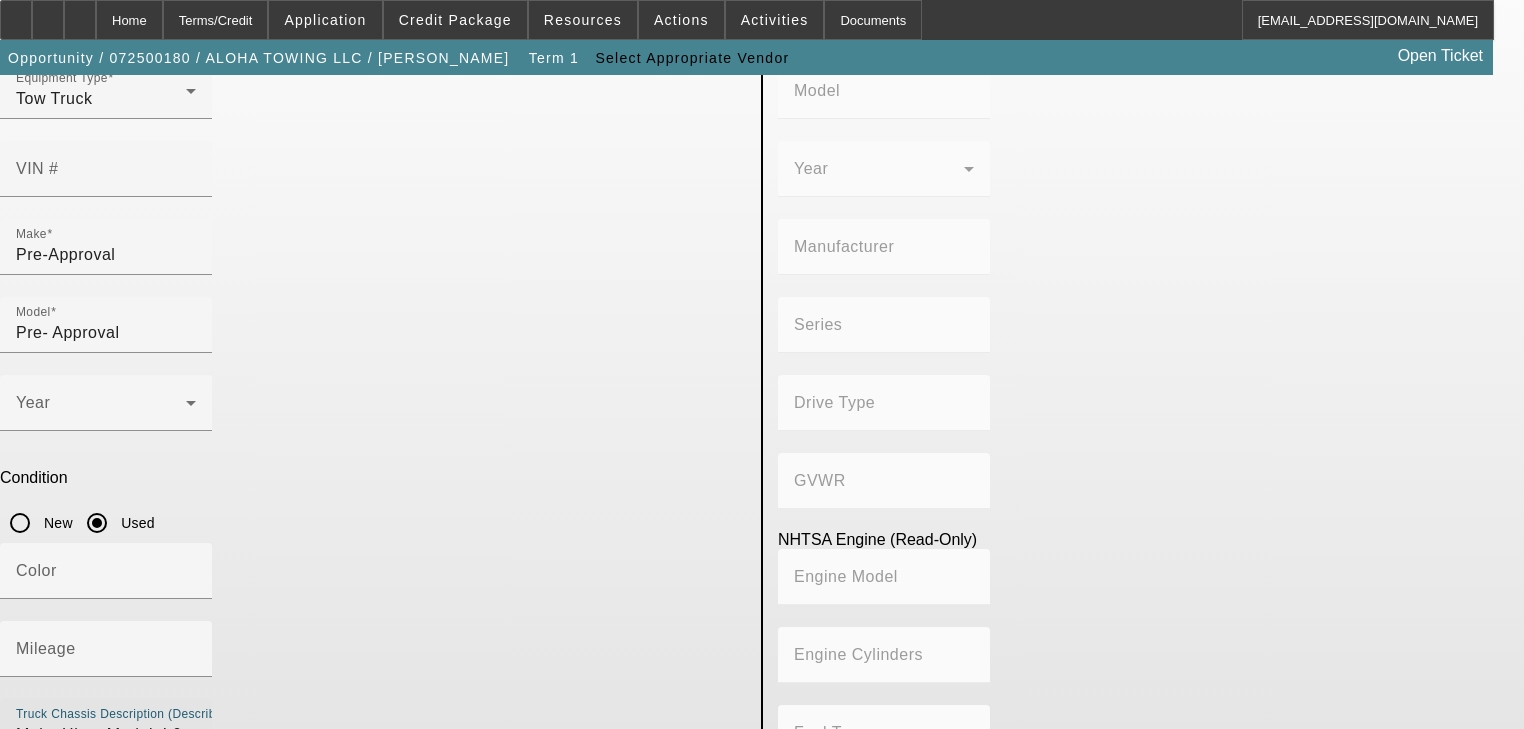 type on "Make:Hino; Model: L6 Rollback Tow Truck" 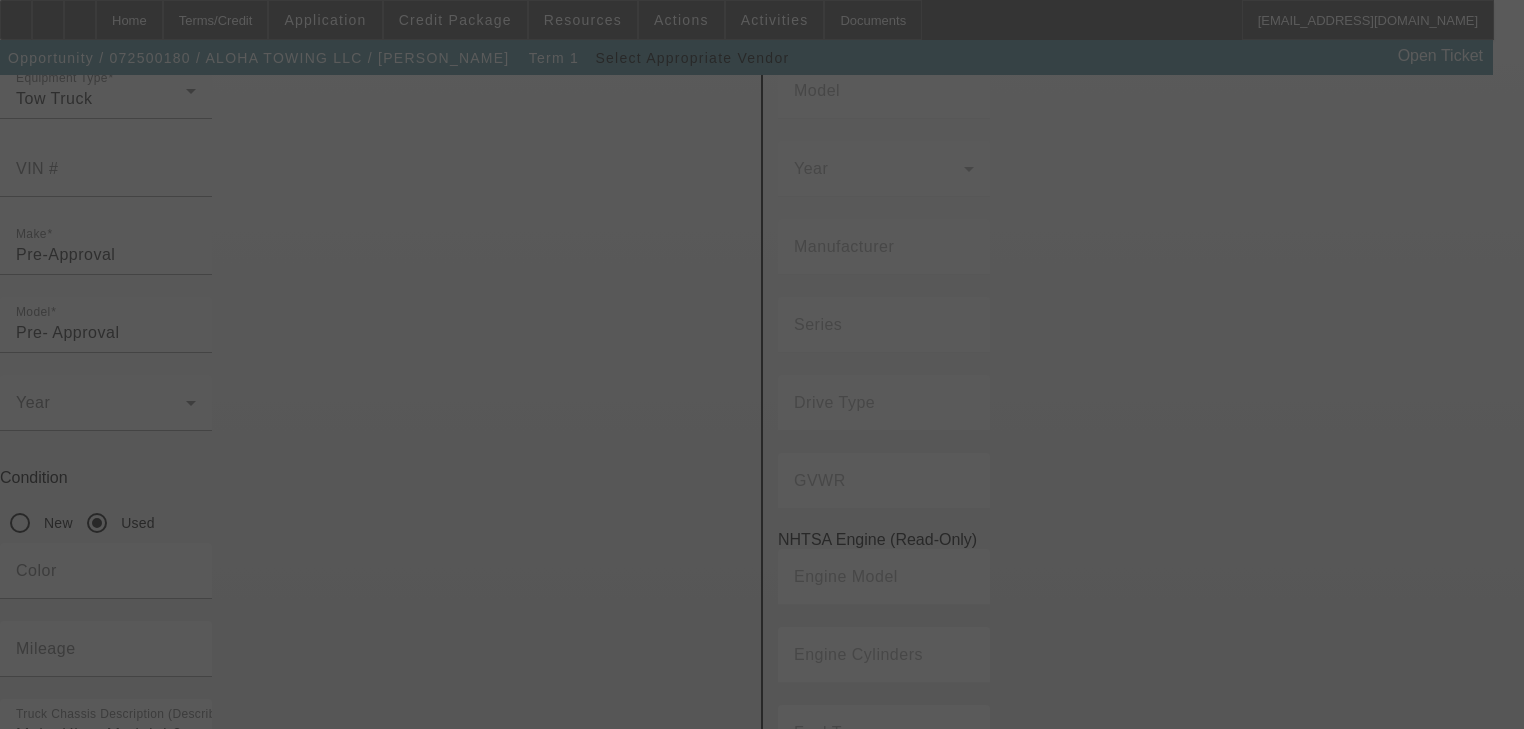 scroll, scrollTop: 0, scrollLeft: 0, axis: both 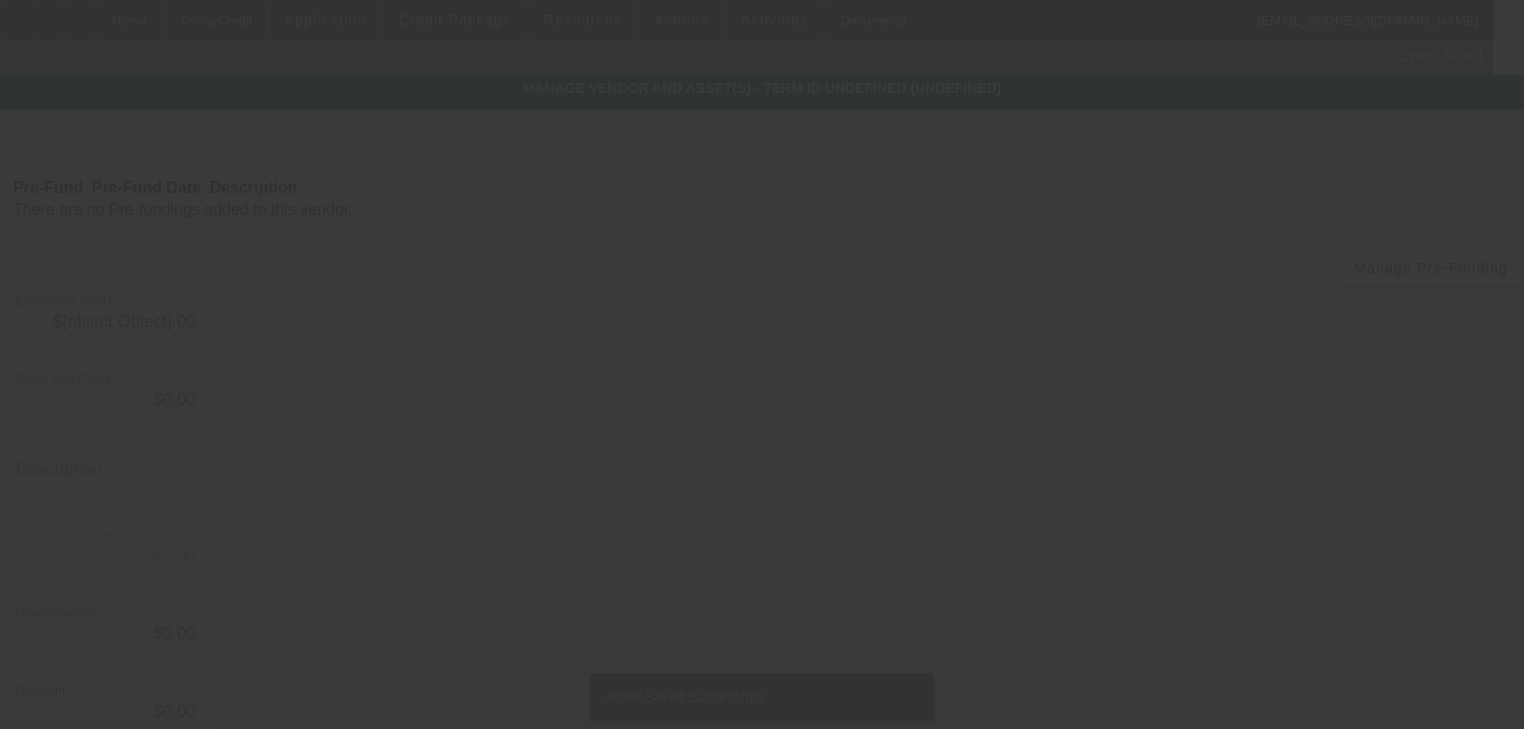 type on "$100,000.00" 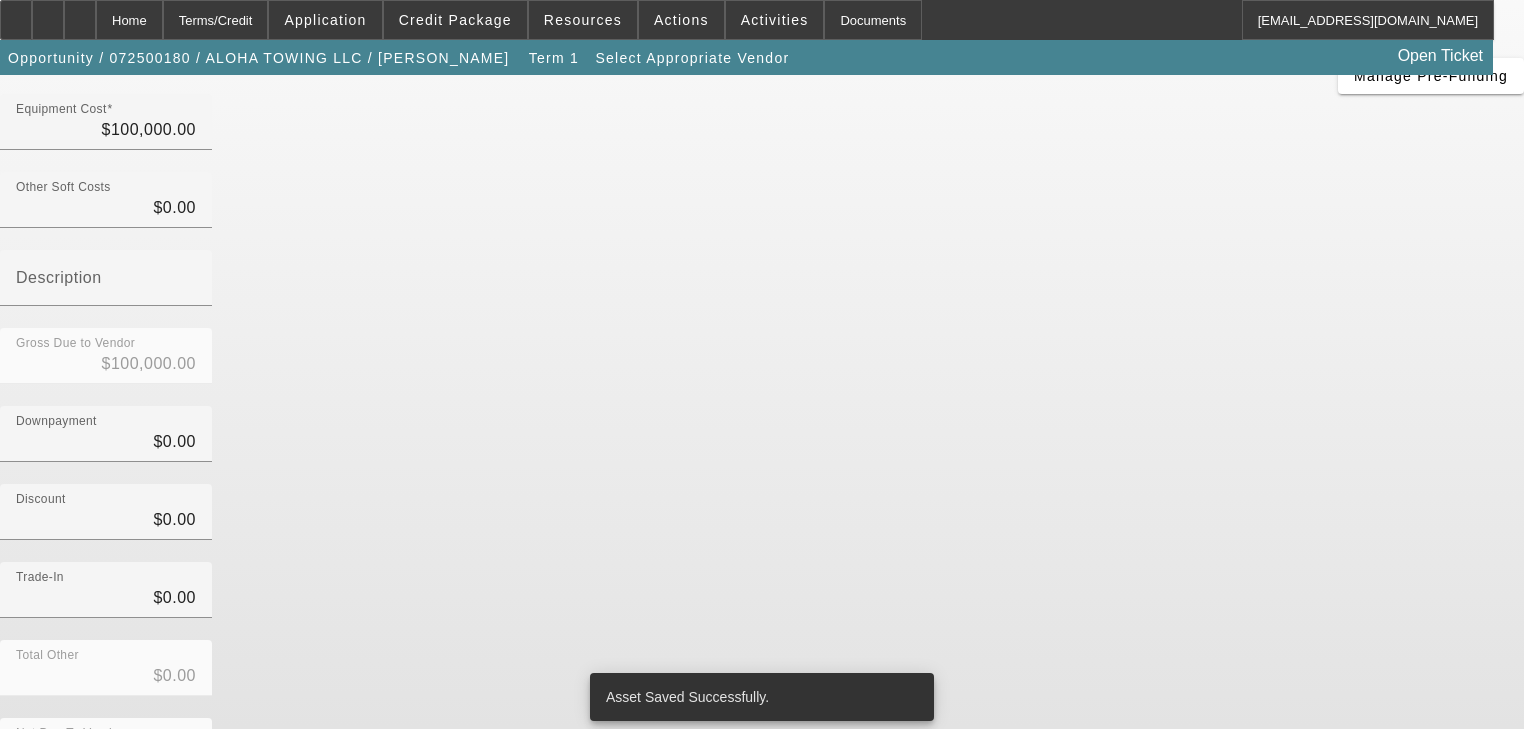 scroll, scrollTop: 204, scrollLeft: 0, axis: vertical 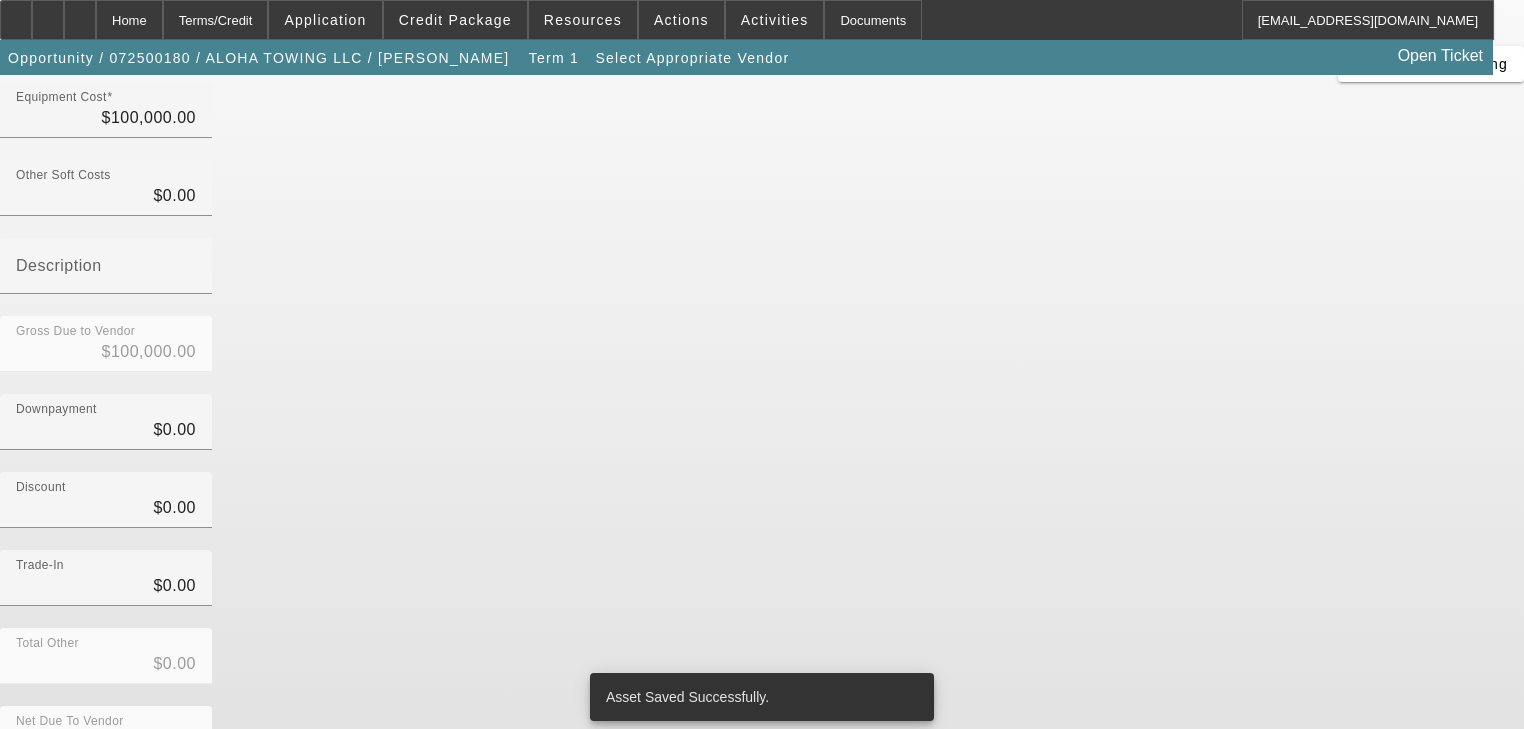 click on "Submit" at bounding box center (28, 815) 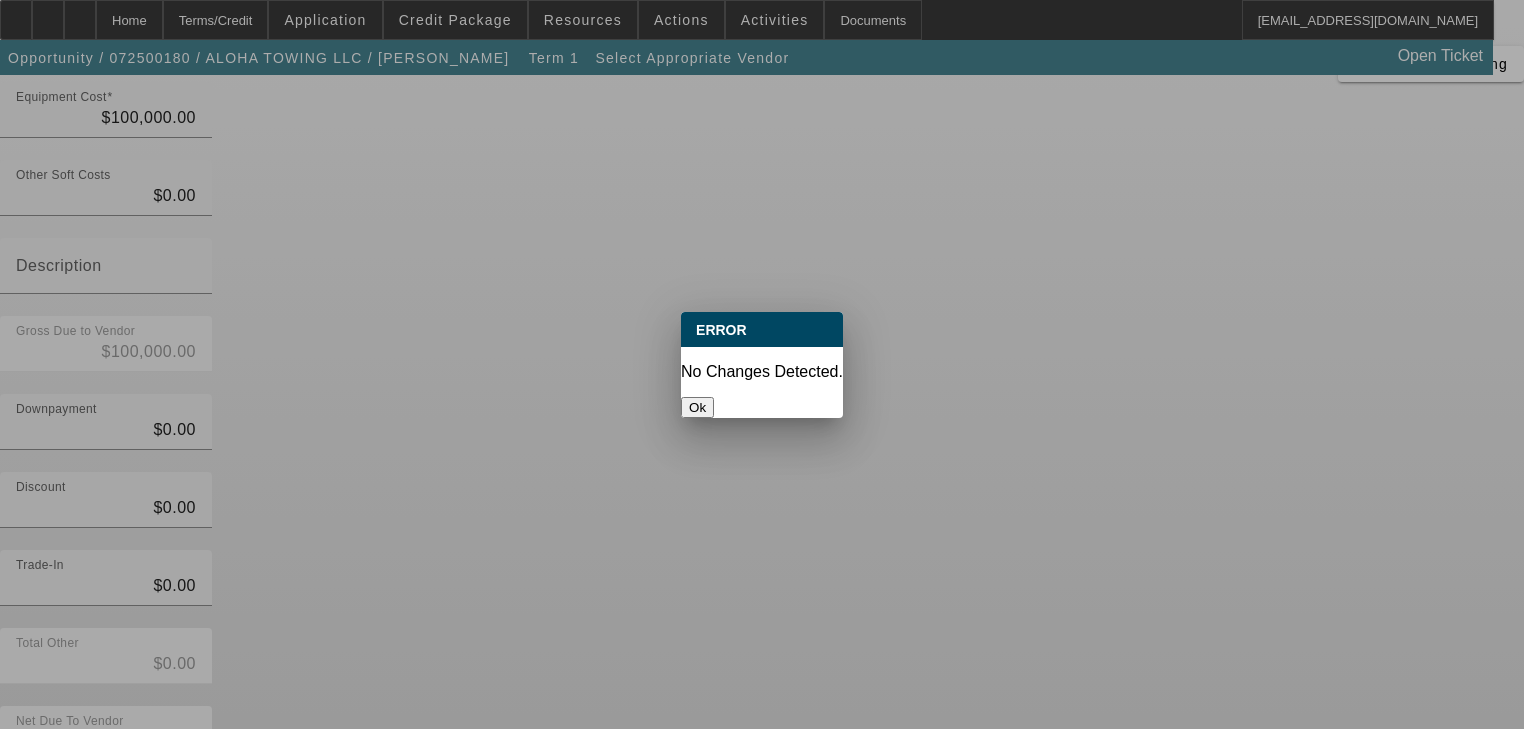 click on "Ok" at bounding box center (697, 407) 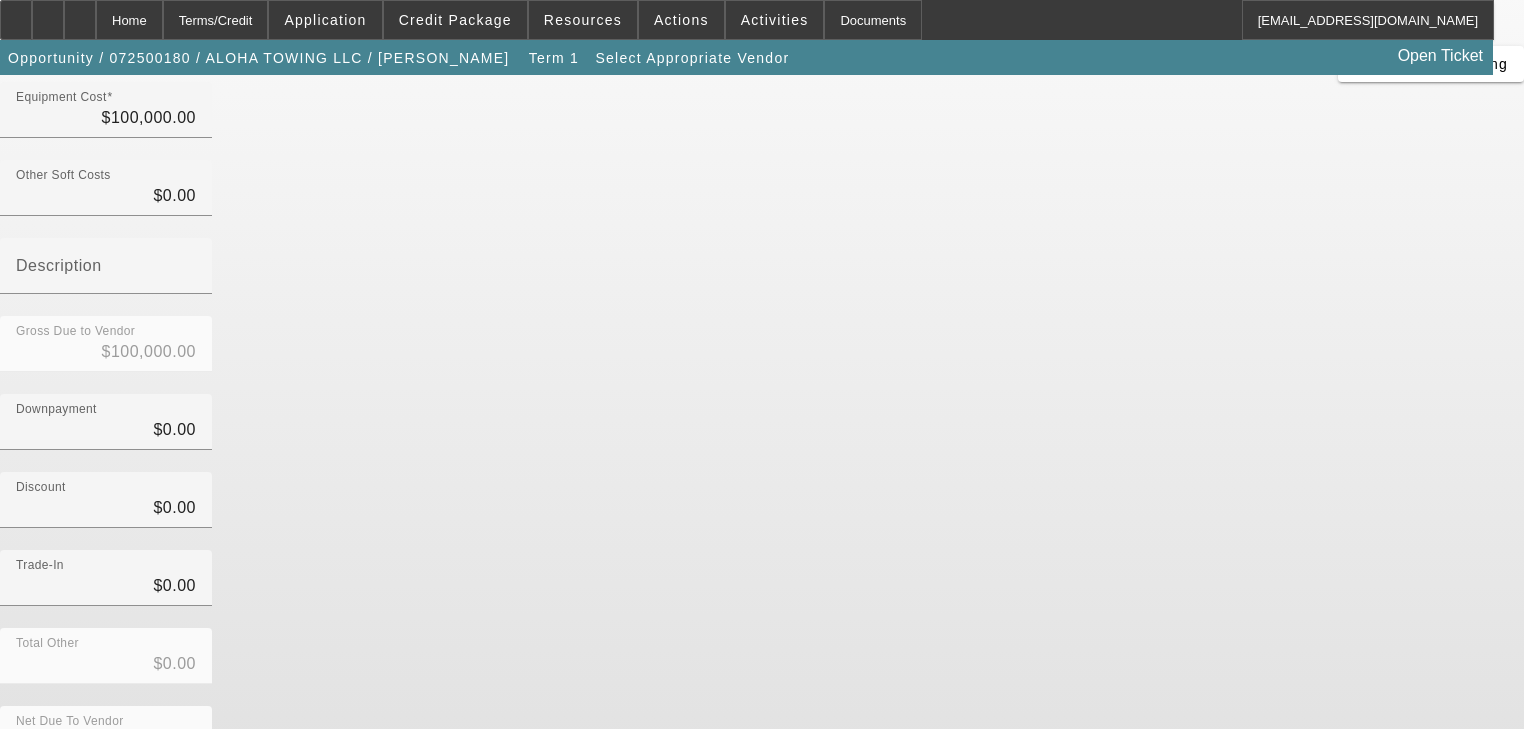 scroll, scrollTop: 204, scrollLeft: 0, axis: vertical 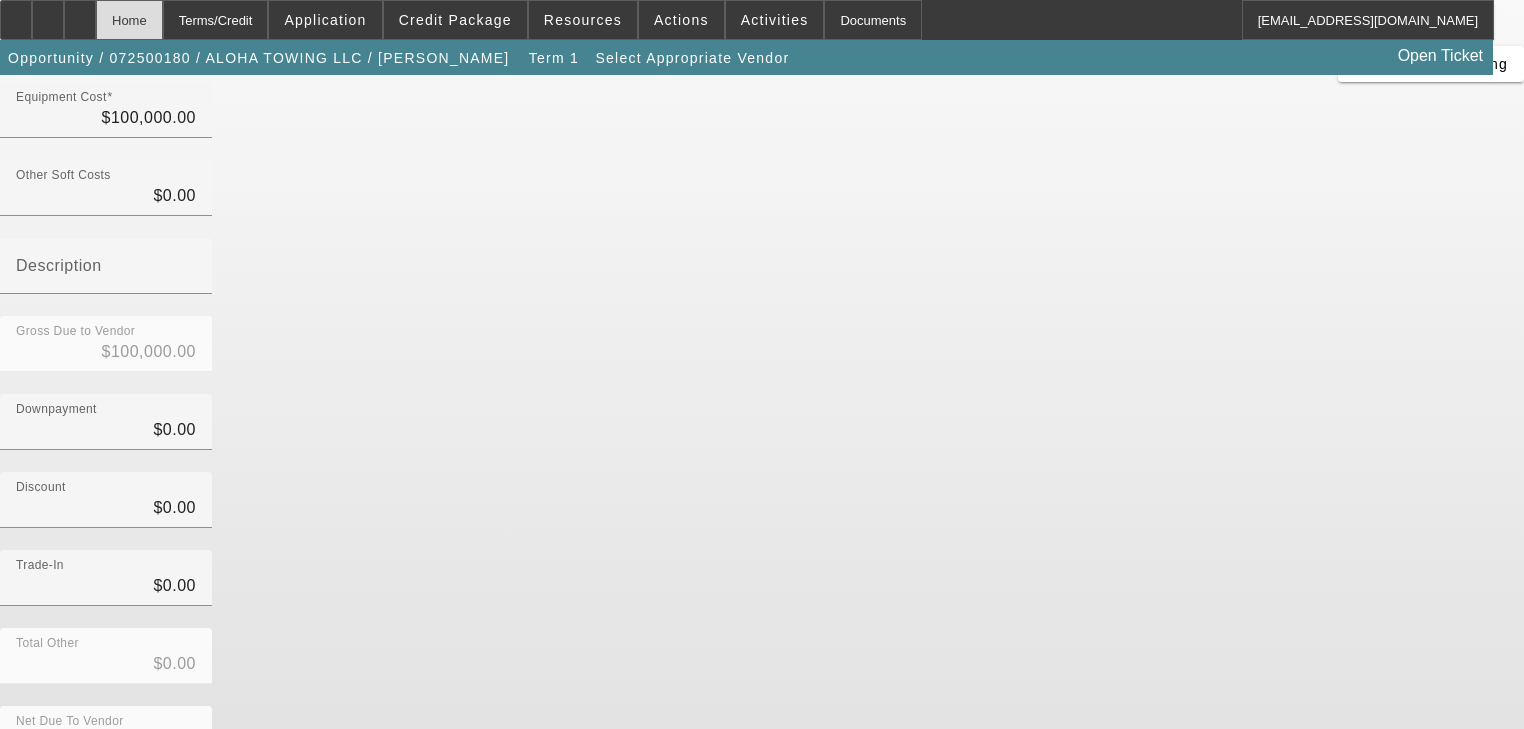 click on "Home" at bounding box center [129, 20] 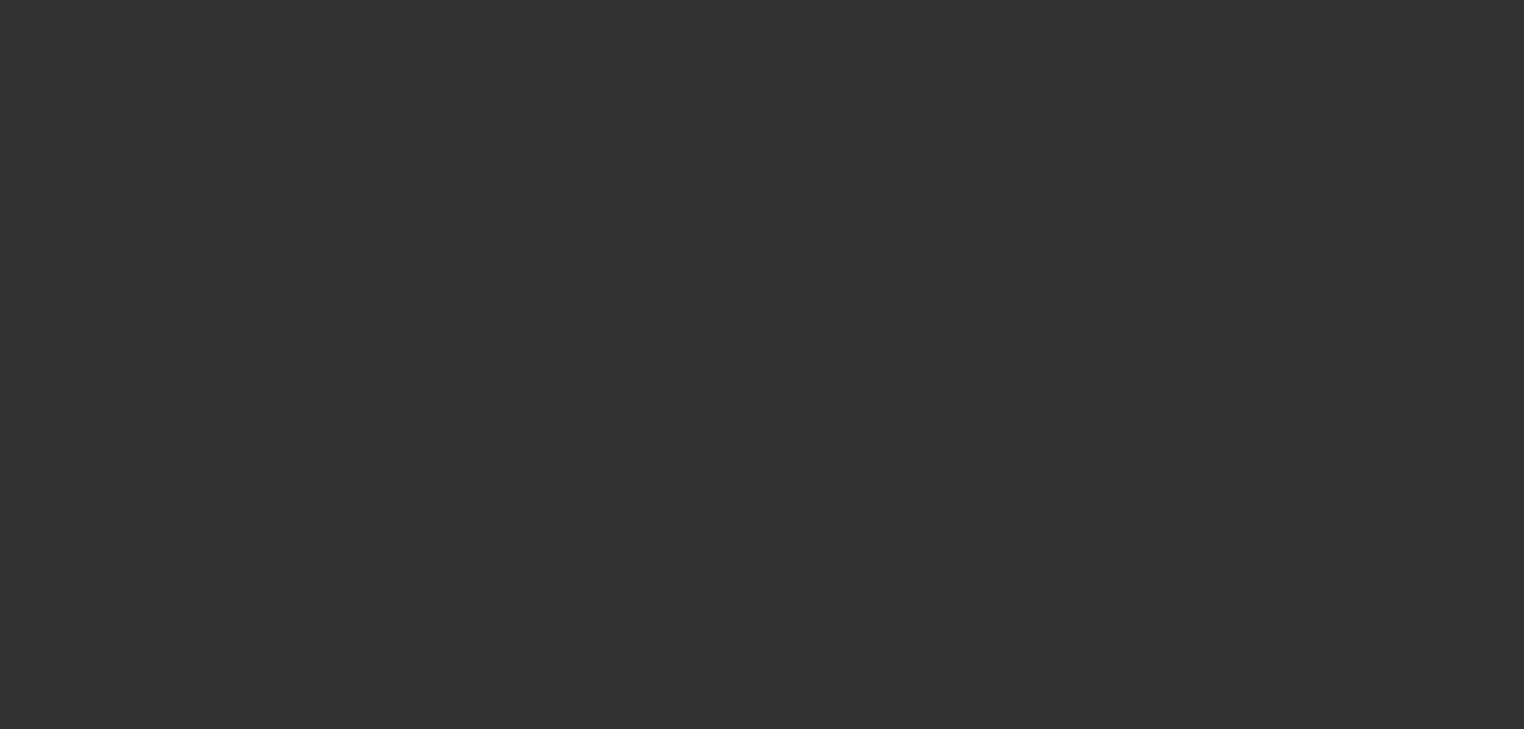 scroll, scrollTop: 0, scrollLeft: 0, axis: both 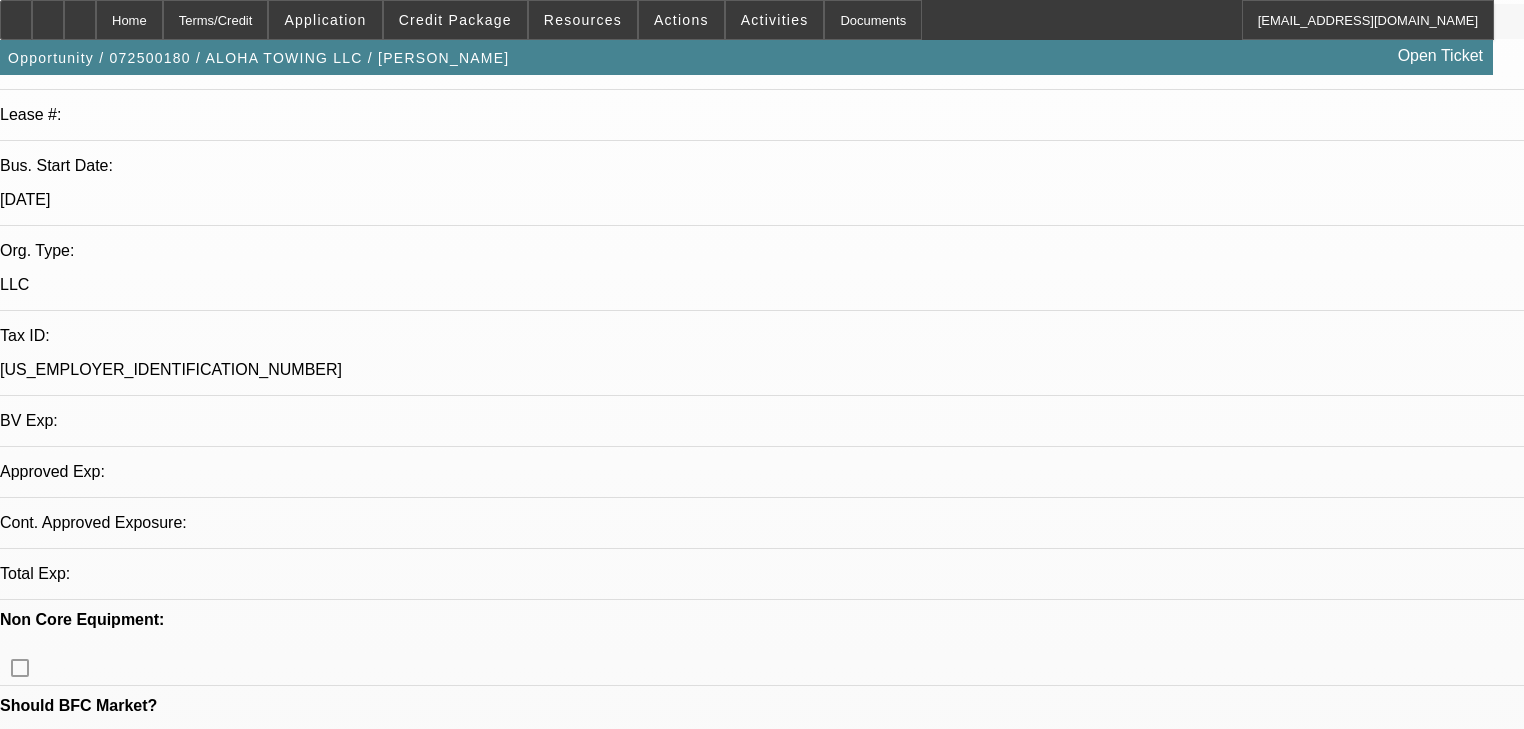 select on "0" 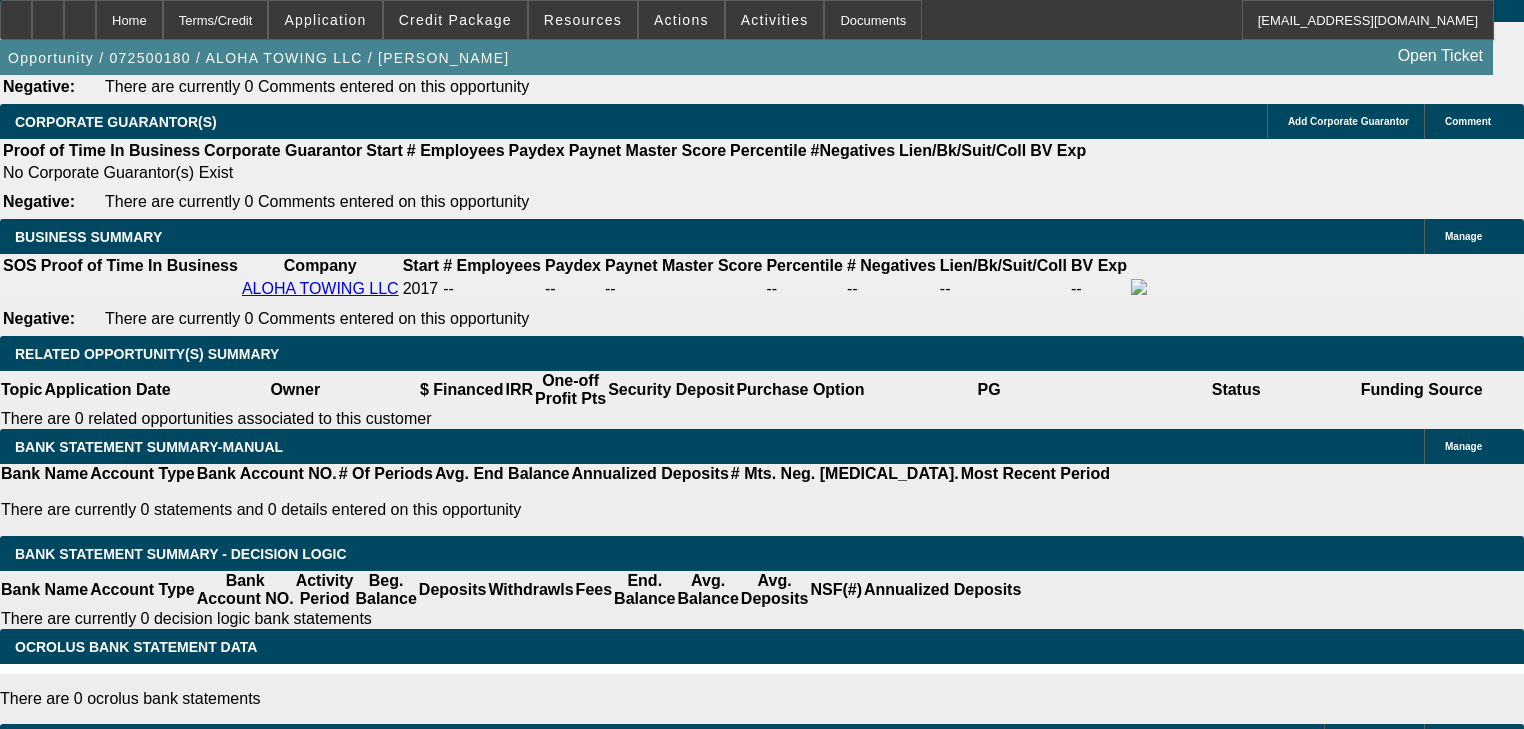 scroll, scrollTop: 2960, scrollLeft: 0, axis: vertical 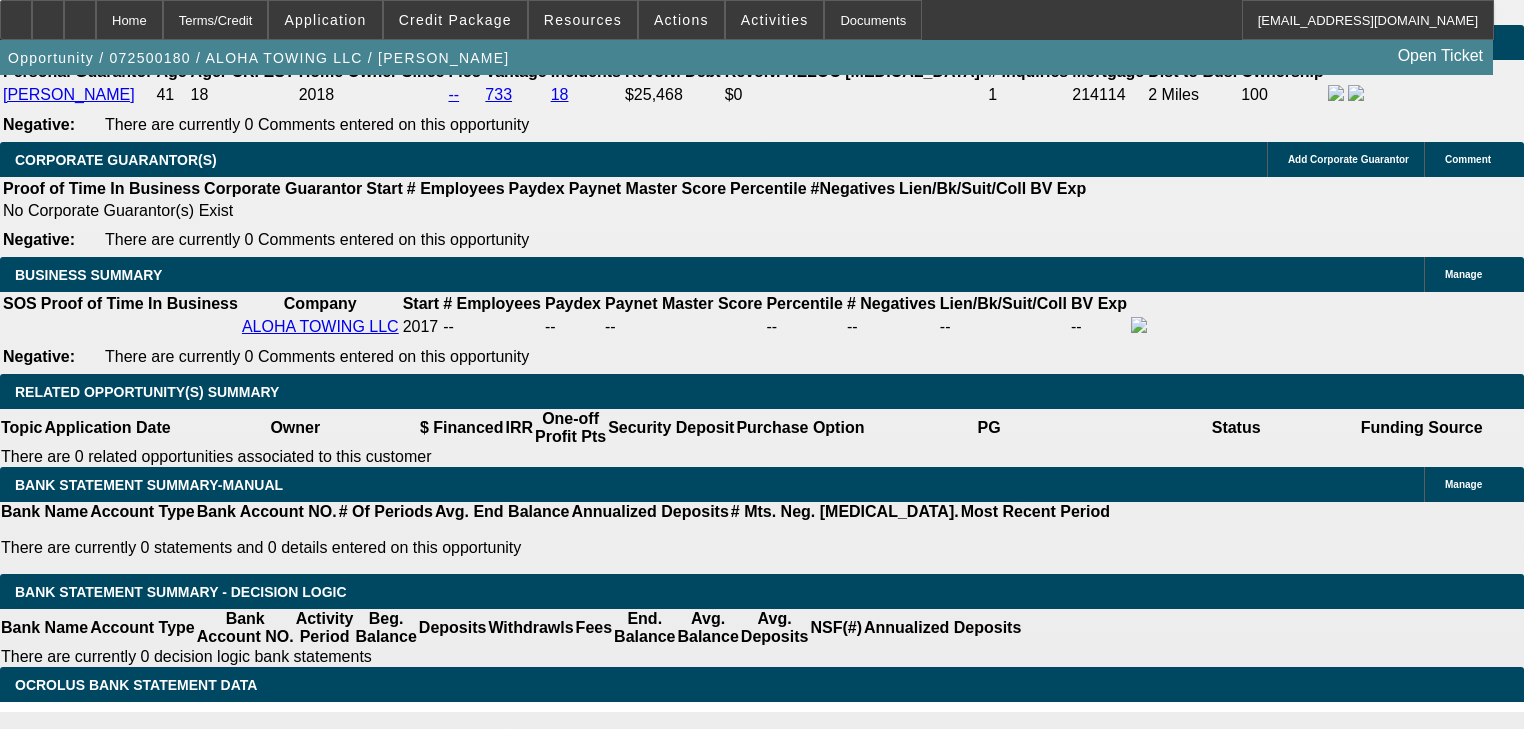 click on "‎1 + 1
‎0
‎1 + 0
‎0 + 1
‎2 + 0
‎0 + 2
‎3 + 0
‎0 + 3
‎2 + 1
‎1 + 2
‎4 + 0
‎0 + 4
‎3 + 1
‎1 + 3
‎2 + 2" 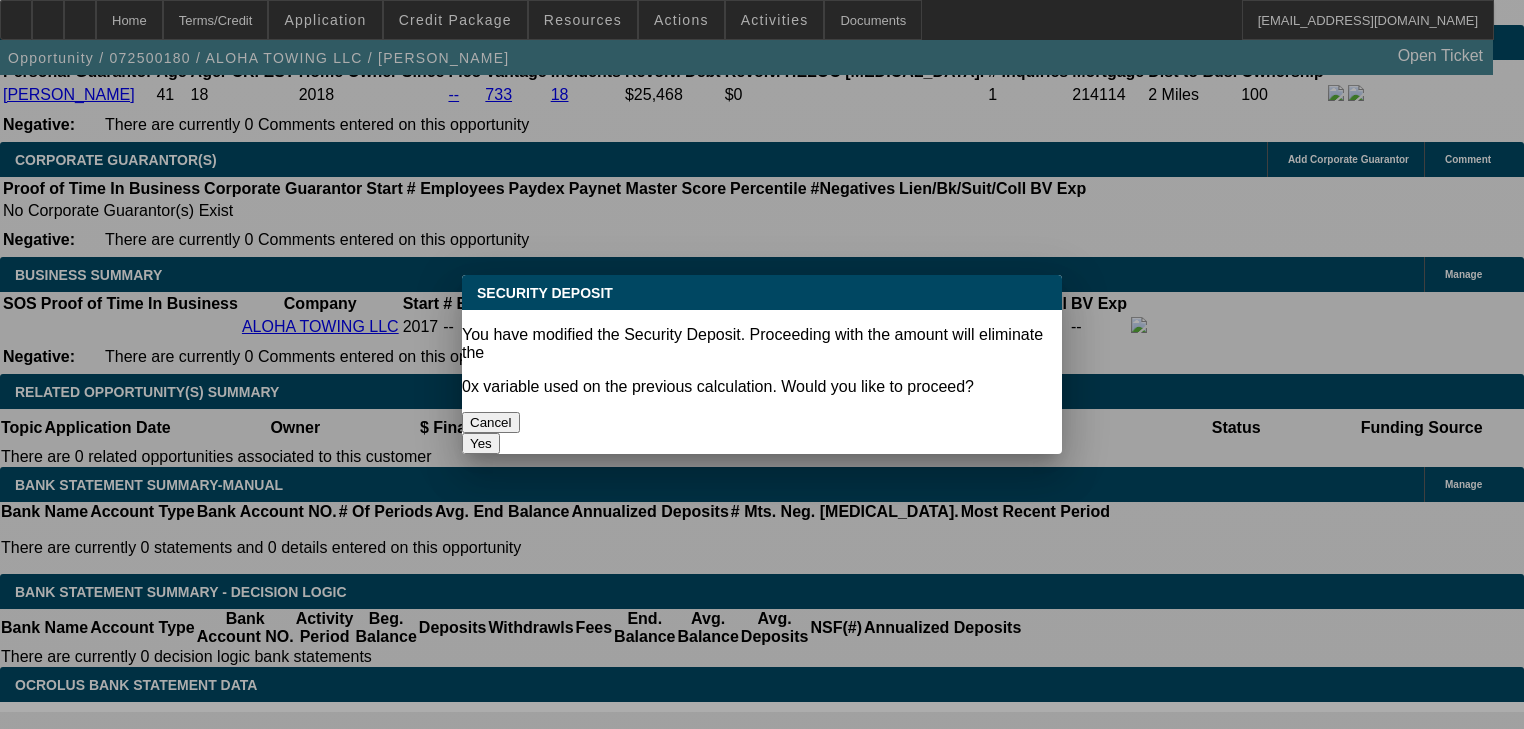 click on "Yes" at bounding box center (481, 443) 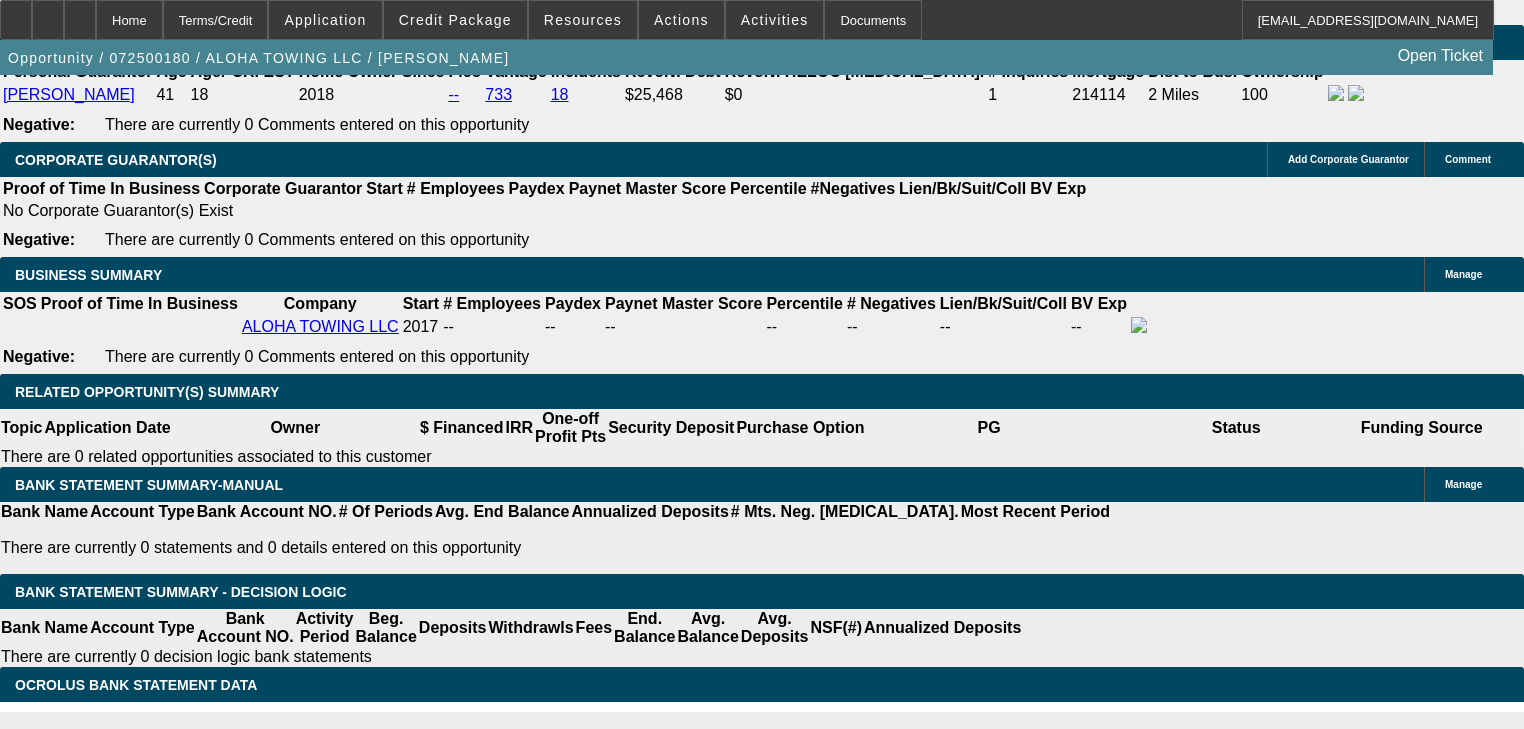 type on "$0.00" 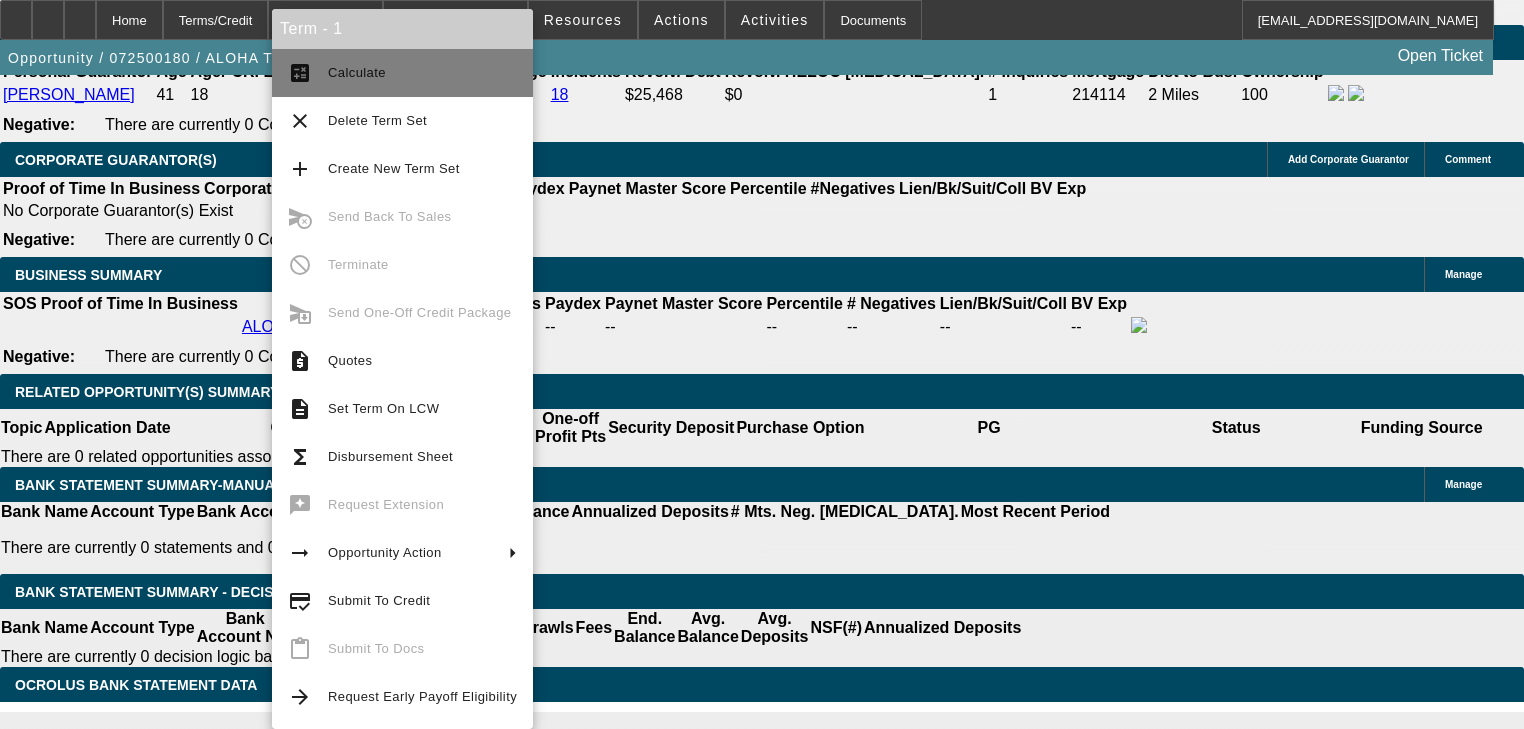 click on "calculate
Calculate" at bounding box center [402, 73] 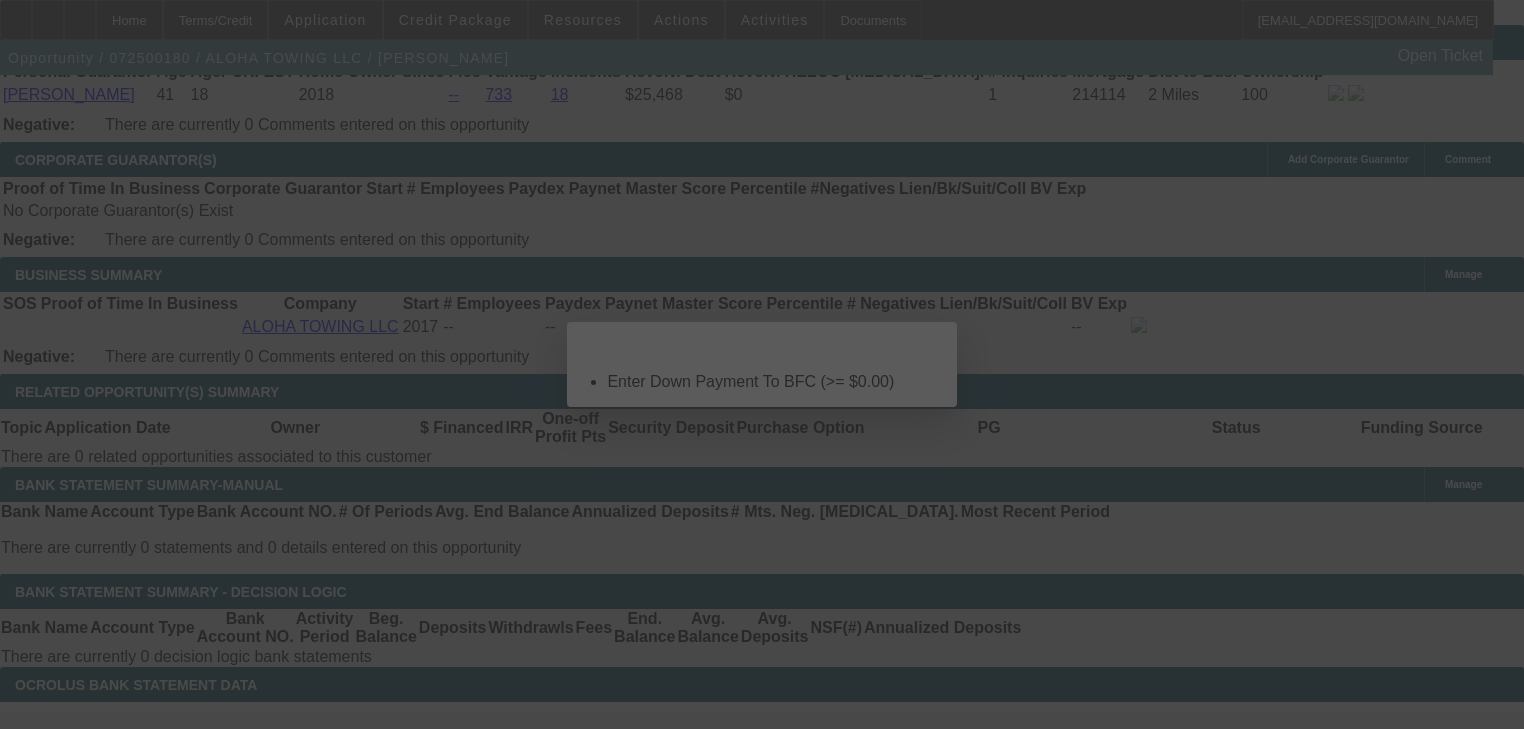 scroll, scrollTop: 0, scrollLeft: 0, axis: both 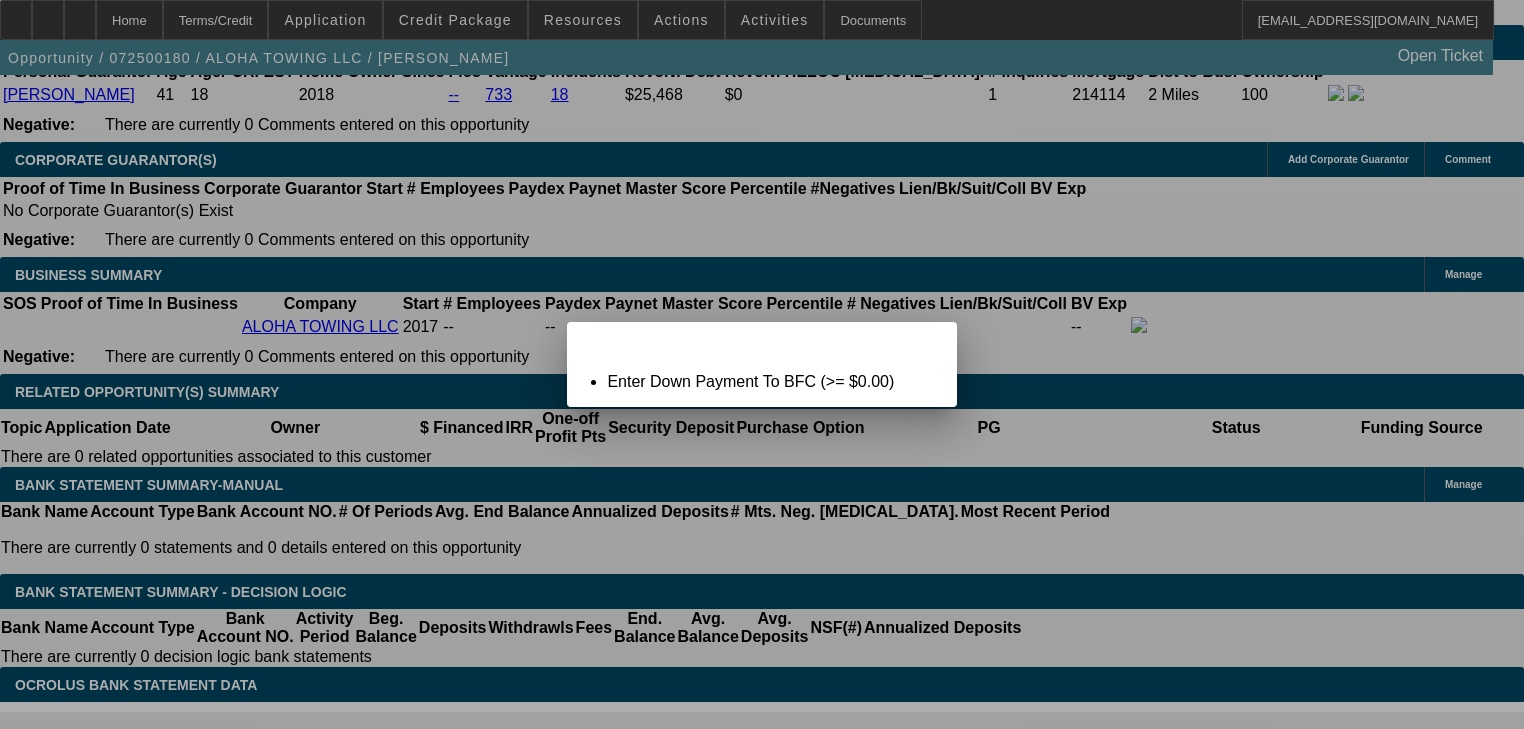 click on "Close" at bounding box center [930, 339] 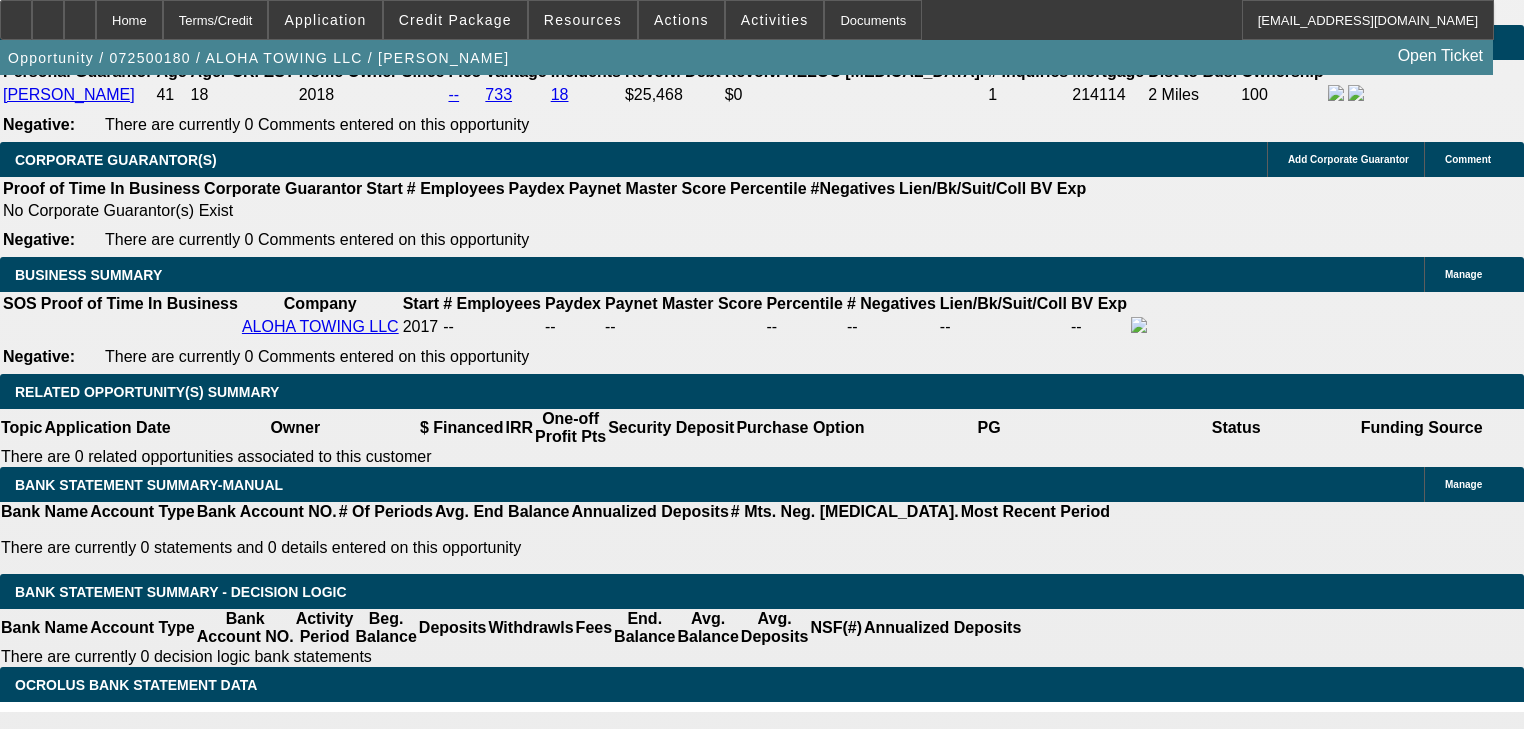 scroll, scrollTop: 2960, scrollLeft: 0, axis: vertical 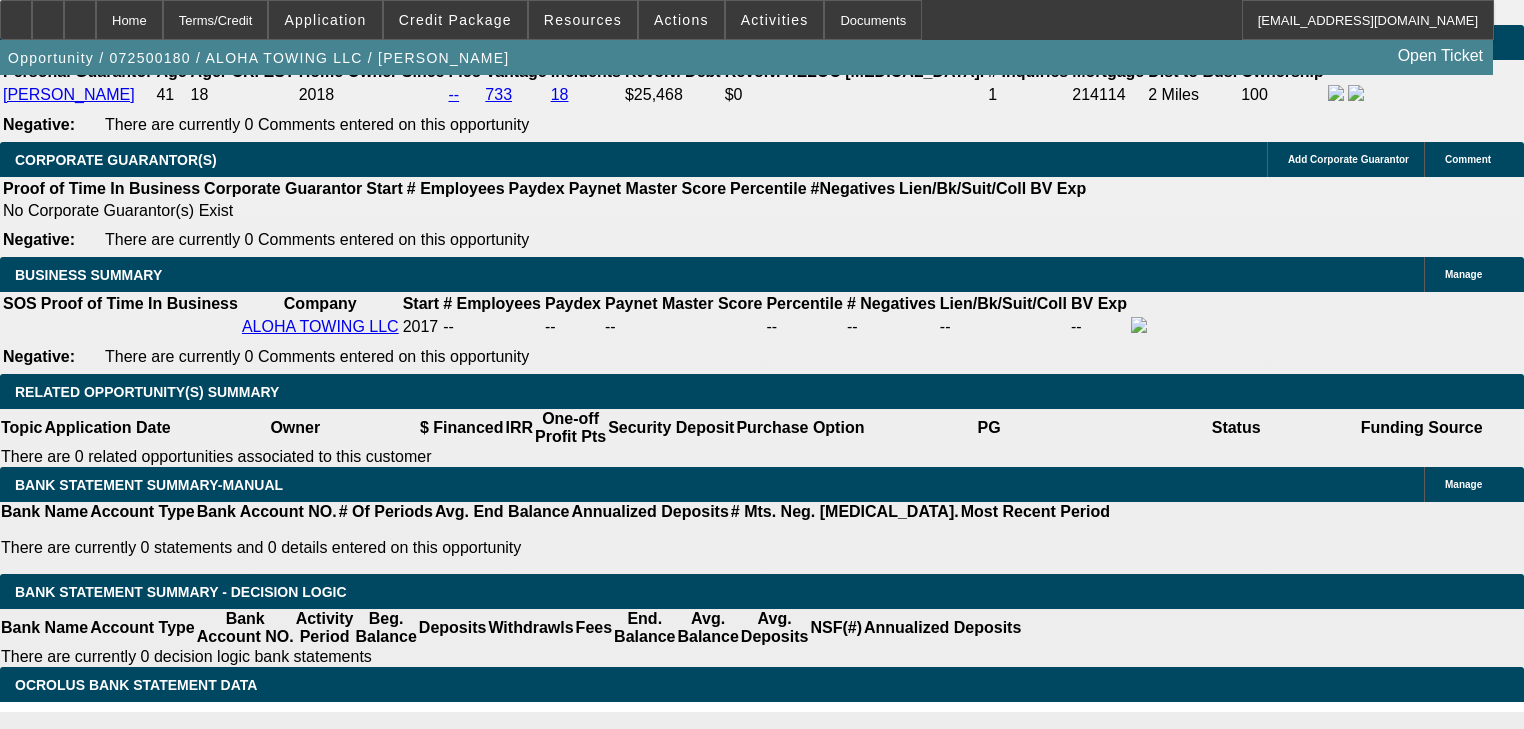 click 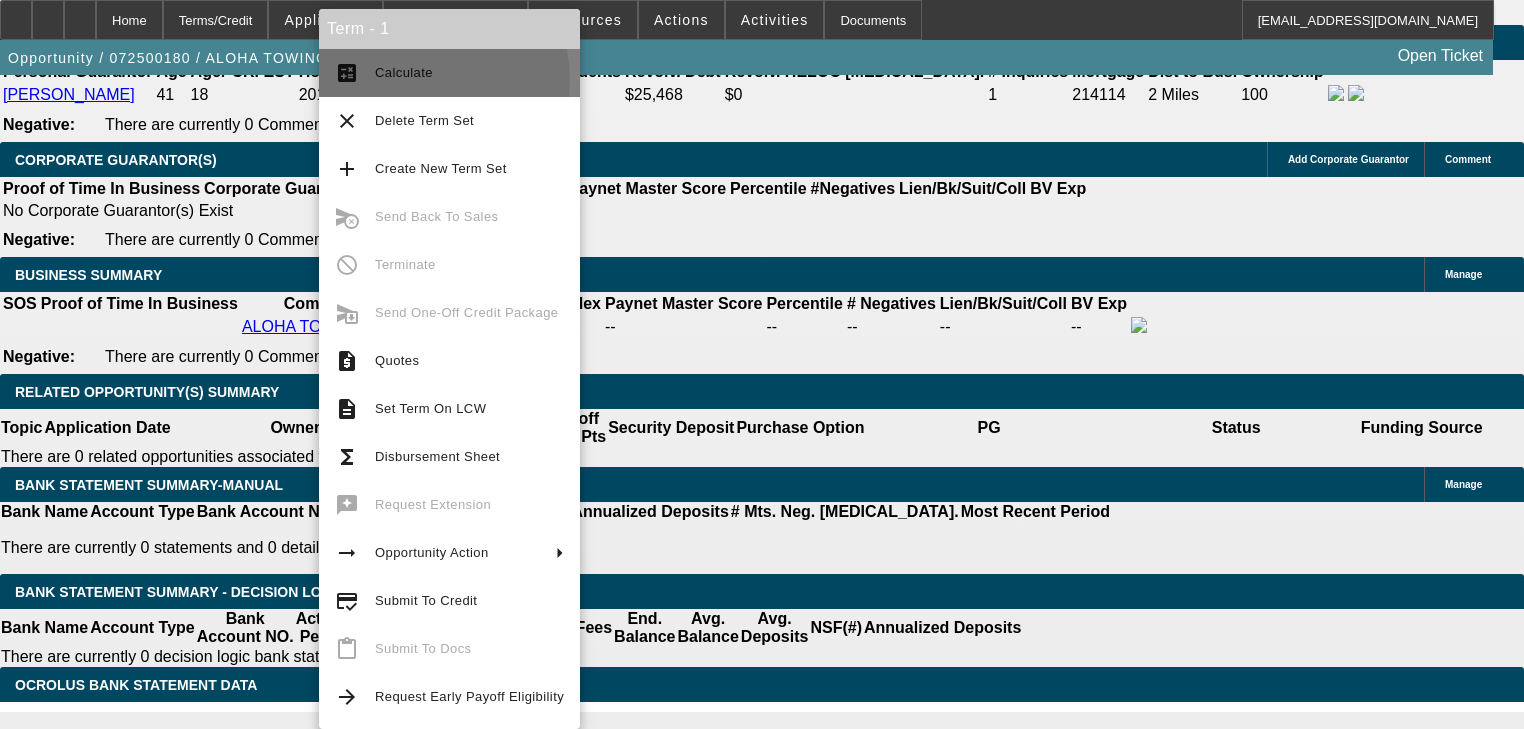 click on "Calculate" at bounding box center (469, 73) 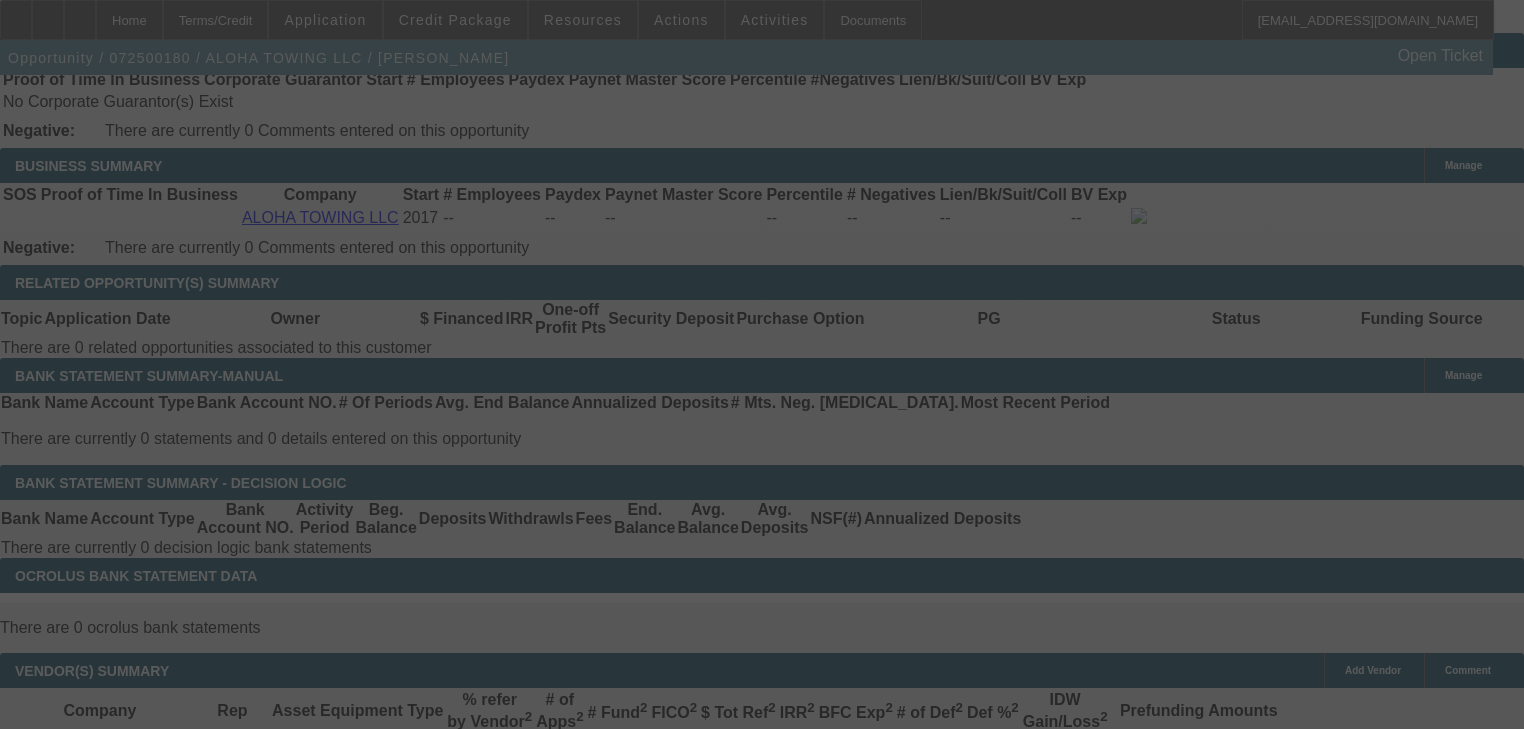 scroll, scrollTop: 3040, scrollLeft: 0, axis: vertical 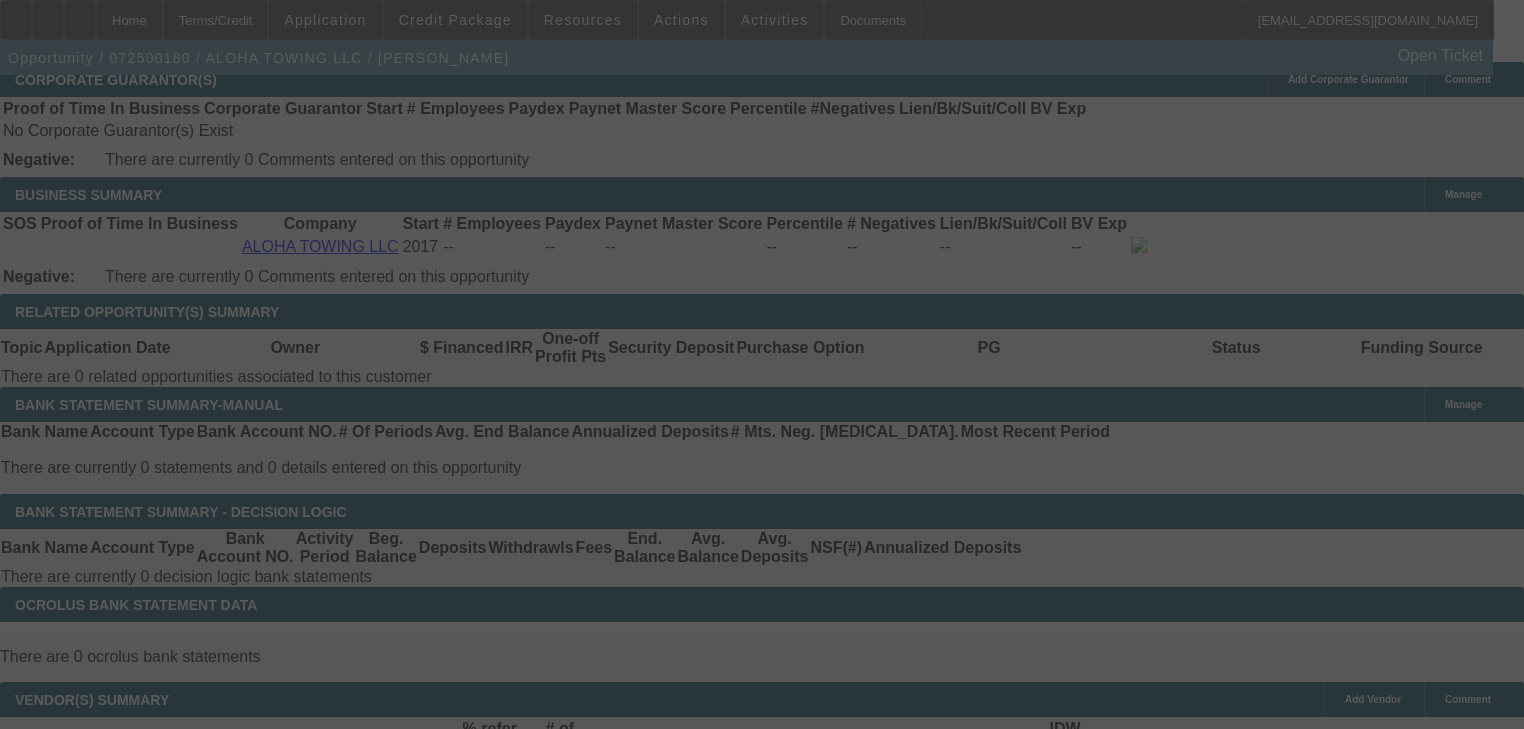 select on "0" 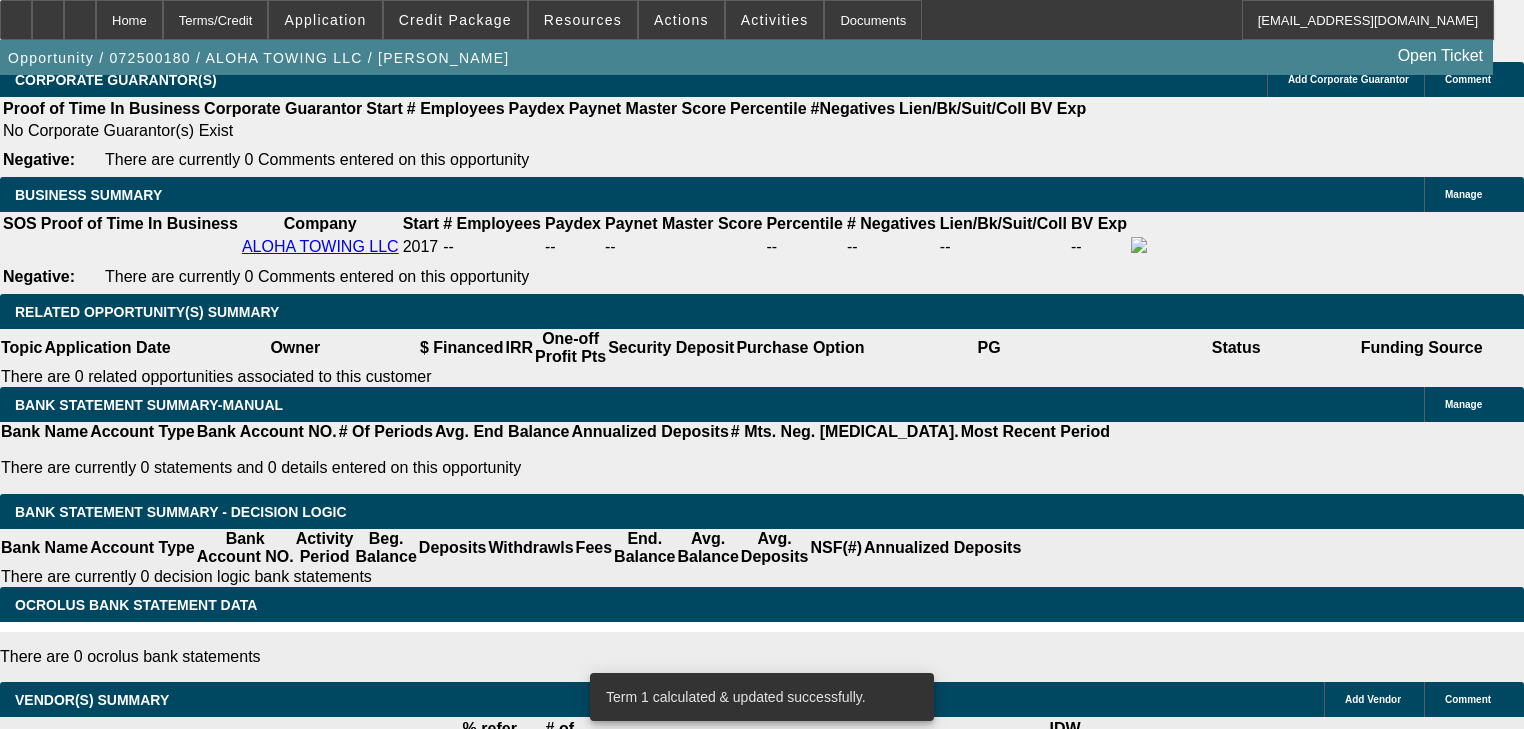 click on "‎1 + 1
‎0
‎1 + 0
‎0 + 1
‎2 + 0
‎0 + 2
‎3 + 0
‎0 + 3
‎2 + 1
‎1 + 2
‎4 + 0
‎0 + 4
‎3 + 1
‎1 + 3
‎2 + 2" 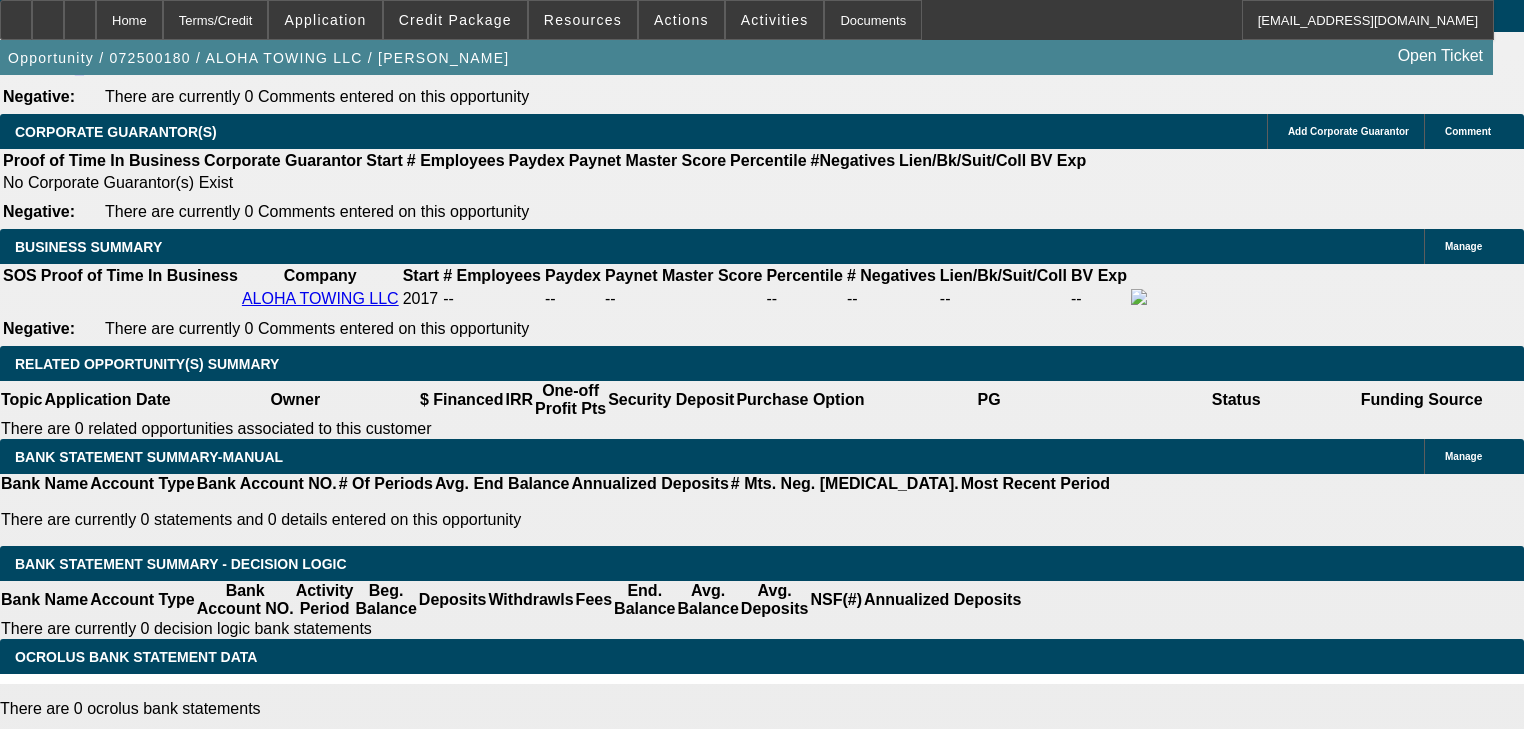 scroll, scrollTop: 2960, scrollLeft: 0, axis: vertical 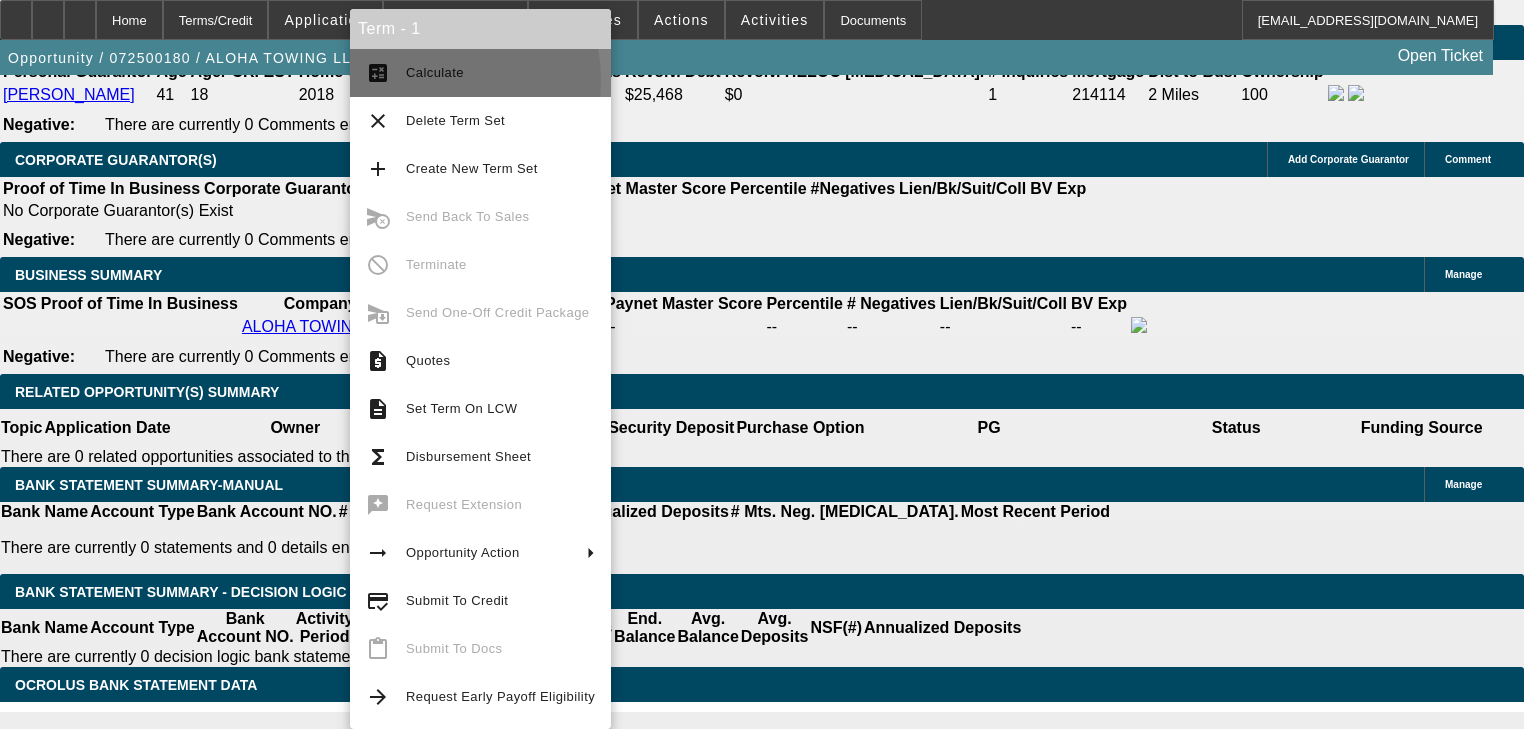 click on "Calculate" at bounding box center (500, 73) 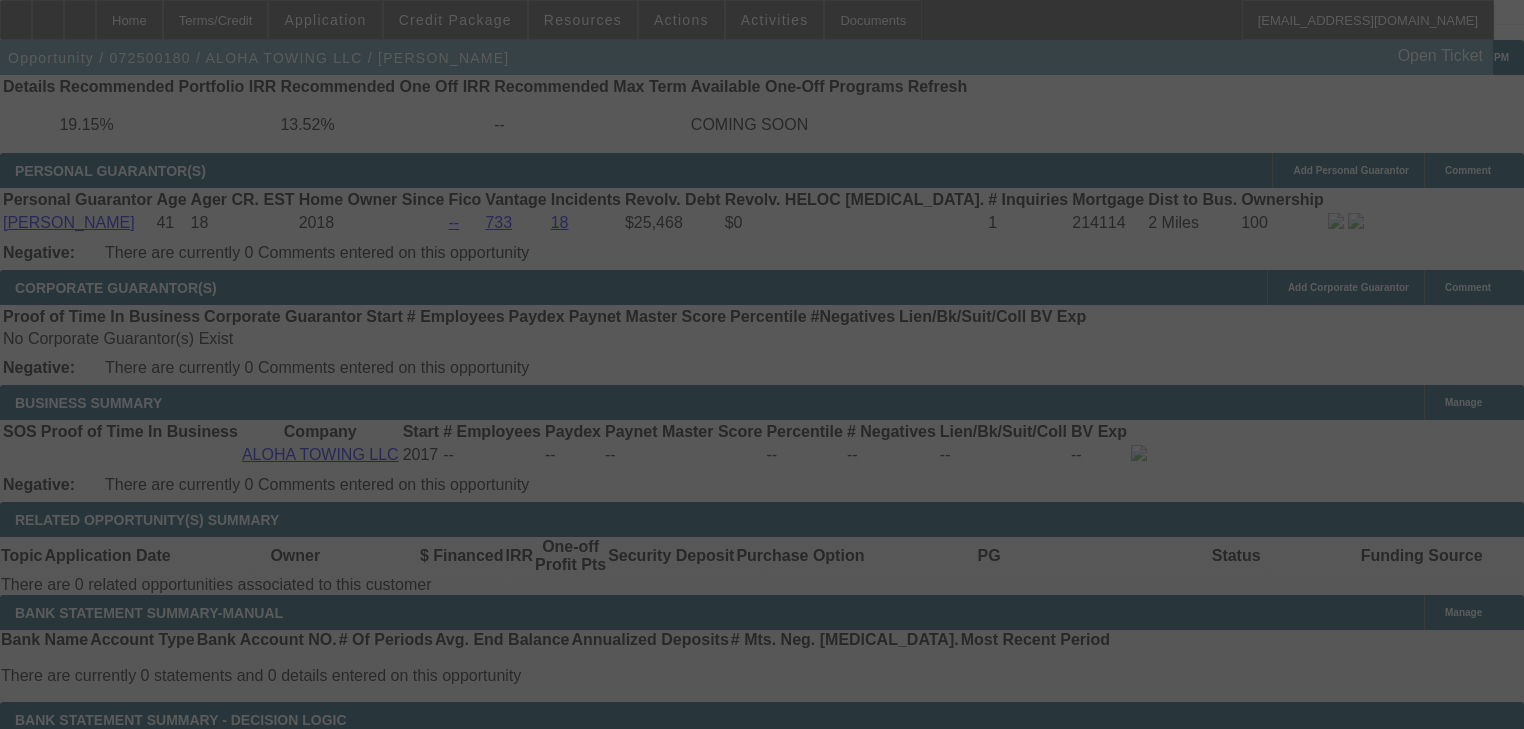 scroll, scrollTop: 2800, scrollLeft: 0, axis: vertical 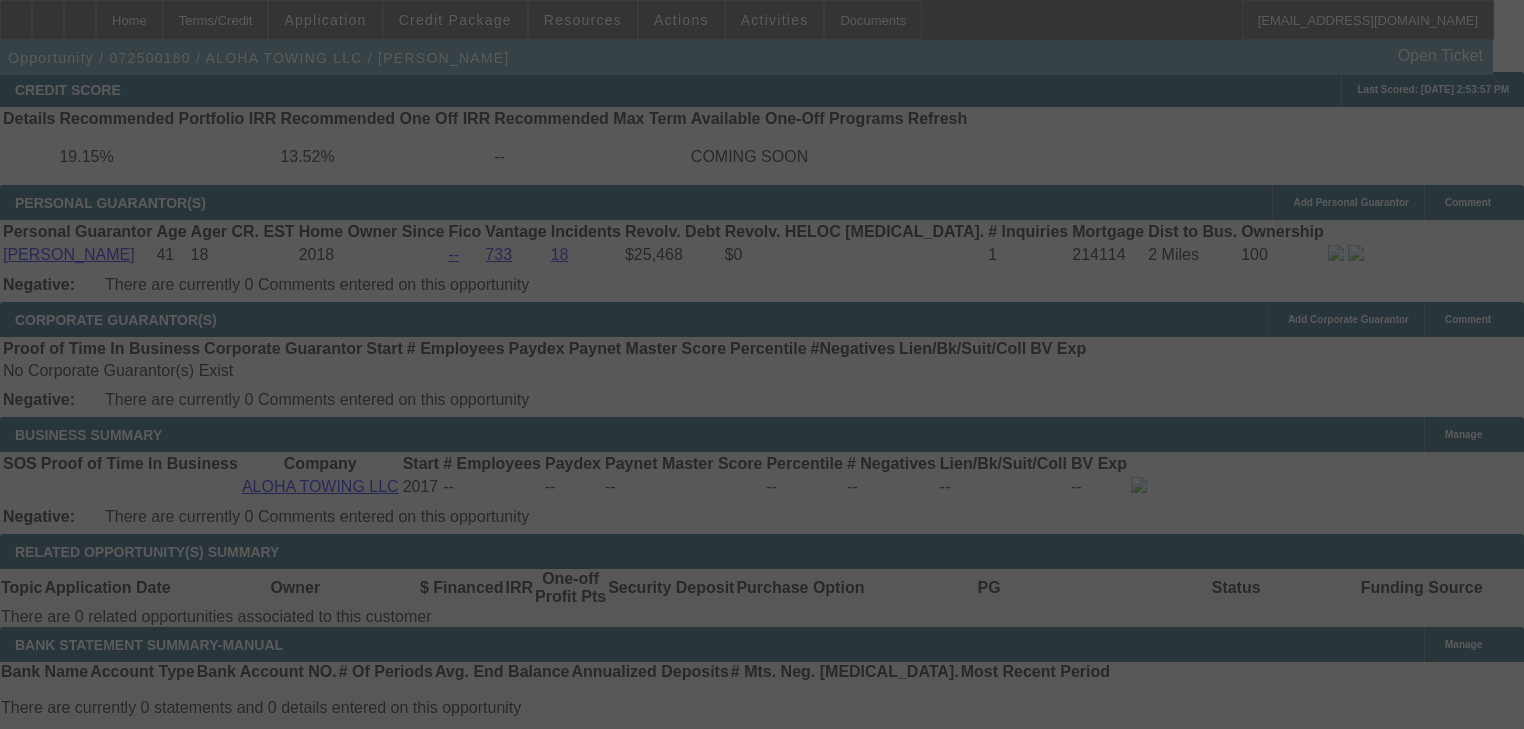 select on "0" 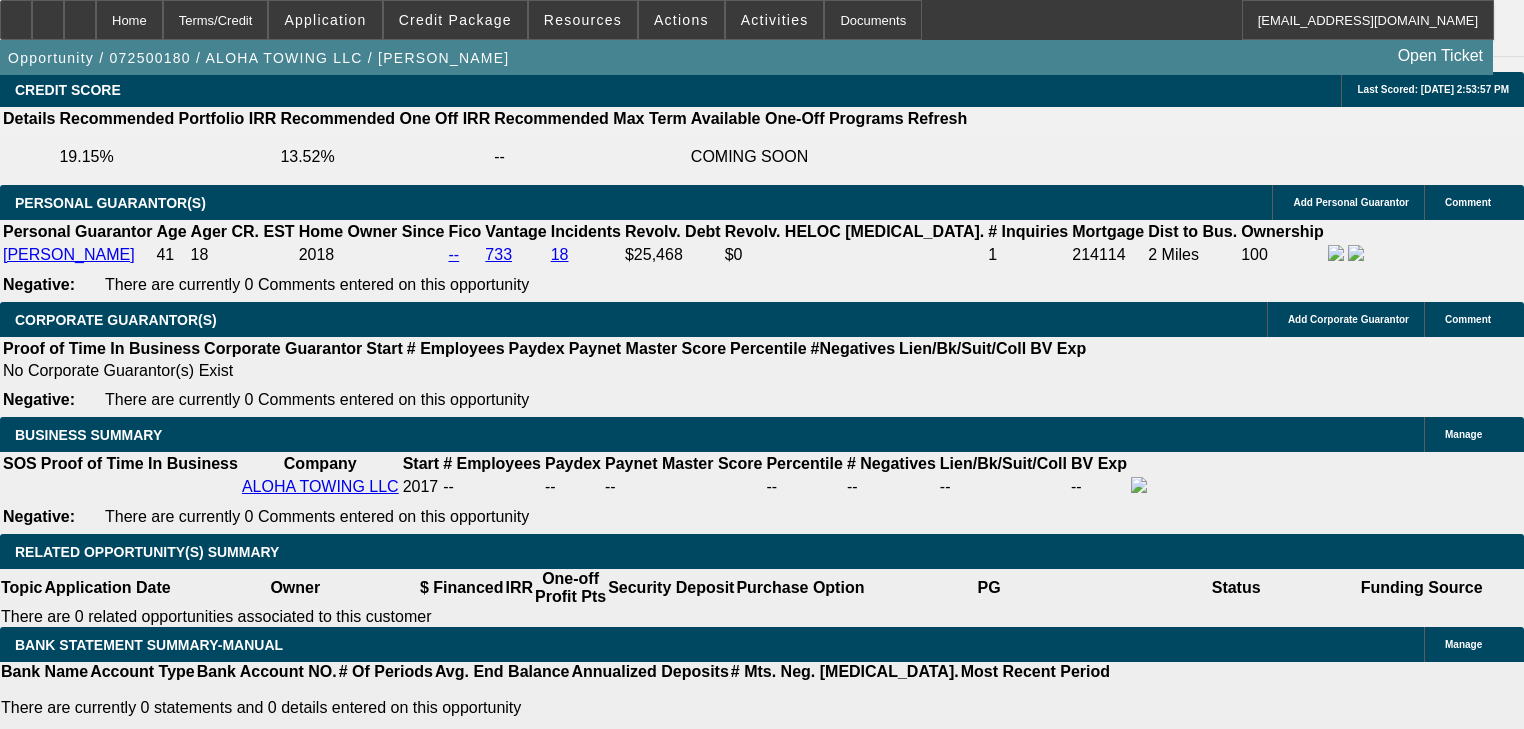 click on "Select Appropriate Vendor" 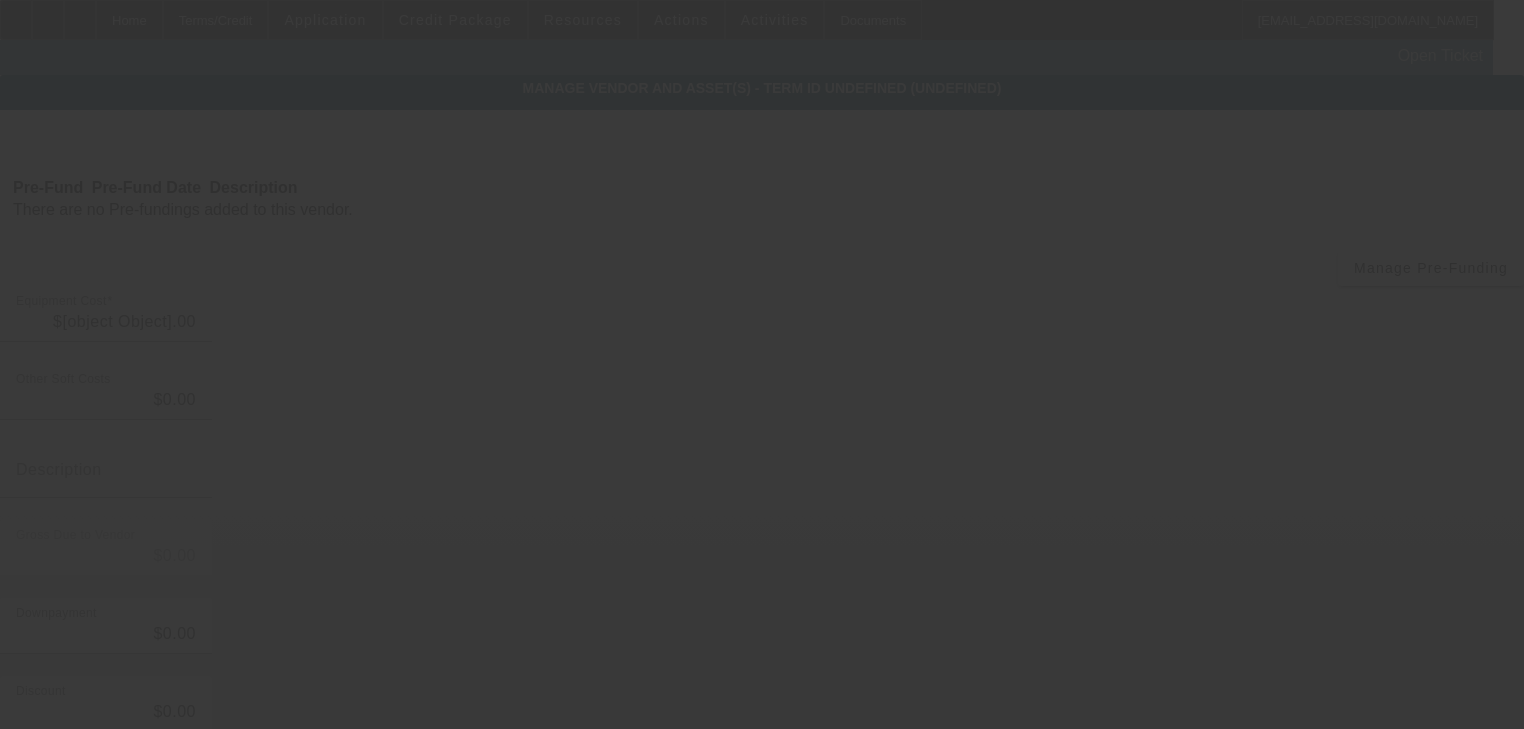 type on "$100,000.00" 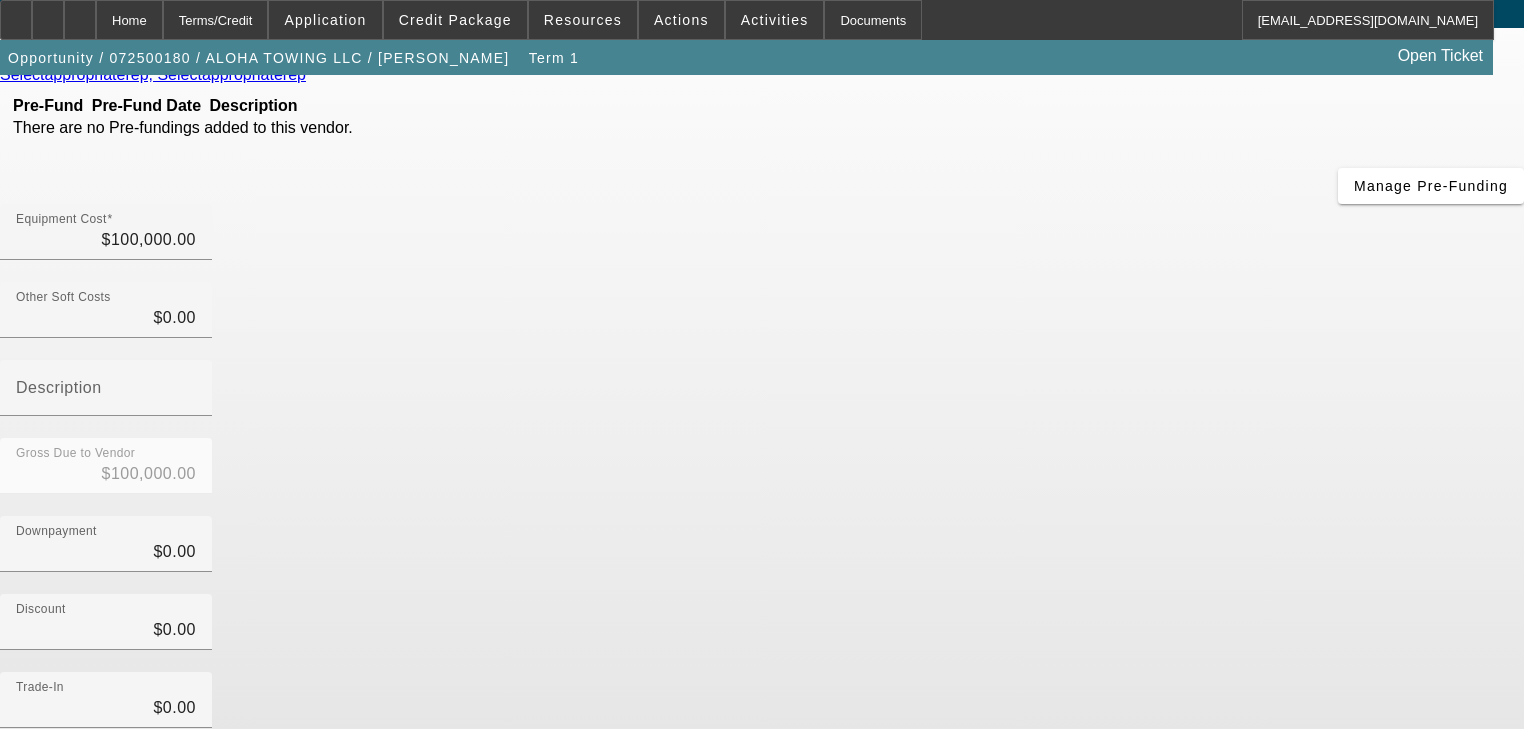 scroll, scrollTop: 0, scrollLeft: 0, axis: both 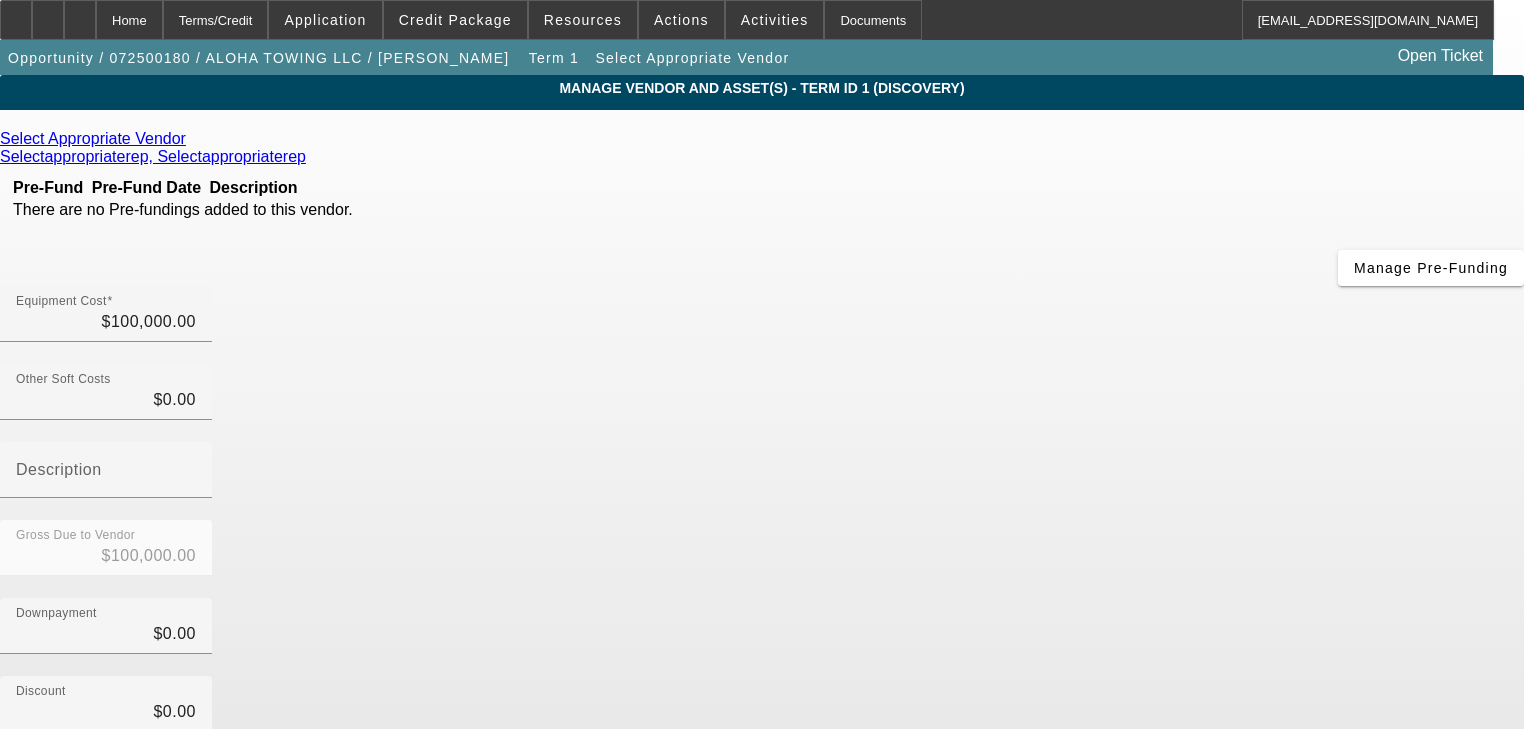 click at bounding box center [191, 138] 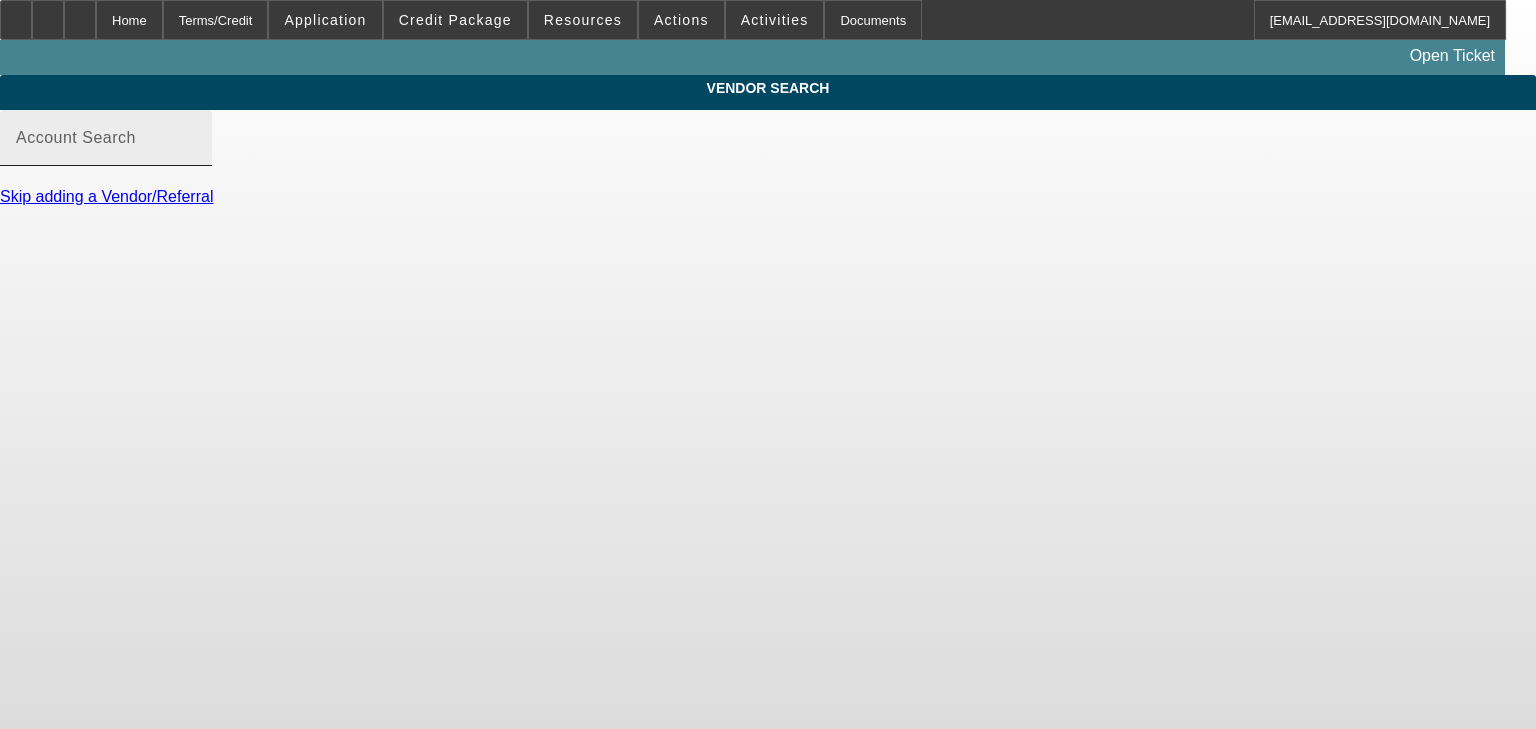 click on "Account Search" at bounding box center [106, 146] 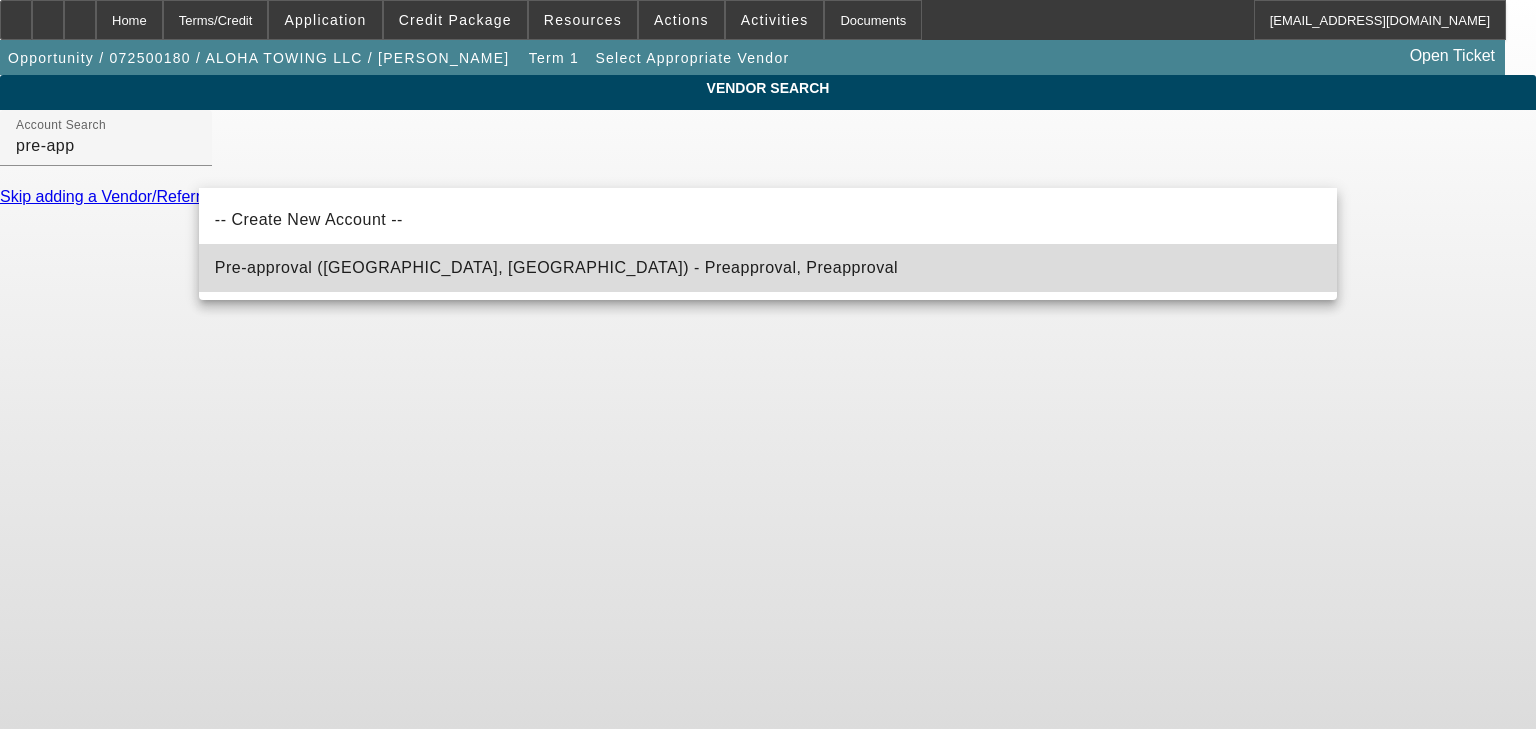 click on "Pre-approval (Northbrook, IL) - Preapproval, Preapproval" at bounding box center [556, 268] 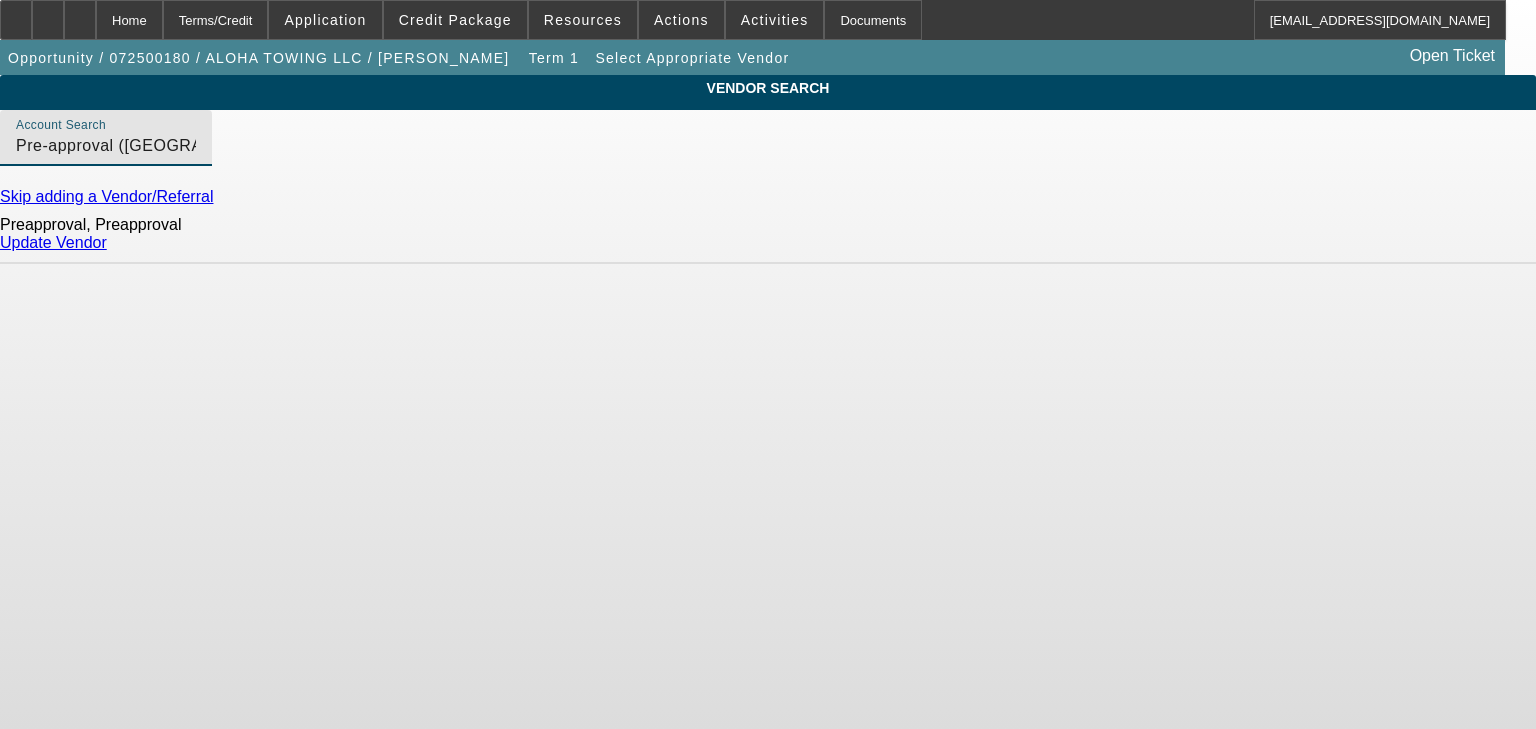 click on "Update Vendor" 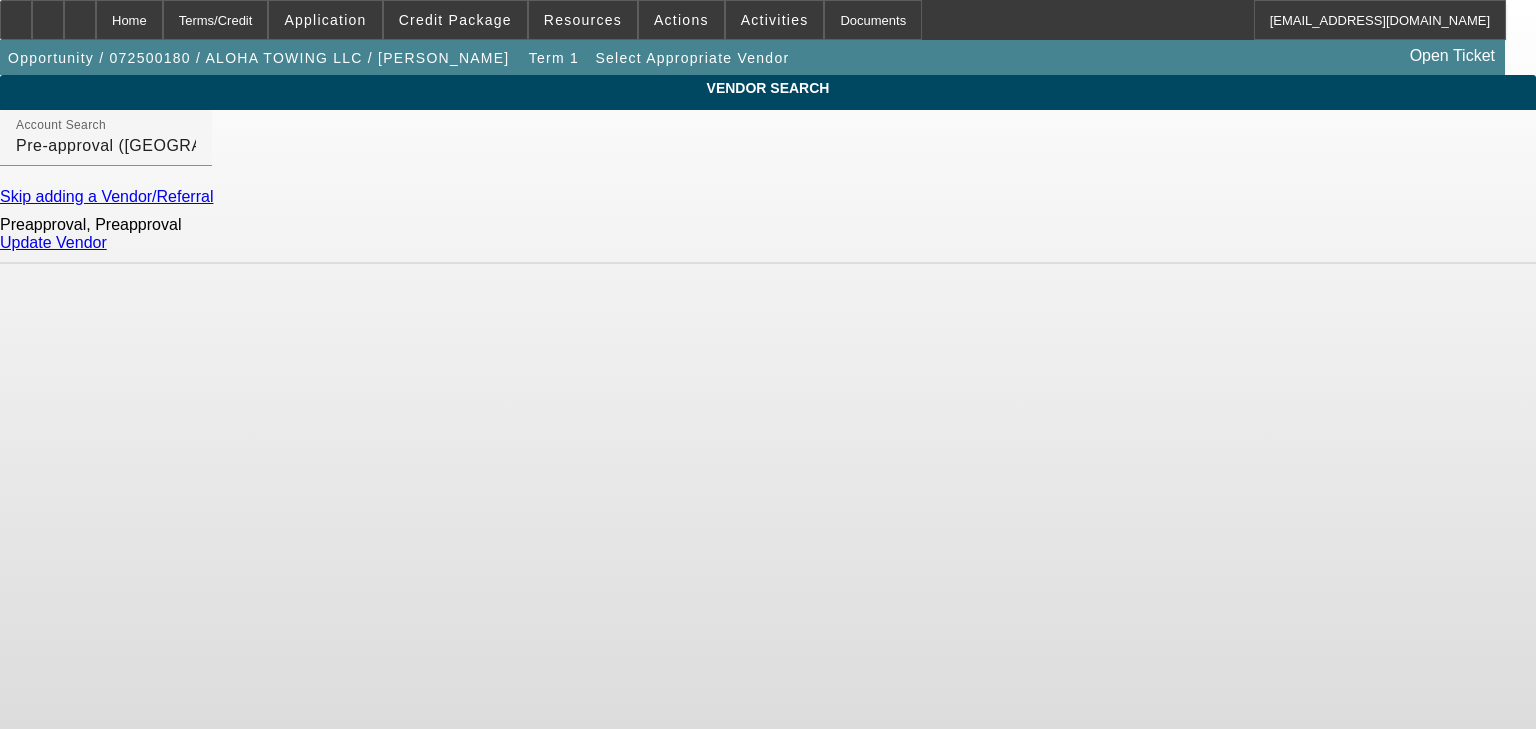 click on "Update Vendor" 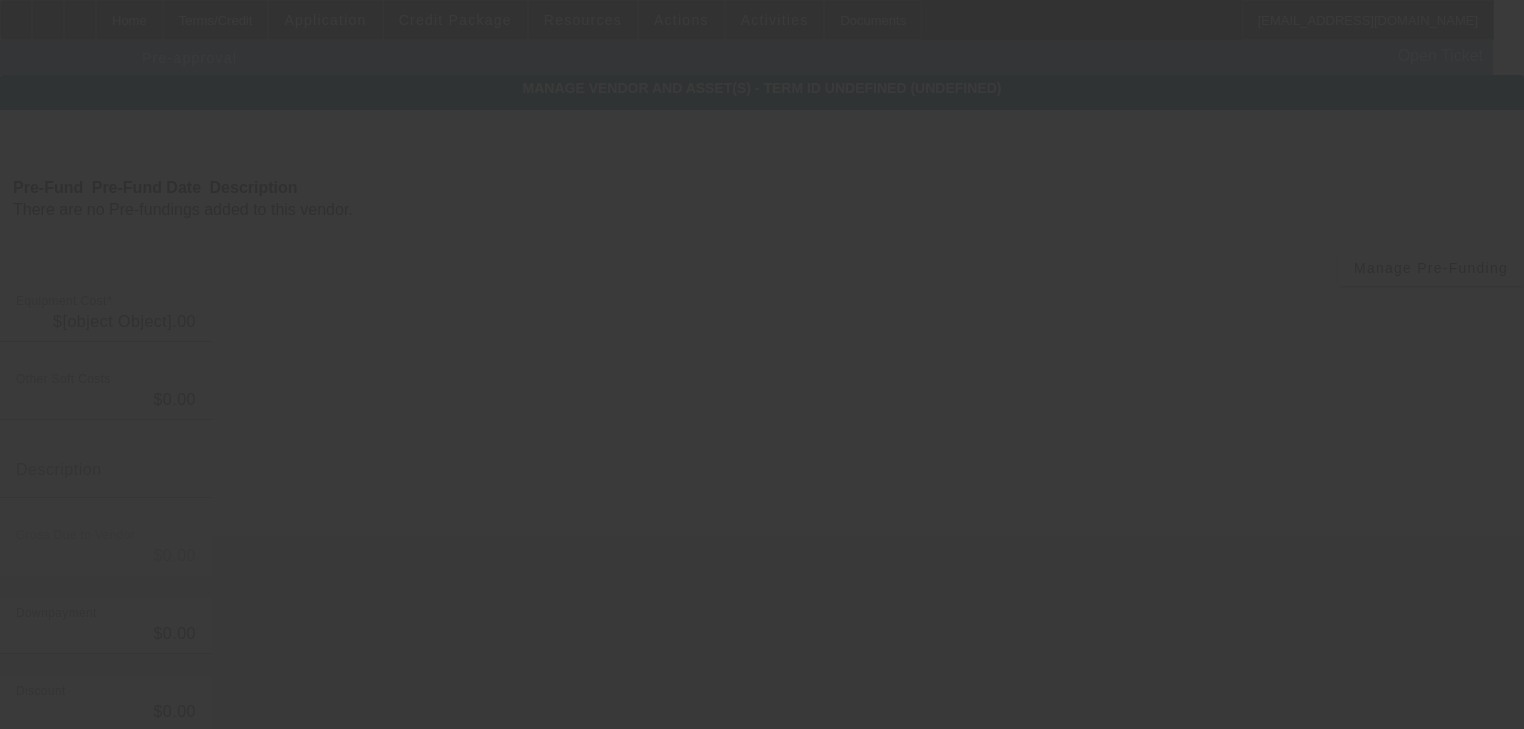 type on "$100,000.00" 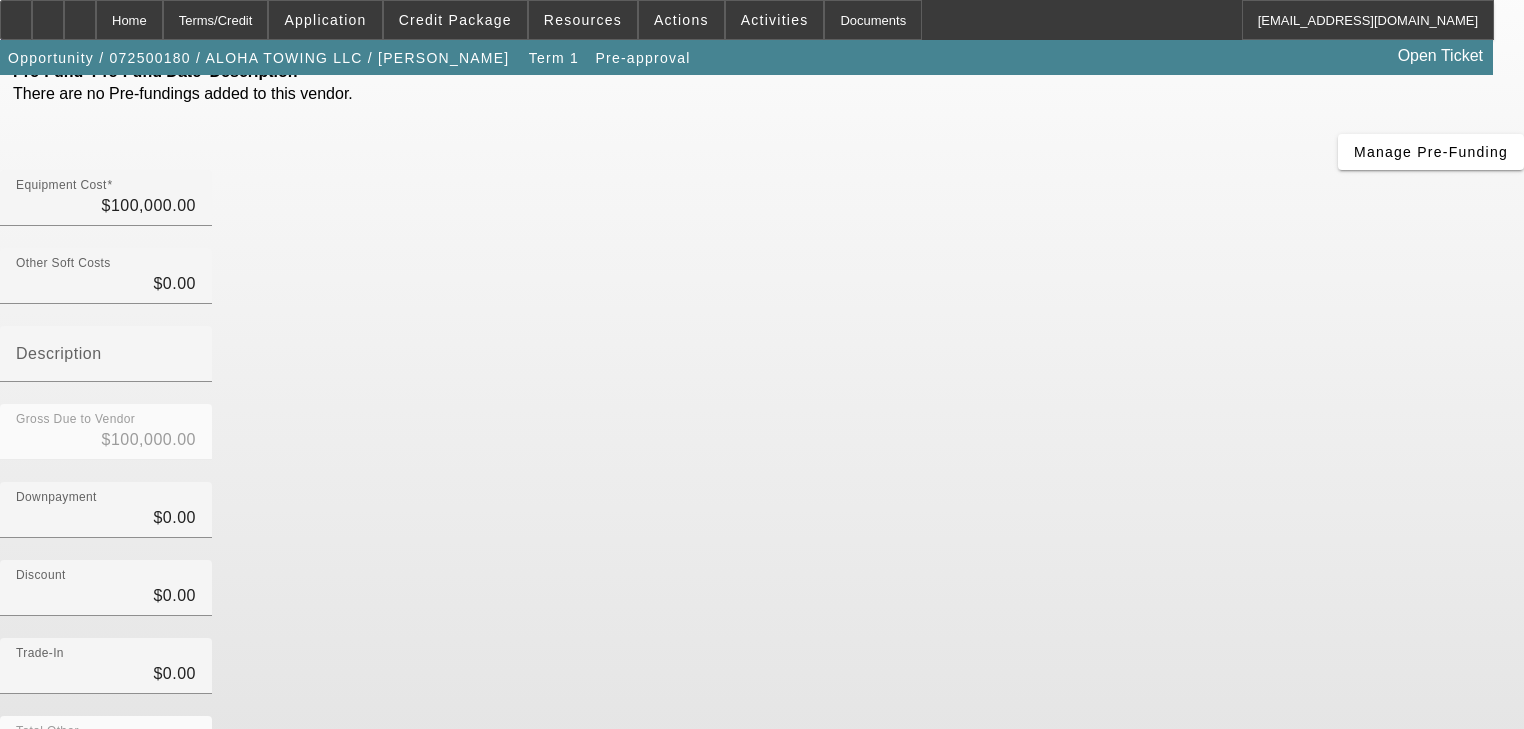 scroll, scrollTop: 0, scrollLeft: 0, axis: both 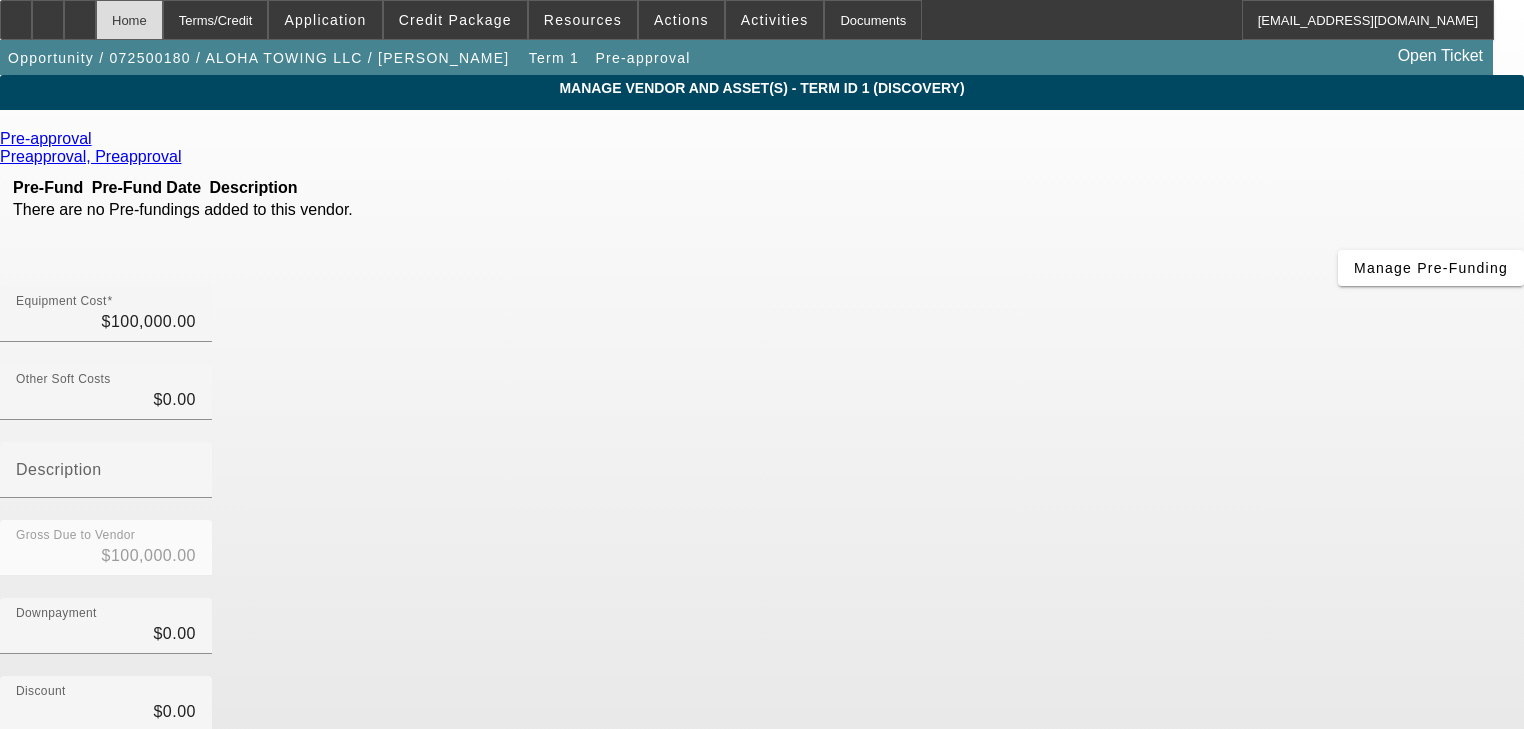click on "Home" at bounding box center [129, 20] 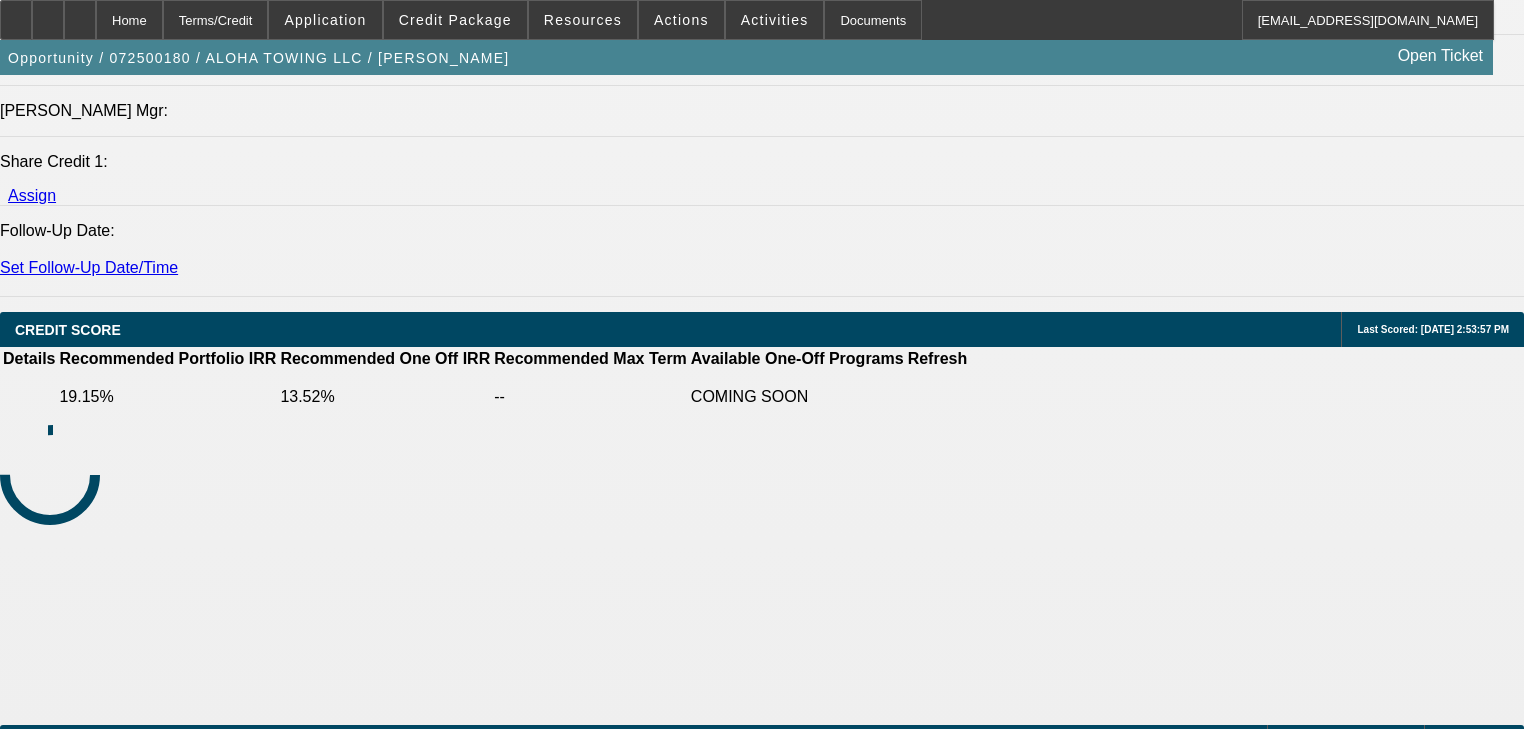 select on "0" 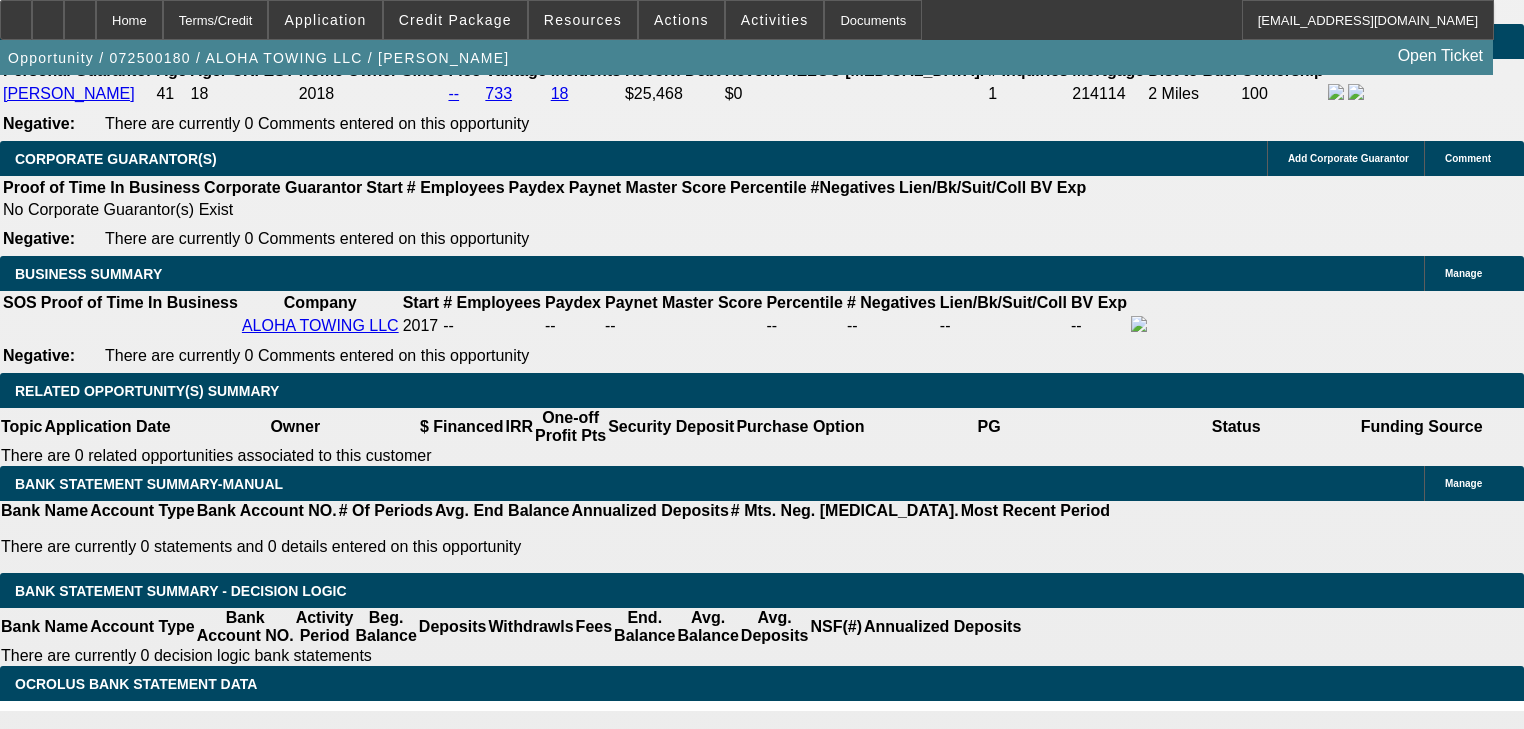 scroll, scrollTop: 2699, scrollLeft: 0, axis: vertical 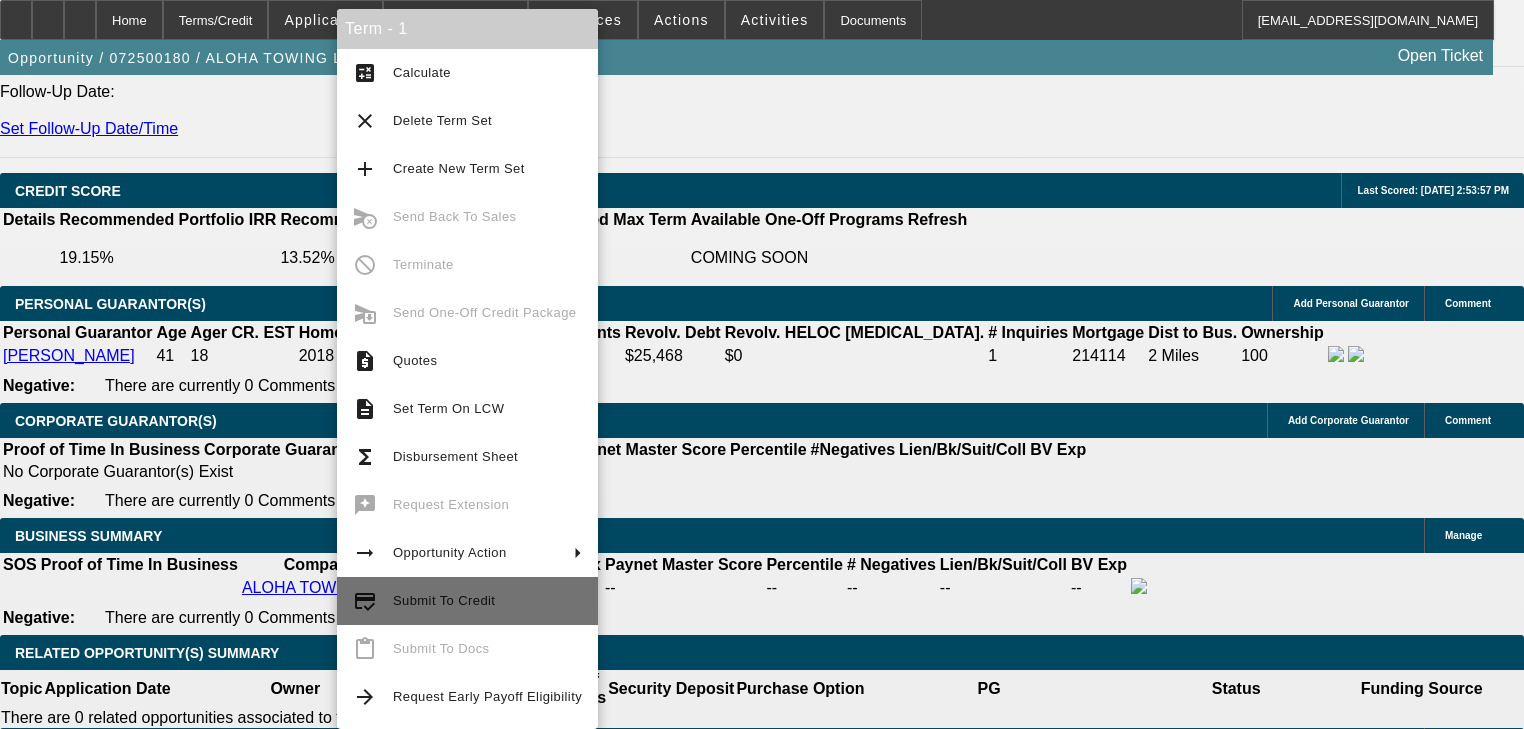 click on "credit_score
Submit To Credit" at bounding box center (467, 601) 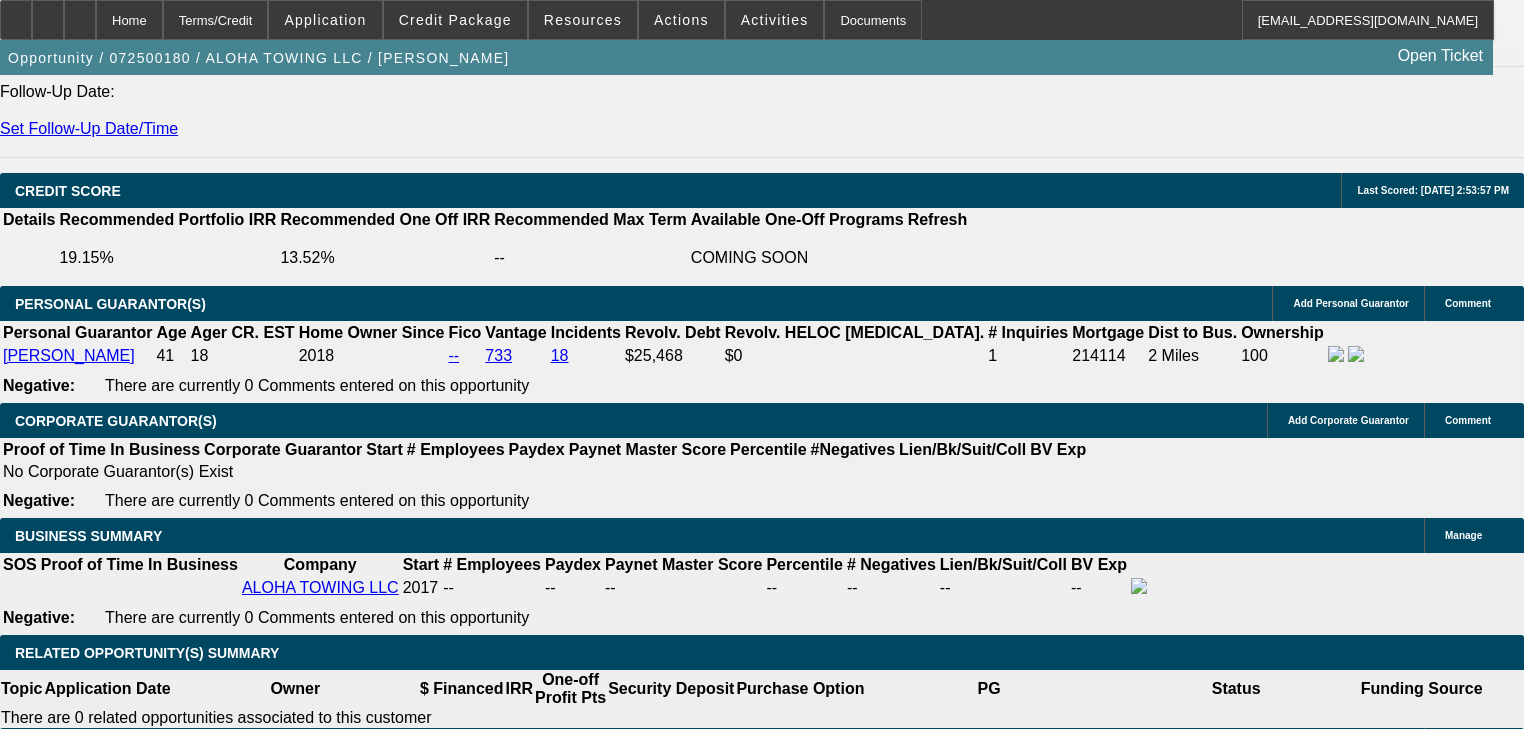 scroll, scrollTop: 0, scrollLeft: 0, axis: both 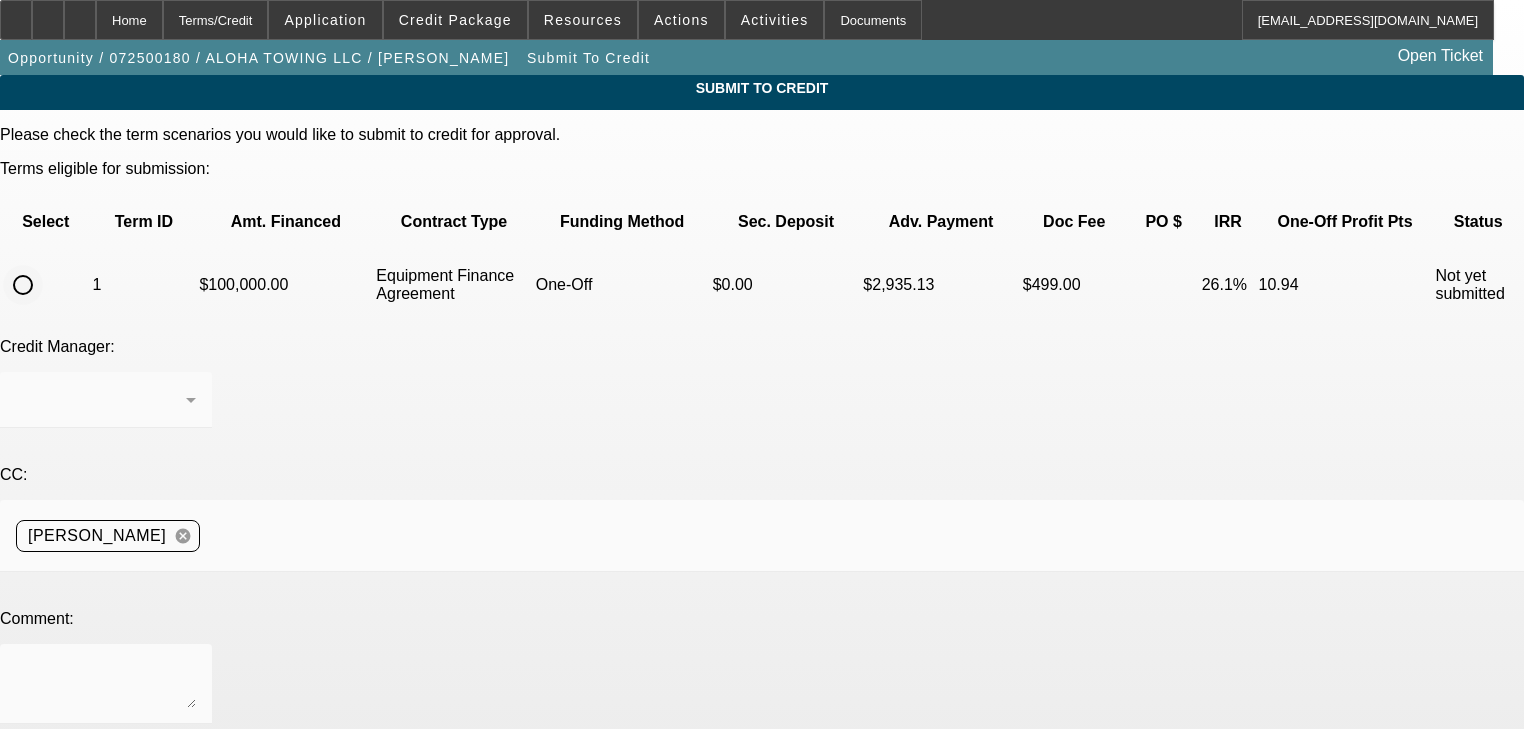 click at bounding box center (23, 285) 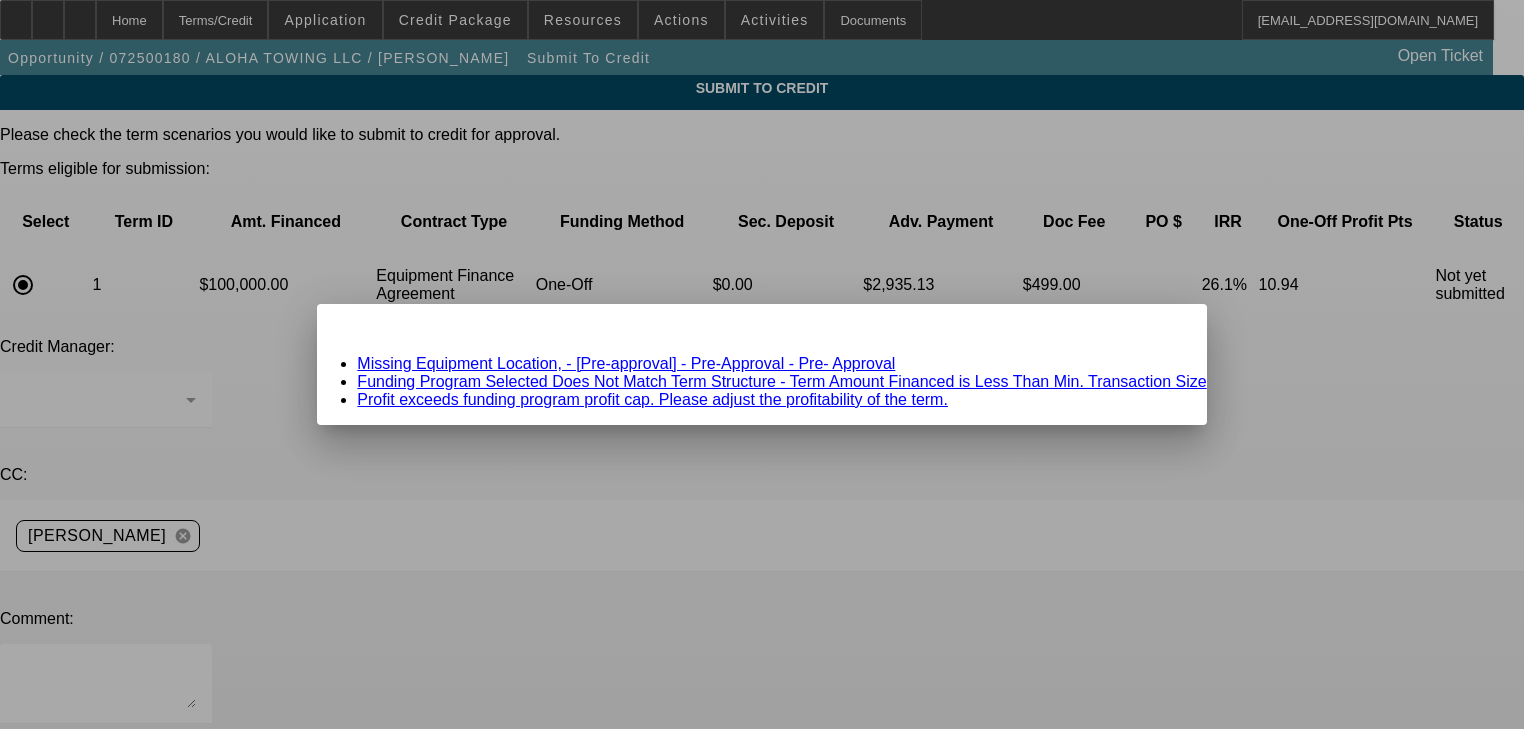 click on "Missing  Equipment Location,  - [Pre-approval] - Pre-Approval - Pre- Approval" at bounding box center (626, 363) 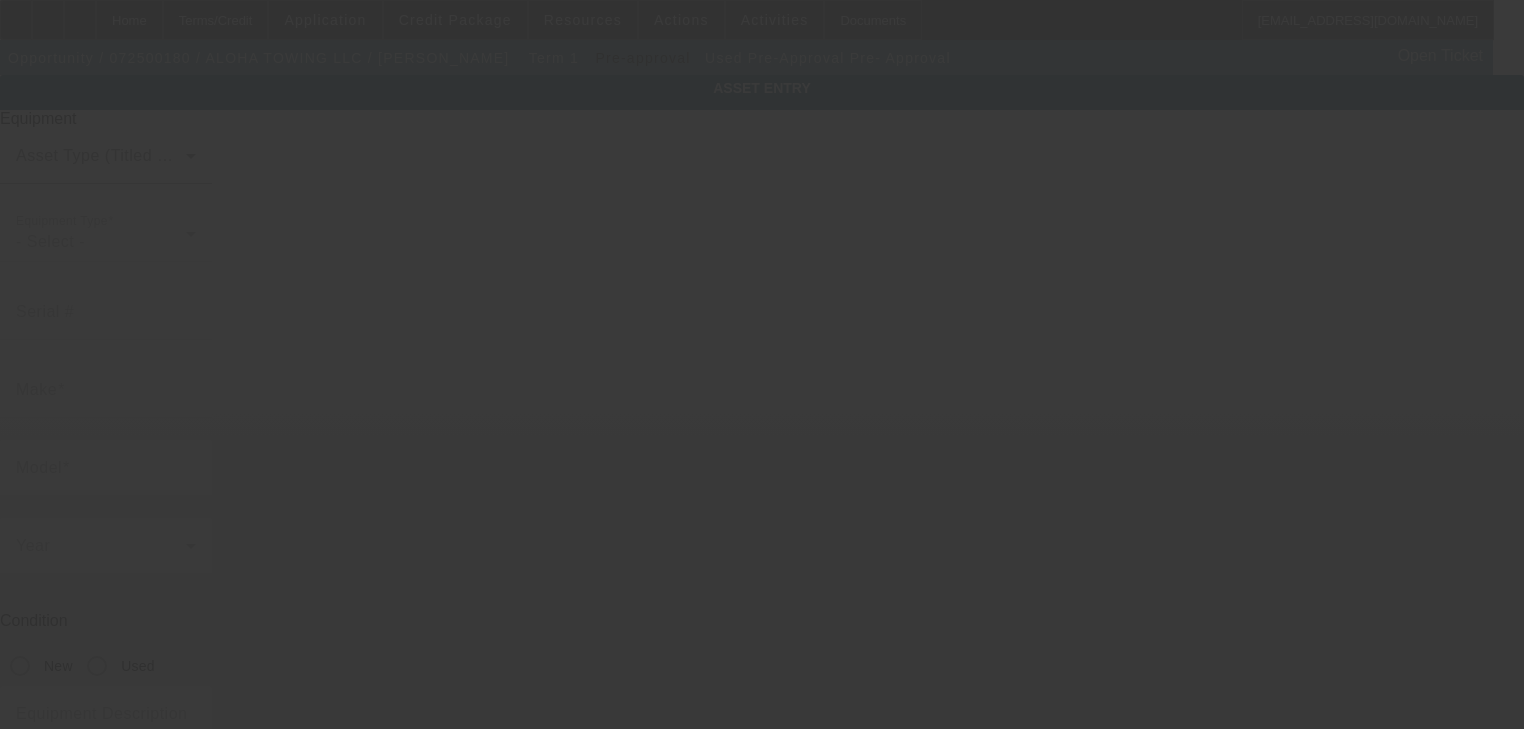 type on "Pre-Approval" 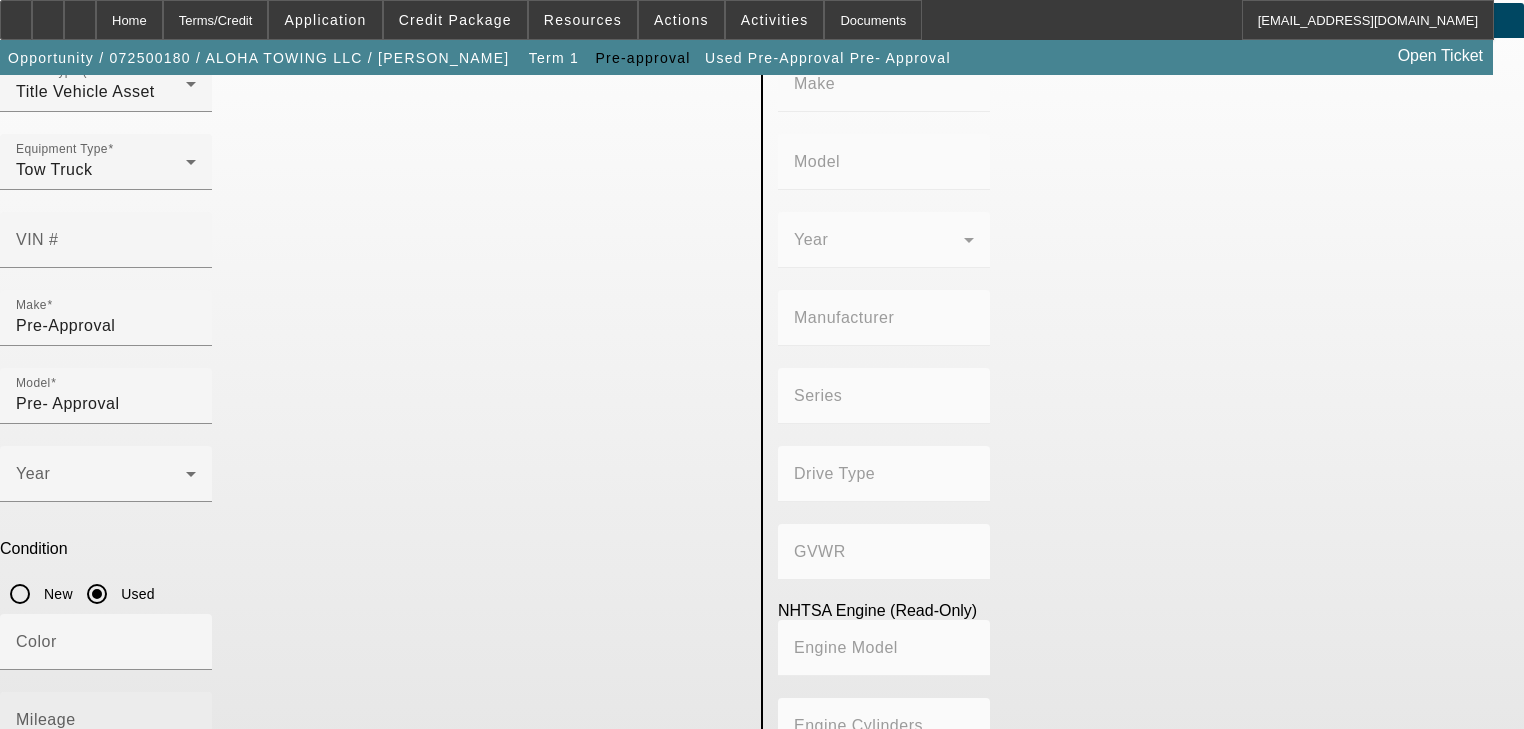 scroll, scrollTop: 143, scrollLeft: 0, axis: vertical 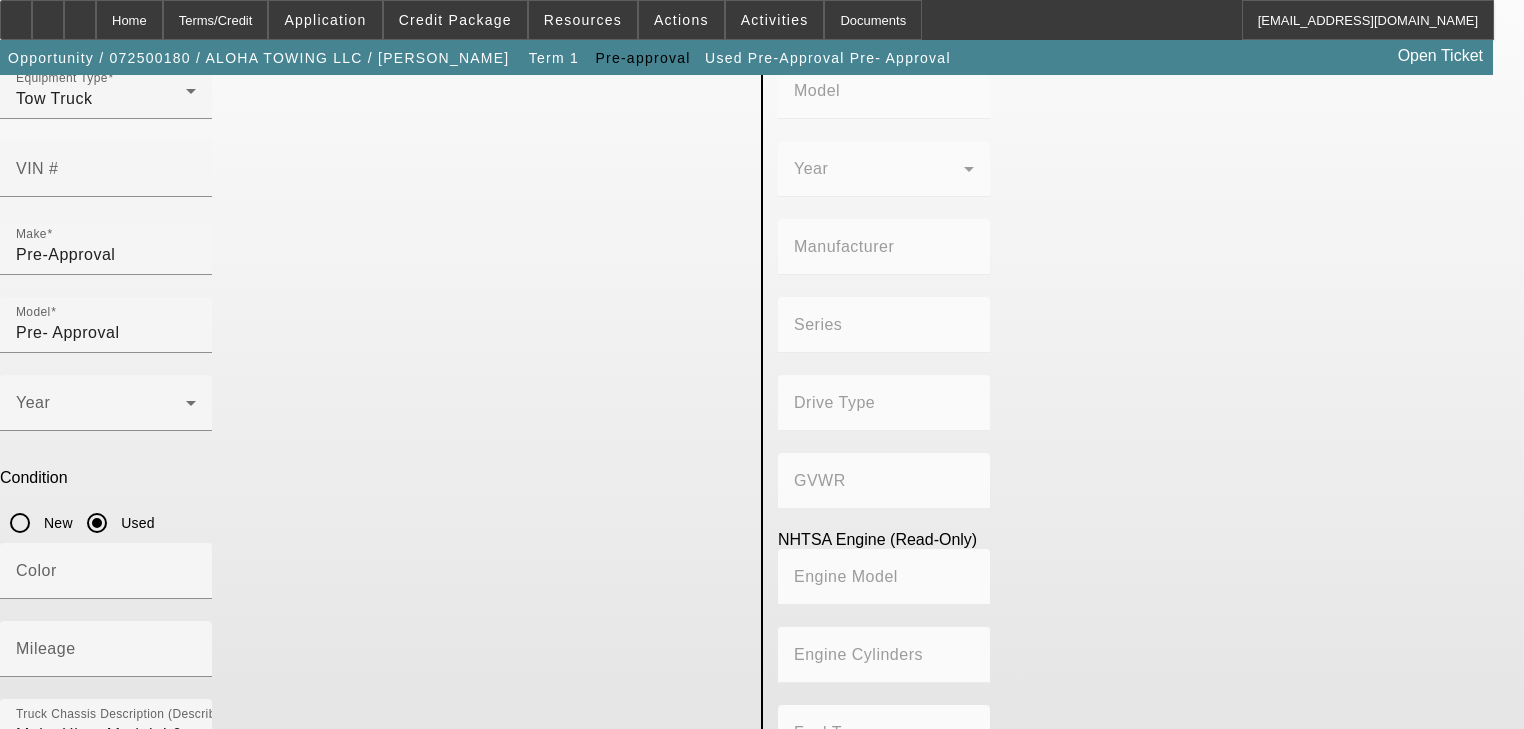 click at bounding box center (16, 835) 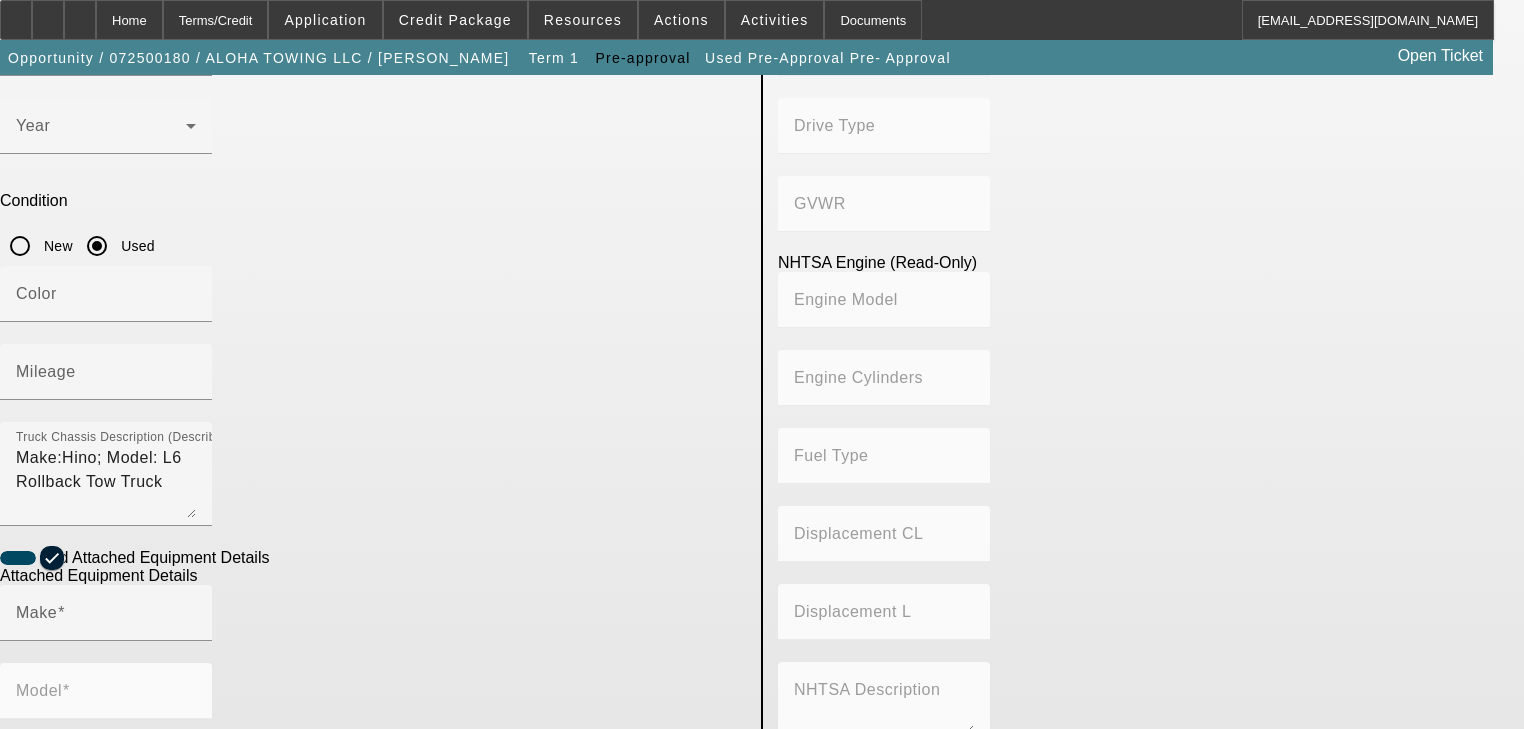 scroll, scrollTop: 463, scrollLeft: 0, axis: vertical 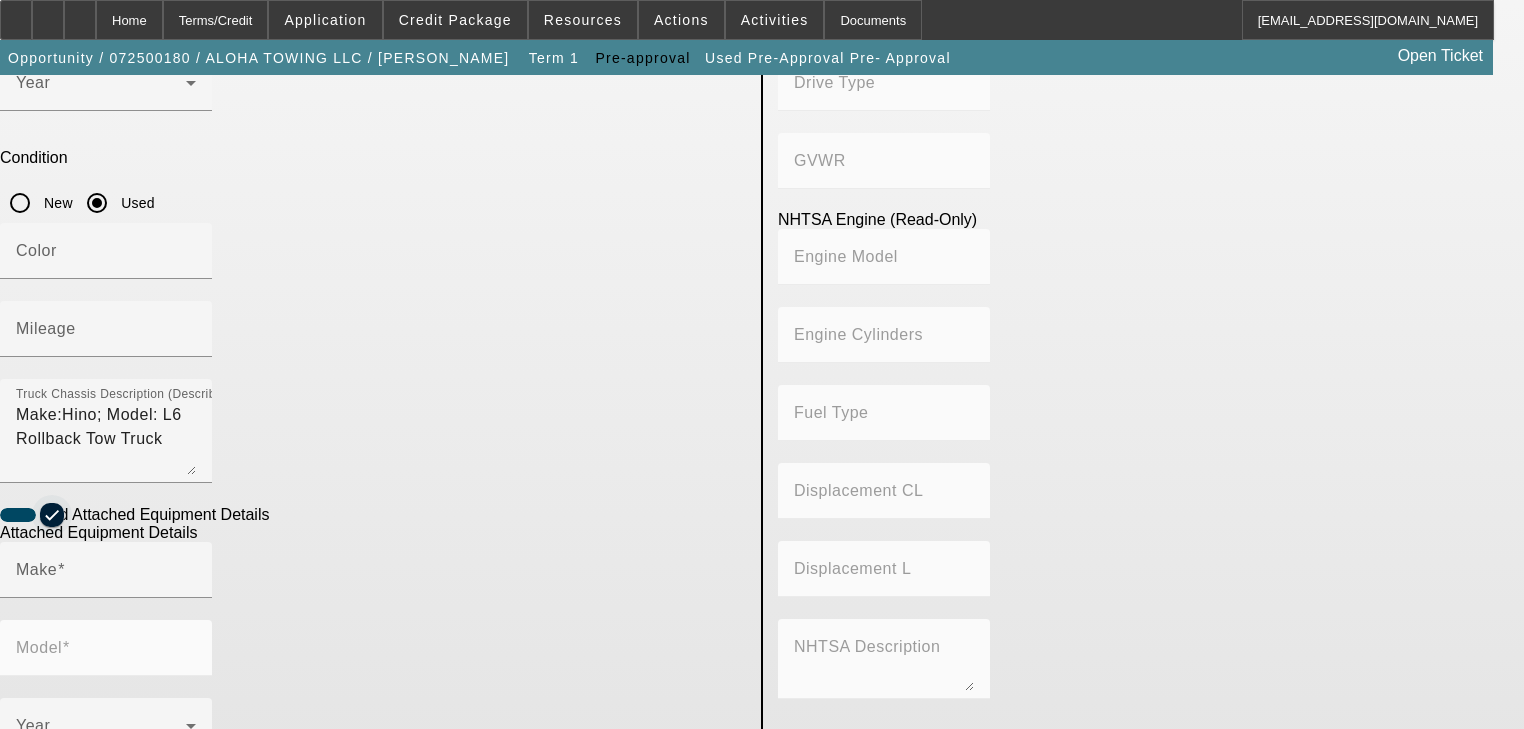 click at bounding box center [52, 515] 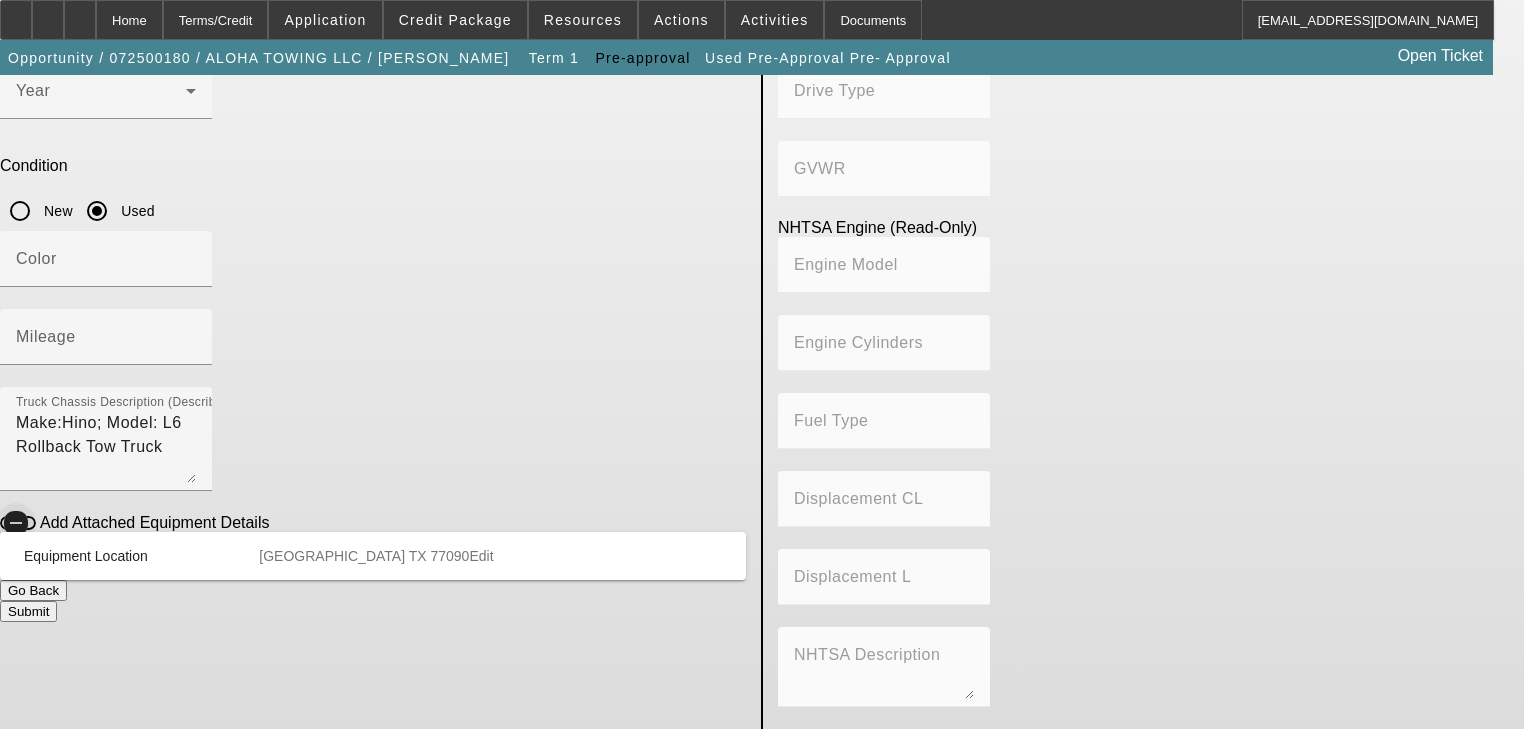 scroll, scrollTop: 143, scrollLeft: 0, axis: vertical 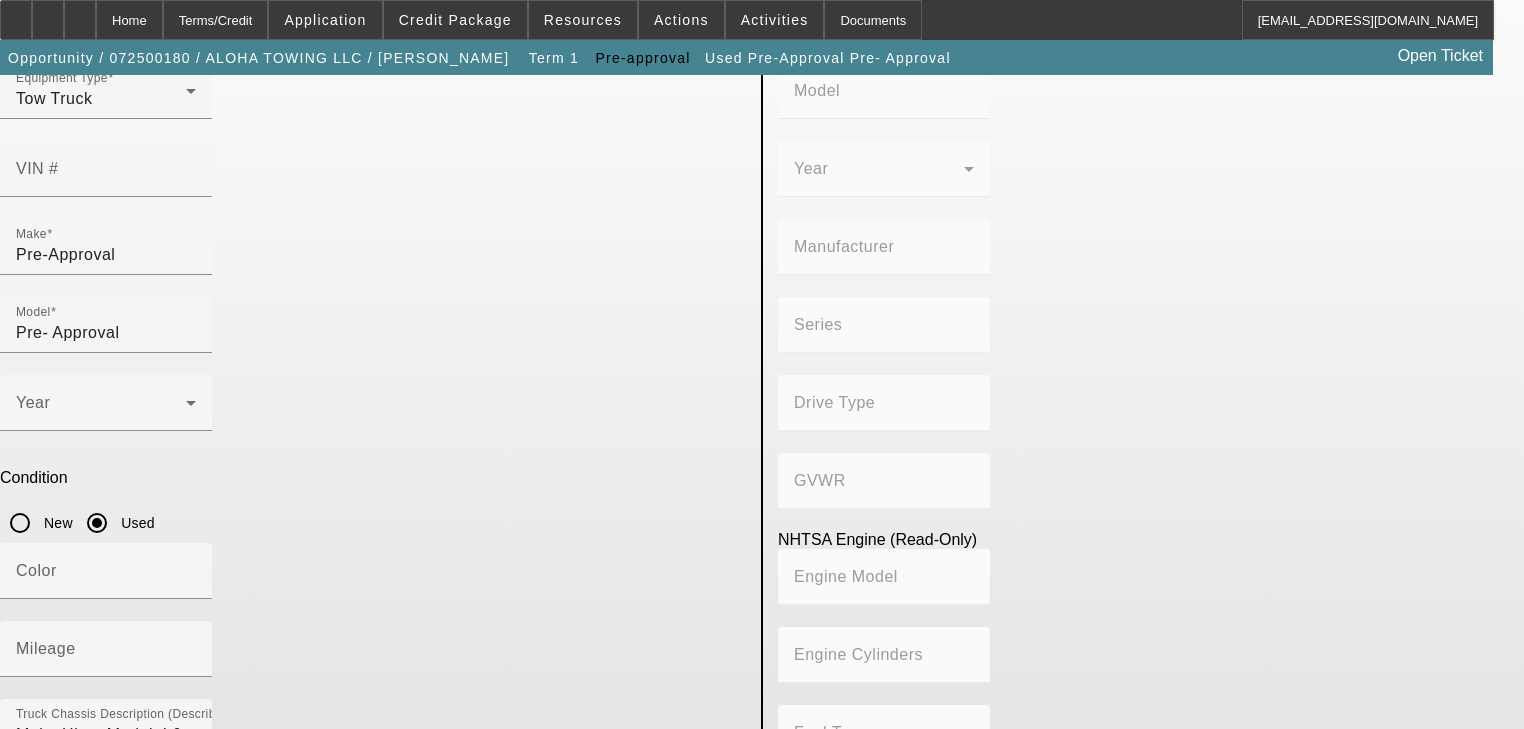 click on "Edit" 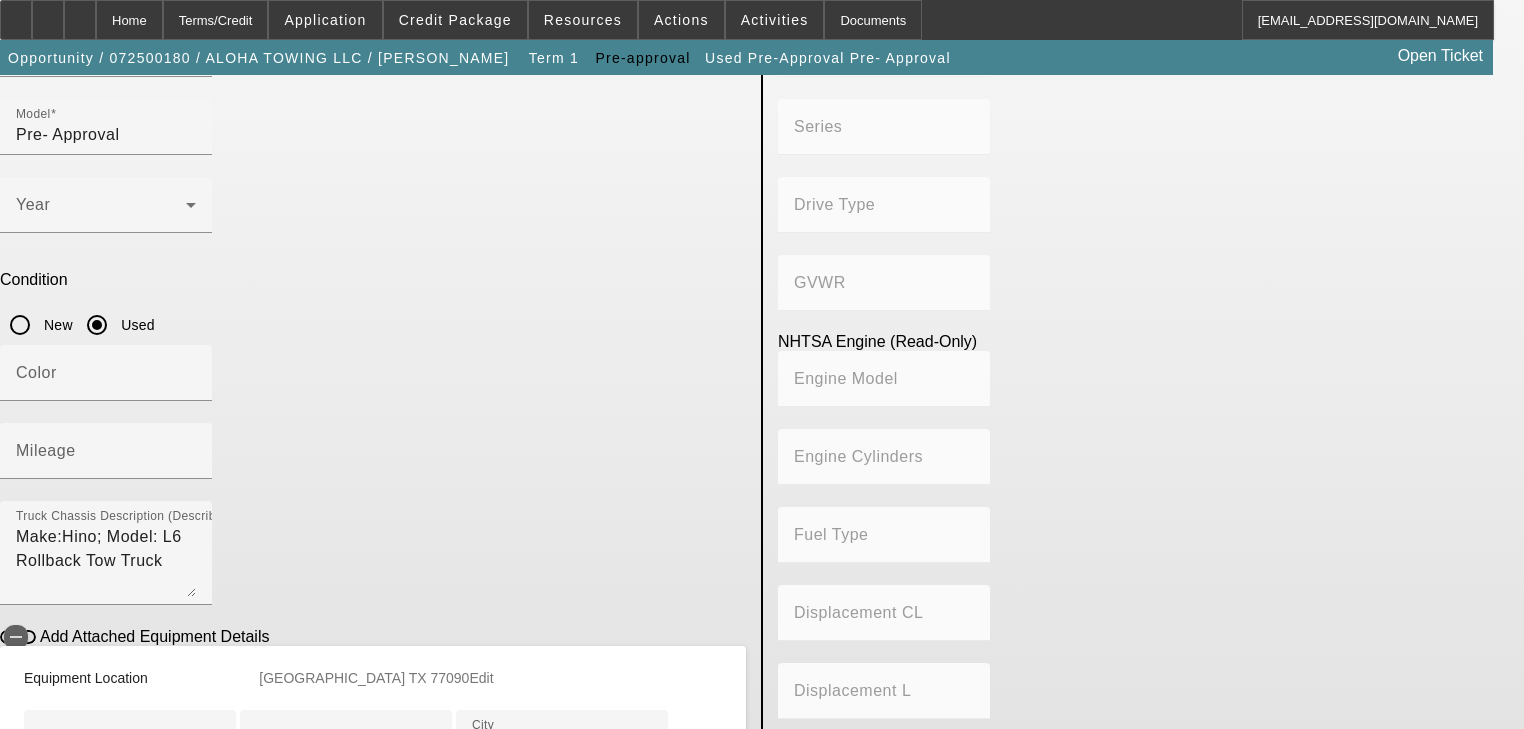 scroll, scrollTop: 383, scrollLeft: 0, axis: vertical 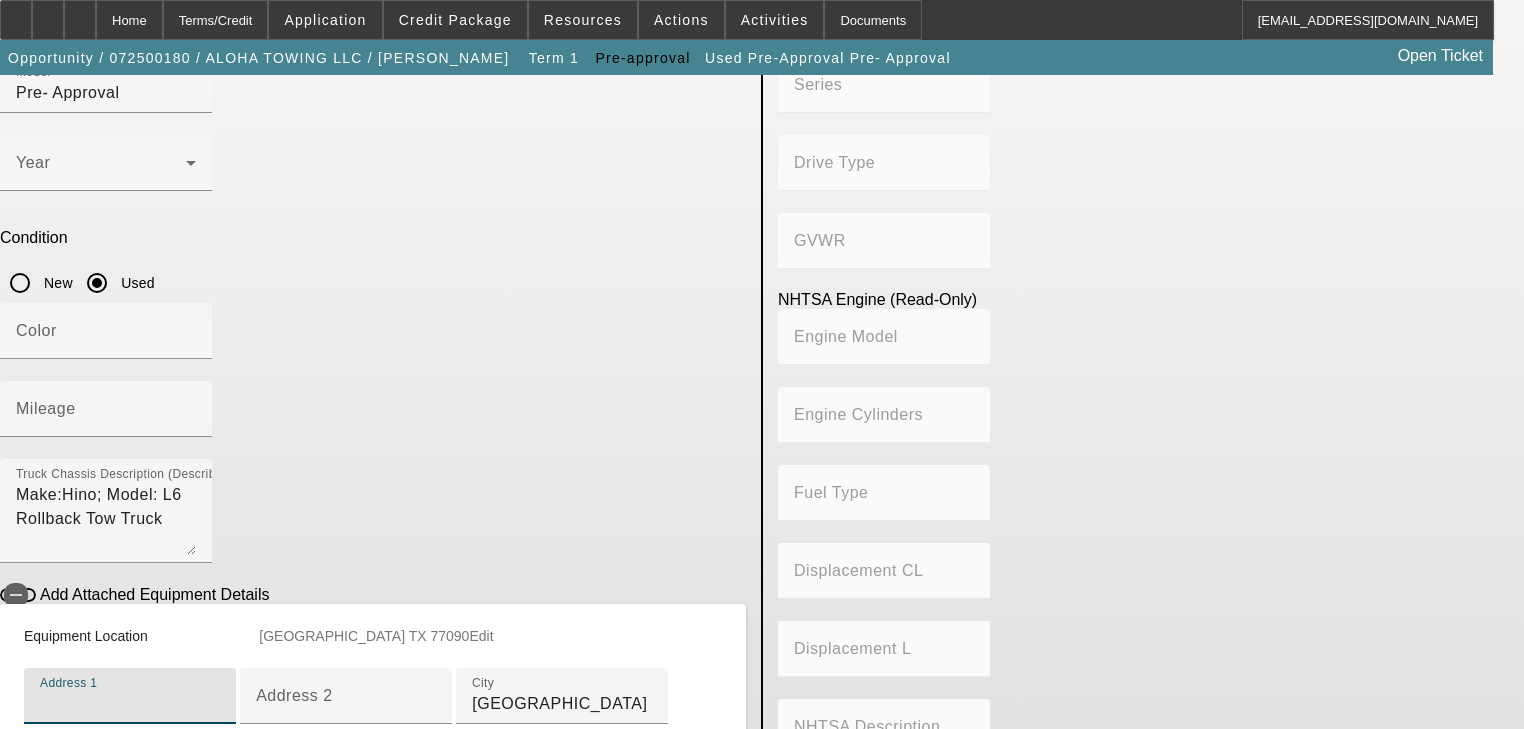 click on "Address 1" at bounding box center (130, 704) 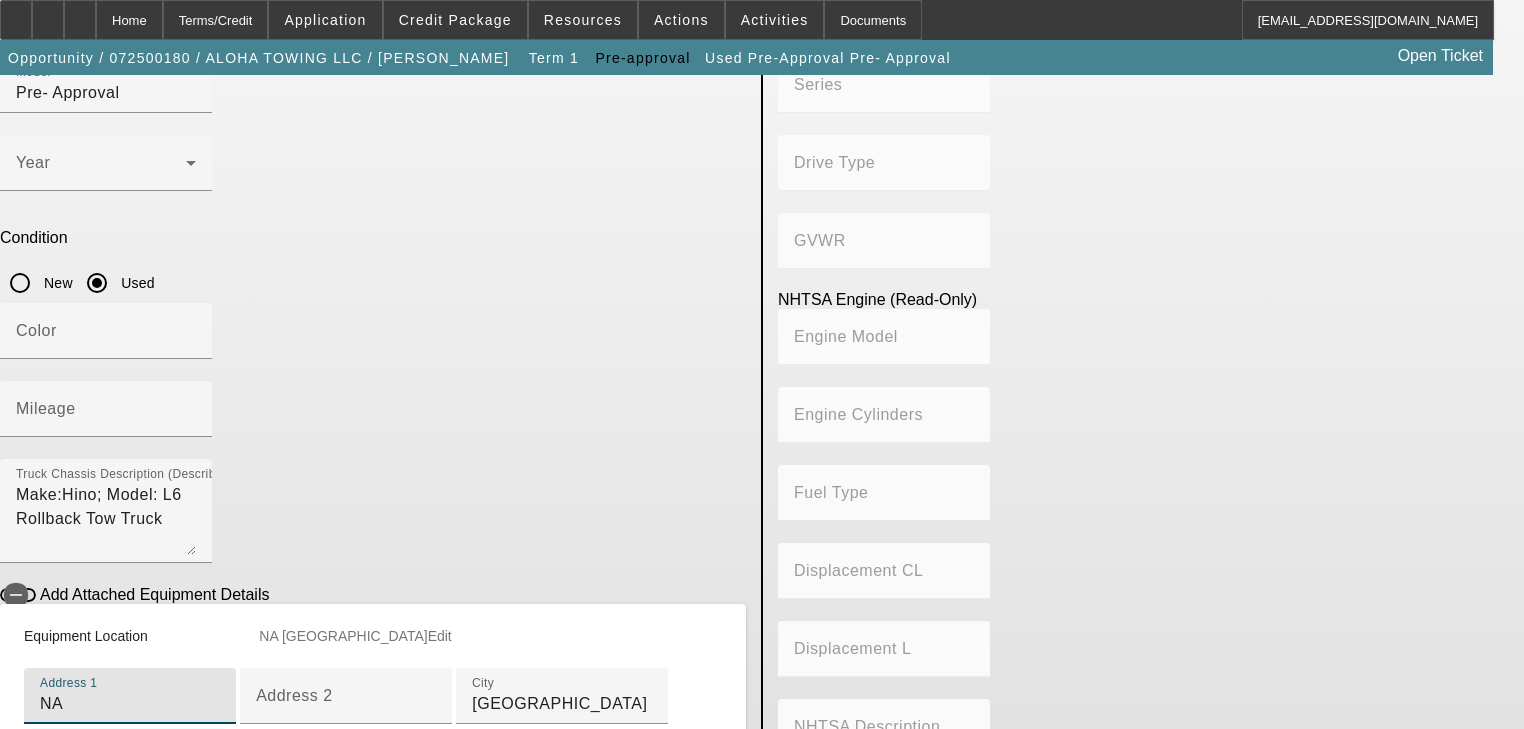 type on "NA" 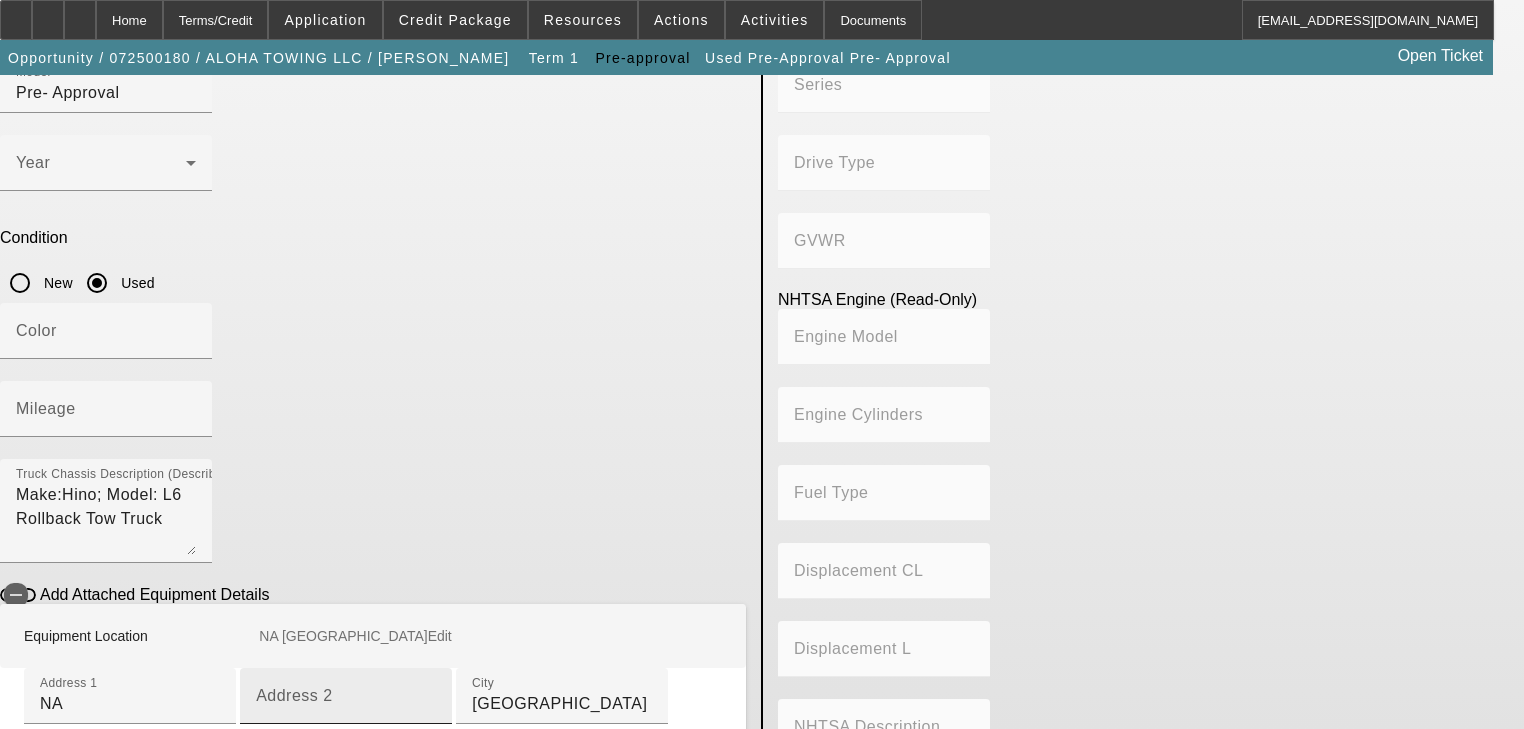 click on "Address 2" at bounding box center [346, 696] 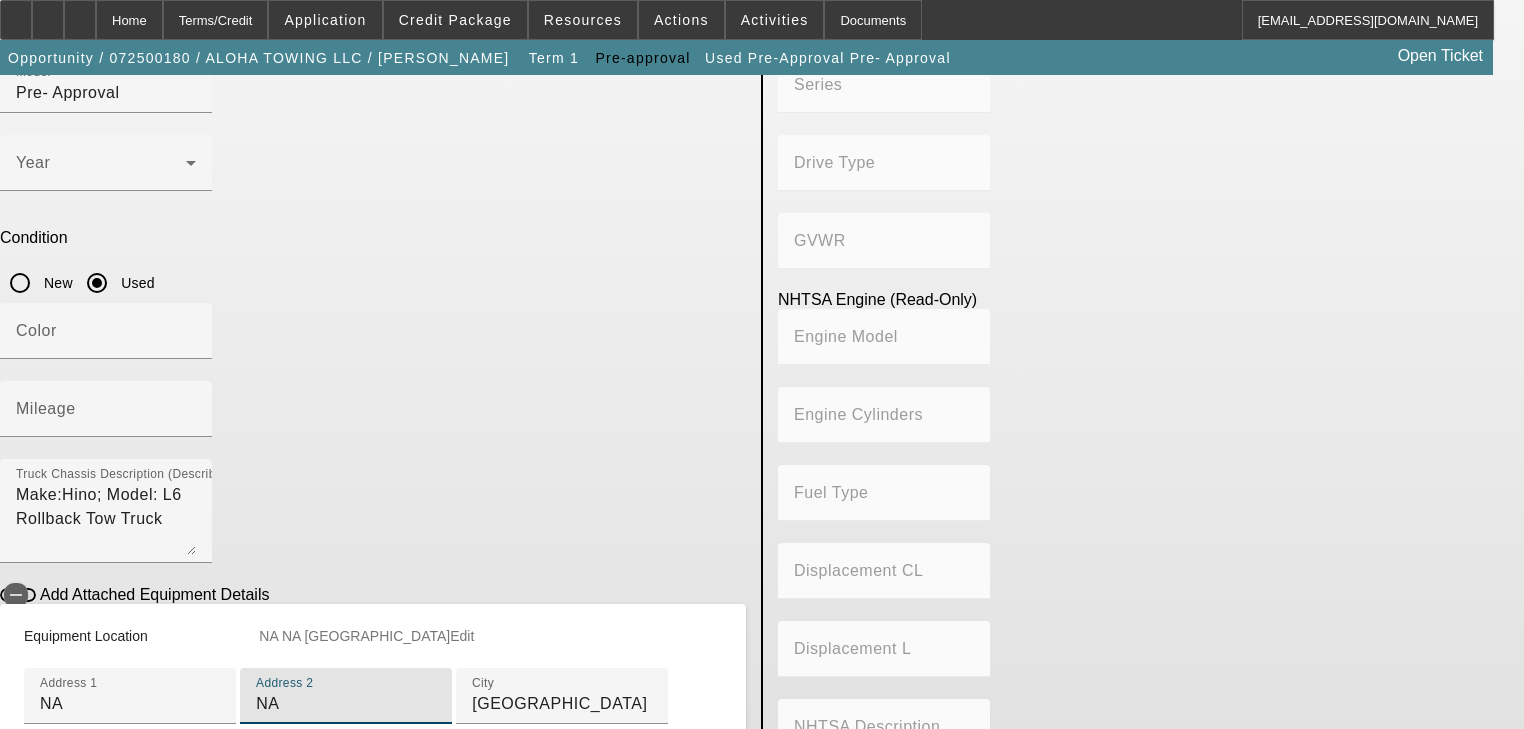 type on "NA" 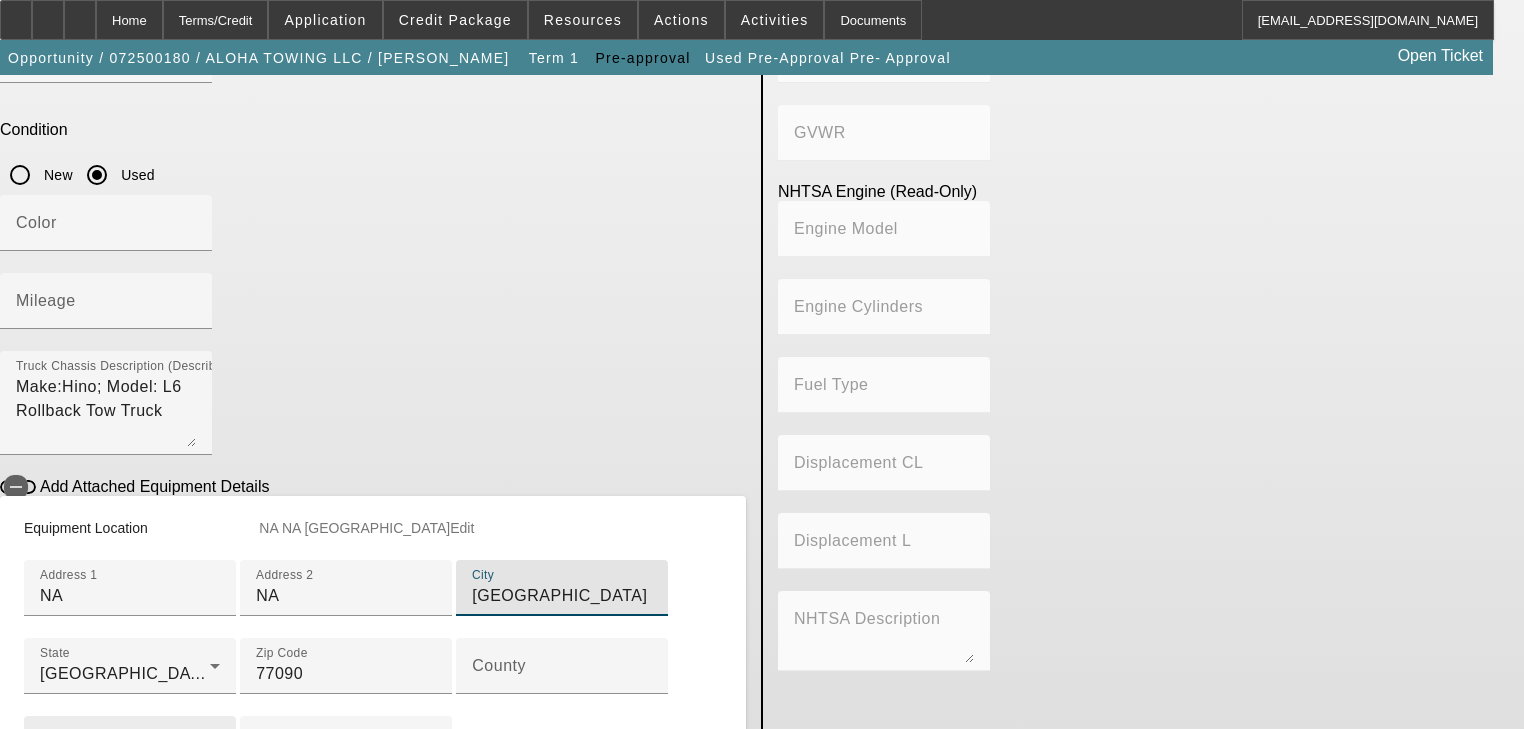 scroll, scrollTop: 783, scrollLeft: 0, axis: vertical 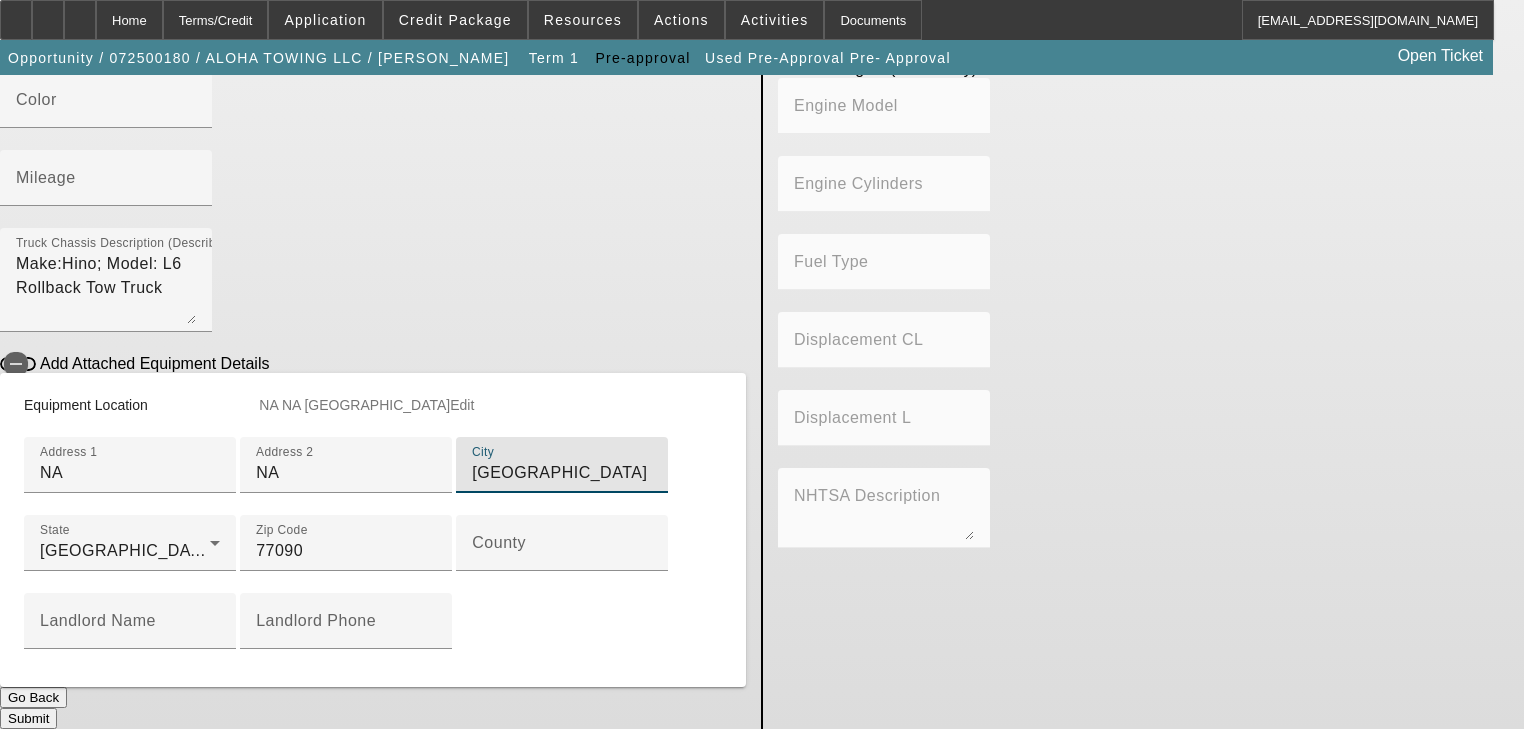 click on "Submit" at bounding box center [28, 718] 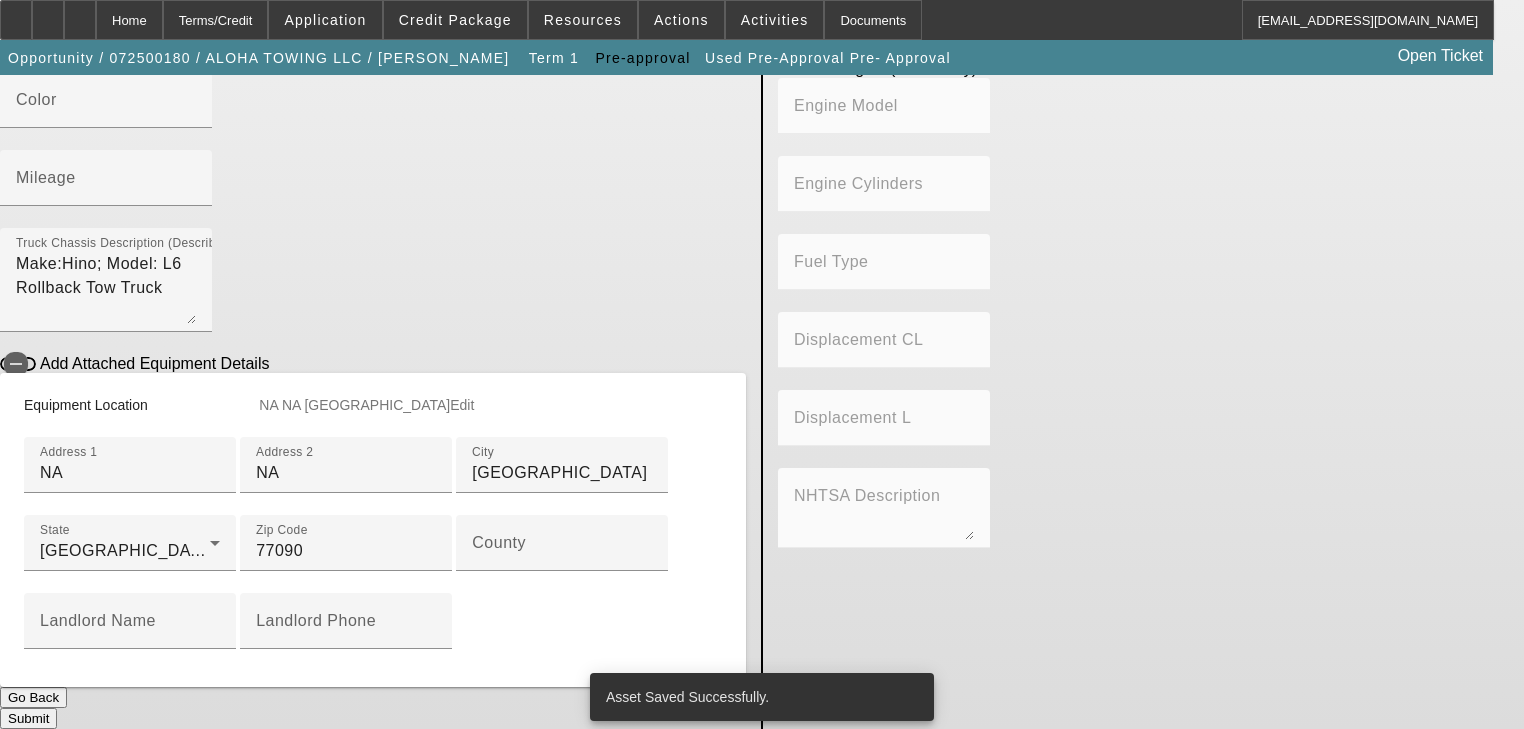 scroll, scrollTop: 0, scrollLeft: 0, axis: both 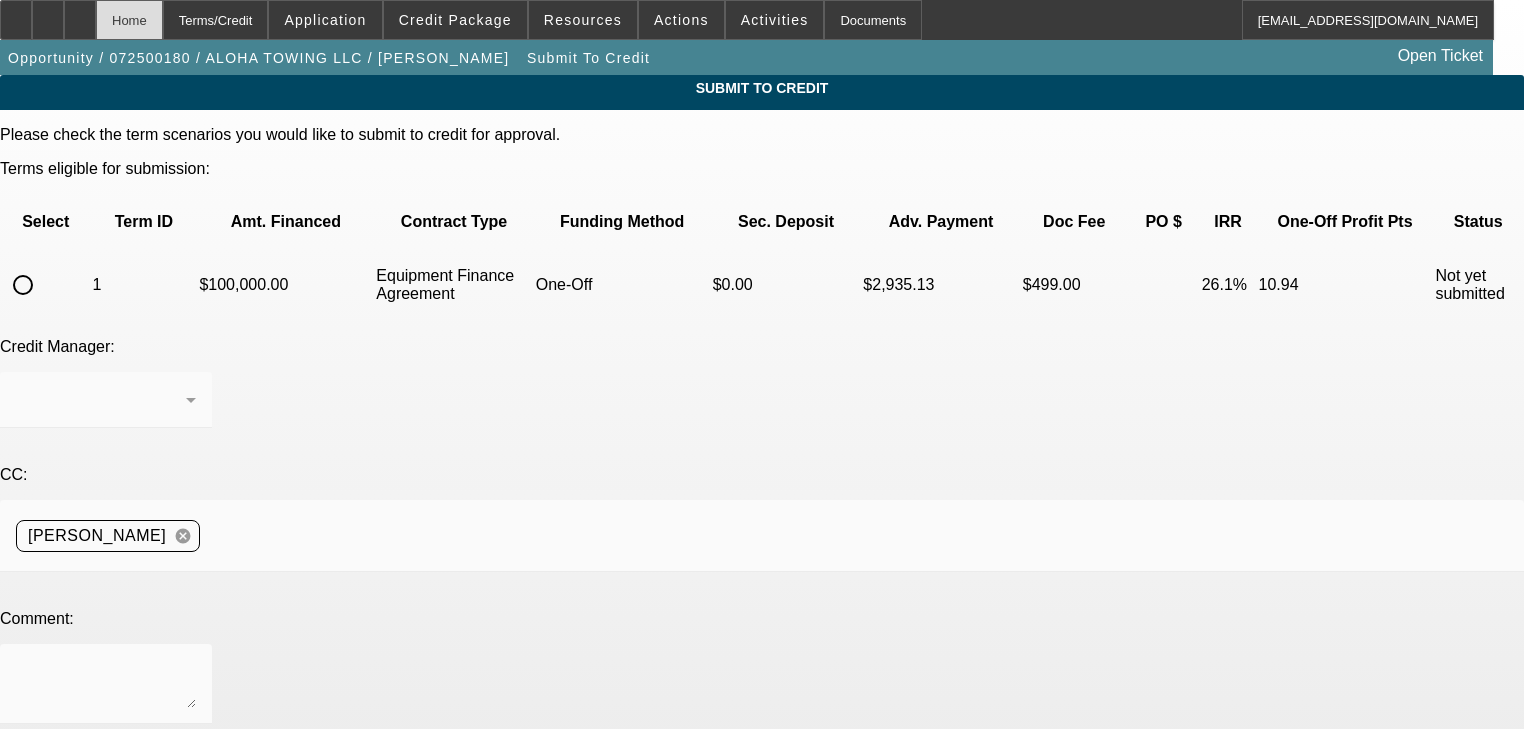 click on "Home" at bounding box center [129, 20] 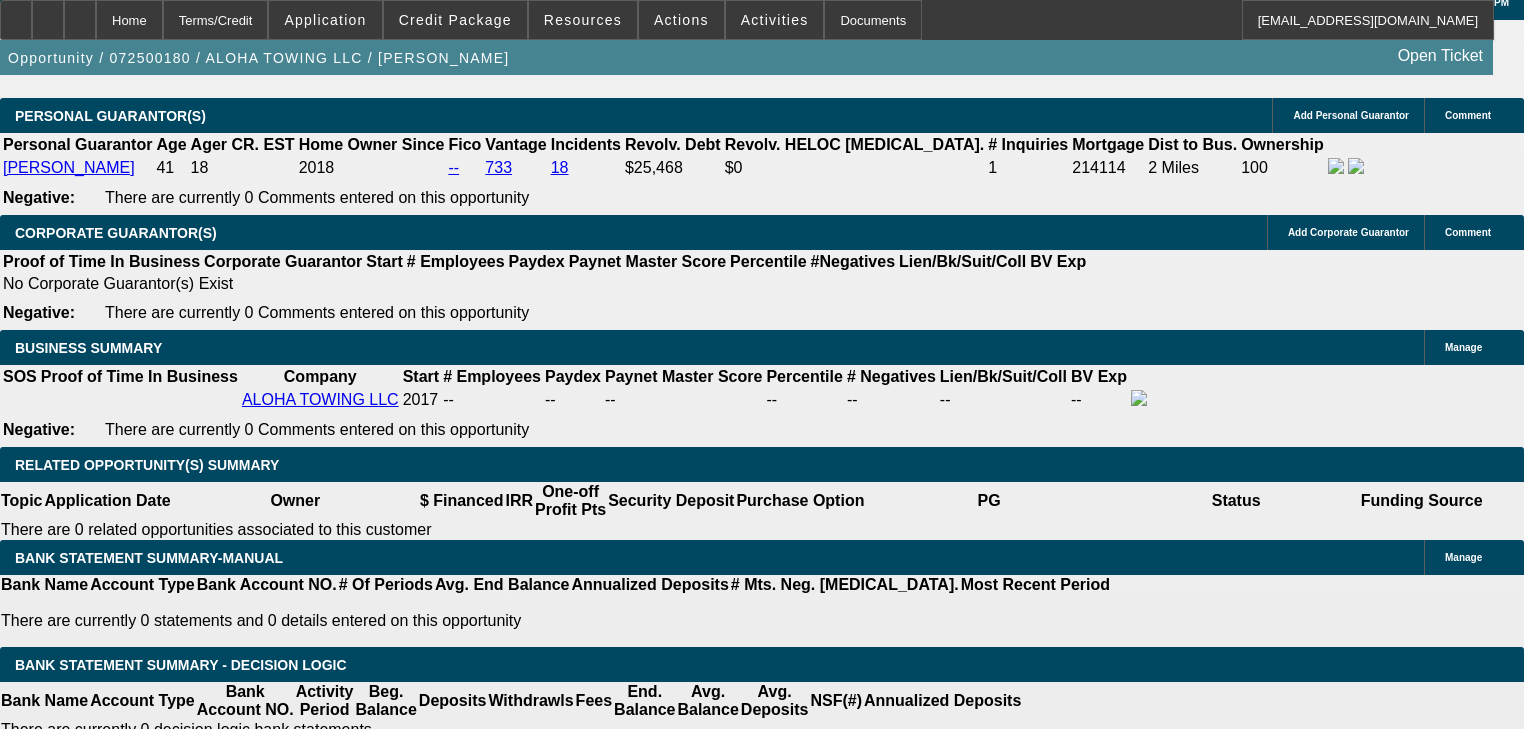 select on "0" 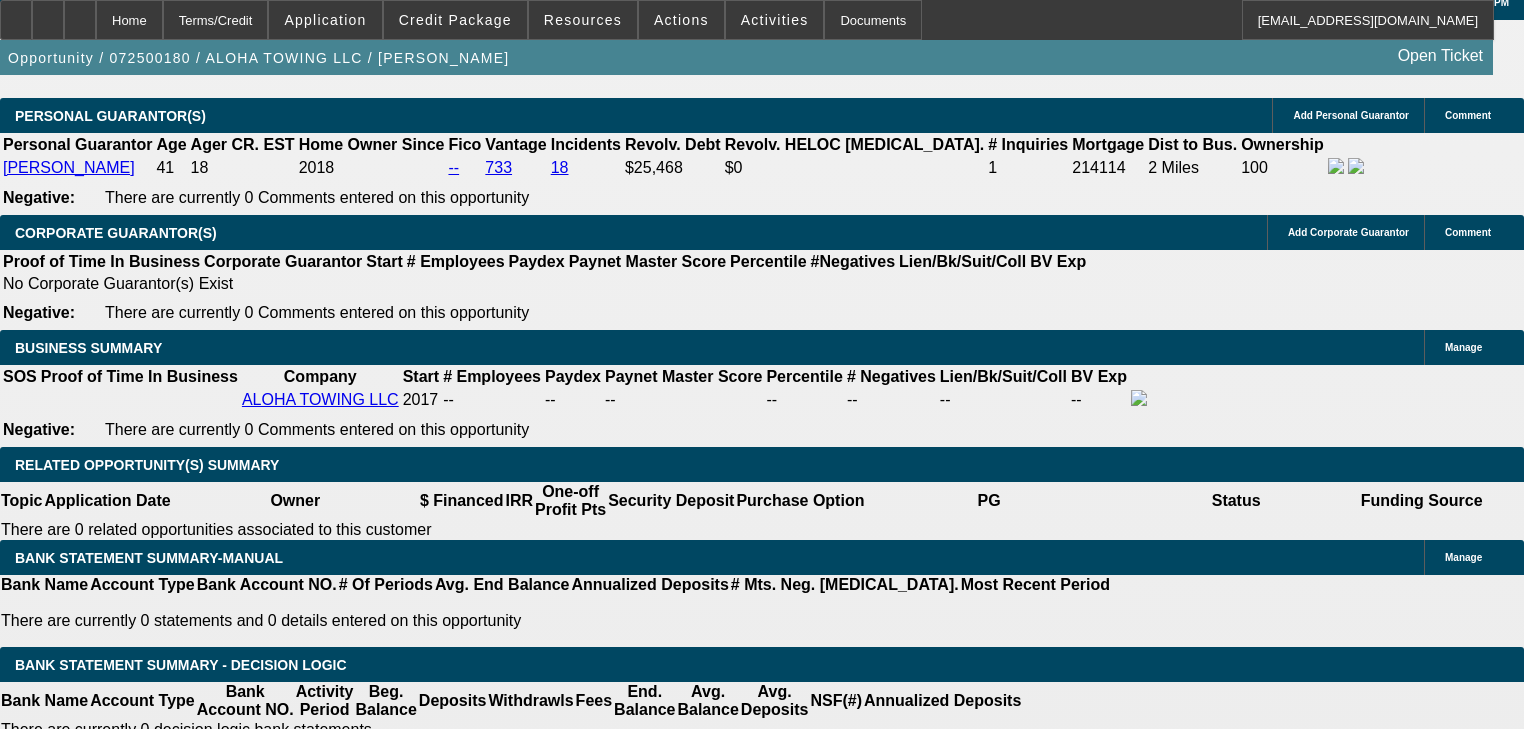 scroll, scrollTop: 2935, scrollLeft: 0, axis: vertical 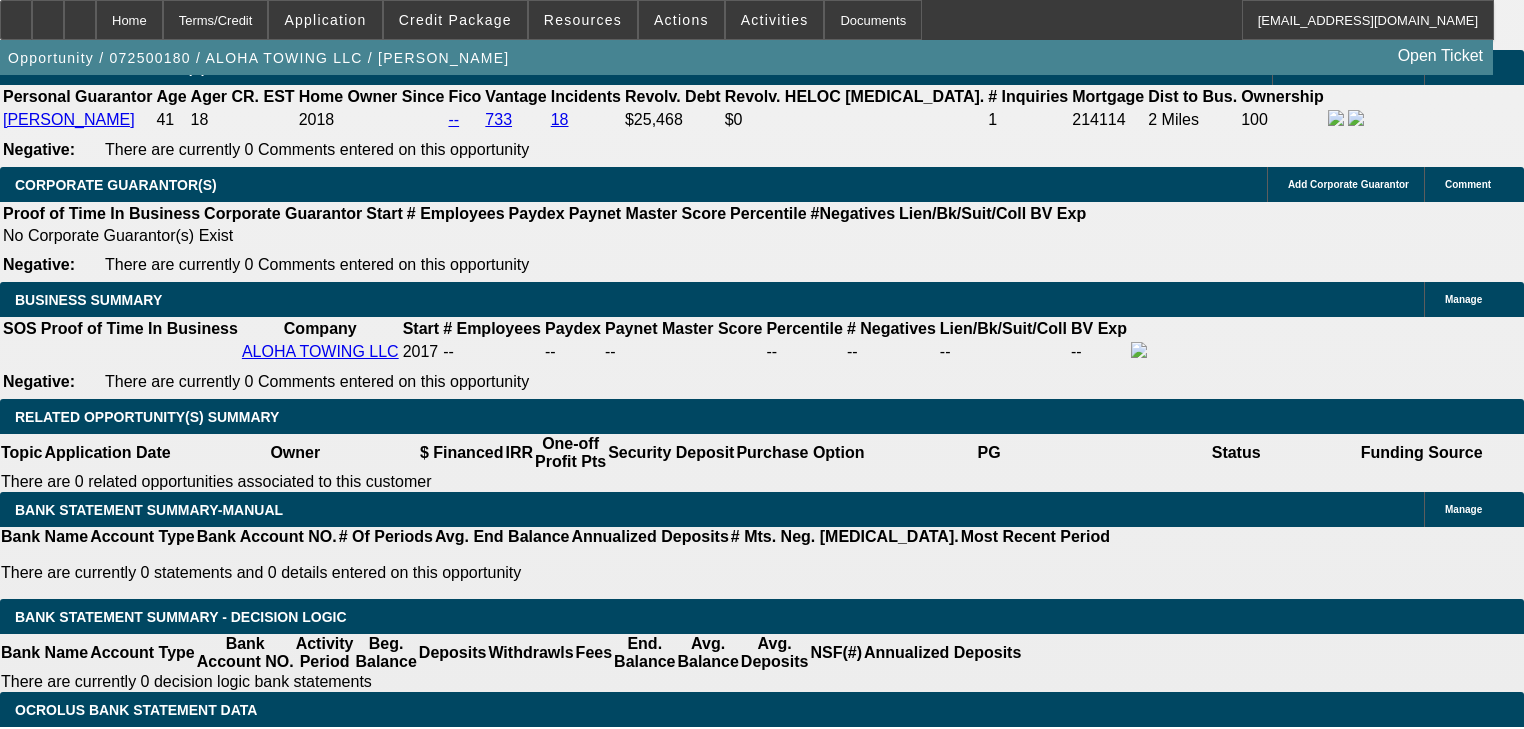 click on "20.25% - $100k+ - Application Only" 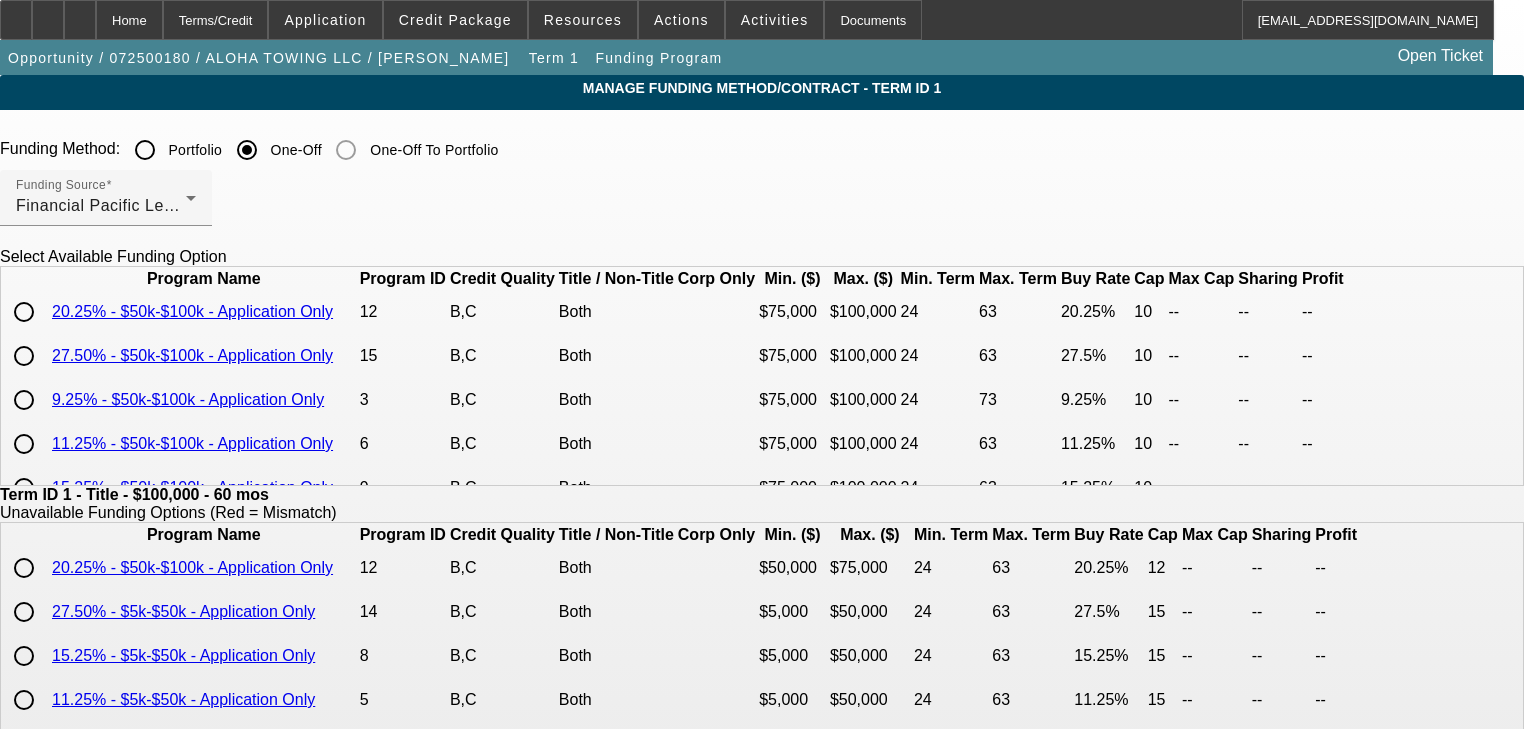 click at bounding box center (24, 312) 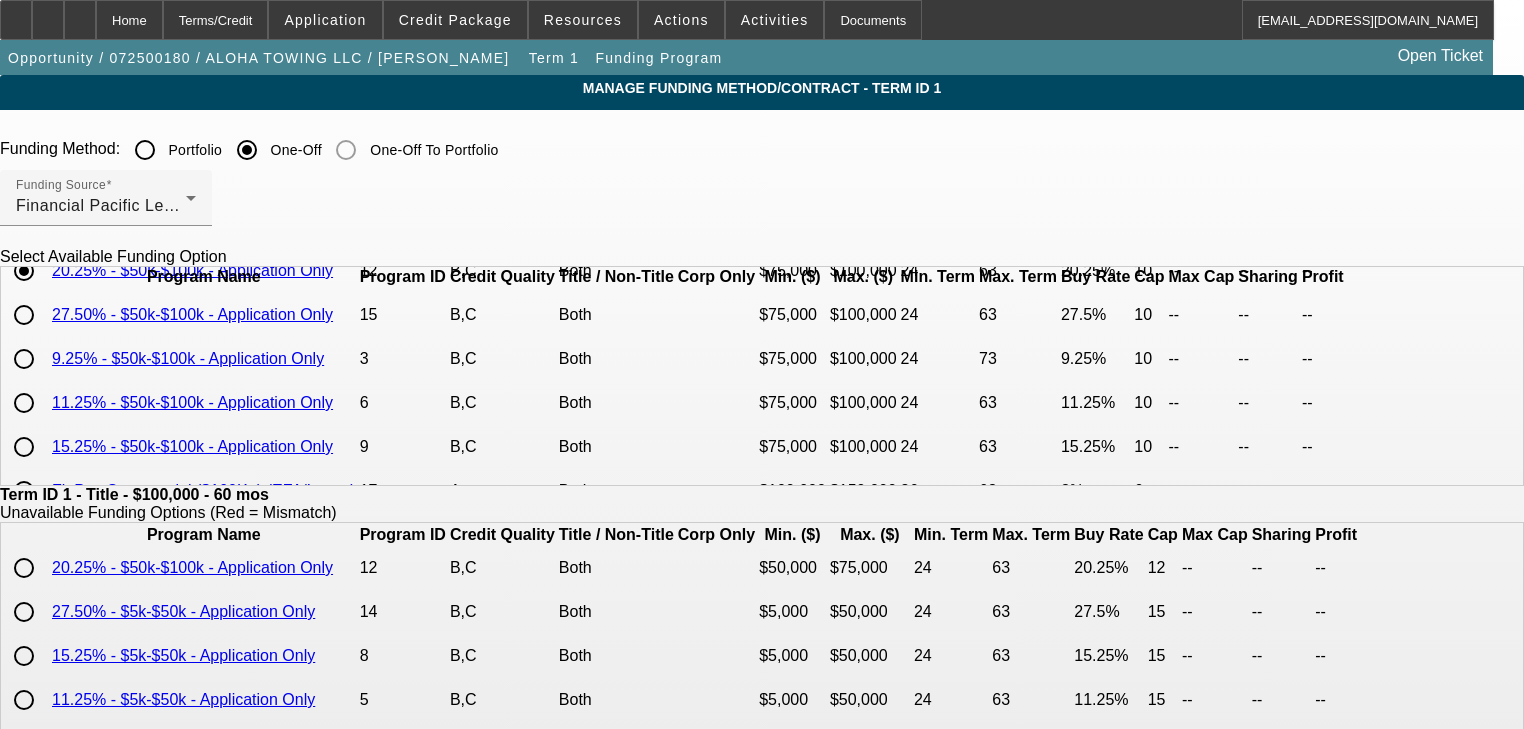 scroll, scrollTop: 136, scrollLeft: 0, axis: vertical 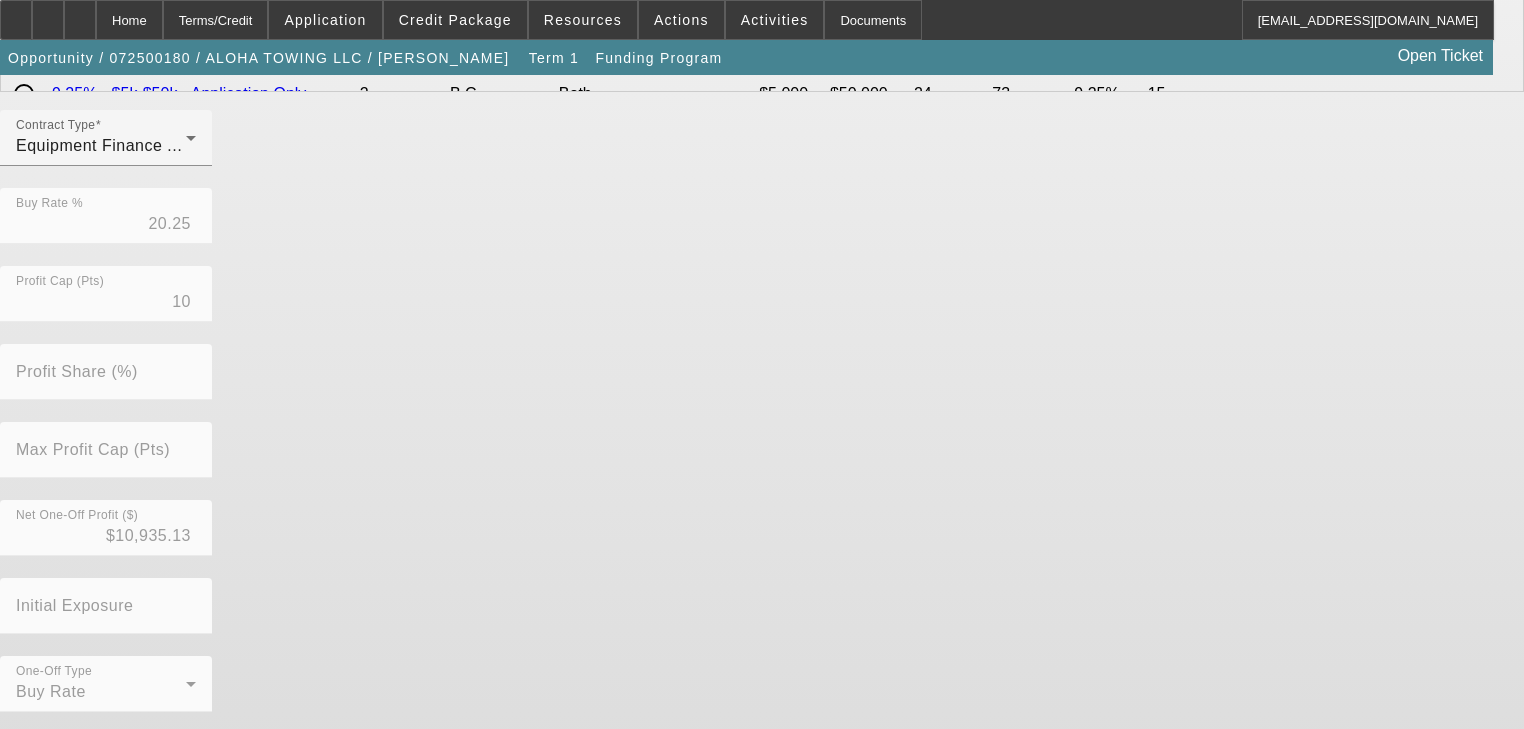 click on "Submit" at bounding box center (28, 765) 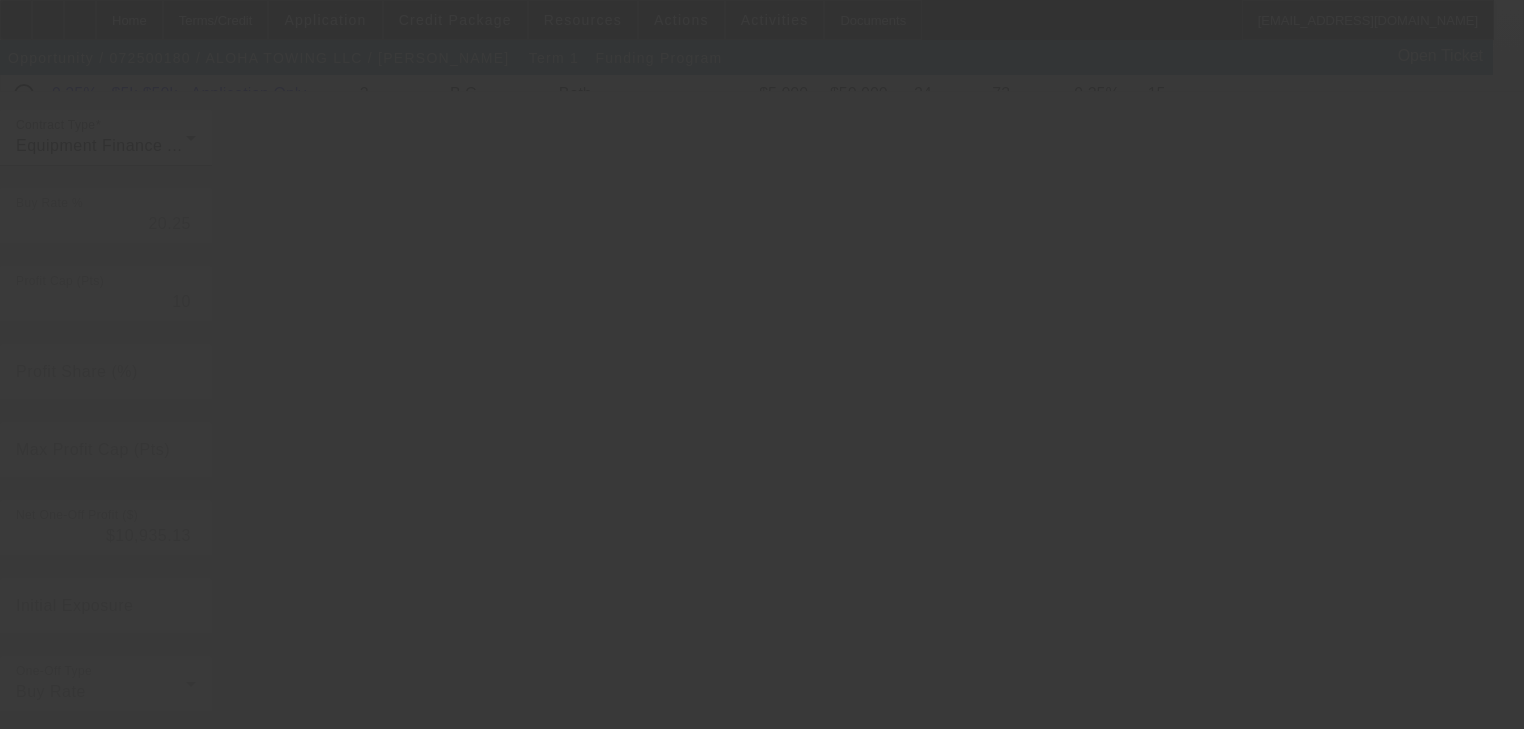 type on "8" 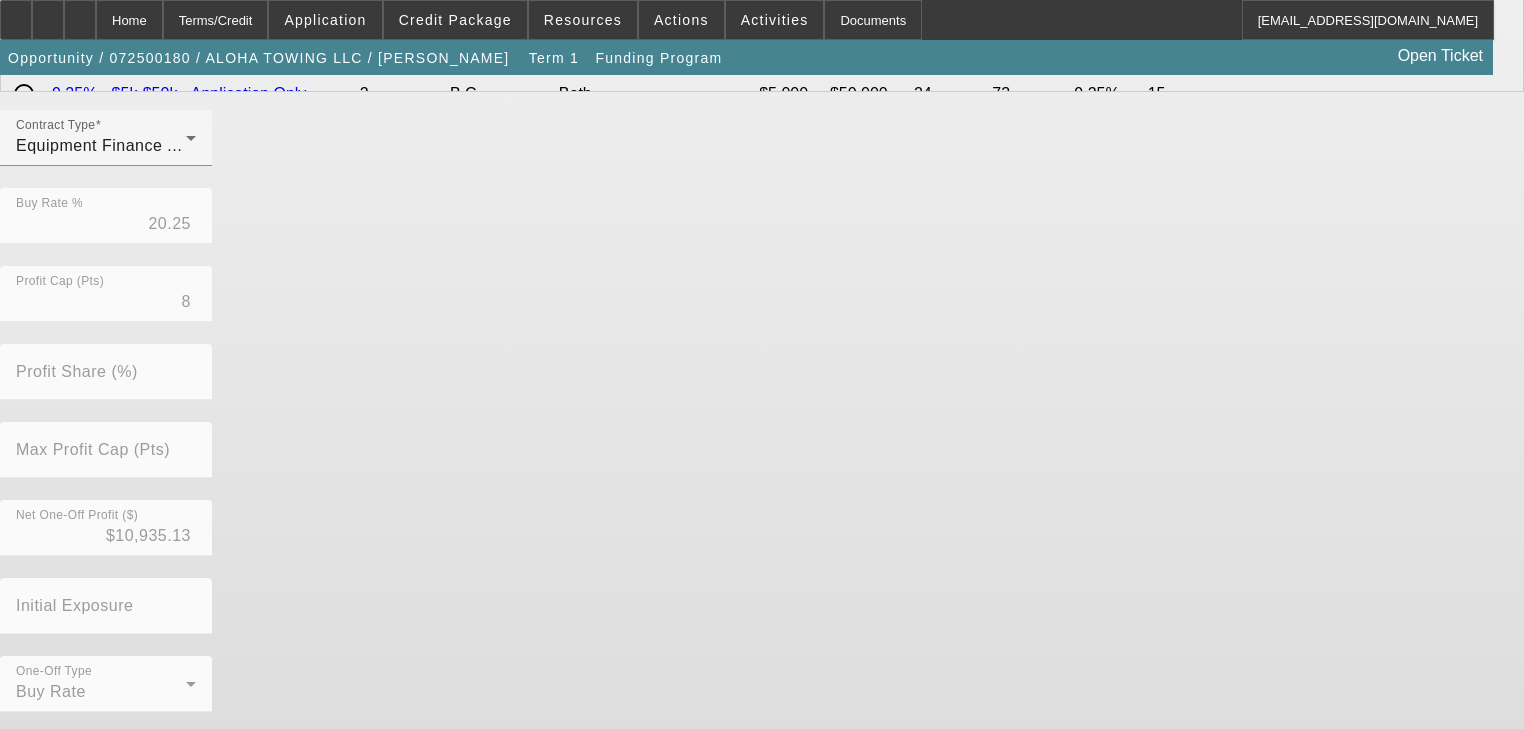 scroll, scrollTop: 0, scrollLeft: 0, axis: both 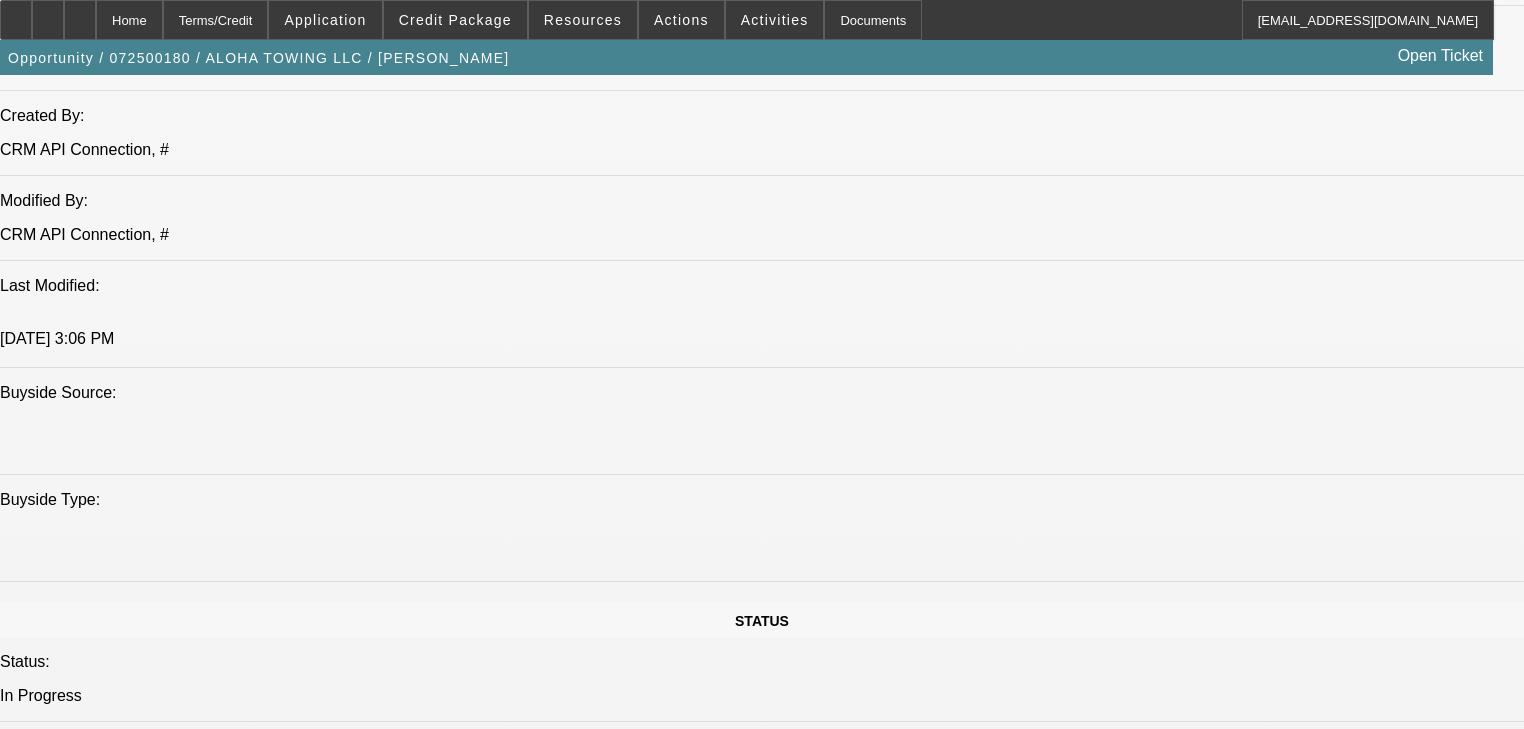 select on "0" 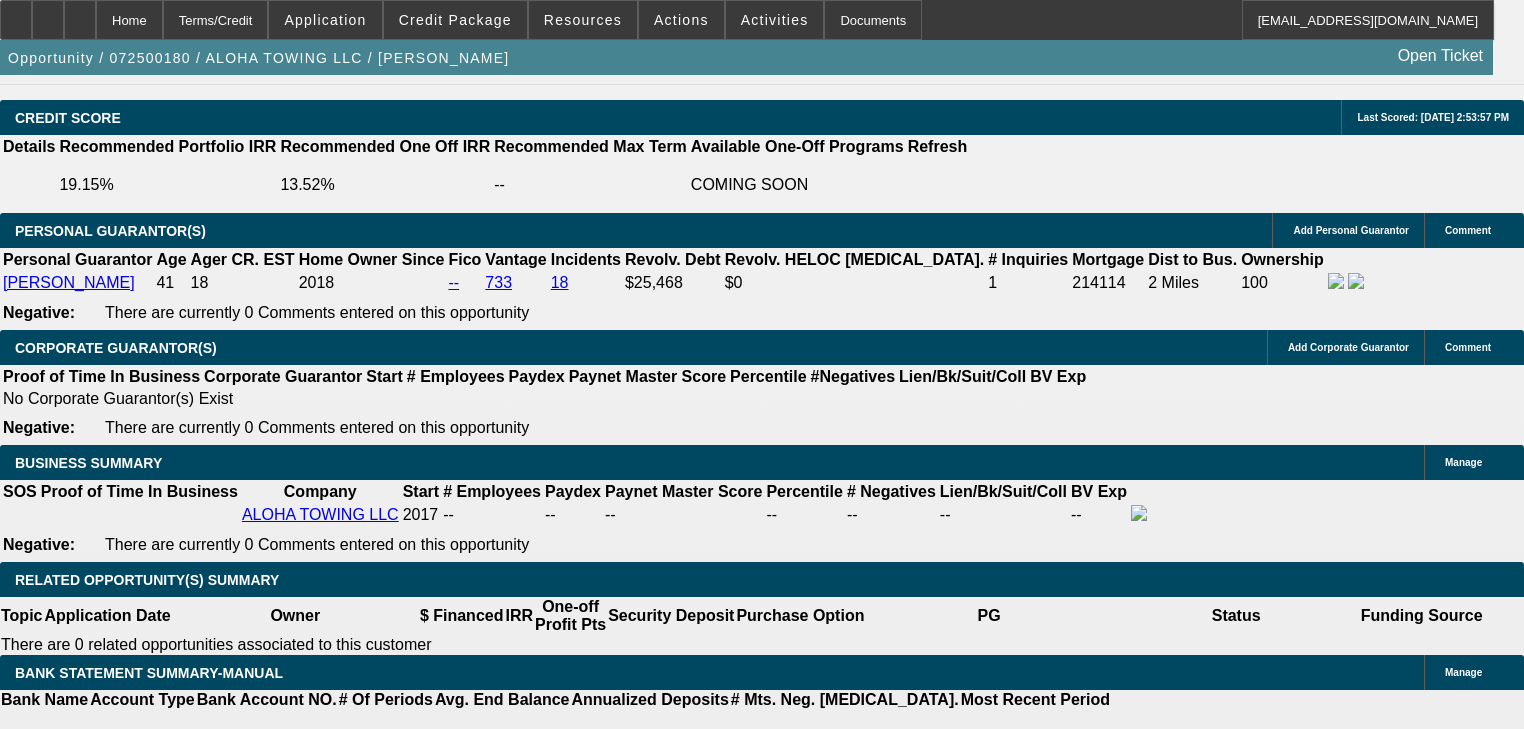scroll, scrollTop: 2772, scrollLeft: 0, axis: vertical 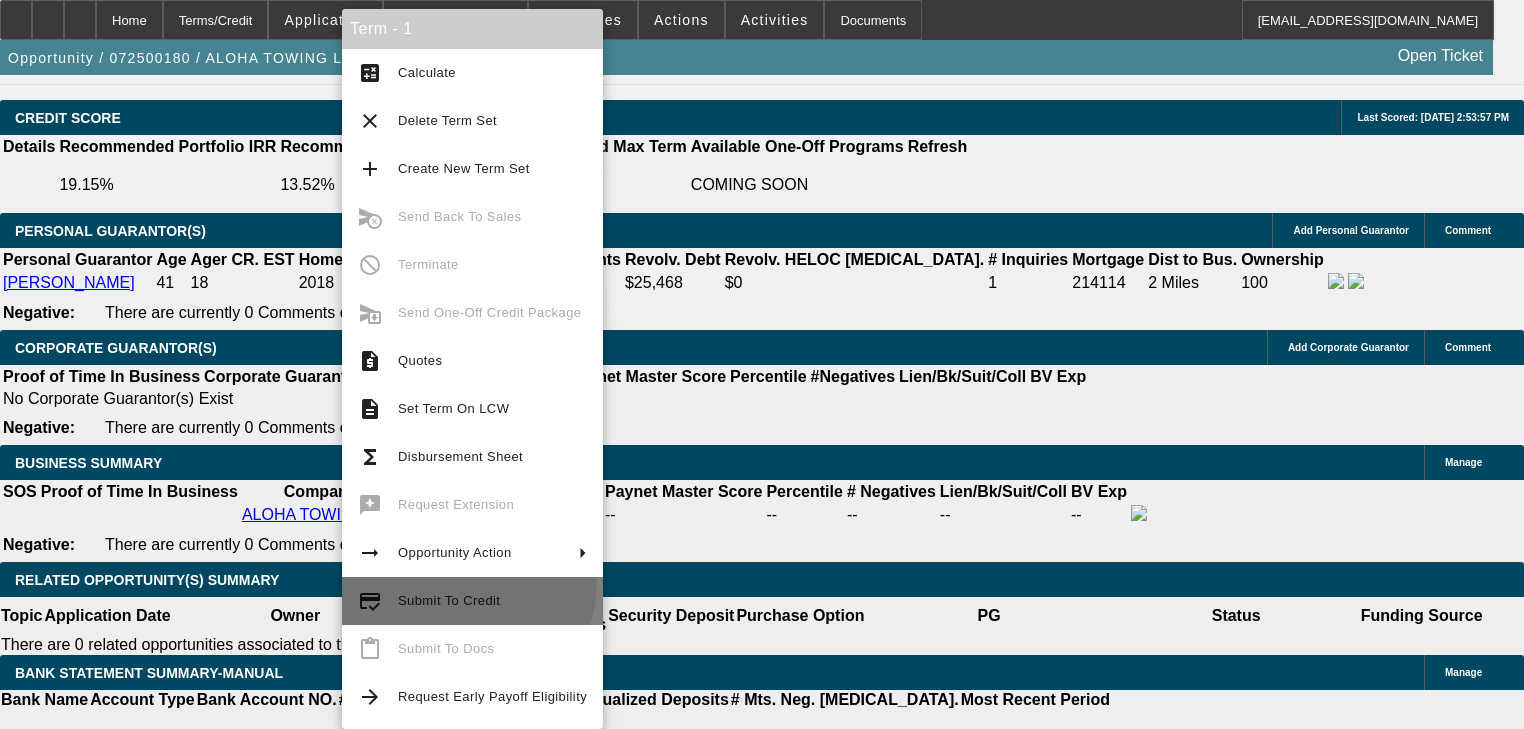 click on "credit_score
Submit To Credit" at bounding box center [472, 601] 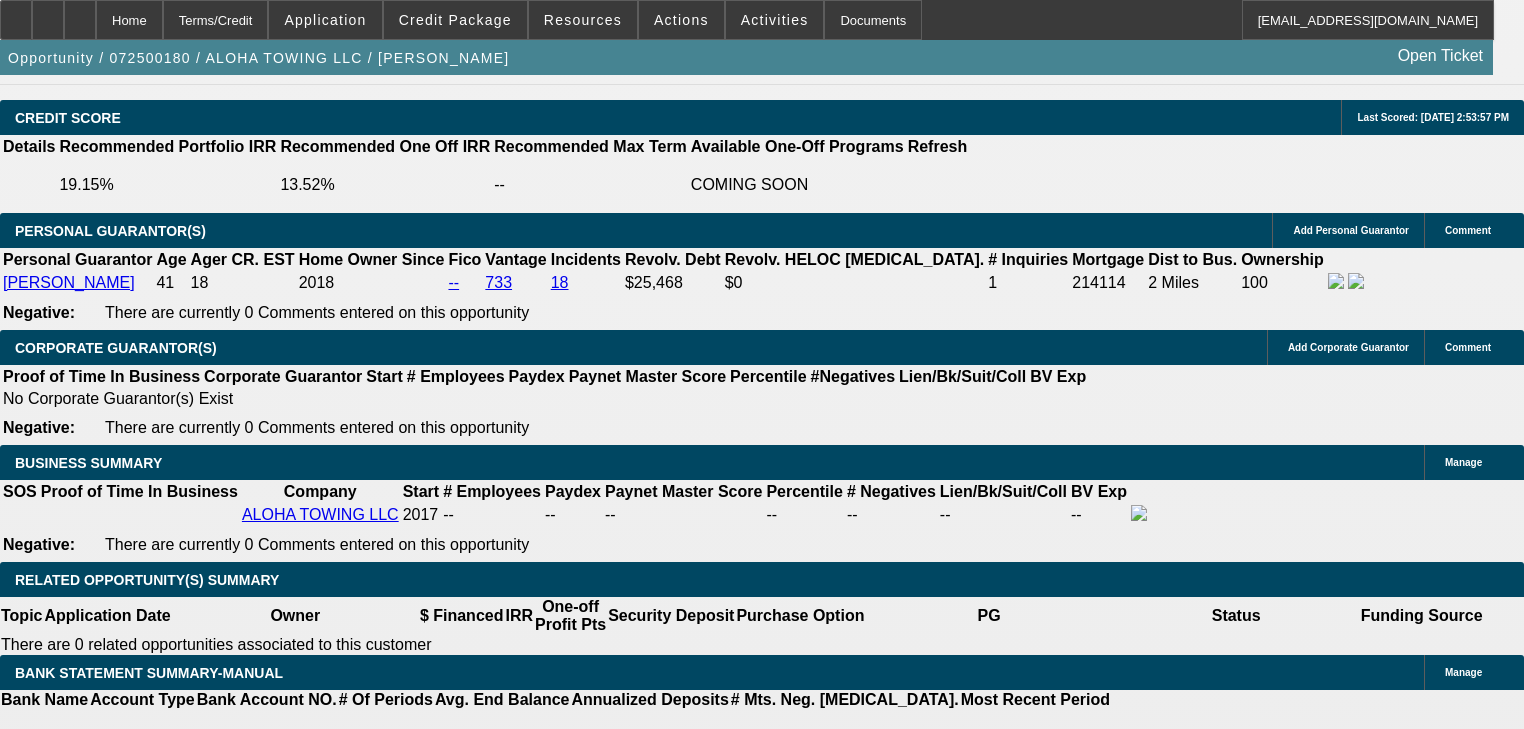 scroll, scrollTop: 0, scrollLeft: 0, axis: both 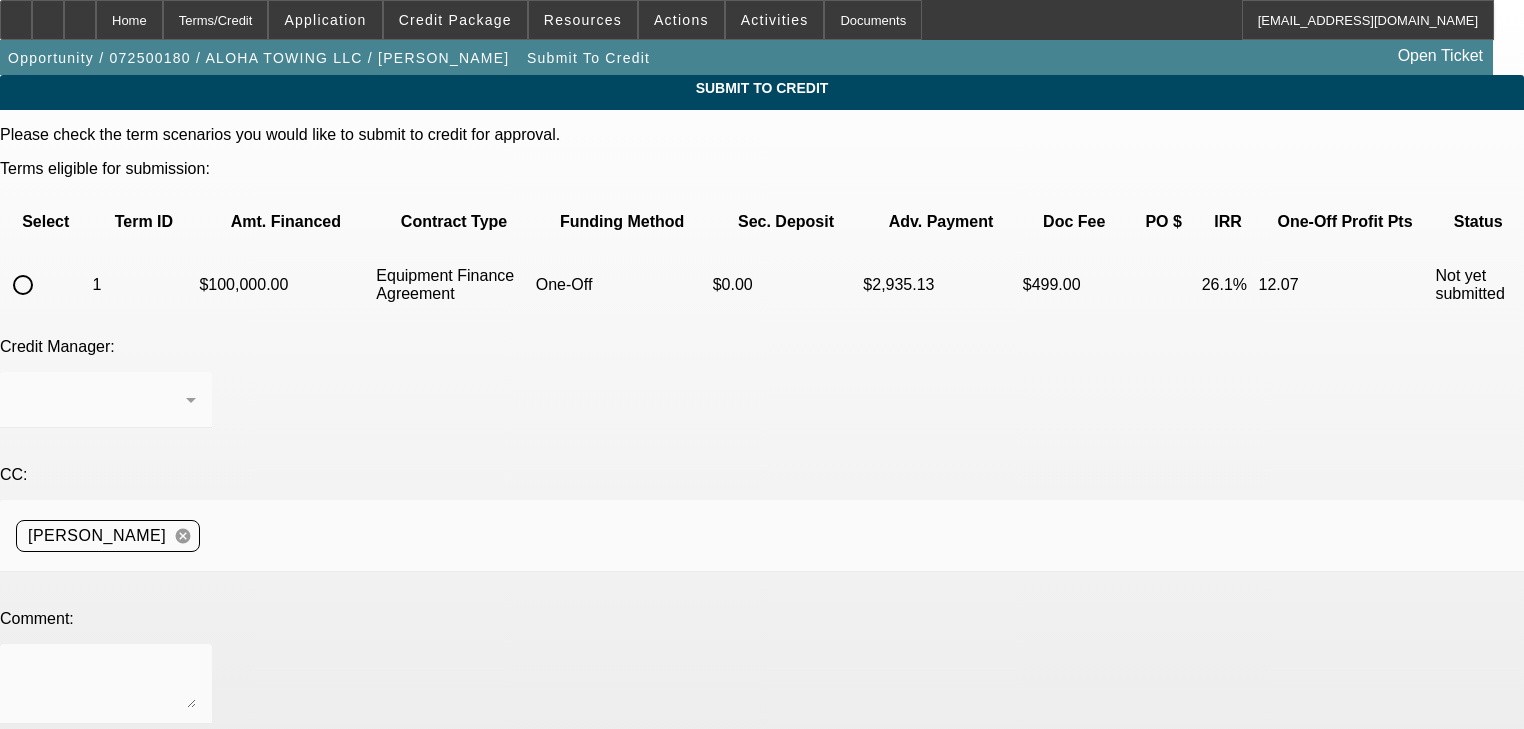 click at bounding box center [23, 285] 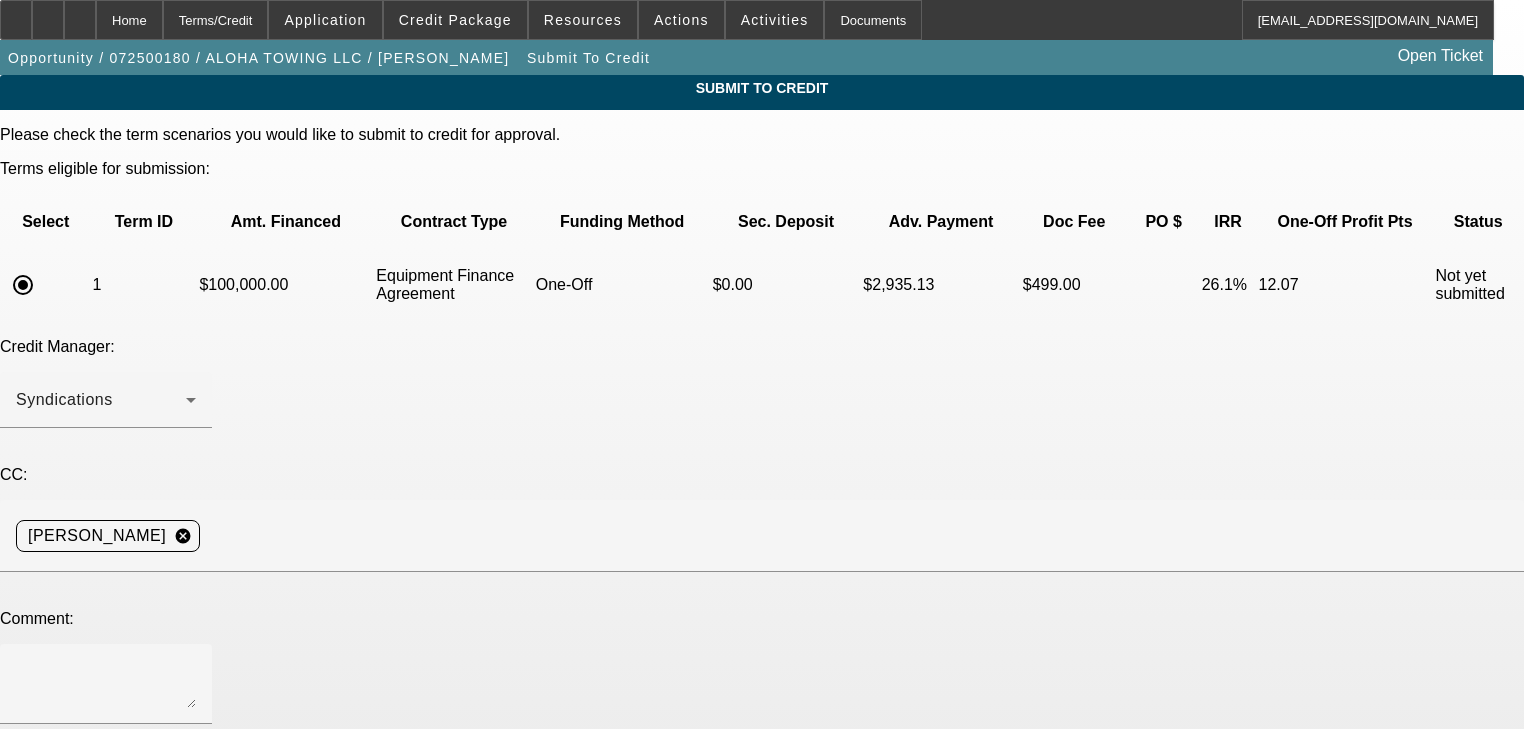 click 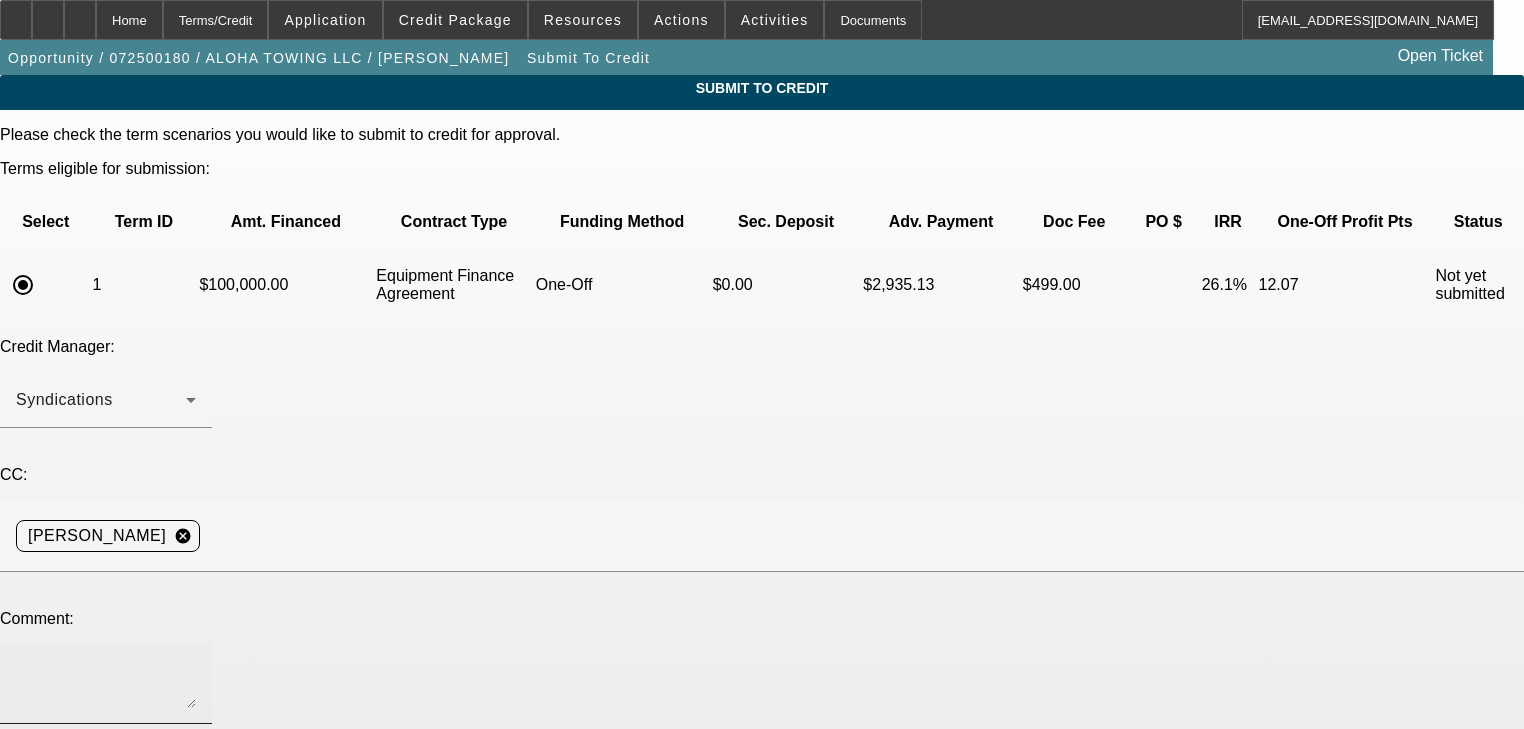 click 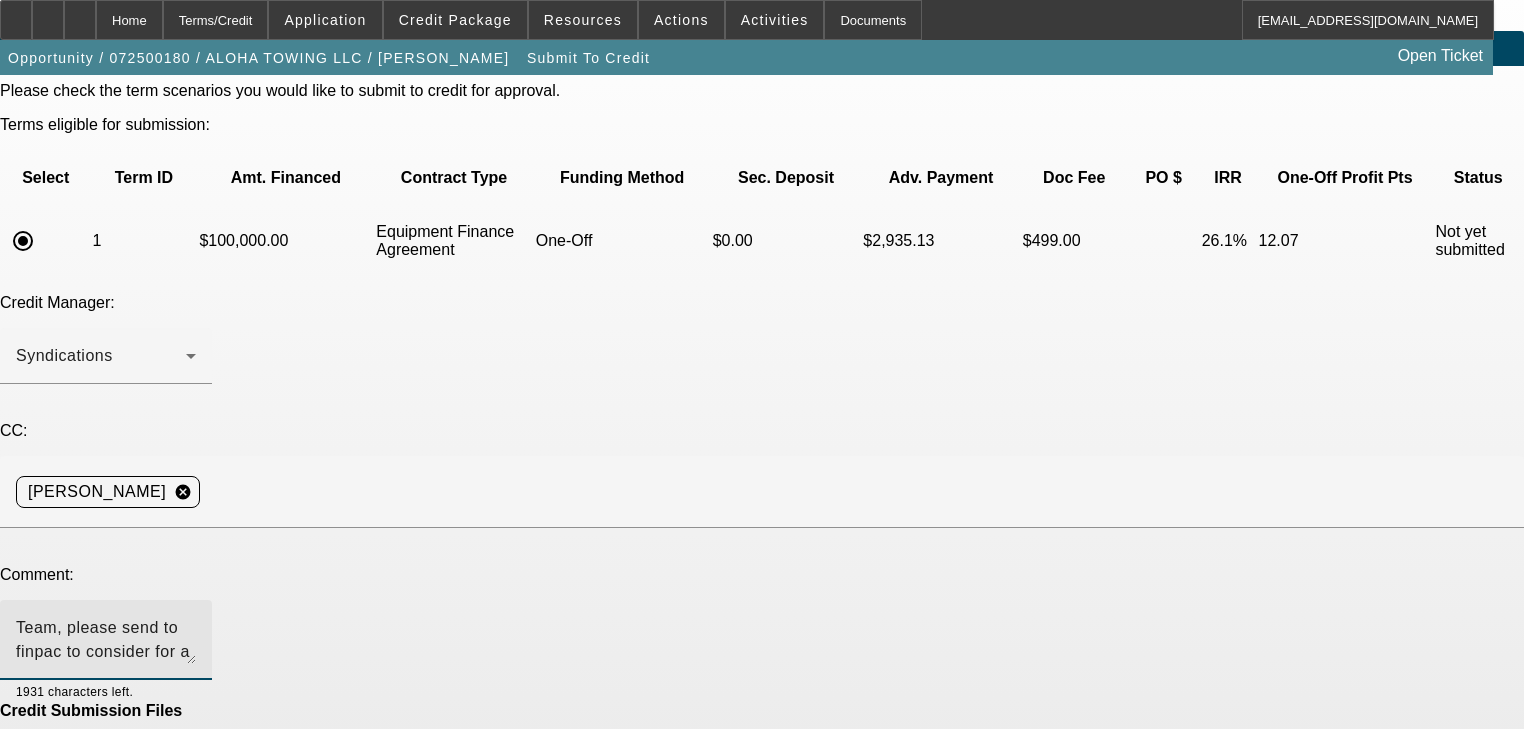scroll, scrollTop: 120, scrollLeft: 0, axis: vertical 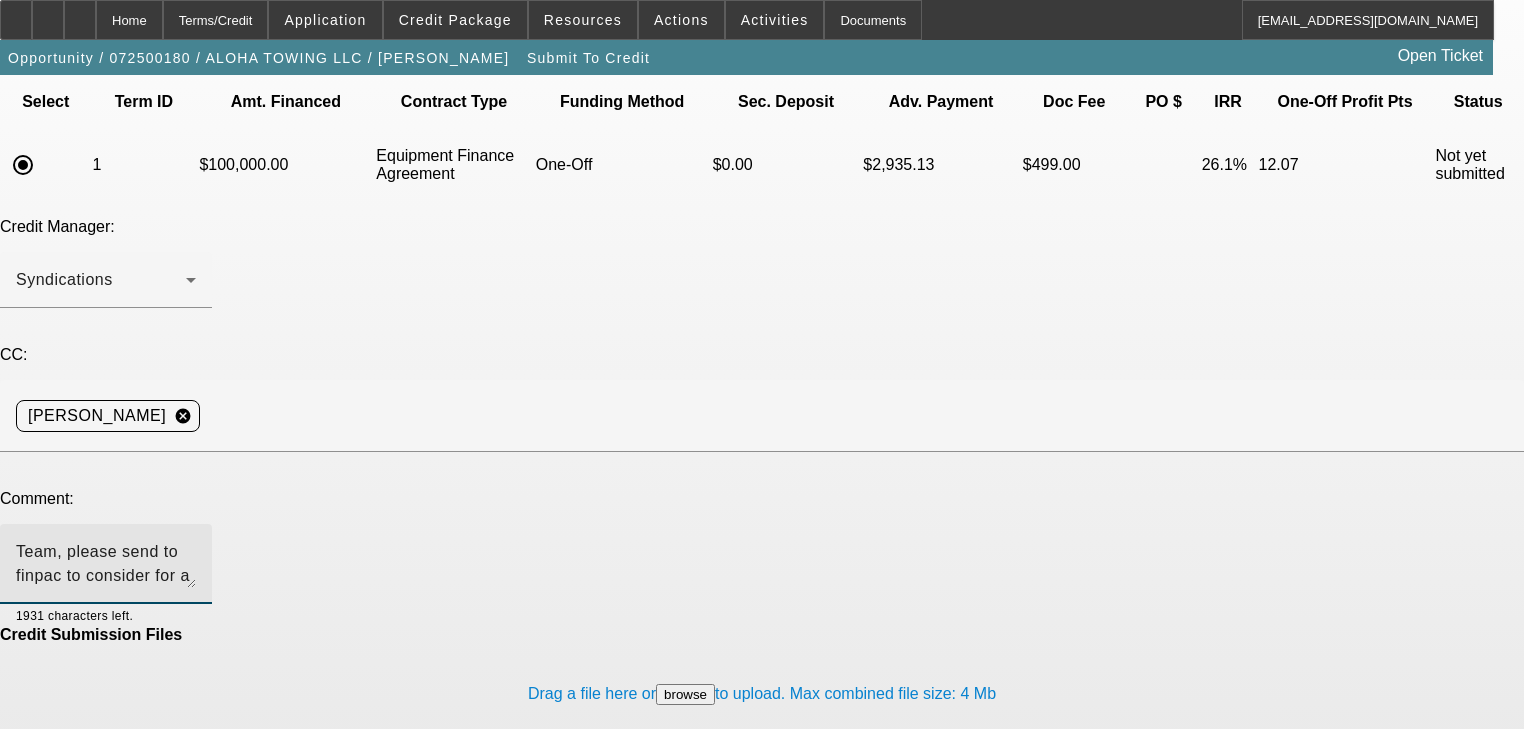 type on "Team, please send to finpac to consider for a pre-approval. Thank you" 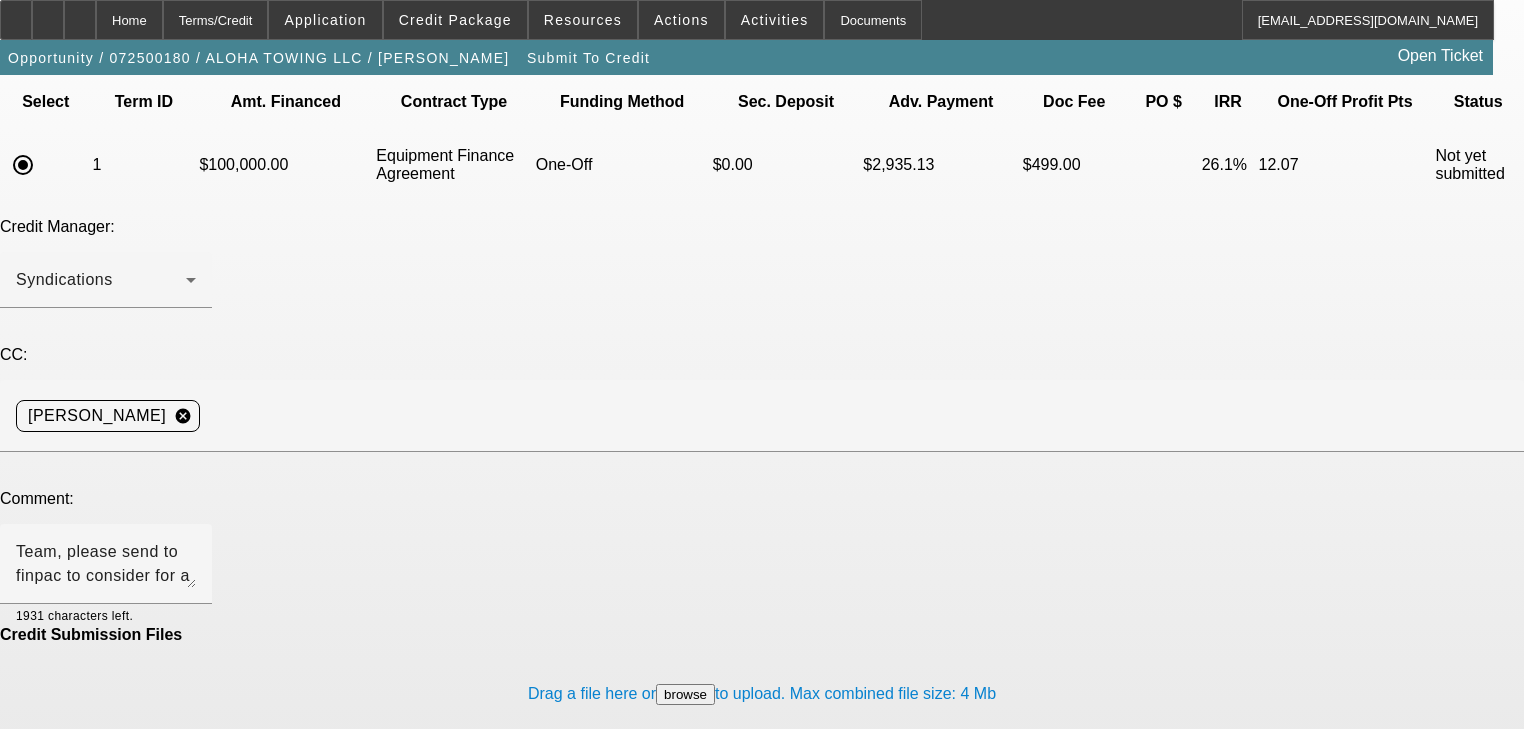 click on "Submit" at bounding box center [28, 775] 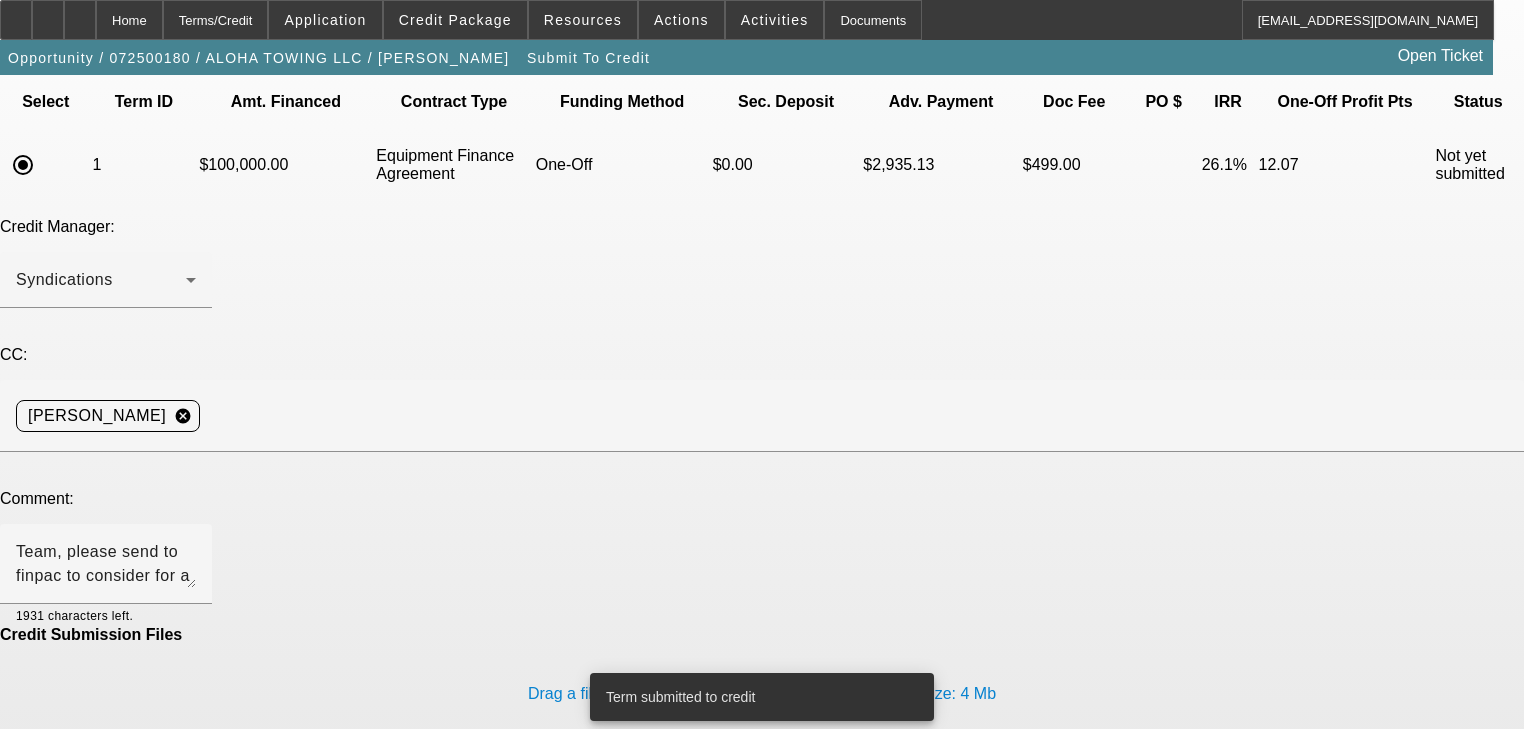 scroll, scrollTop: 0, scrollLeft: 0, axis: both 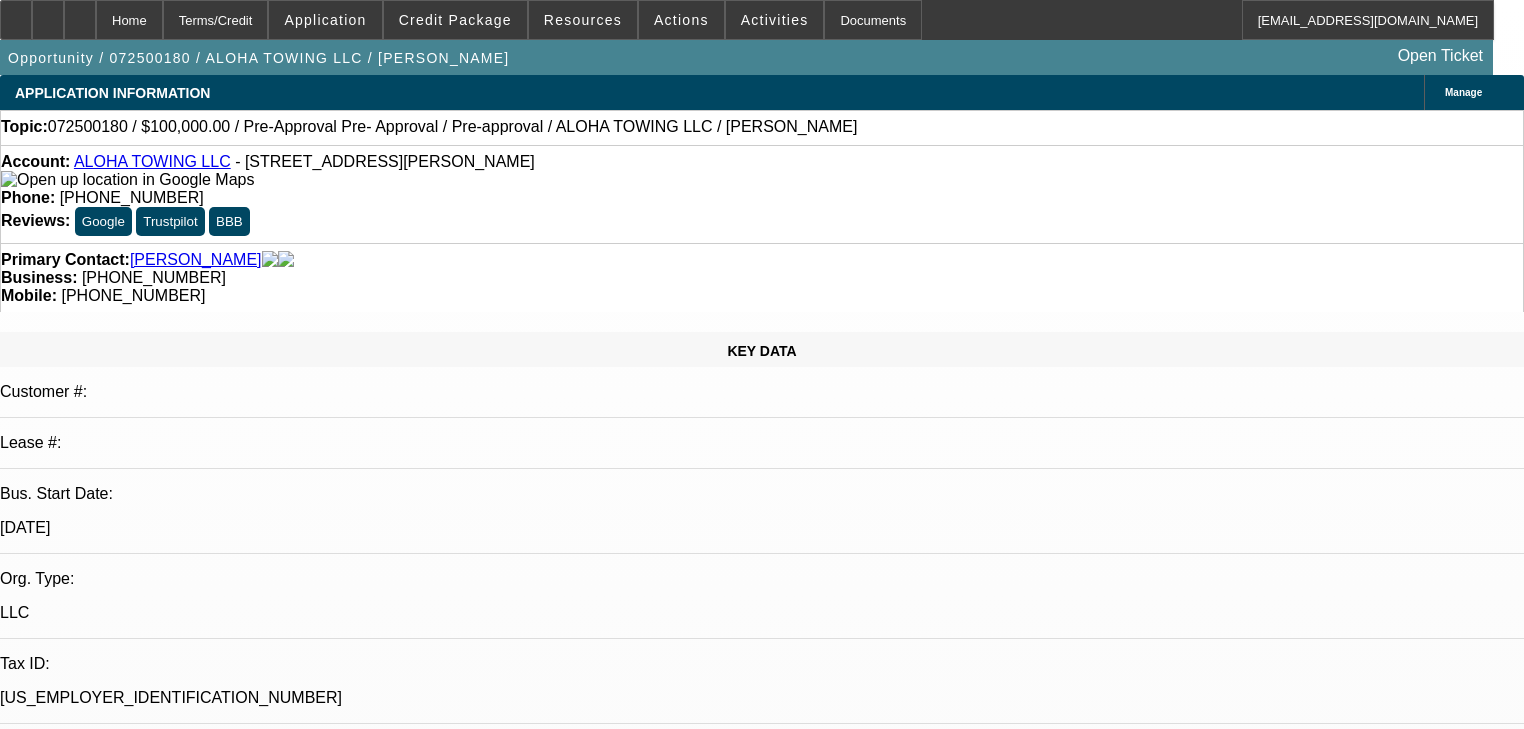 select on "0" 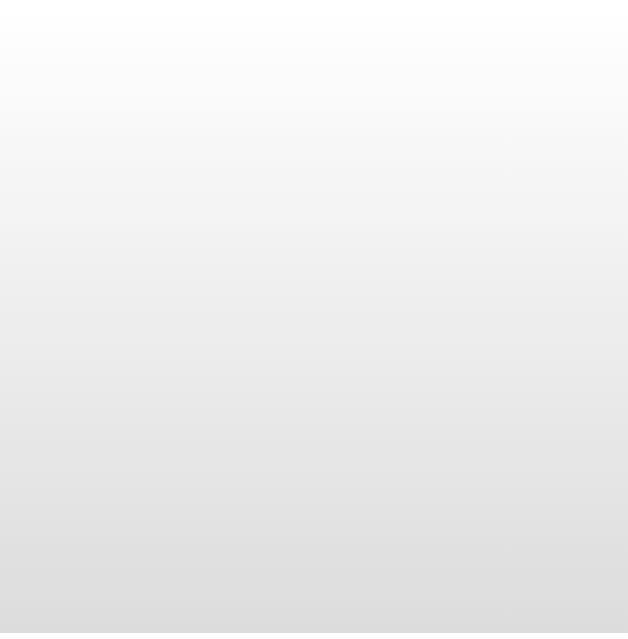 scroll, scrollTop: 0, scrollLeft: 0, axis: both 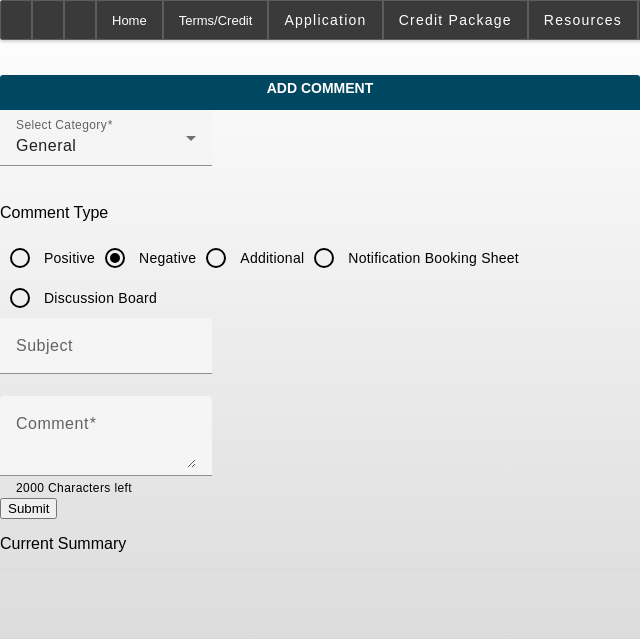 click on "Additional" at bounding box center [216, 258] 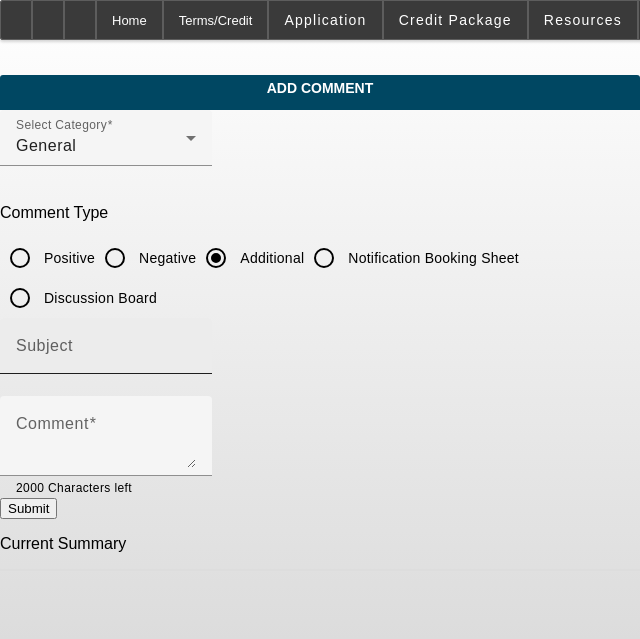 click on "Subject" 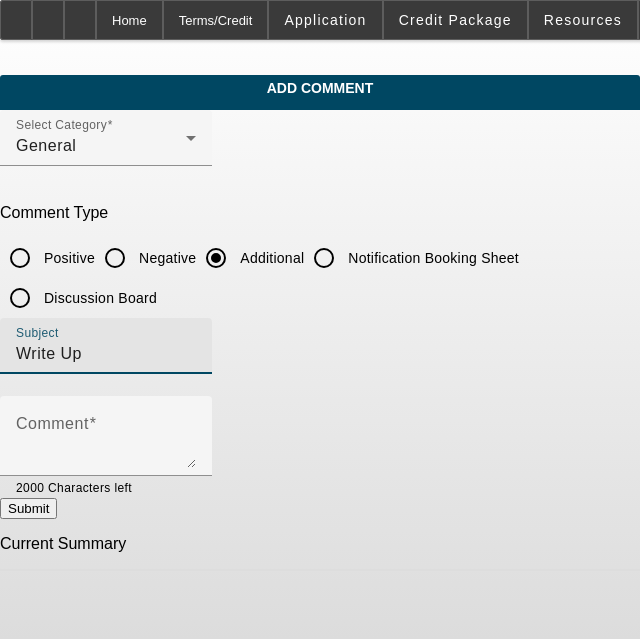 type on "Write Up" 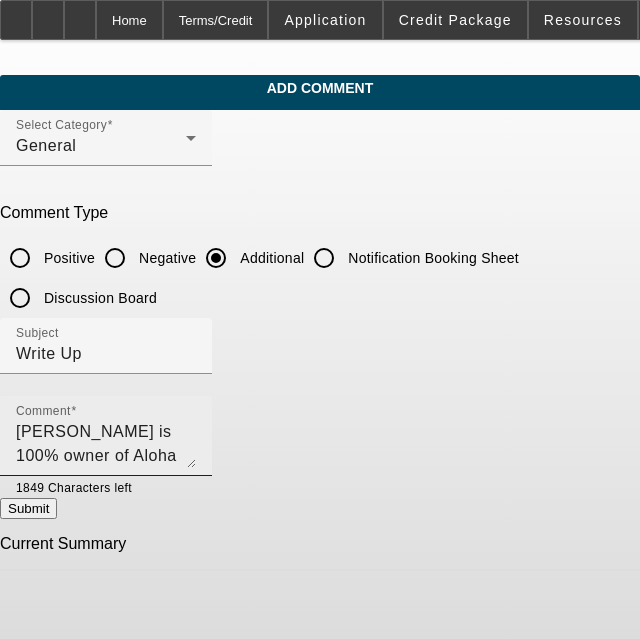 drag, startPoint x: 122, startPoint y: 496, endPoint x: 150, endPoint y: 464, distance: 42.520584 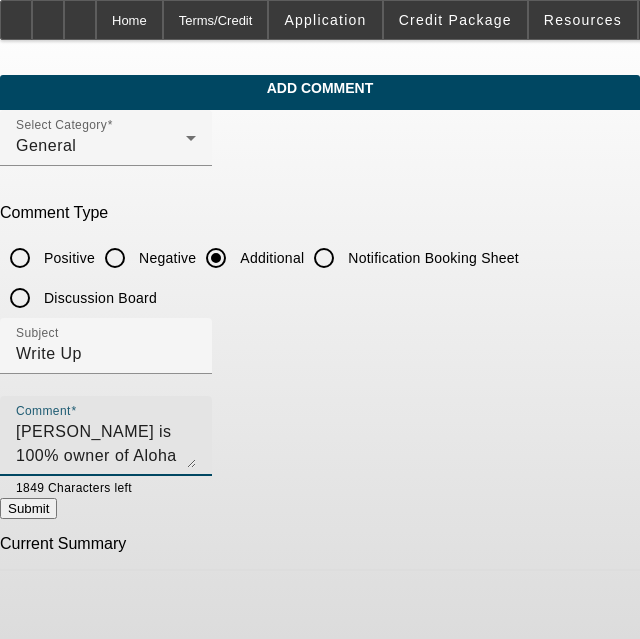 click on "[PERSON_NAME] is 100% owner of Aloha Towing LLC. Having been in business since [DATE], he is looking to add a New Rollback To keep with growing demand." at bounding box center [106, 444] 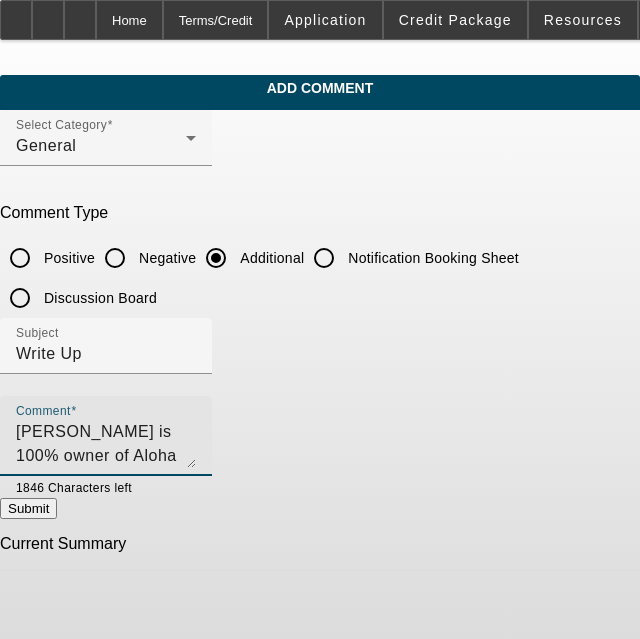 type on "[PERSON_NAME] is 100% owner of Aloha Towing LLC. Having been in business since [DATE], he is looking to add a New Rollback To keep up with growing demand." 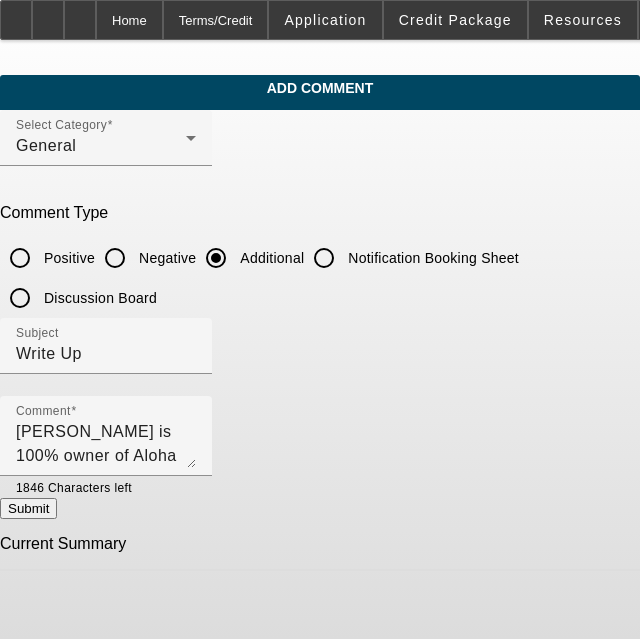 click on "Submit" at bounding box center (28, 508) 